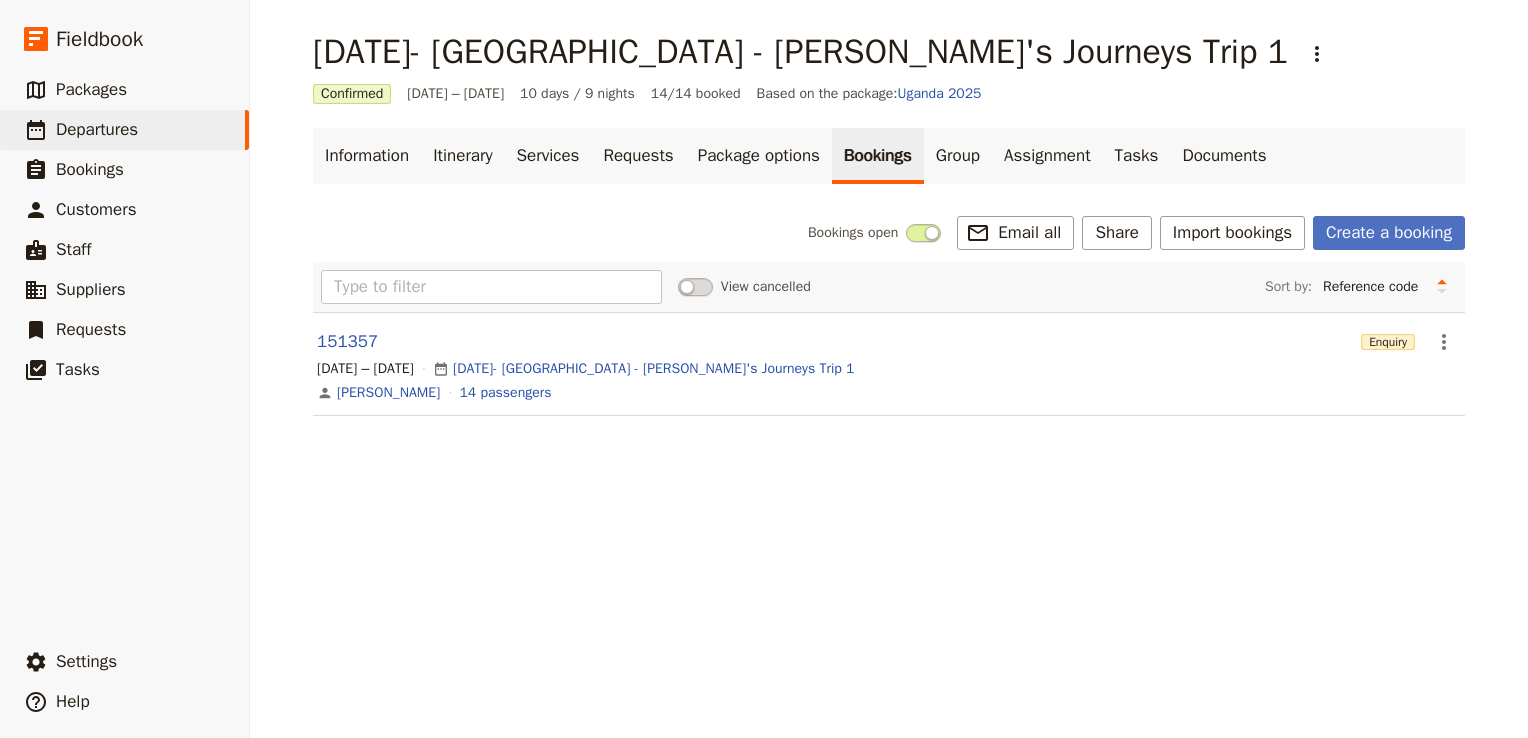 scroll, scrollTop: 0, scrollLeft: 0, axis: both 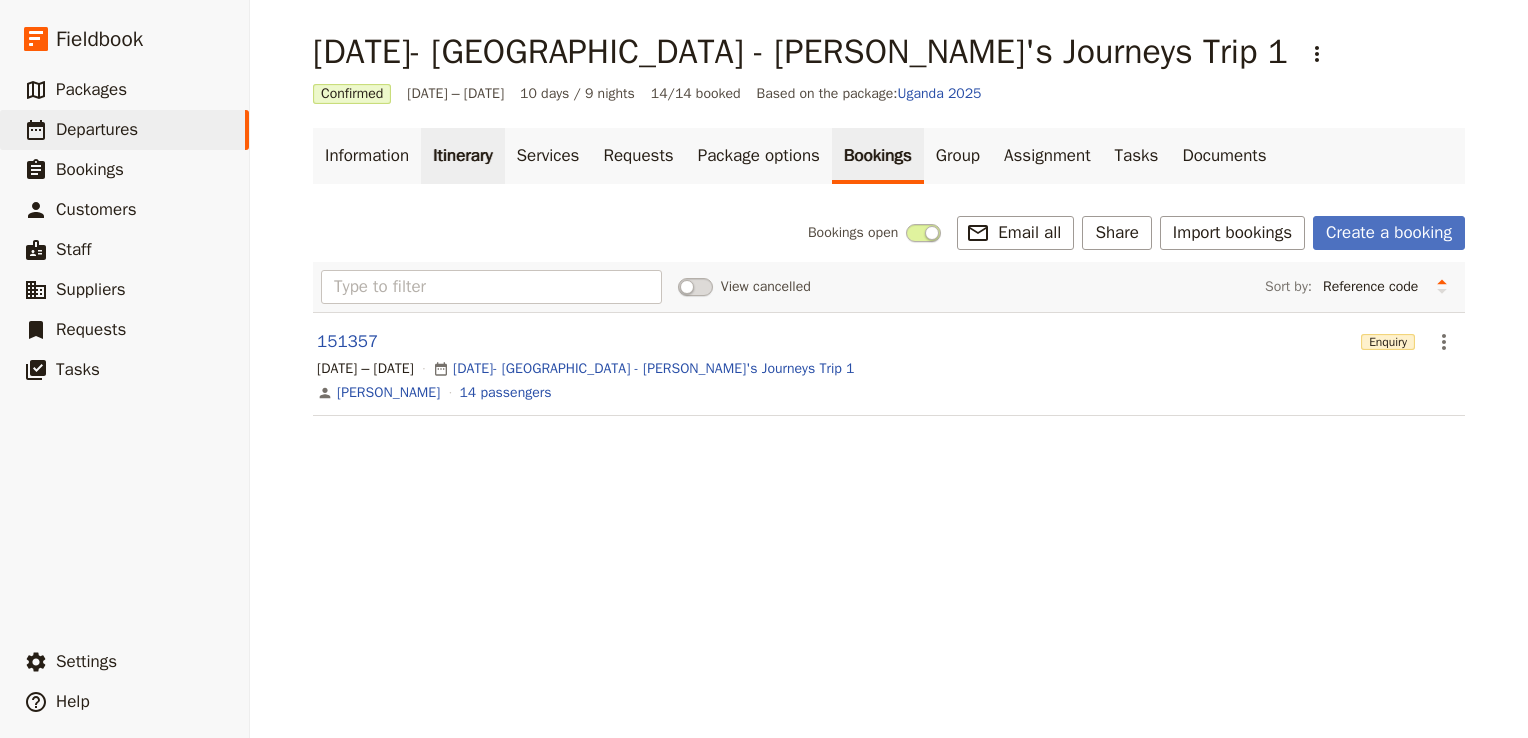 click on "Itinerary" at bounding box center (462, 156) 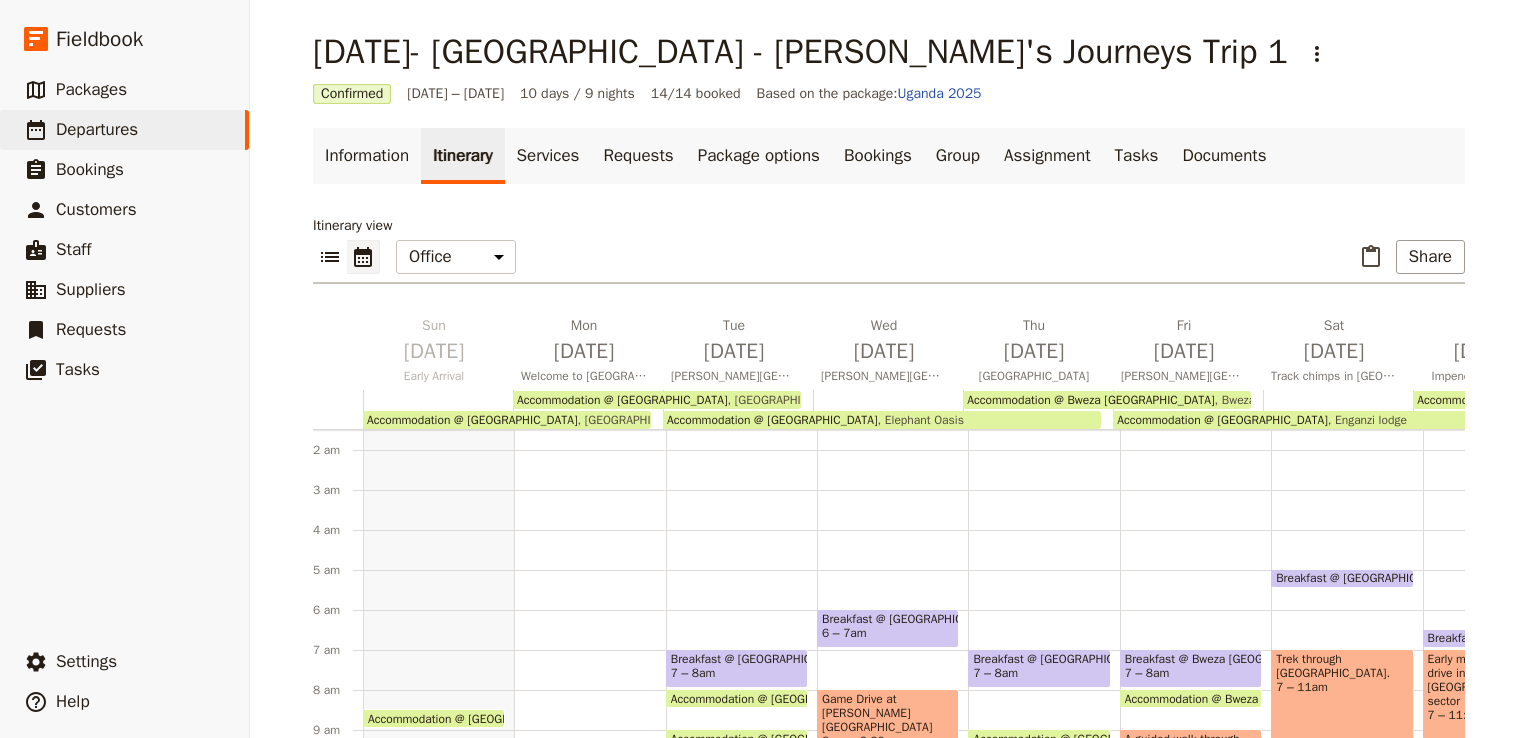 scroll, scrollTop: 260, scrollLeft: 0, axis: vertical 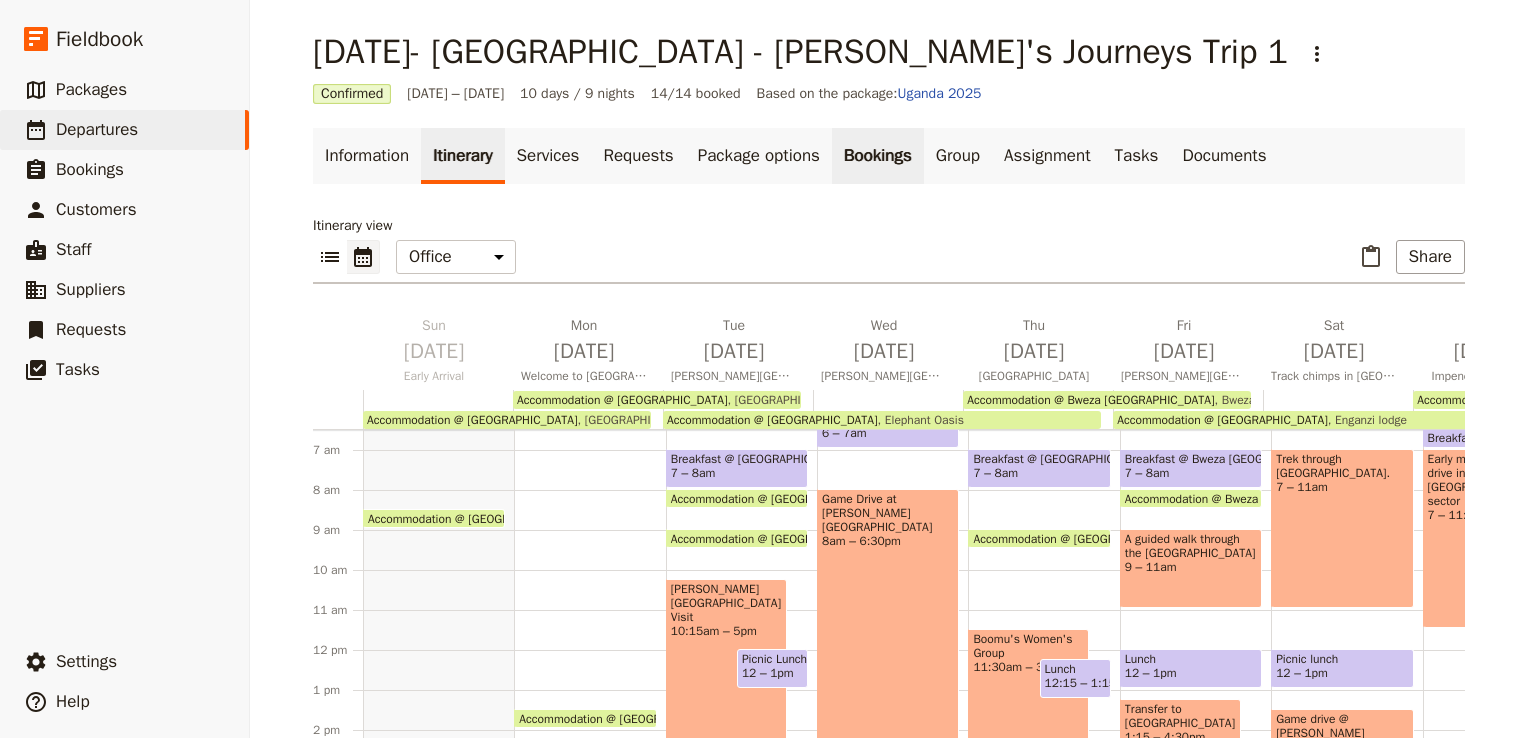 click on "Bookings" at bounding box center [878, 156] 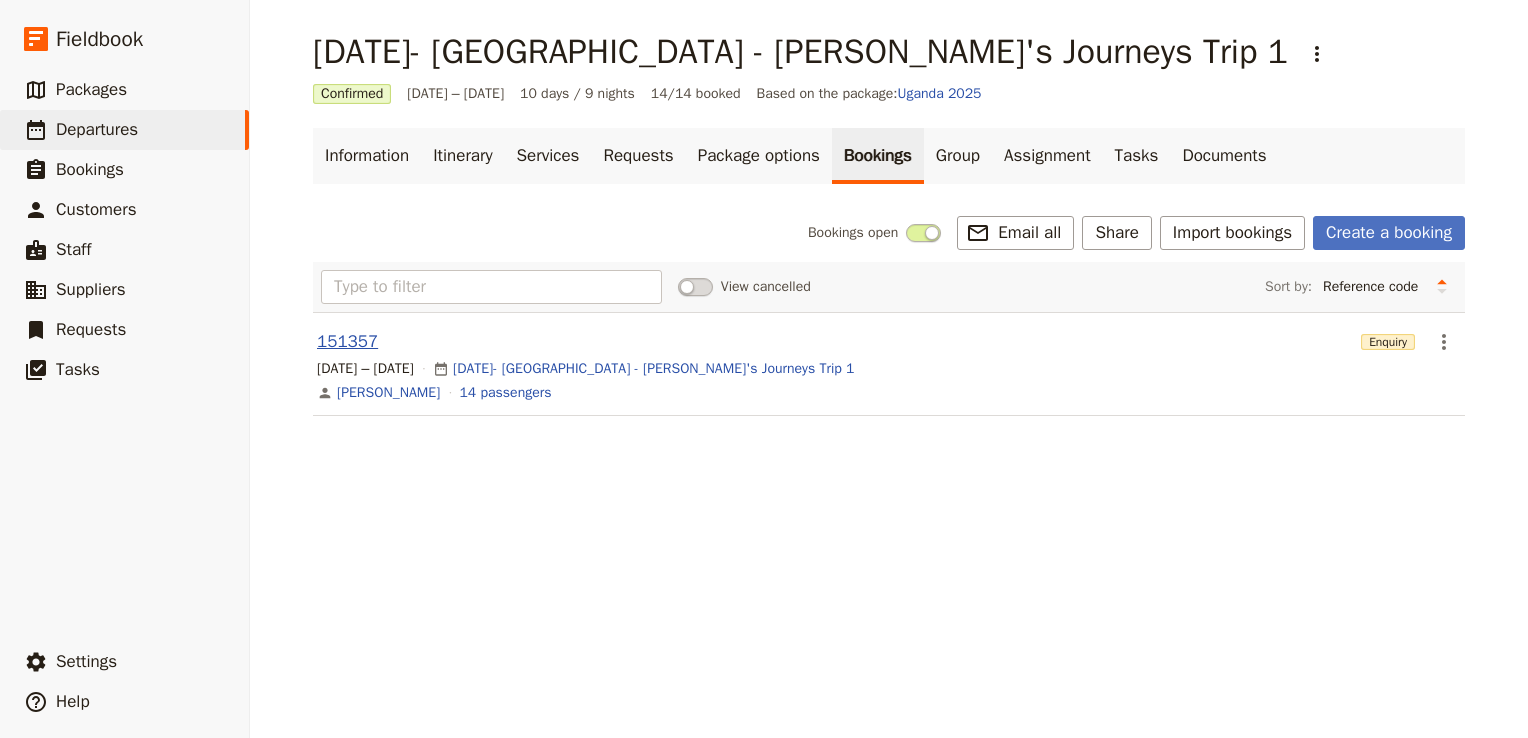 click on "151357" at bounding box center [347, 342] 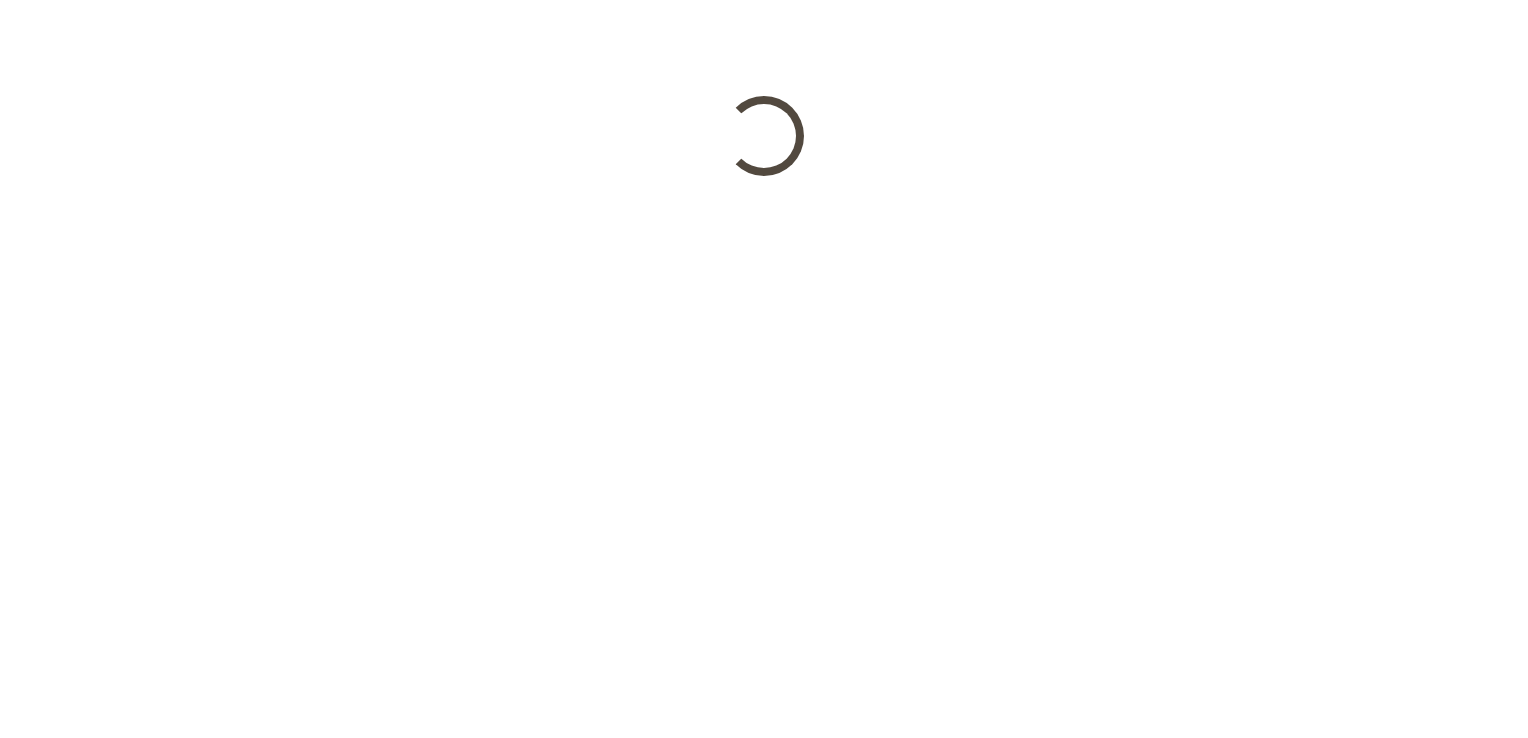scroll, scrollTop: 0, scrollLeft: 0, axis: both 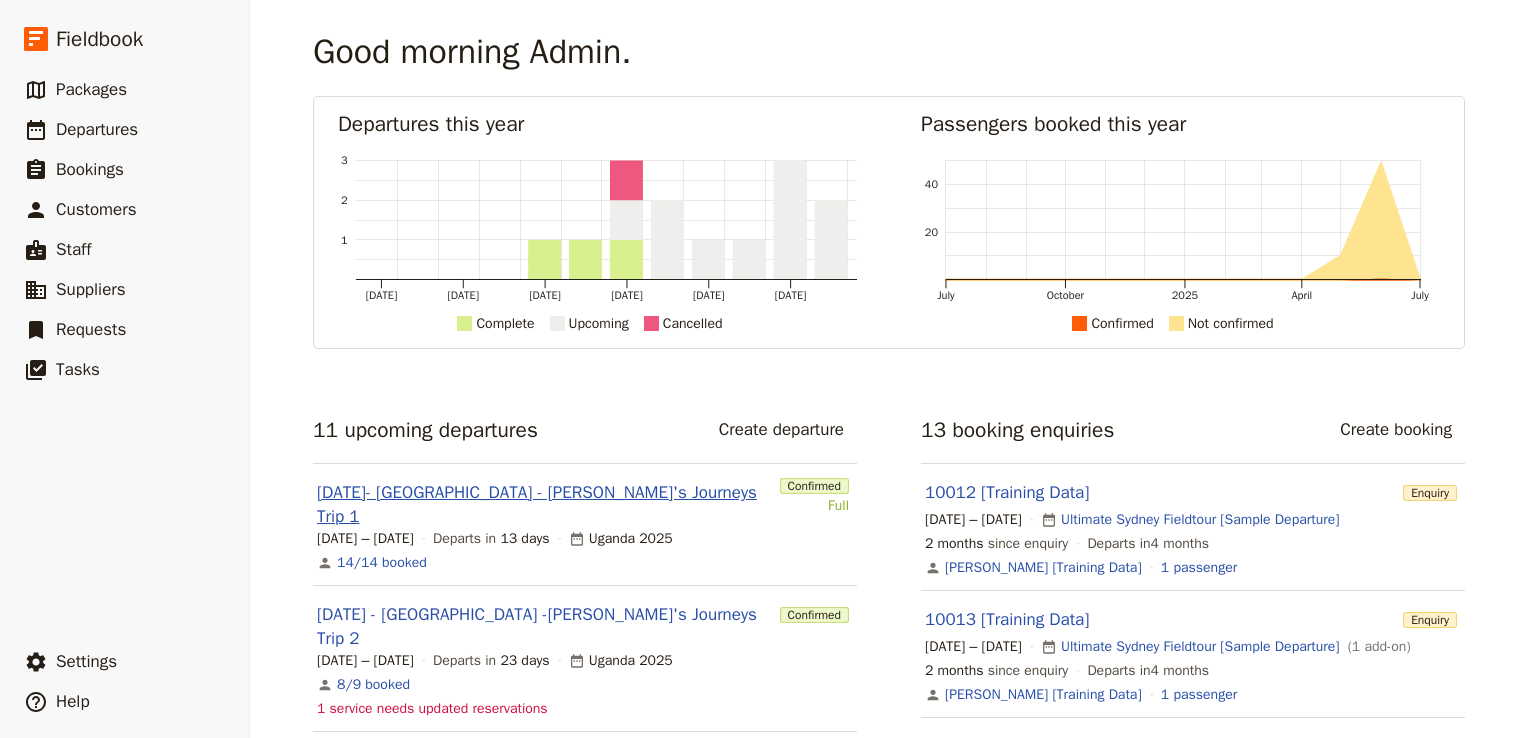 click on "[DATE]- [GEOGRAPHIC_DATA] - [PERSON_NAME]'s Journeys Trip 1" at bounding box center (544, 505) 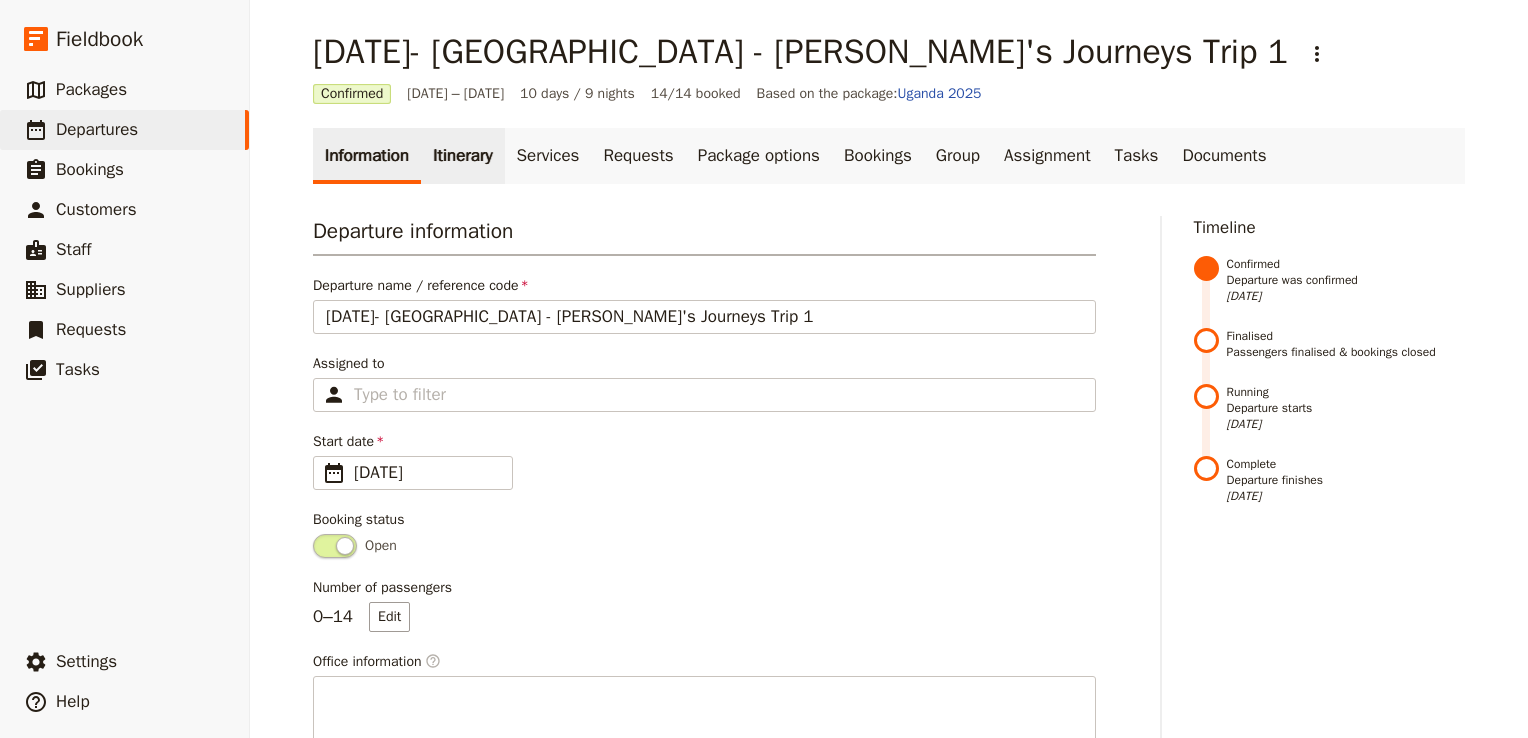click on "Itinerary" at bounding box center [462, 156] 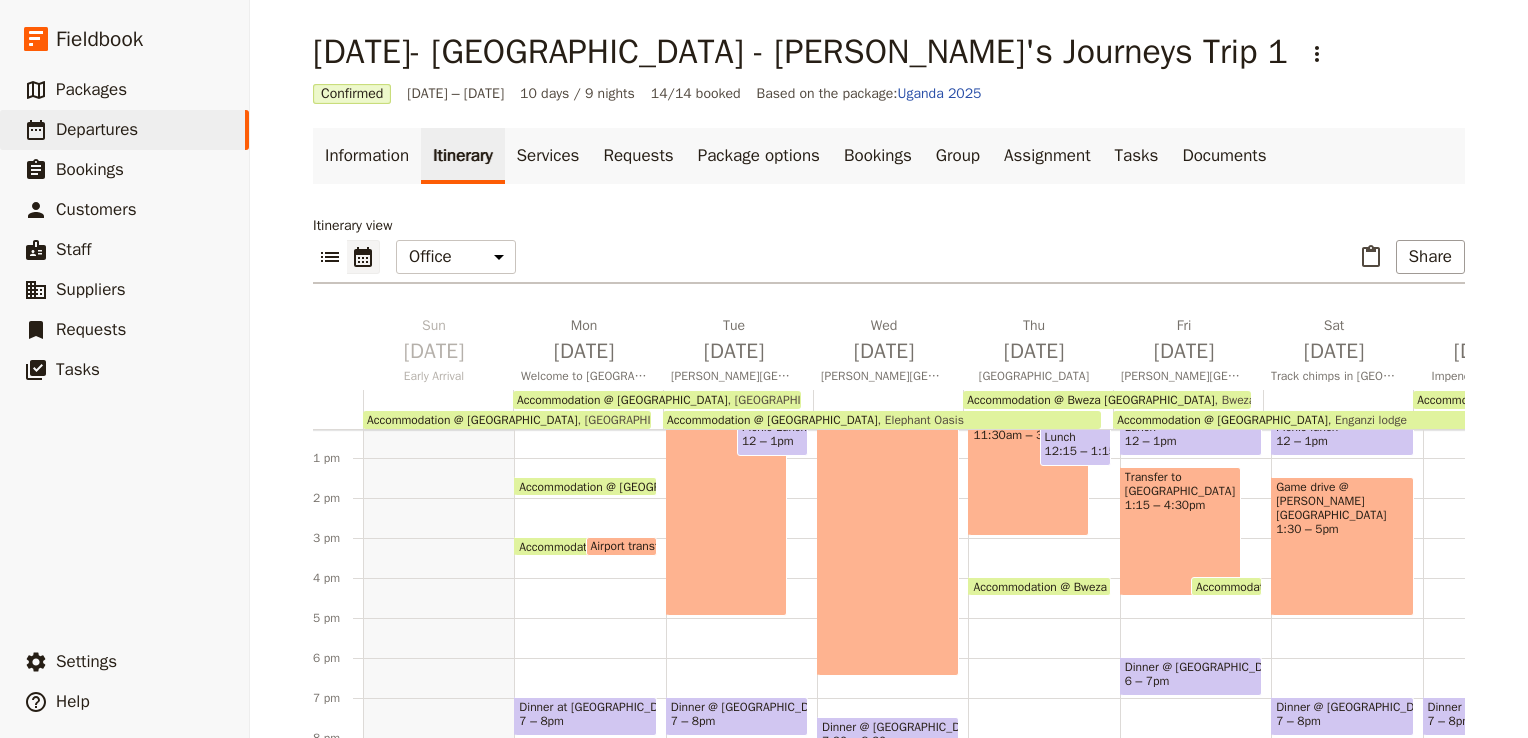 scroll, scrollTop: 508, scrollLeft: 0, axis: vertical 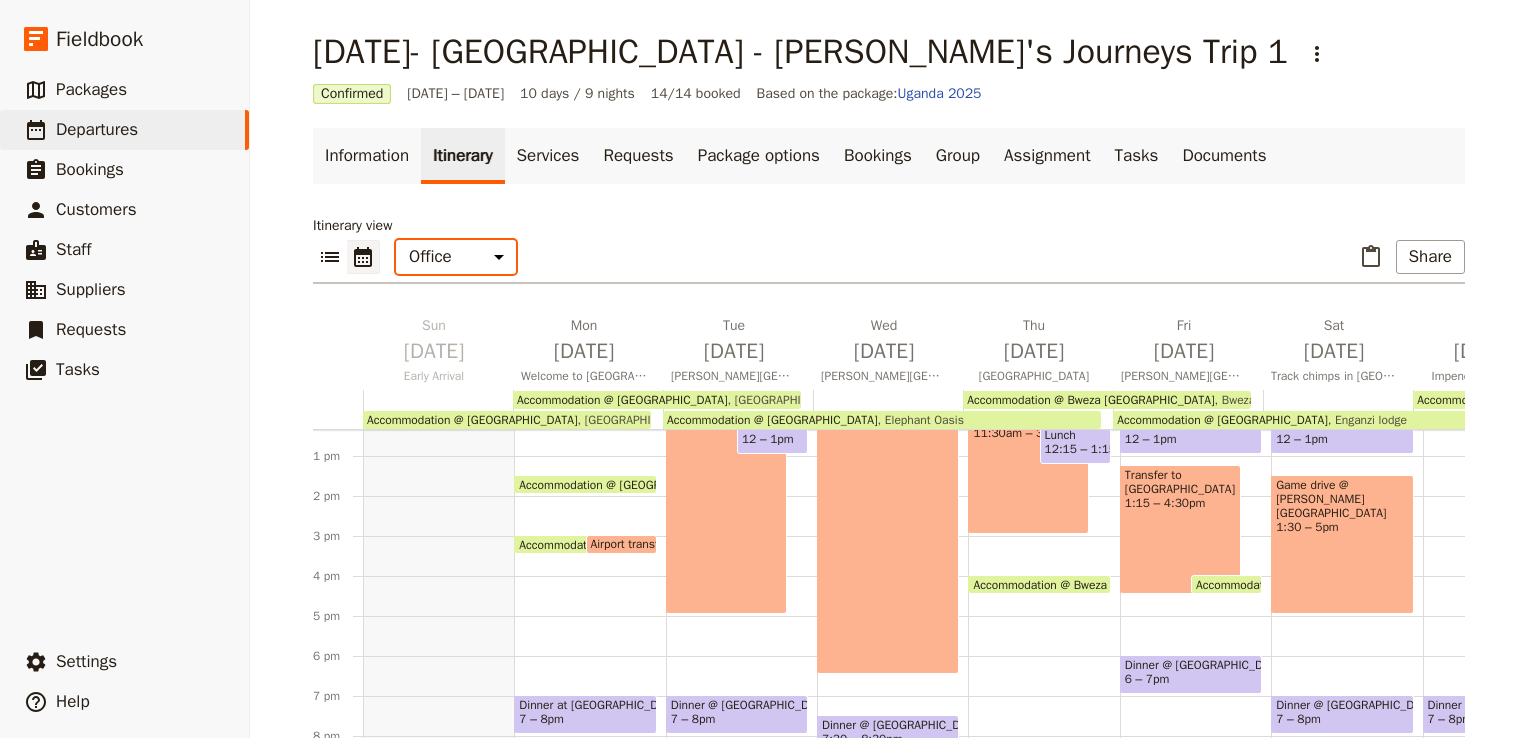 click on "Office Guide Passenger Sales" at bounding box center (456, 257) 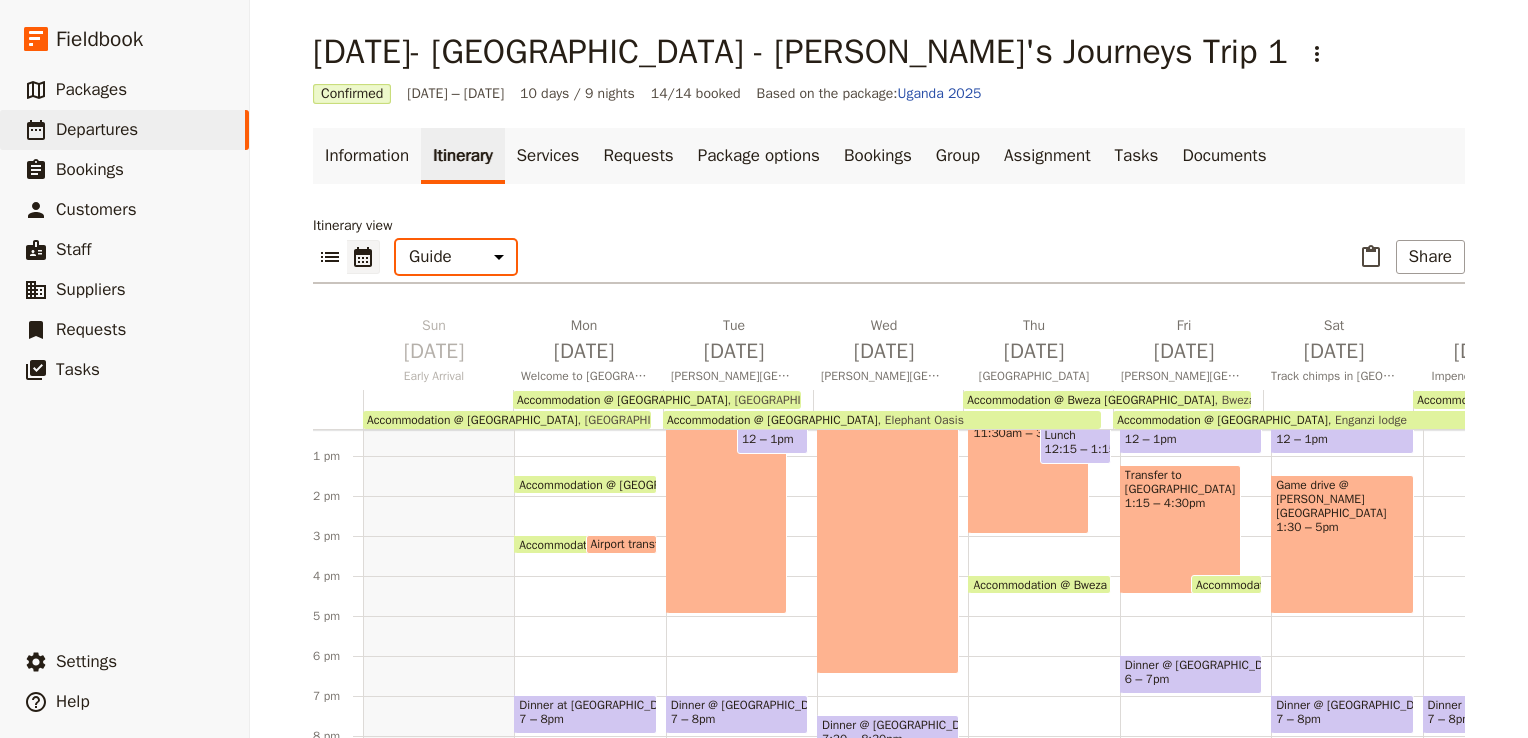 click on "Office Guide Passenger Sales" at bounding box center (456, 257) 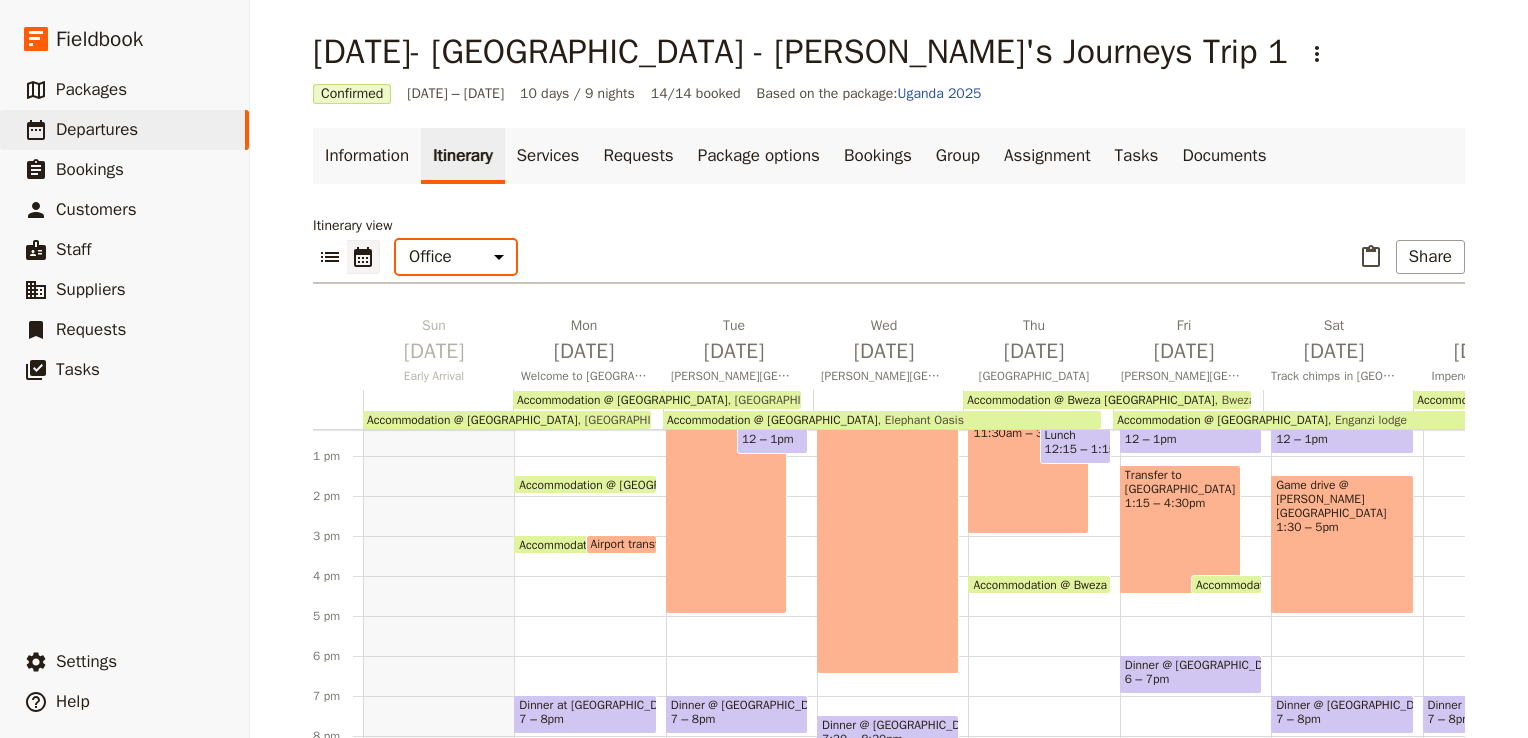 click on "Office Guide Passenger Sales" at bounding box center [456, 257] 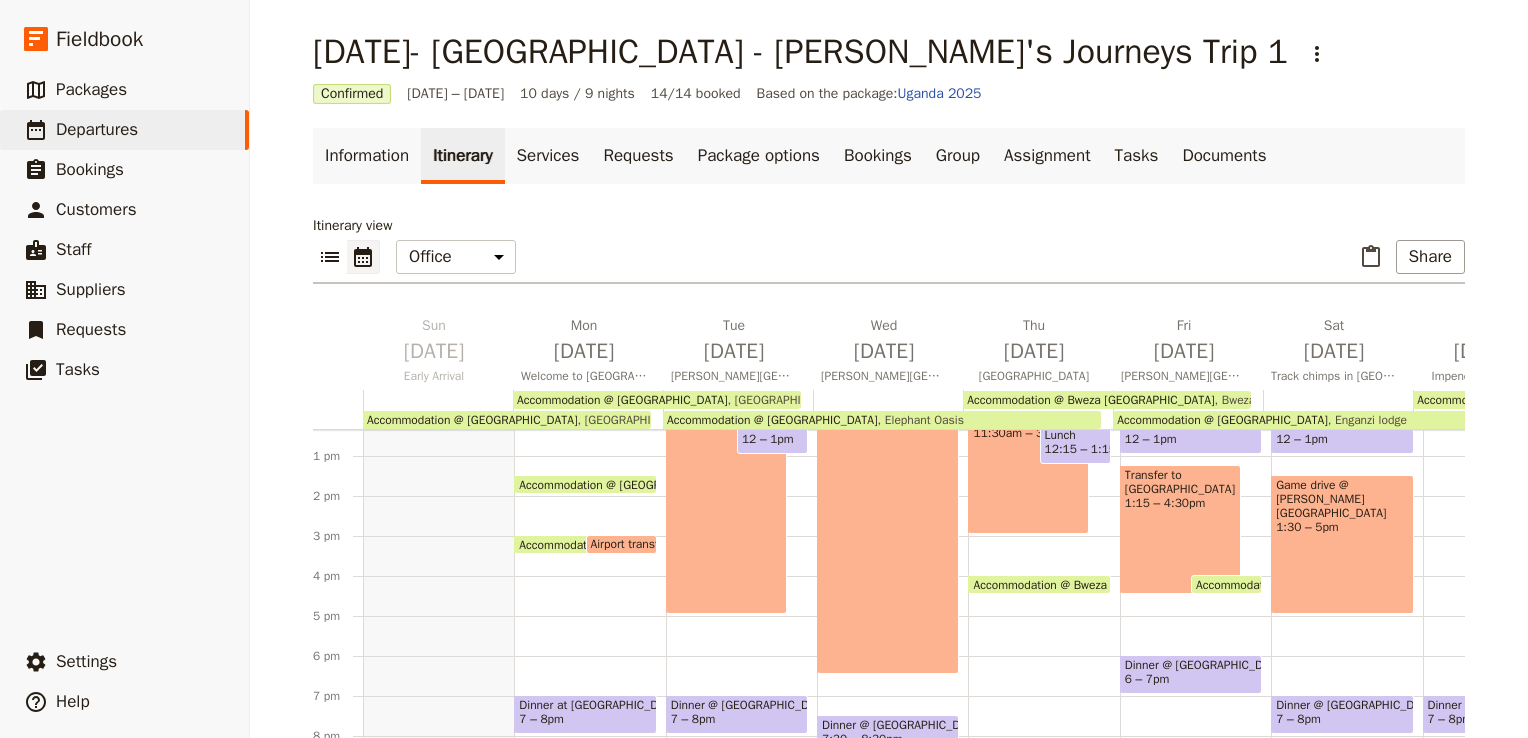 click 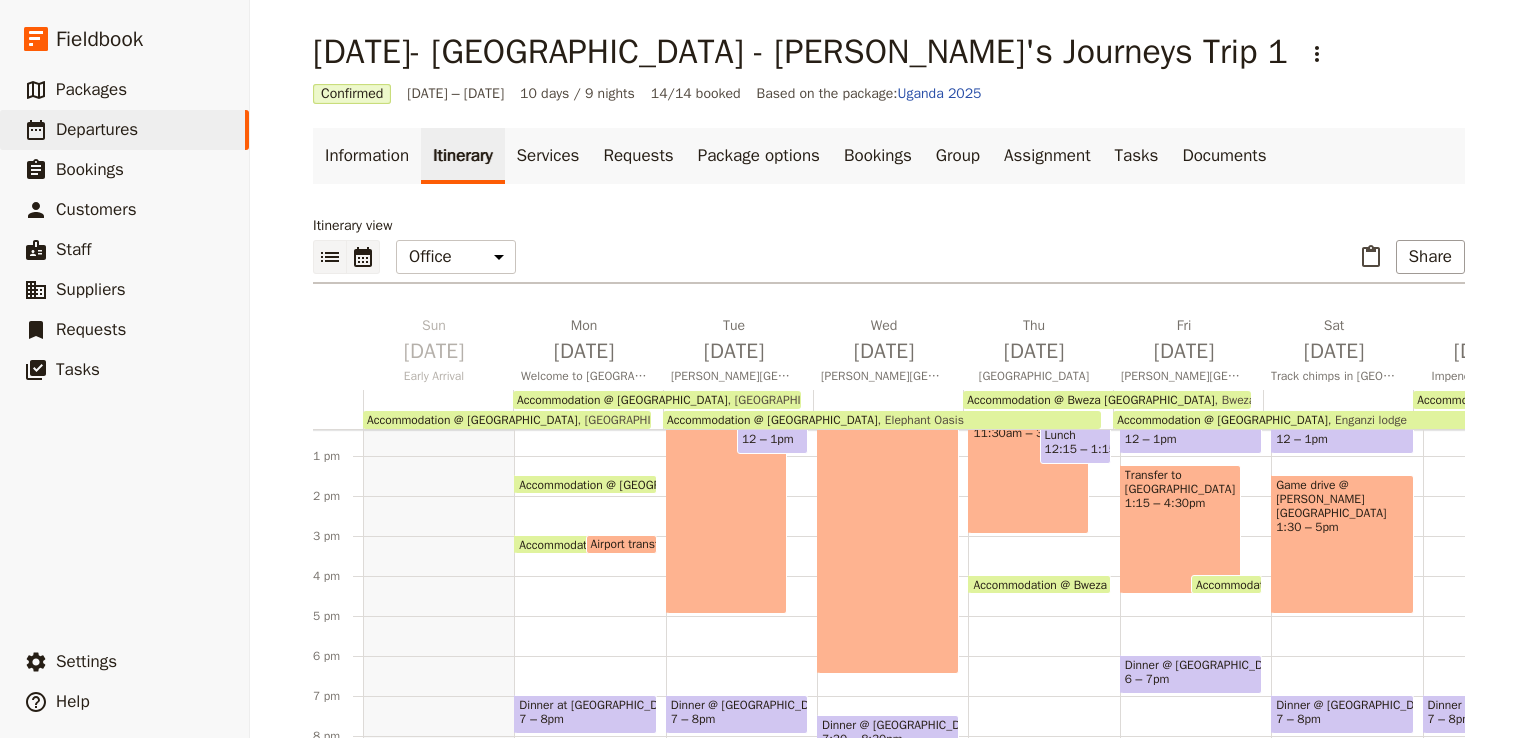 click 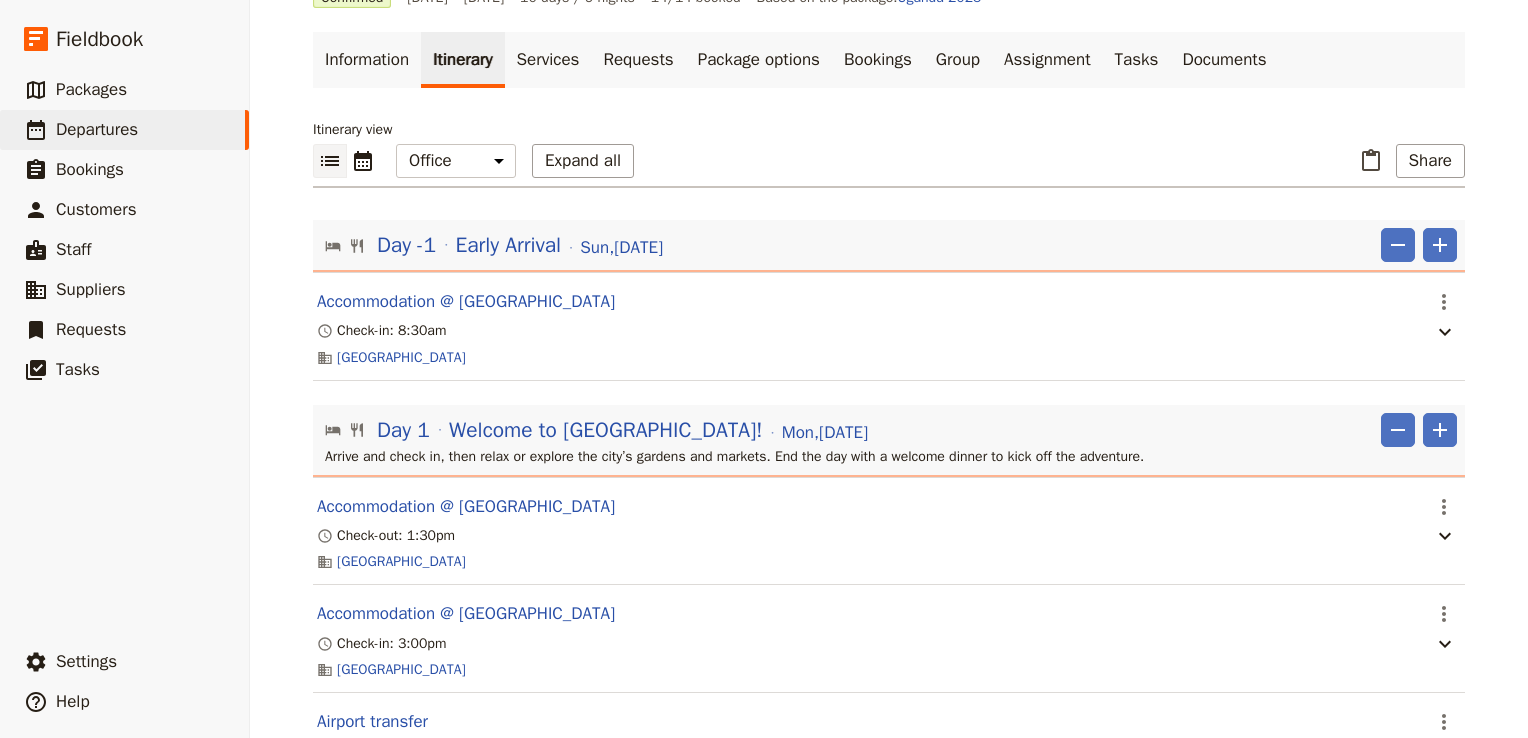 scroll, scrollTop: 0, scrollLeft: 0, axis: both 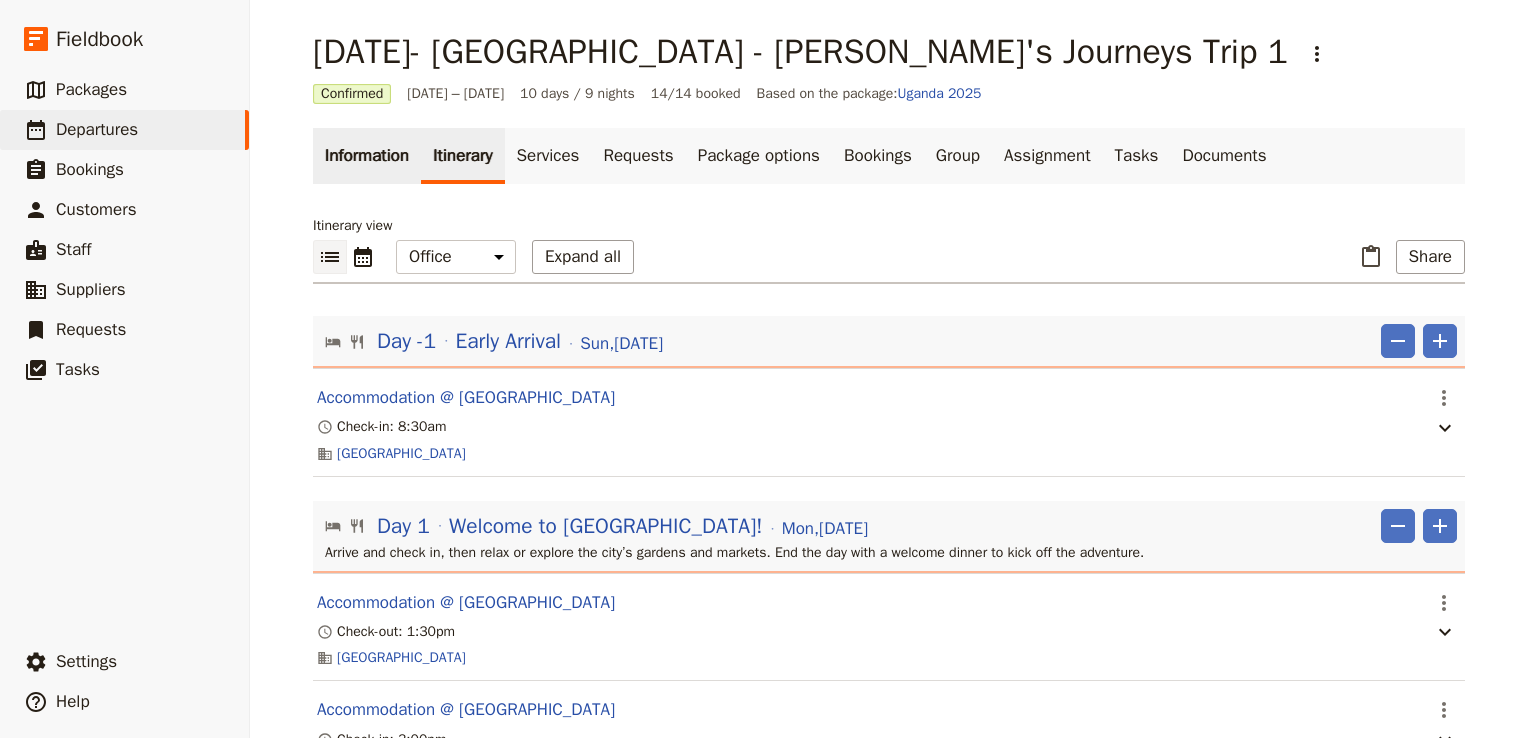 click on "Information" at bounding box center [367, 156] 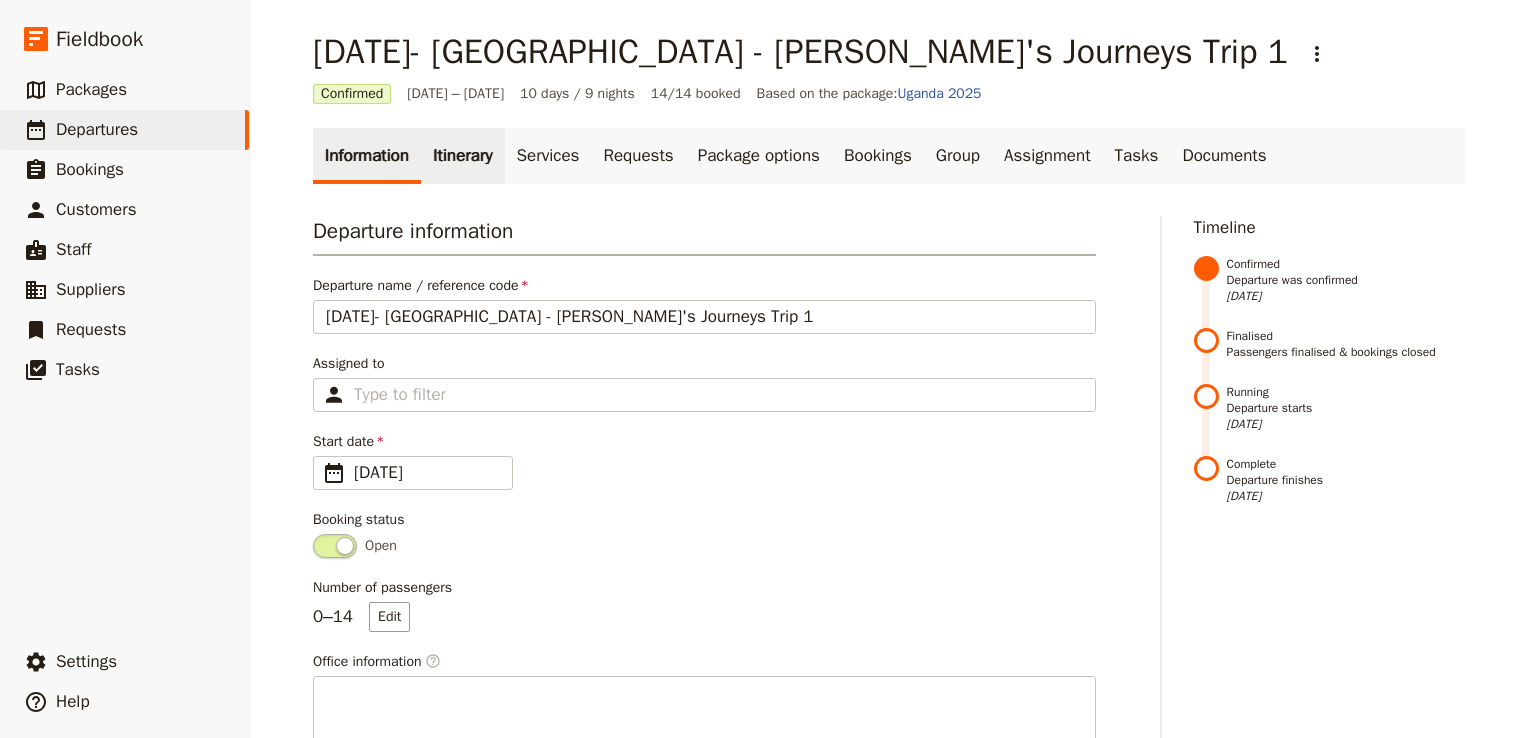 click on "Itinerary" at bounding box center (462, 156) 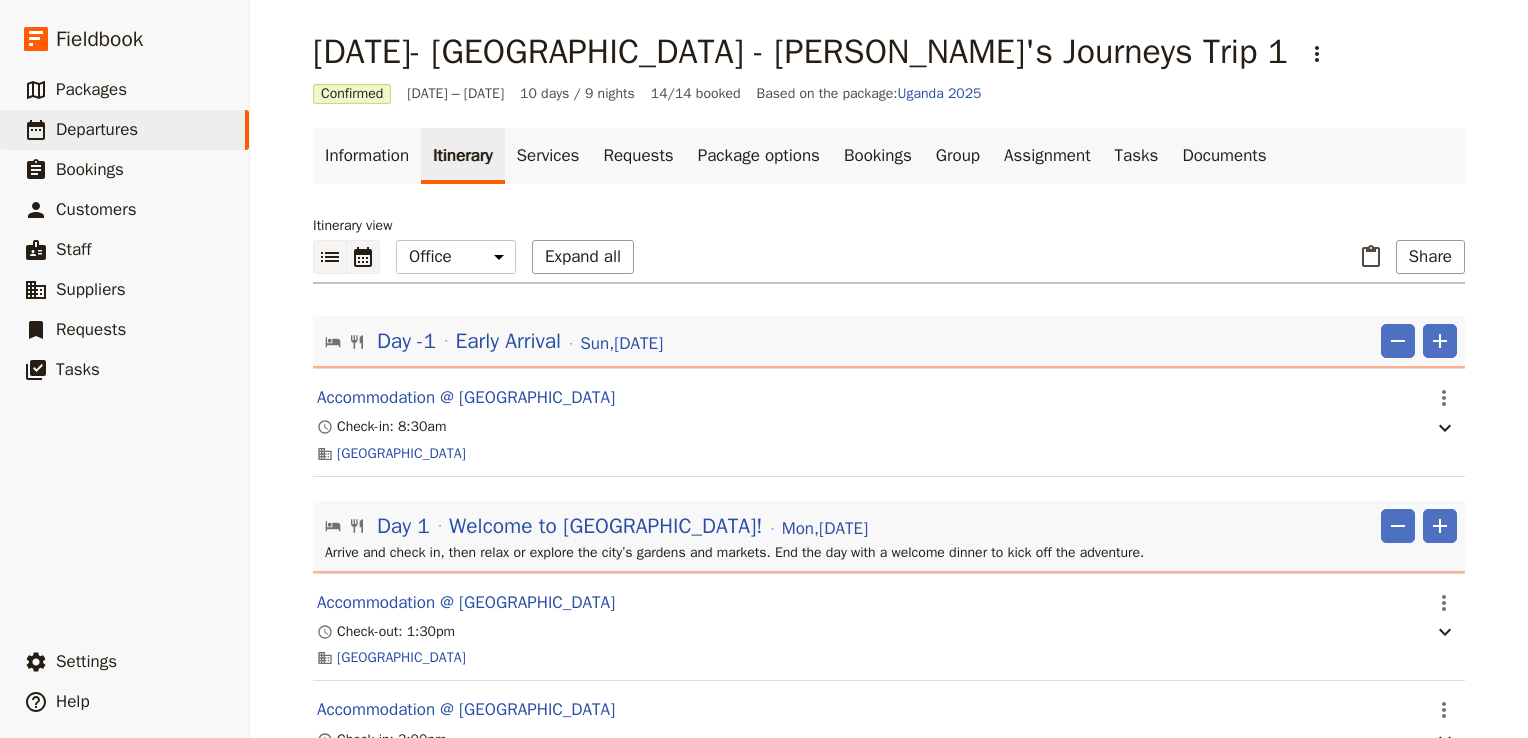 click 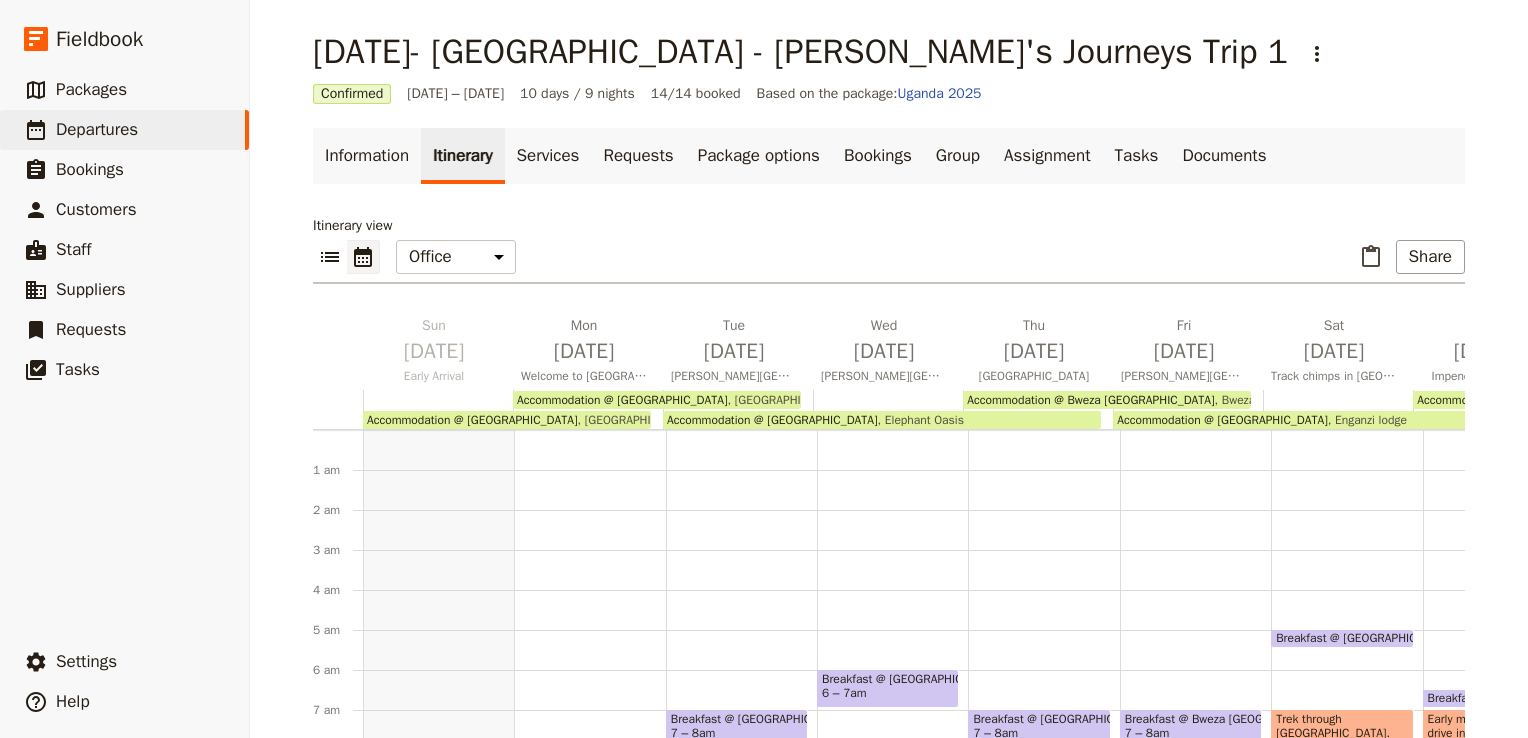 scroll, scrollTop: 60, scrollLeft: 0, axis: vertical 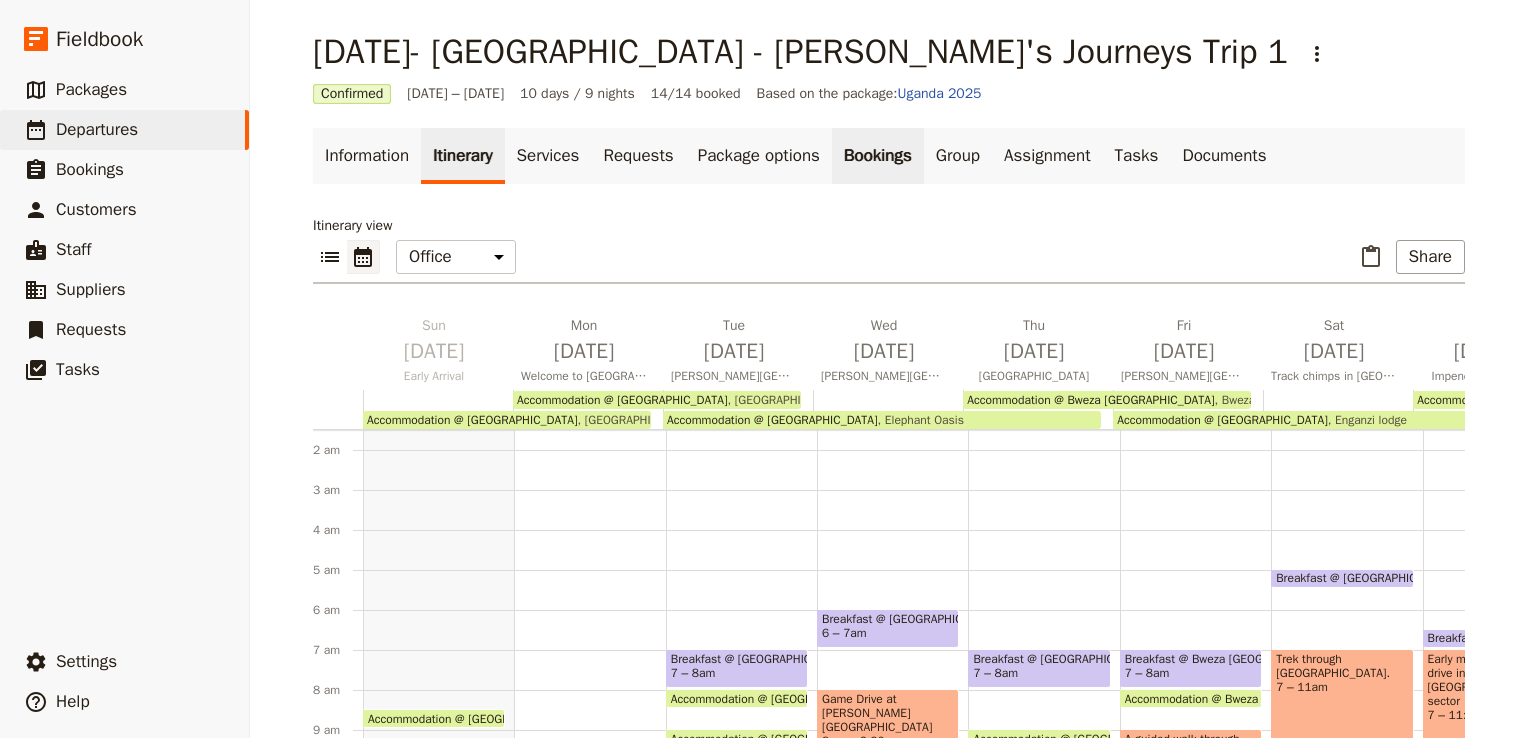 click on "Bookings" at bounding box center [878, 156] 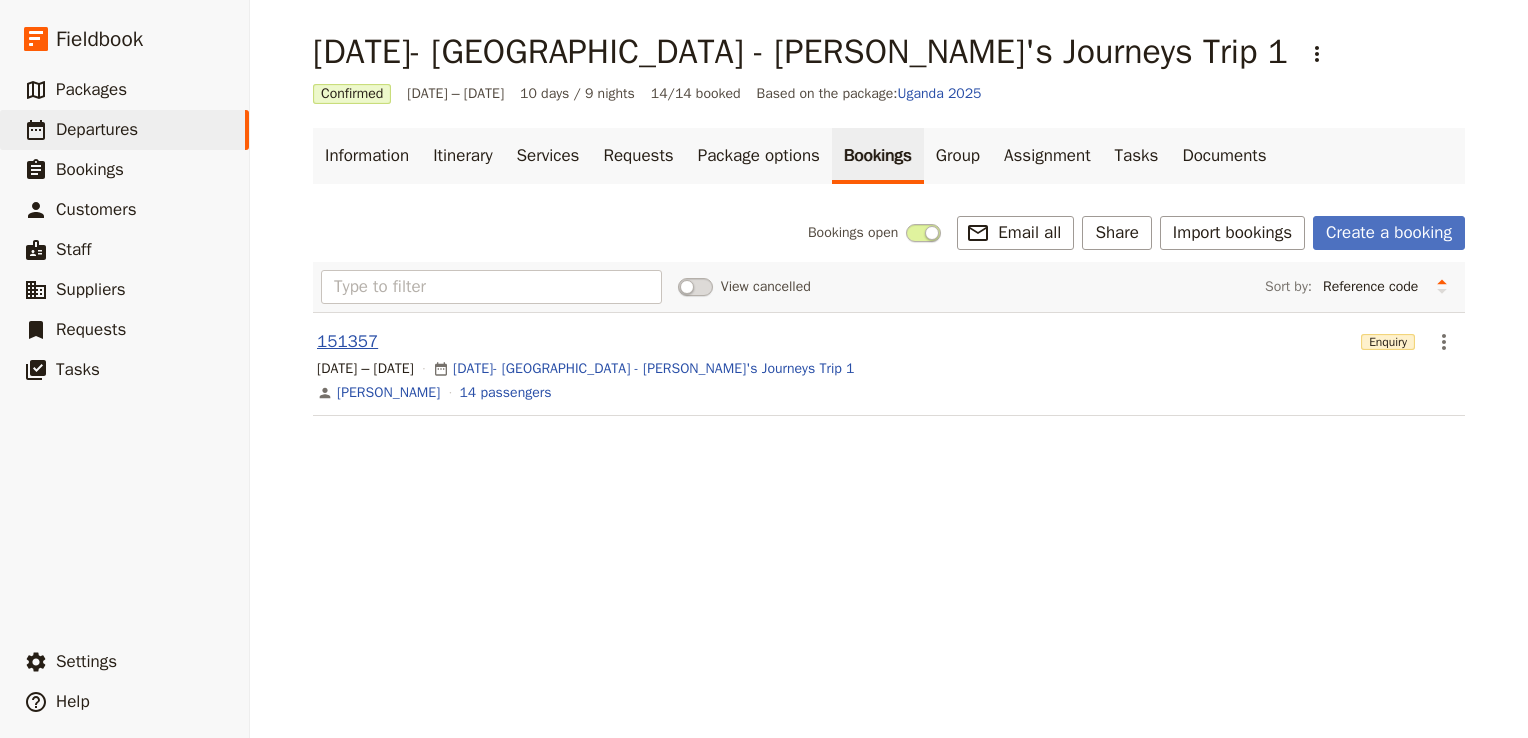 click on "151357" at bounding box center (347, 342) 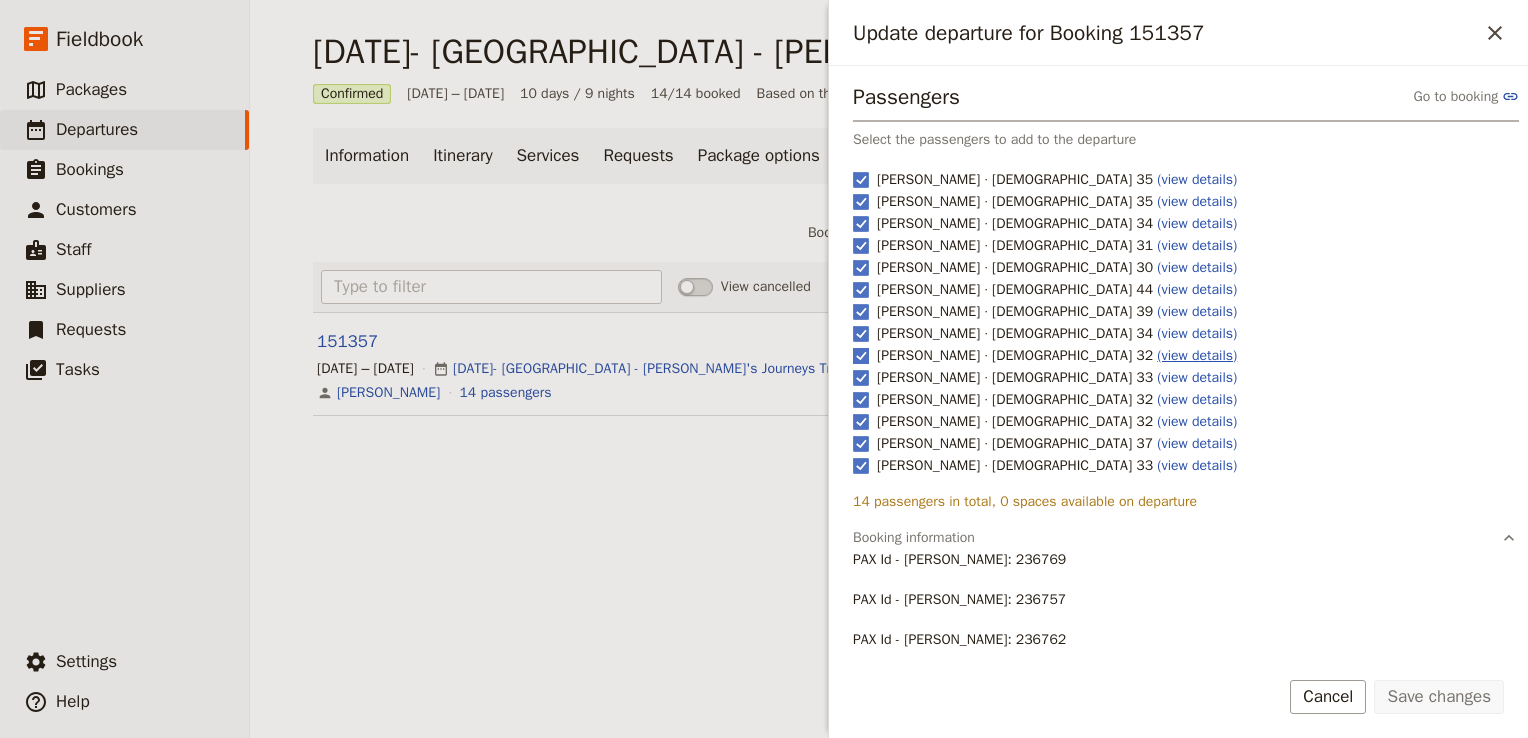 click on "(view details)" at bounding box center [1197, 355] 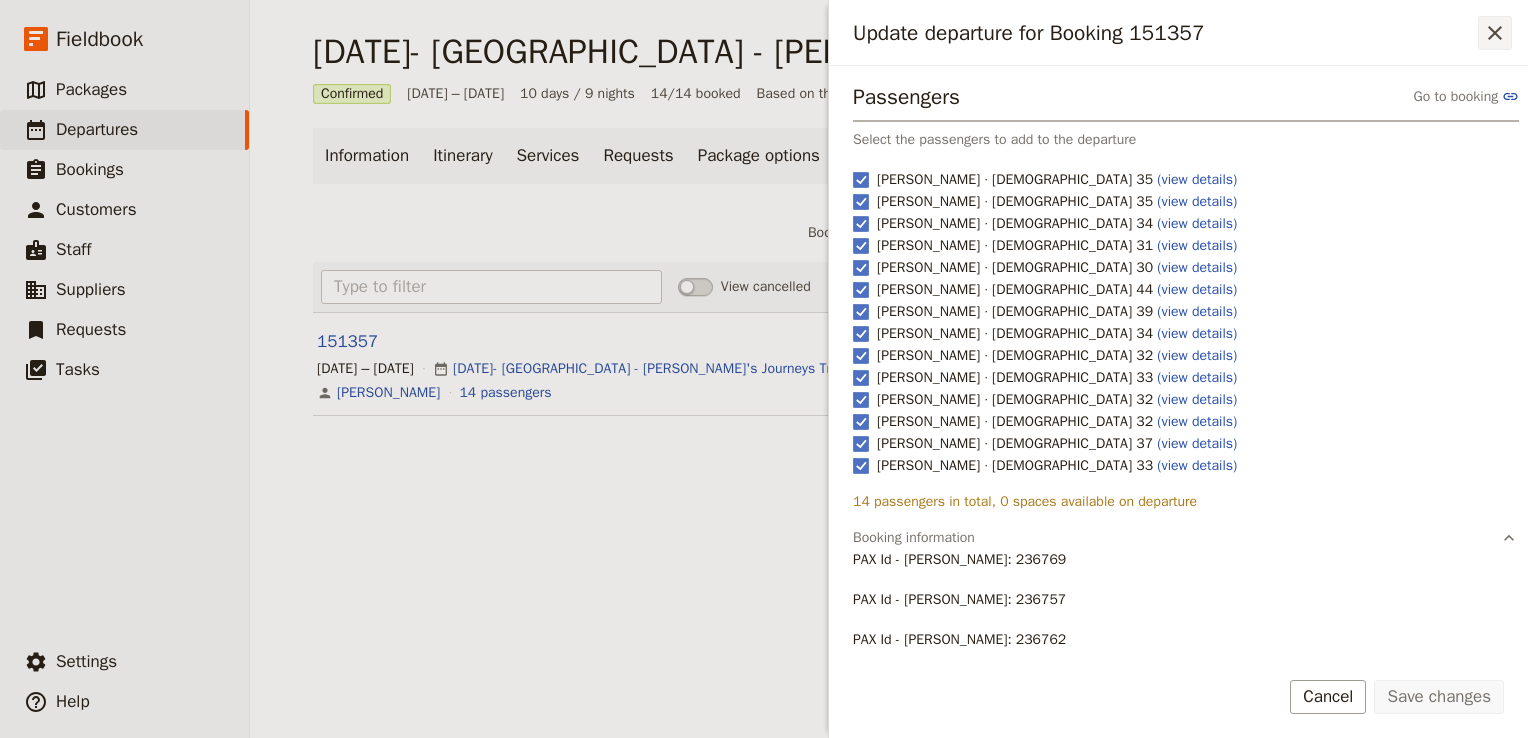 click 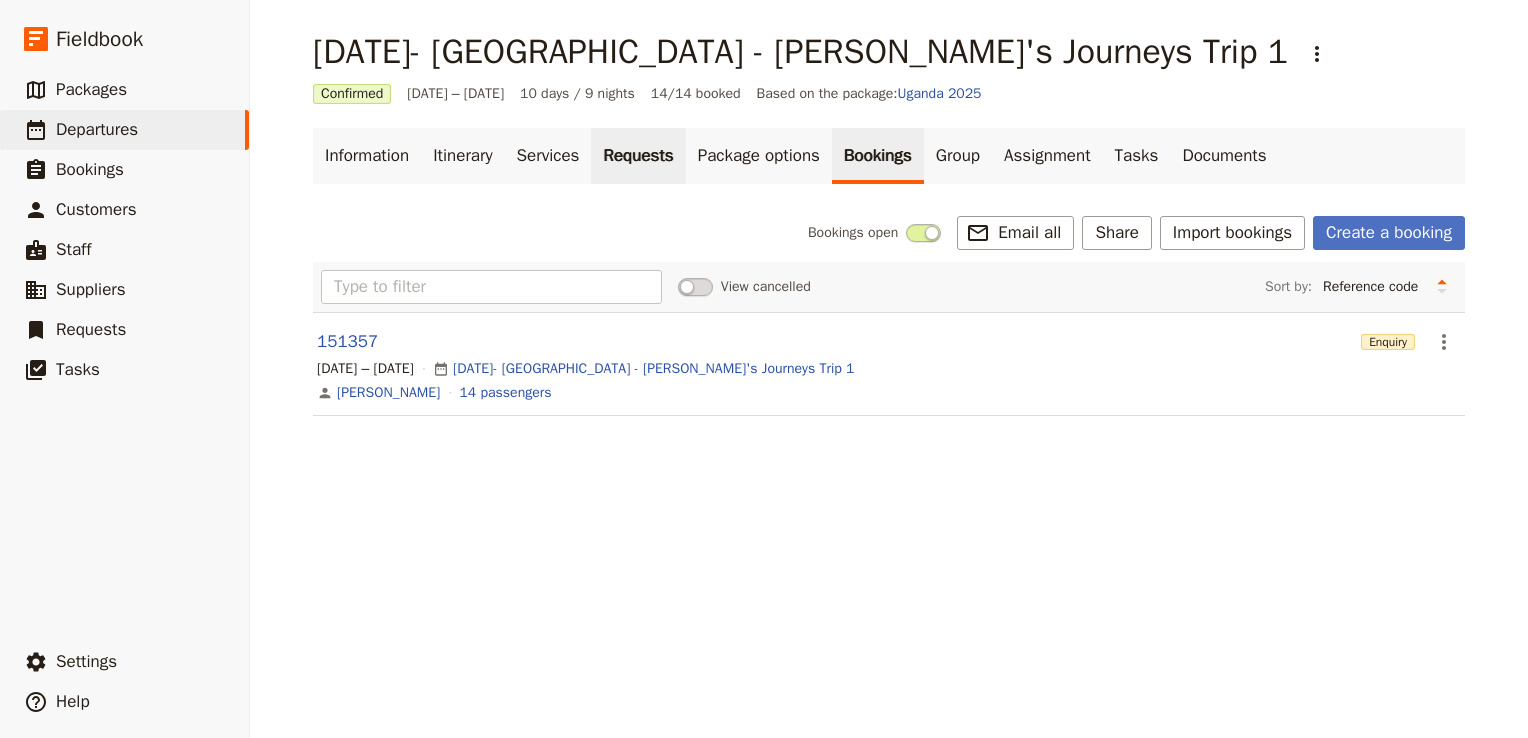 click on "Requests" at bounding box center [638, 156] 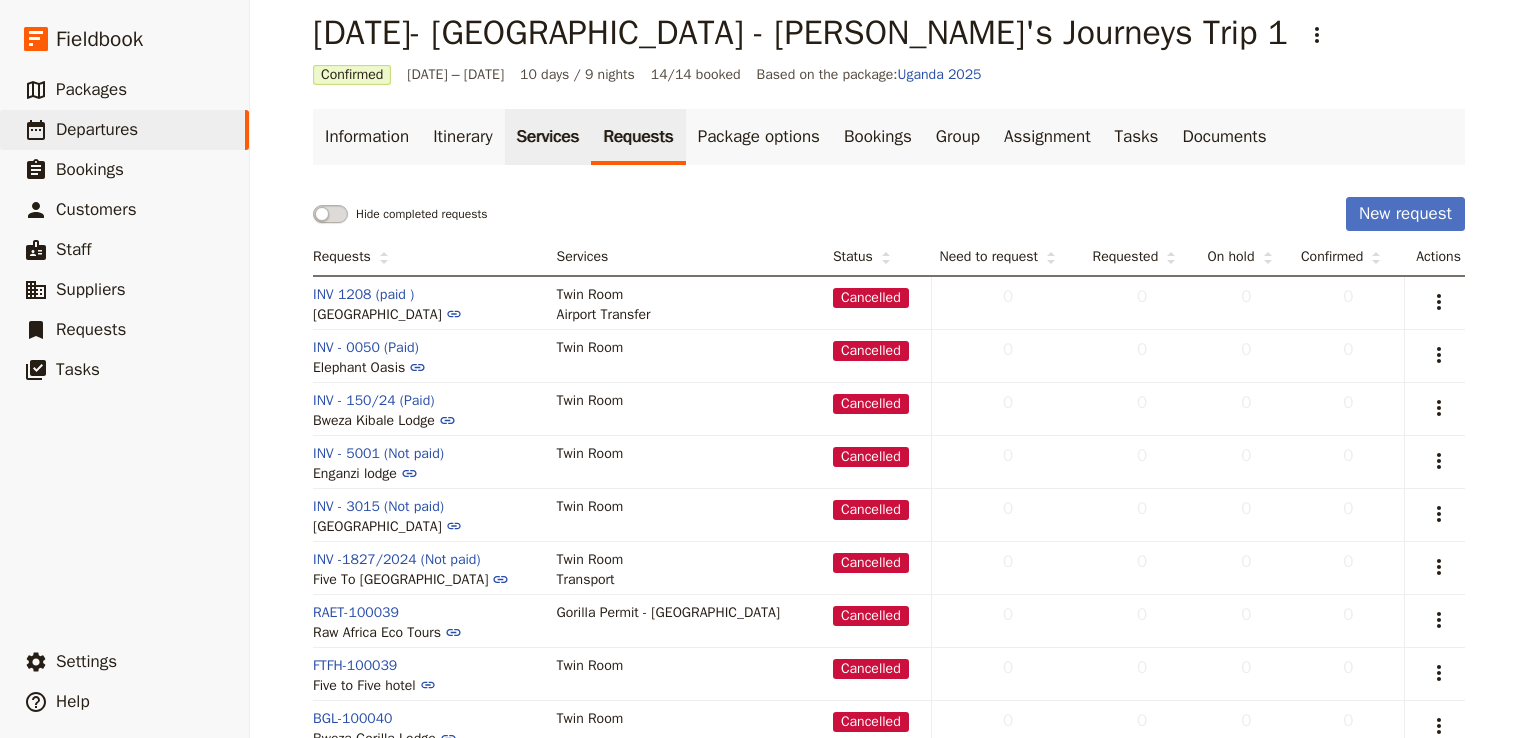 scroll, scrollTop: 0, scrollLeft: 0, axis: both 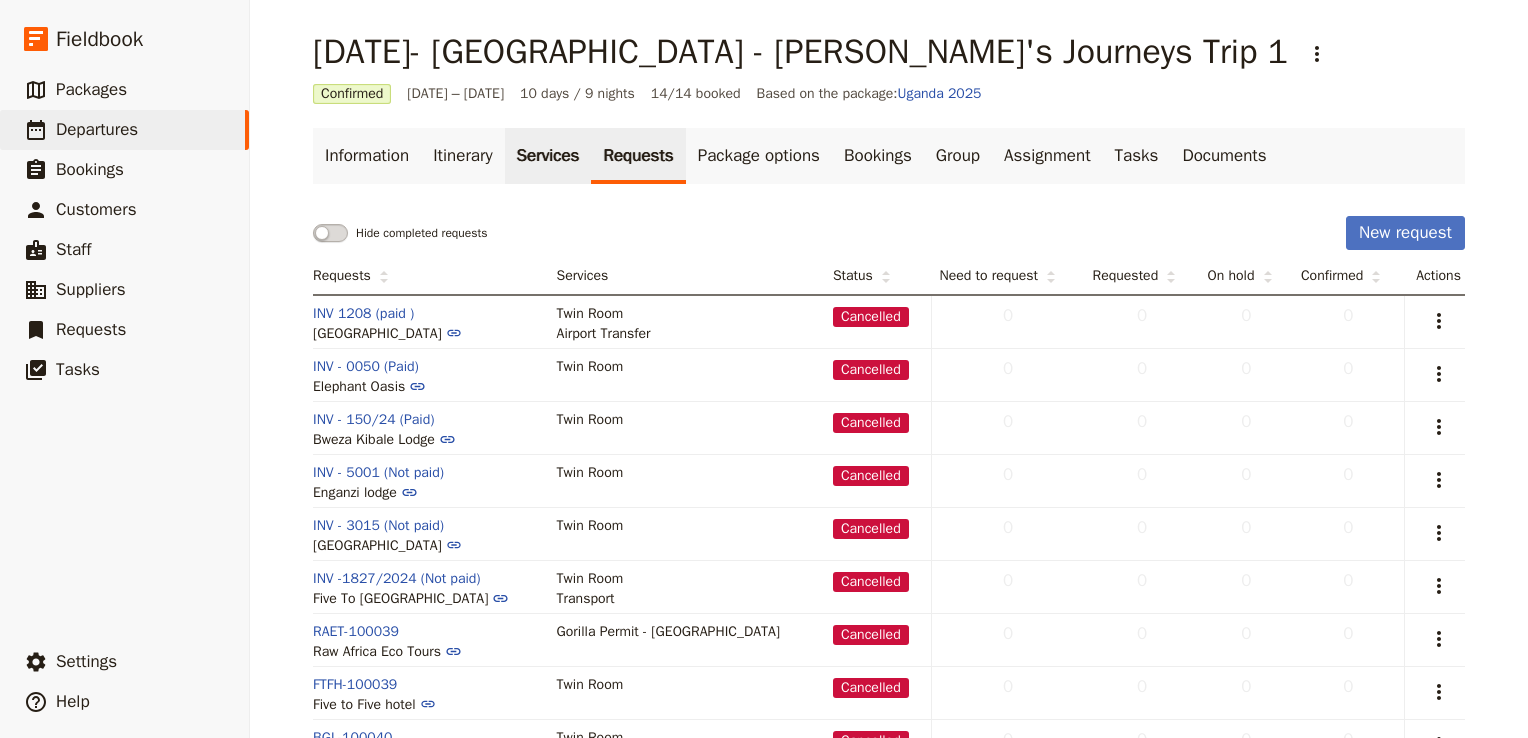 click on "Services" at bounding box center (548, 156) 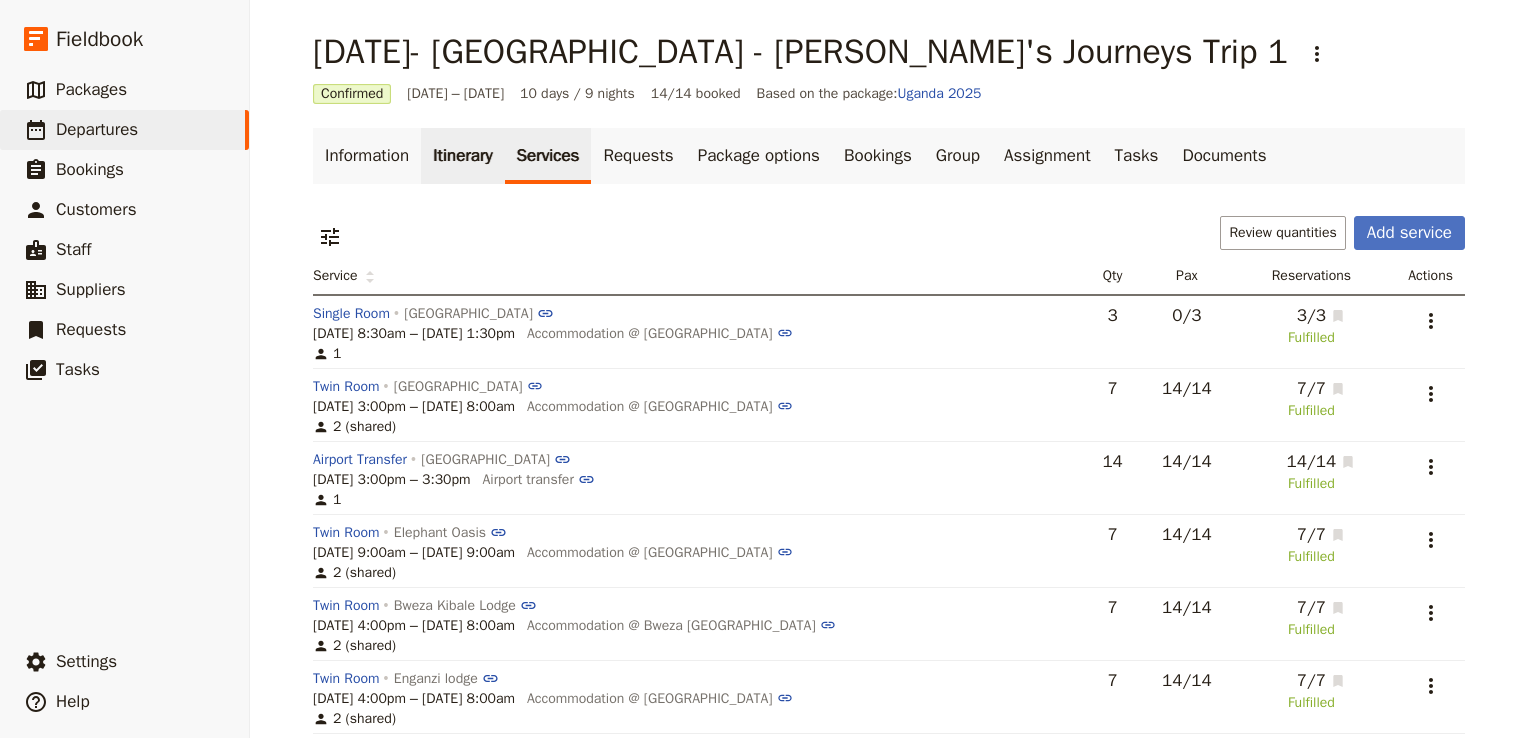 click on "Itinerary" at bounding box center [462, 156] 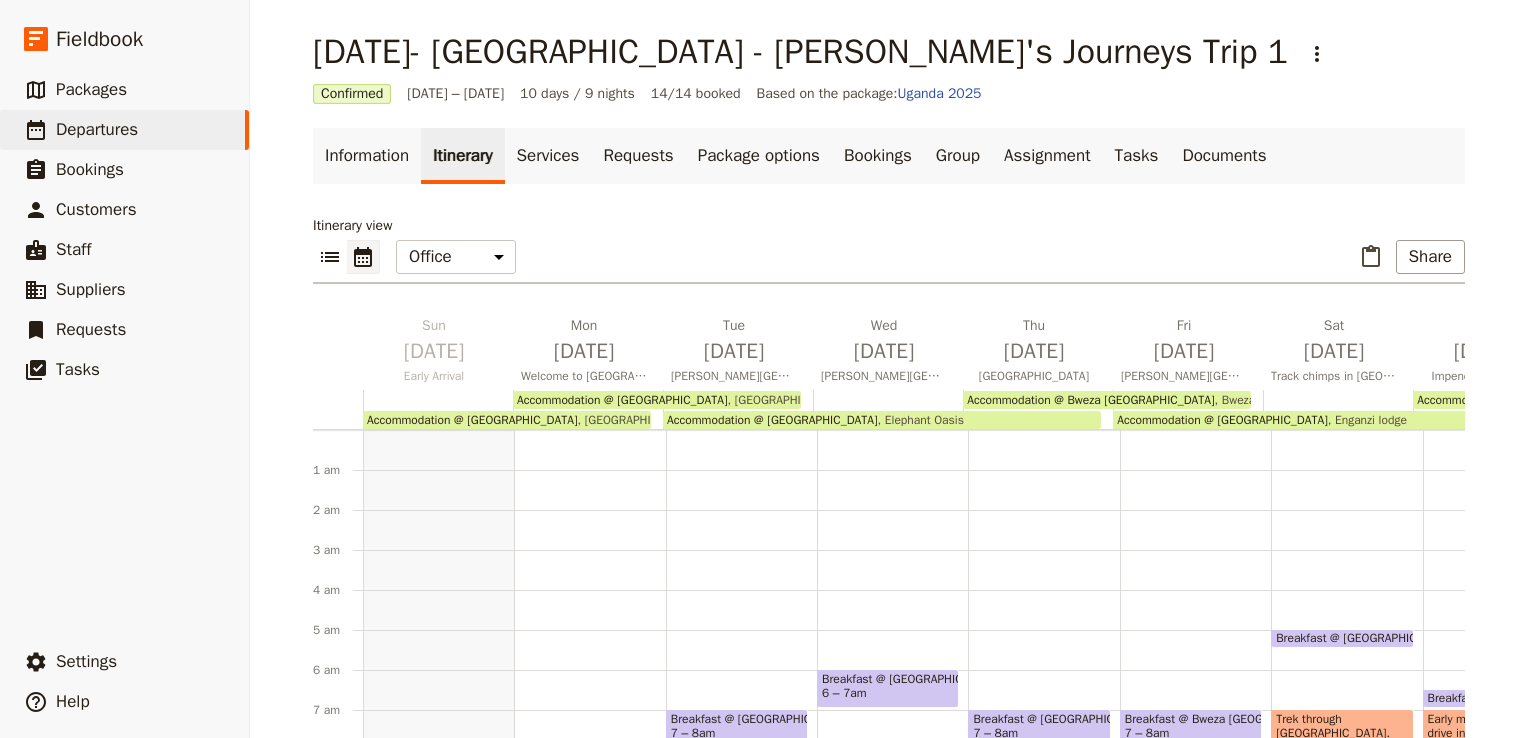 scroll, scrollTop: 60, scrollLeft: 0, axis: vertical 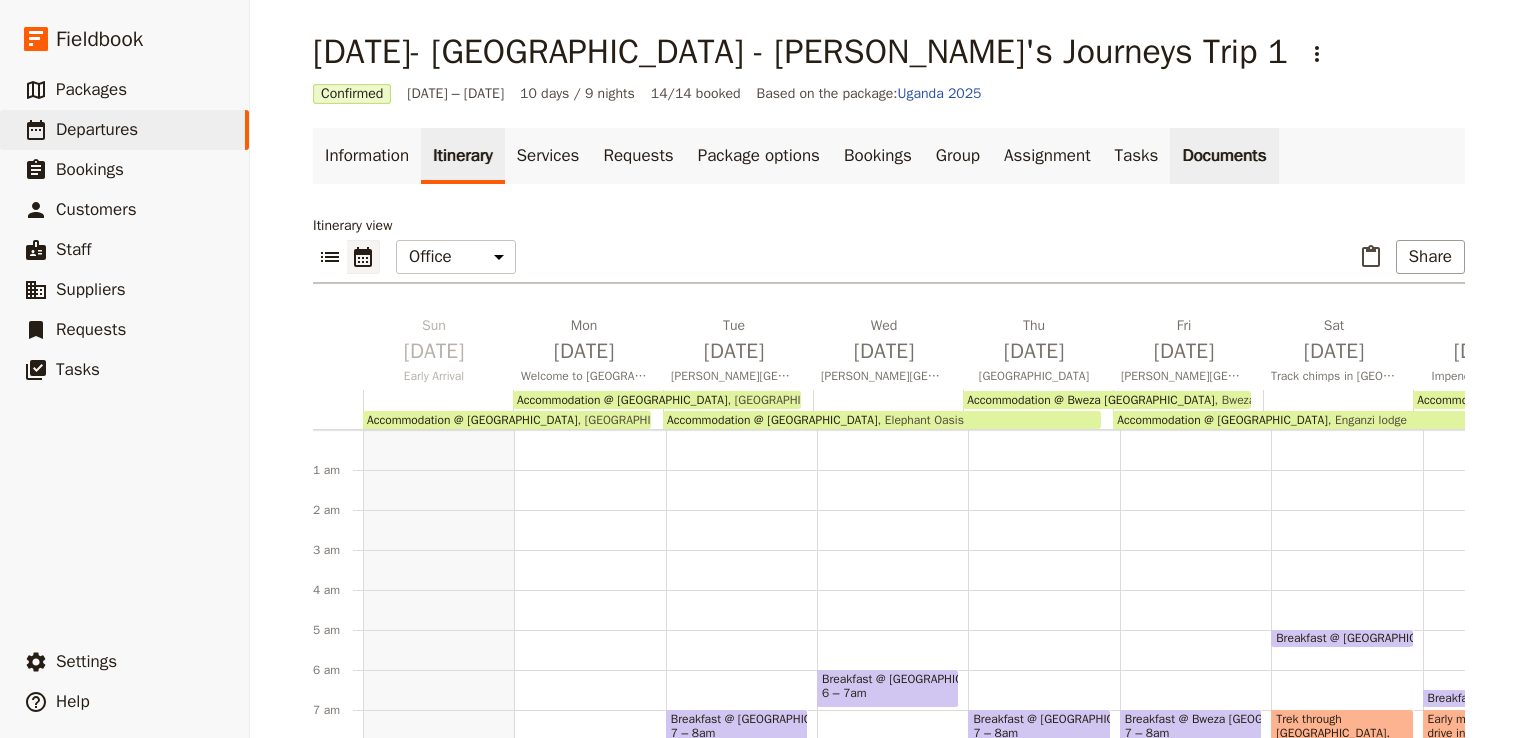 click on "Documents" at bounding box center (1224, 156) 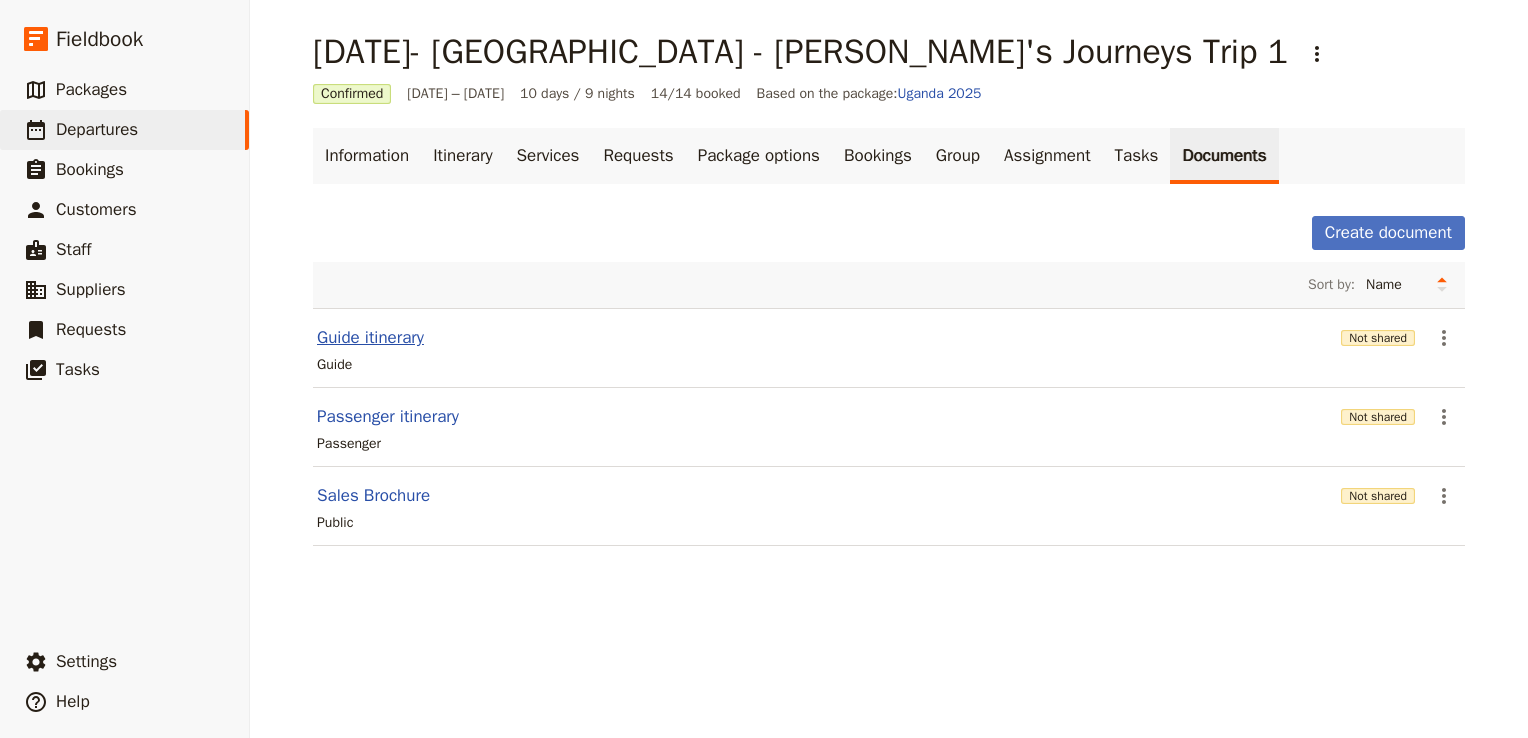 click on "Guide itinerary" at bounding box center (370, 338) 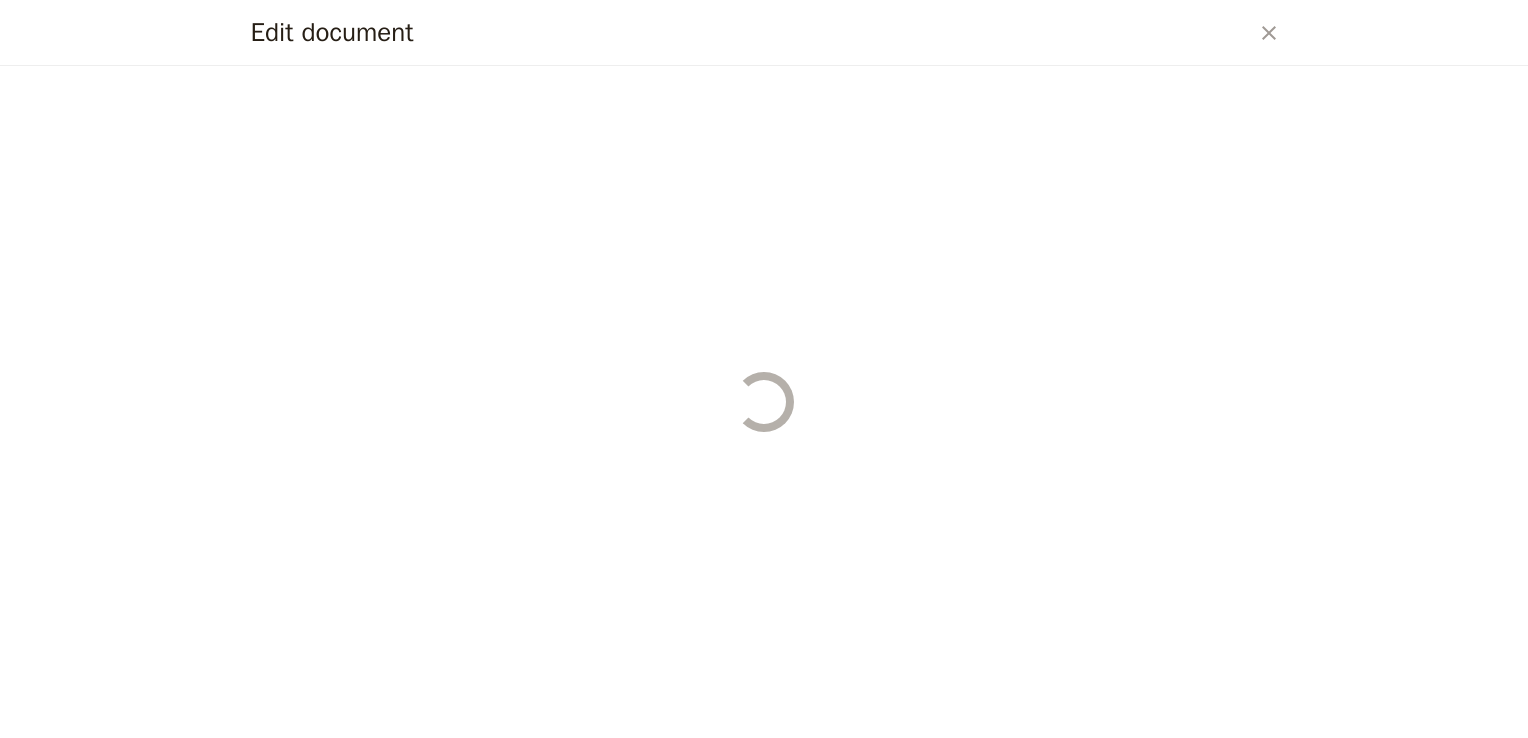 select on "STAFF" 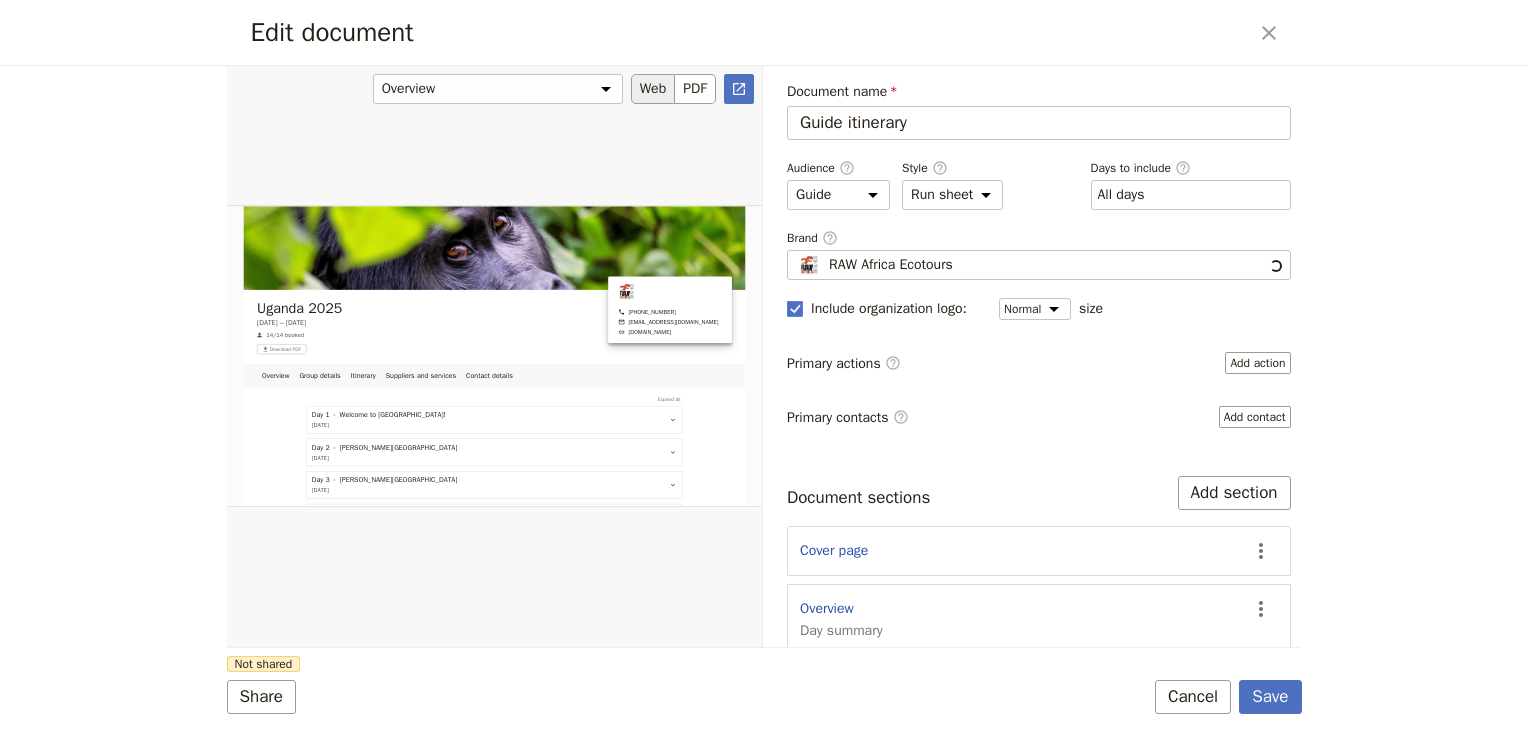 scroll, scrollTop: 0, scrollLeft: 0, axis: both 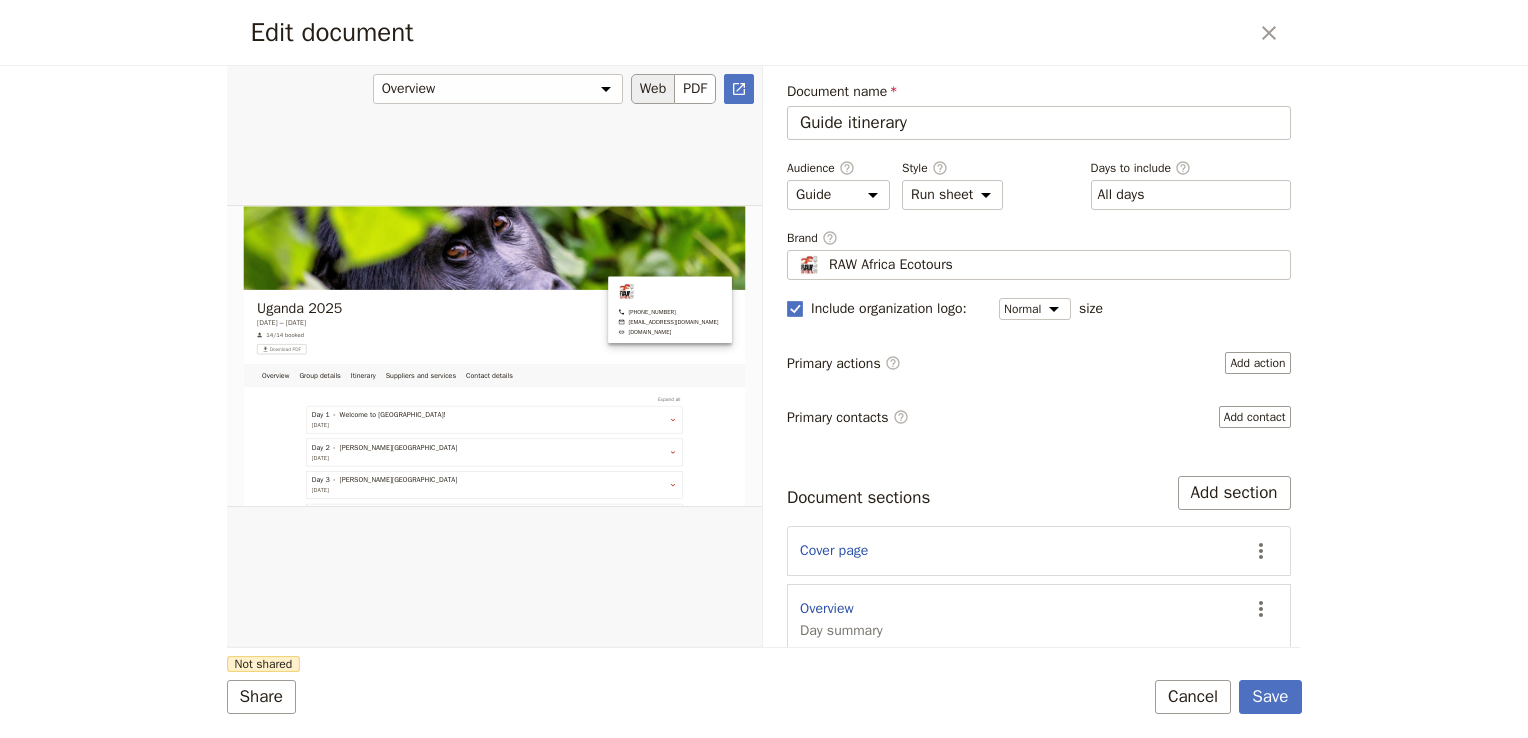 click on "Web" at bounding box center (653, 89) 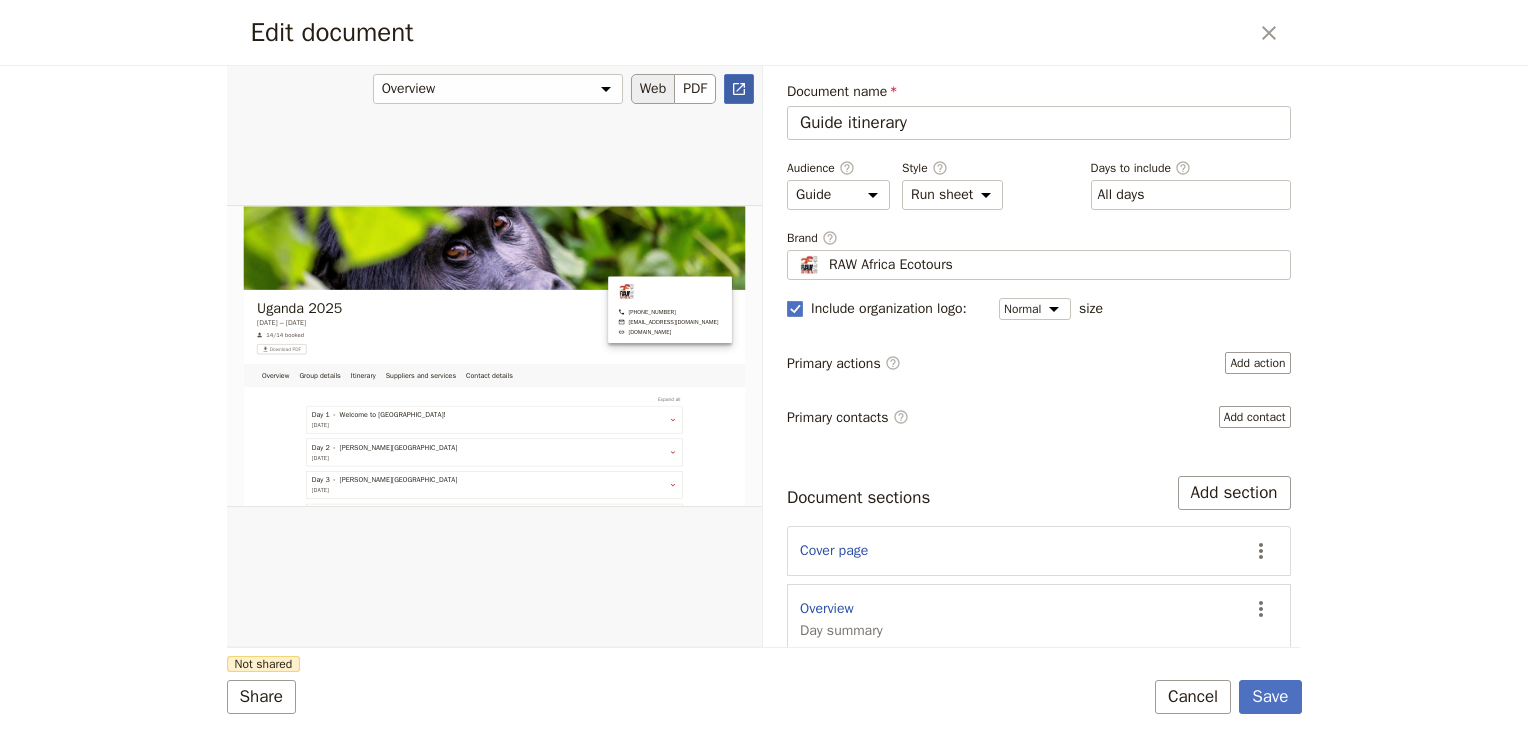 click 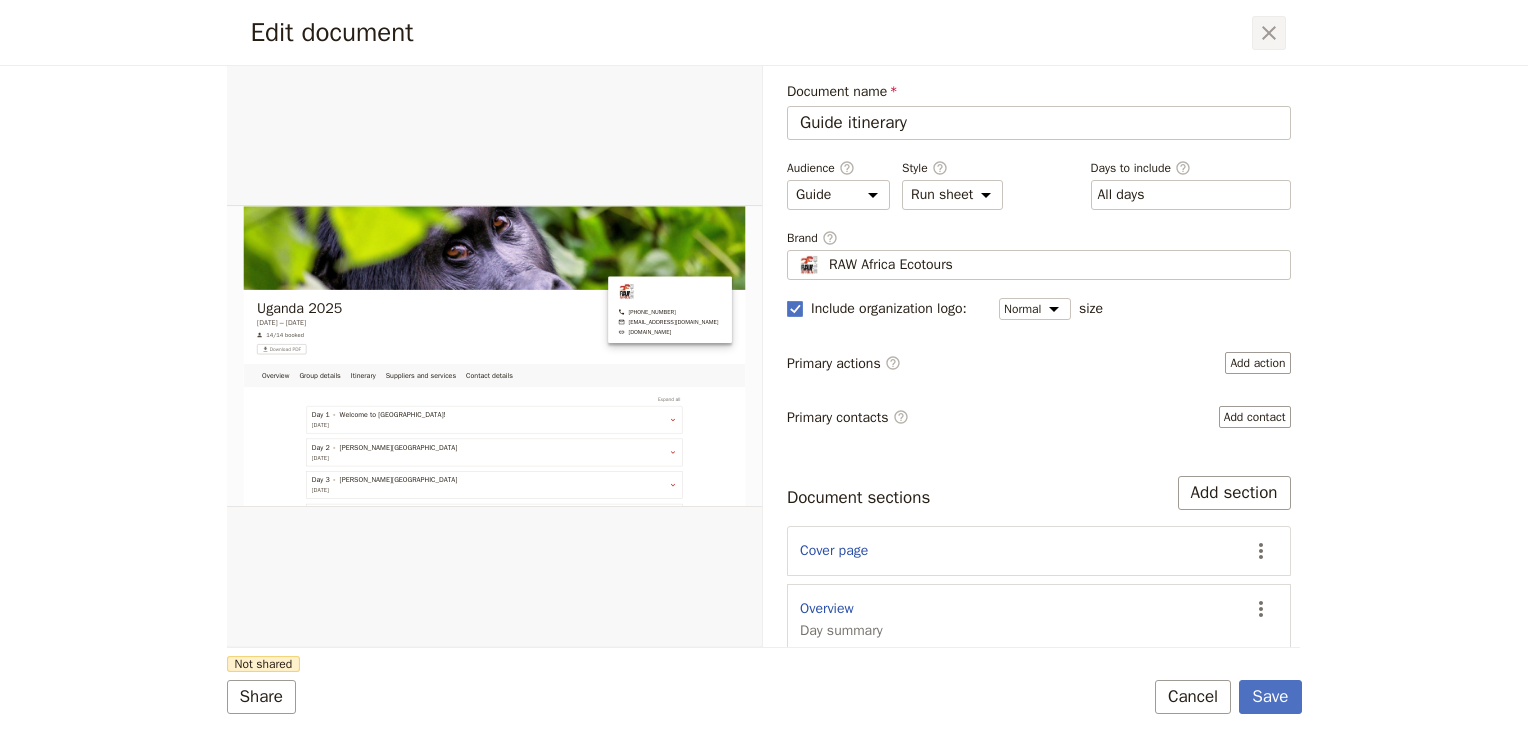 click 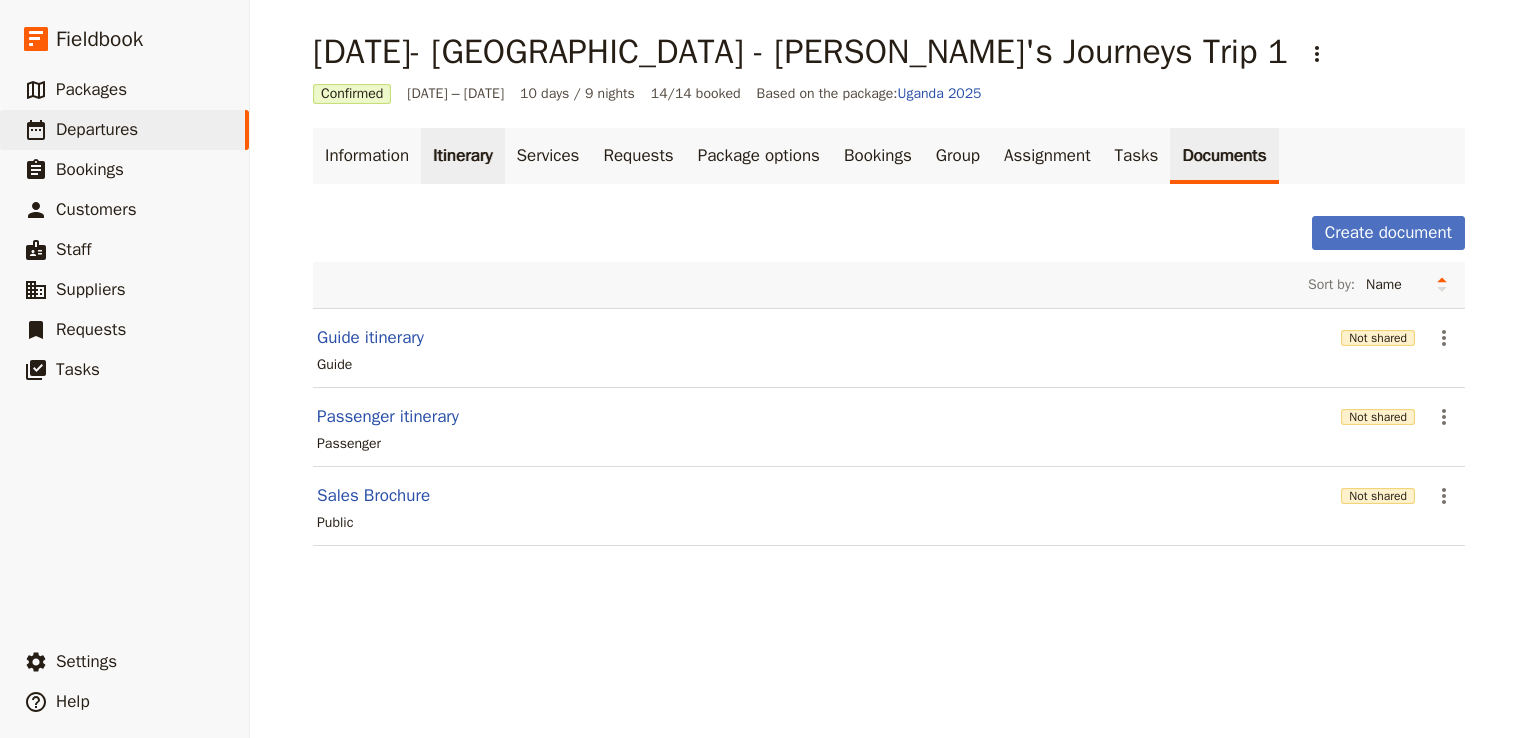 click on "Itinerary" at bounding box center (462, 156) 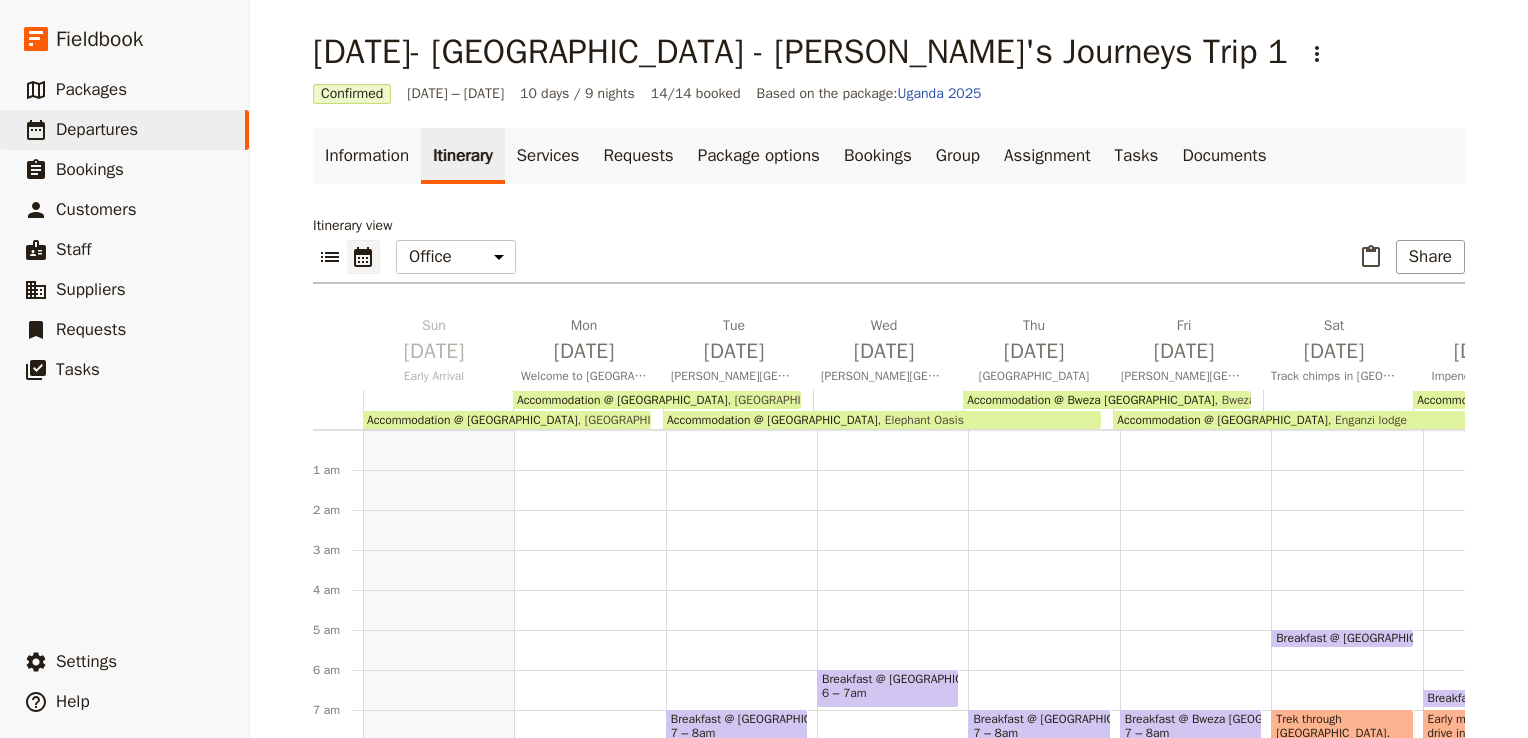 scroll, scrollTop: 60, scrollLeft: 0, axis: vertical 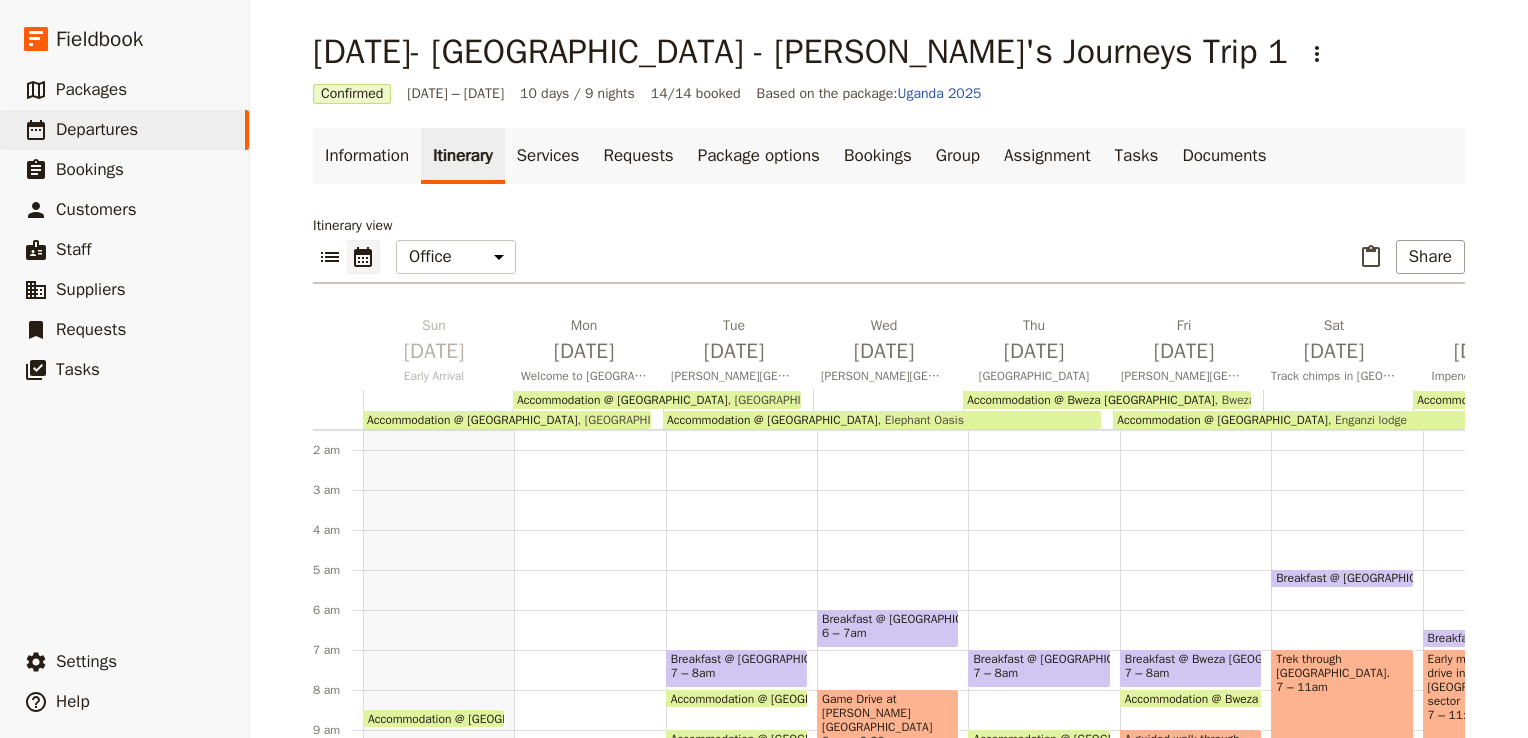 click on "Accommodation @ [GEOGRAPHIC_DATA]" at bounding box center [772, 420] 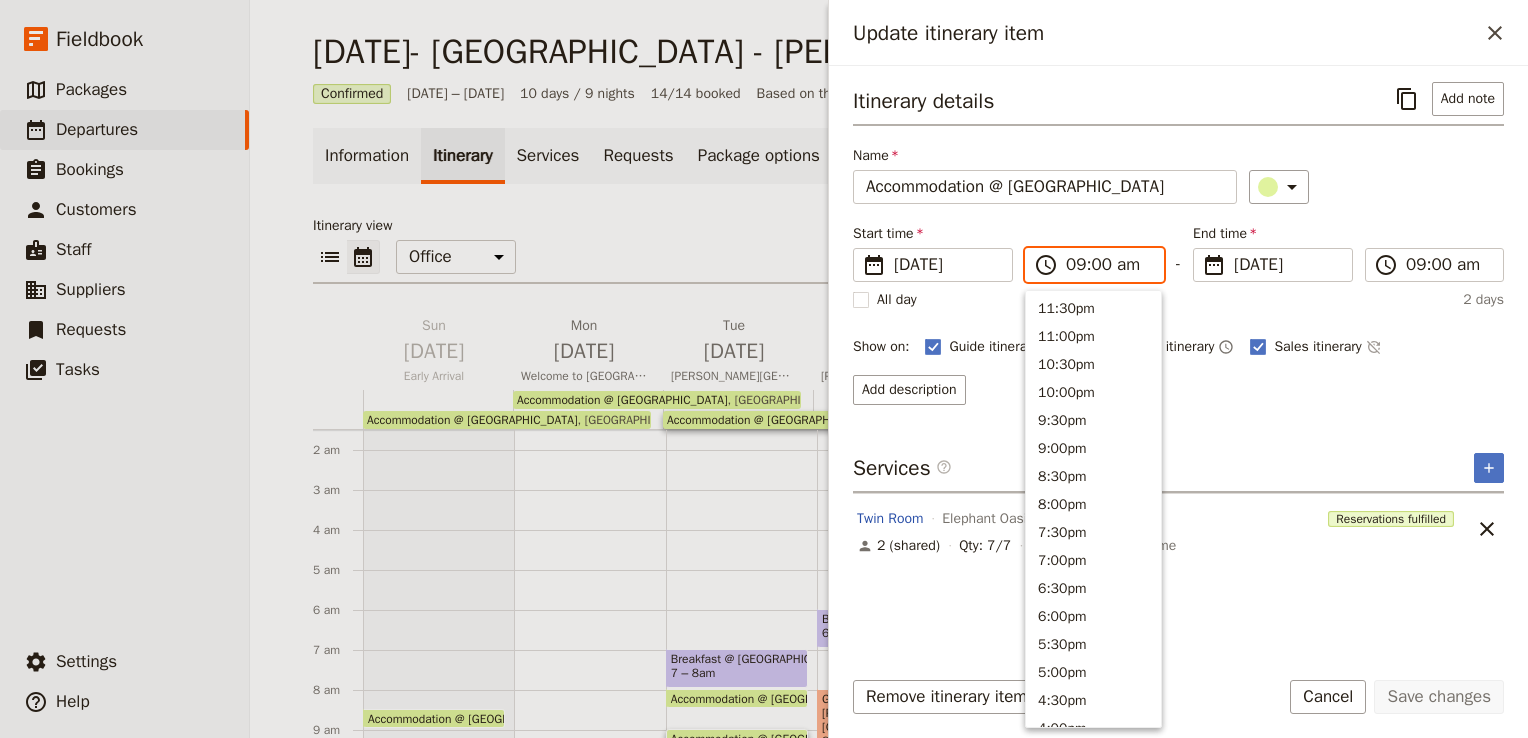 click on "09:00 am" at bounding box center [1108, 265] 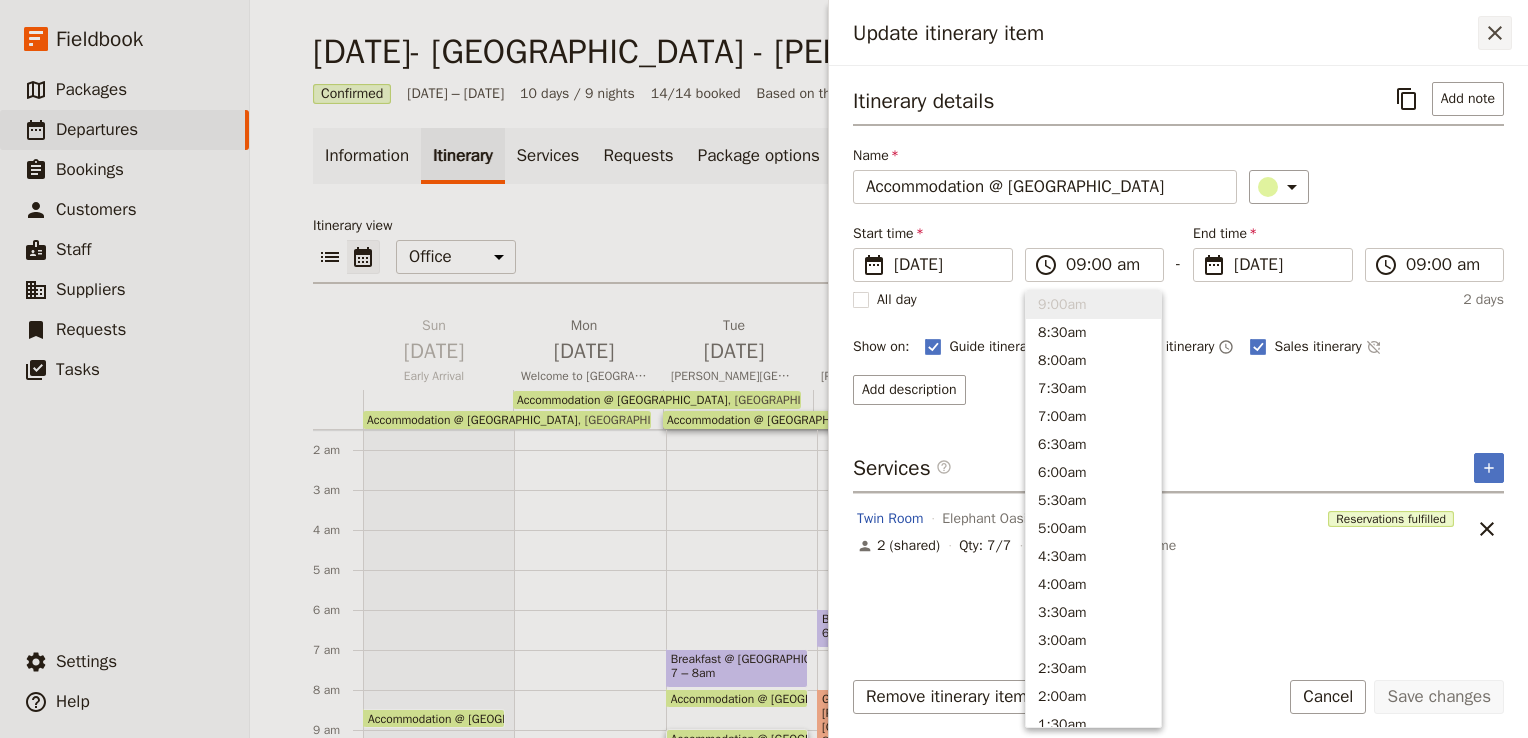 click 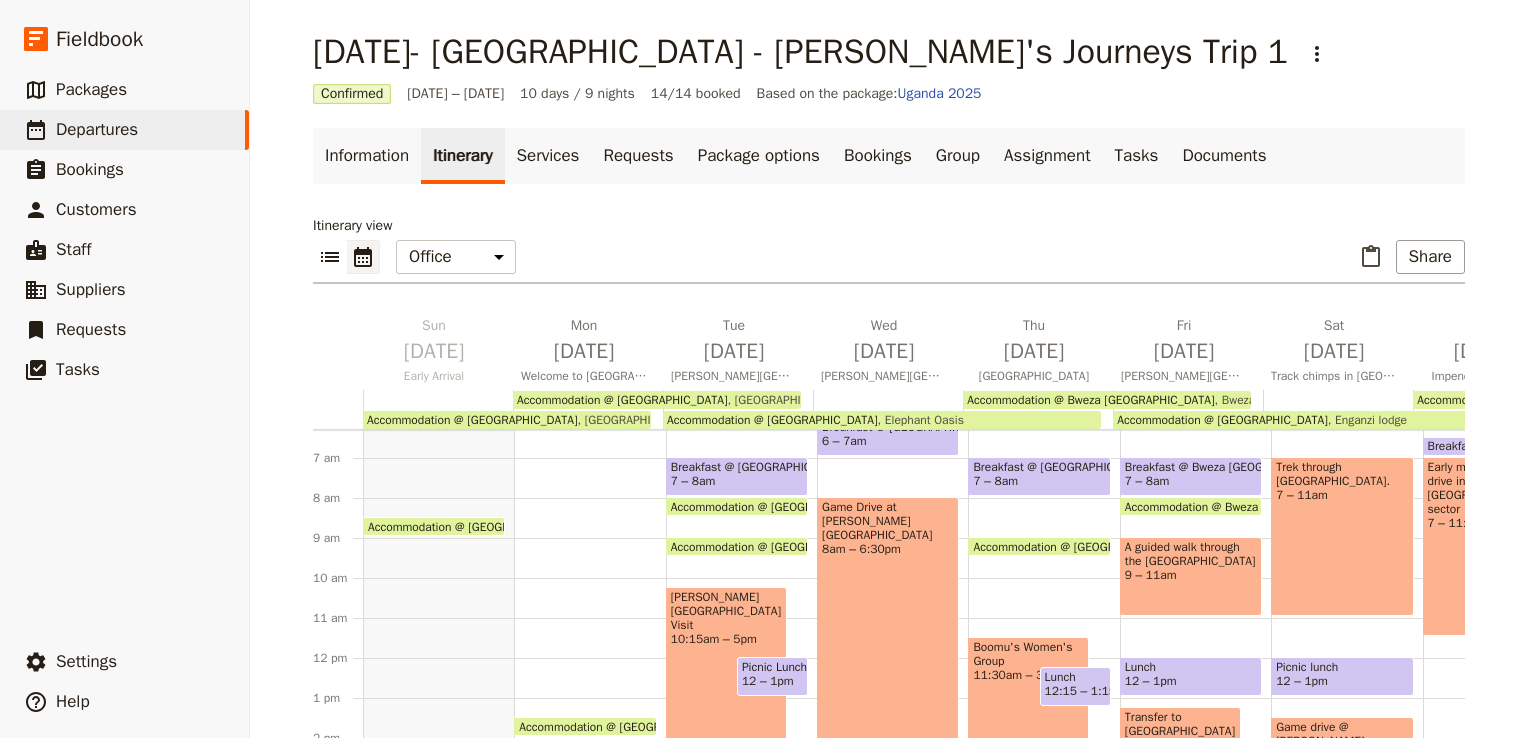 scroll, scrollTop: 260, scrollLeft: 0, axis: vertical 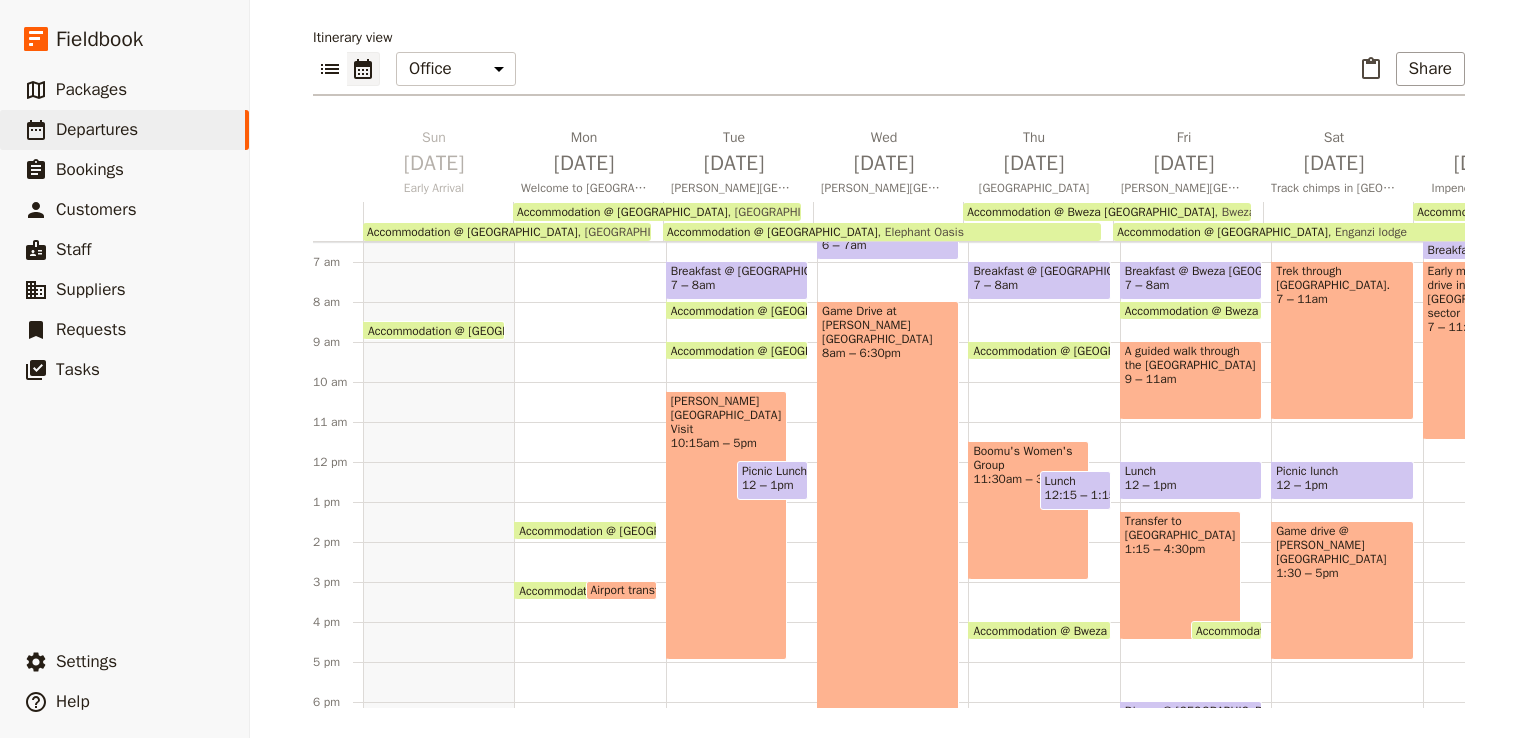 click on "Accommodation @ [GEOGRAPHIC_DATA]" at bounding box center (772, 232) 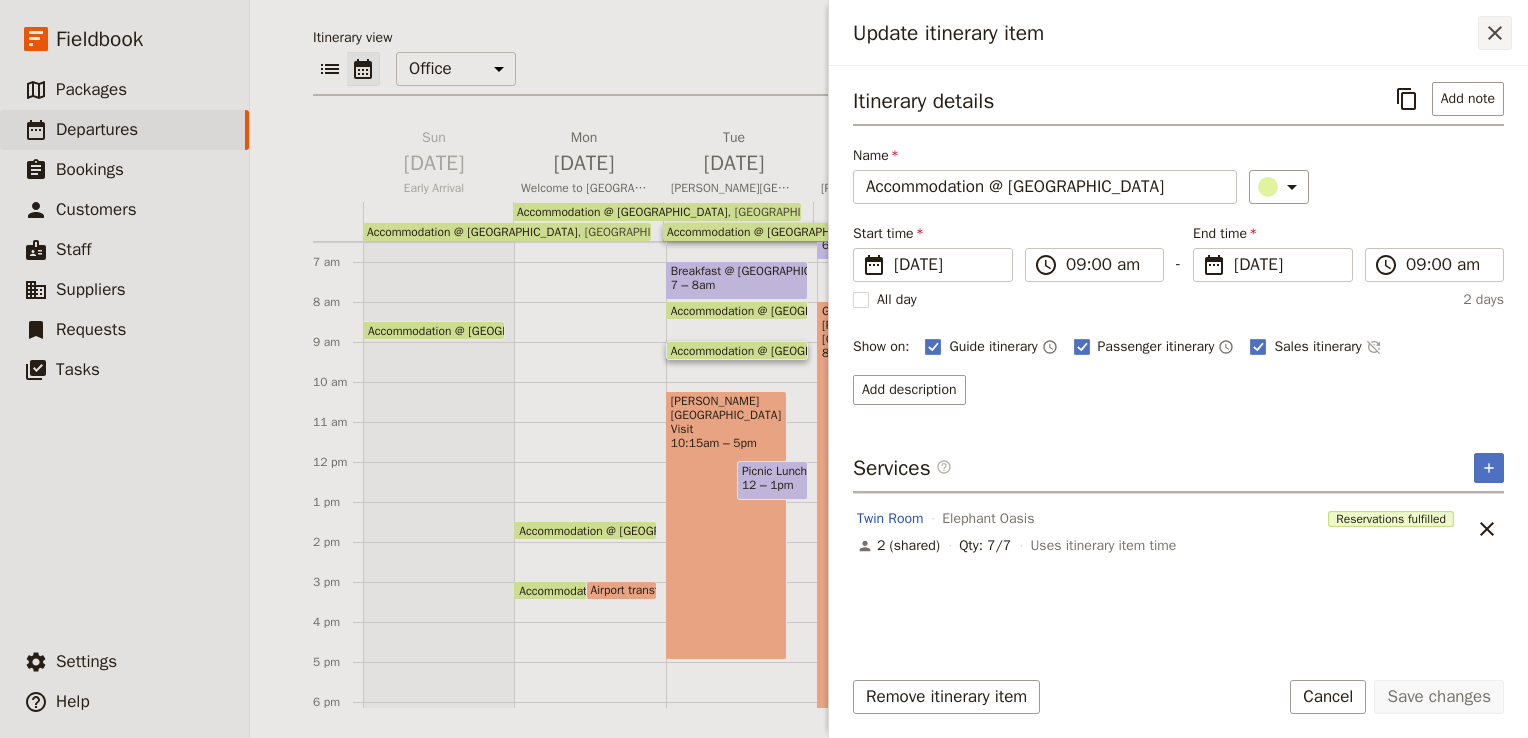 click 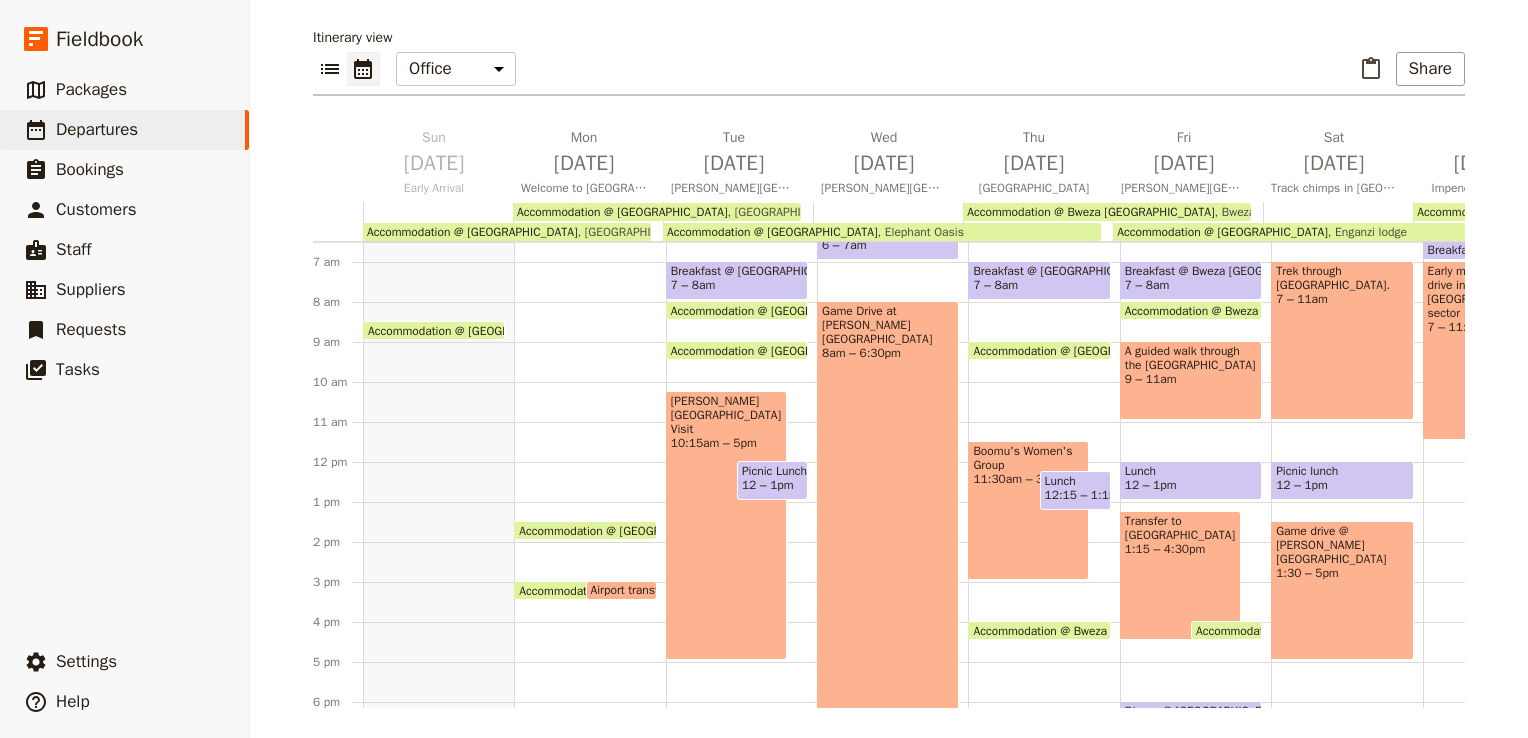 click on "Murchison Falls national Park Visit" at bounding box center [726, 415] 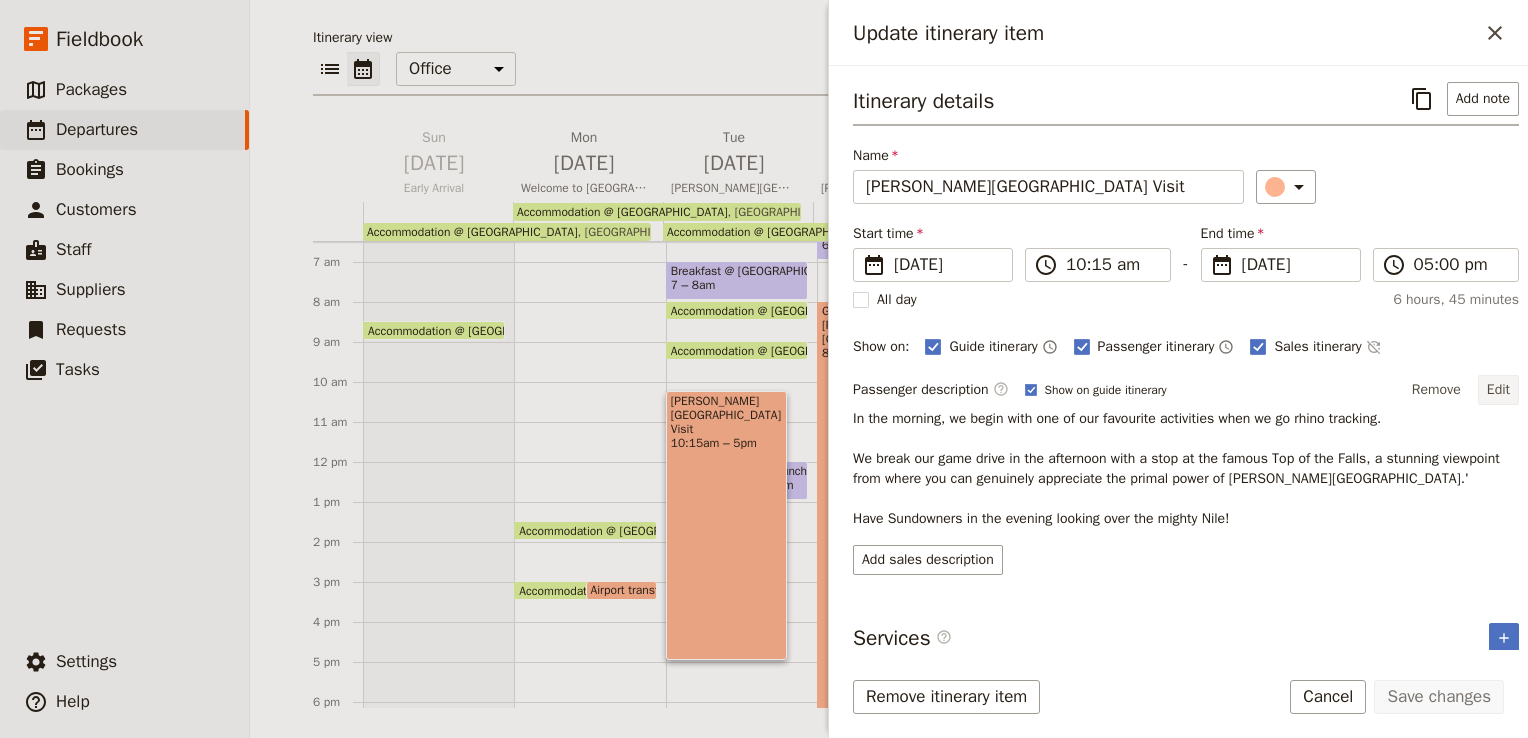 click on "Edit" at bounding box center (1498, 390) 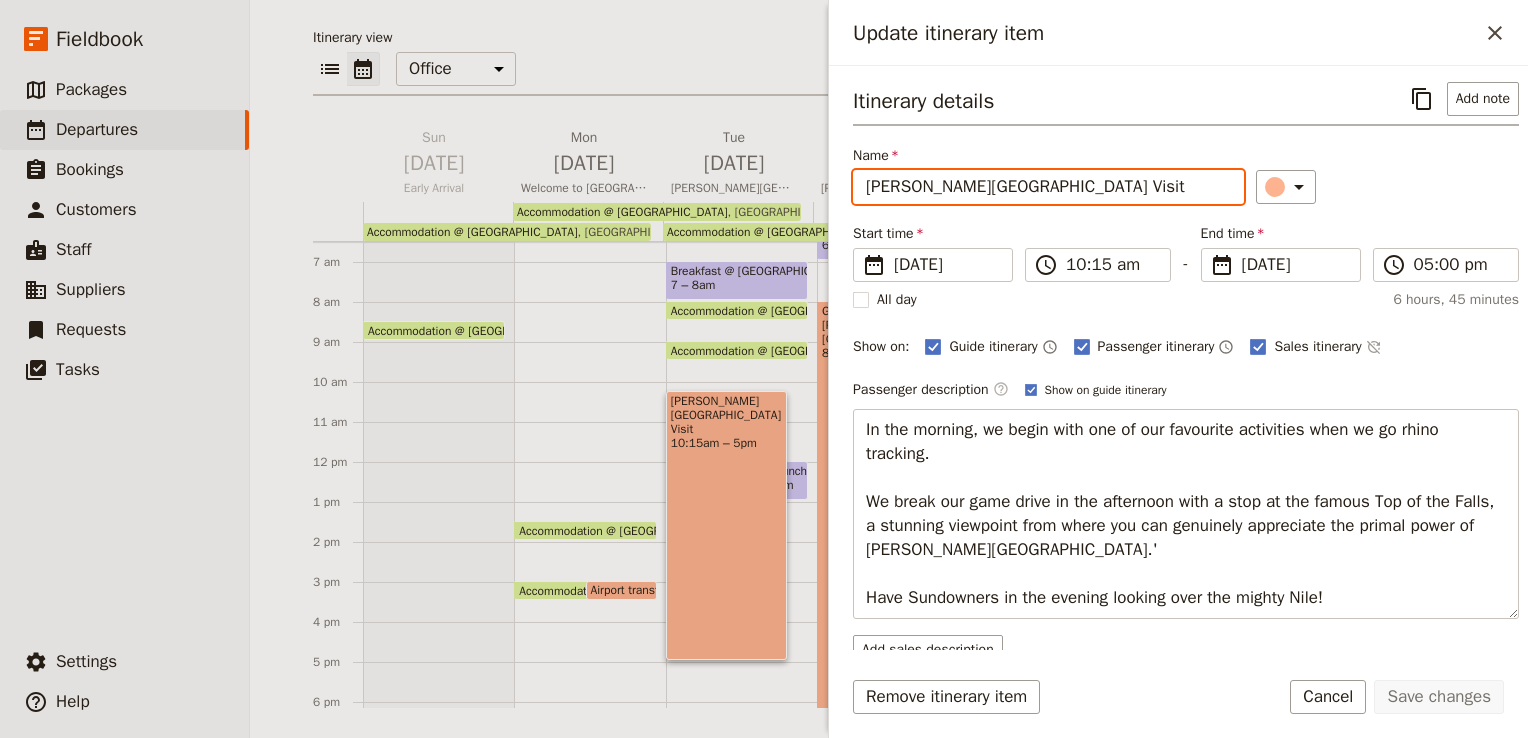 click on "Murchison Falls national Park Visit" at bounding box center (1048, 187) 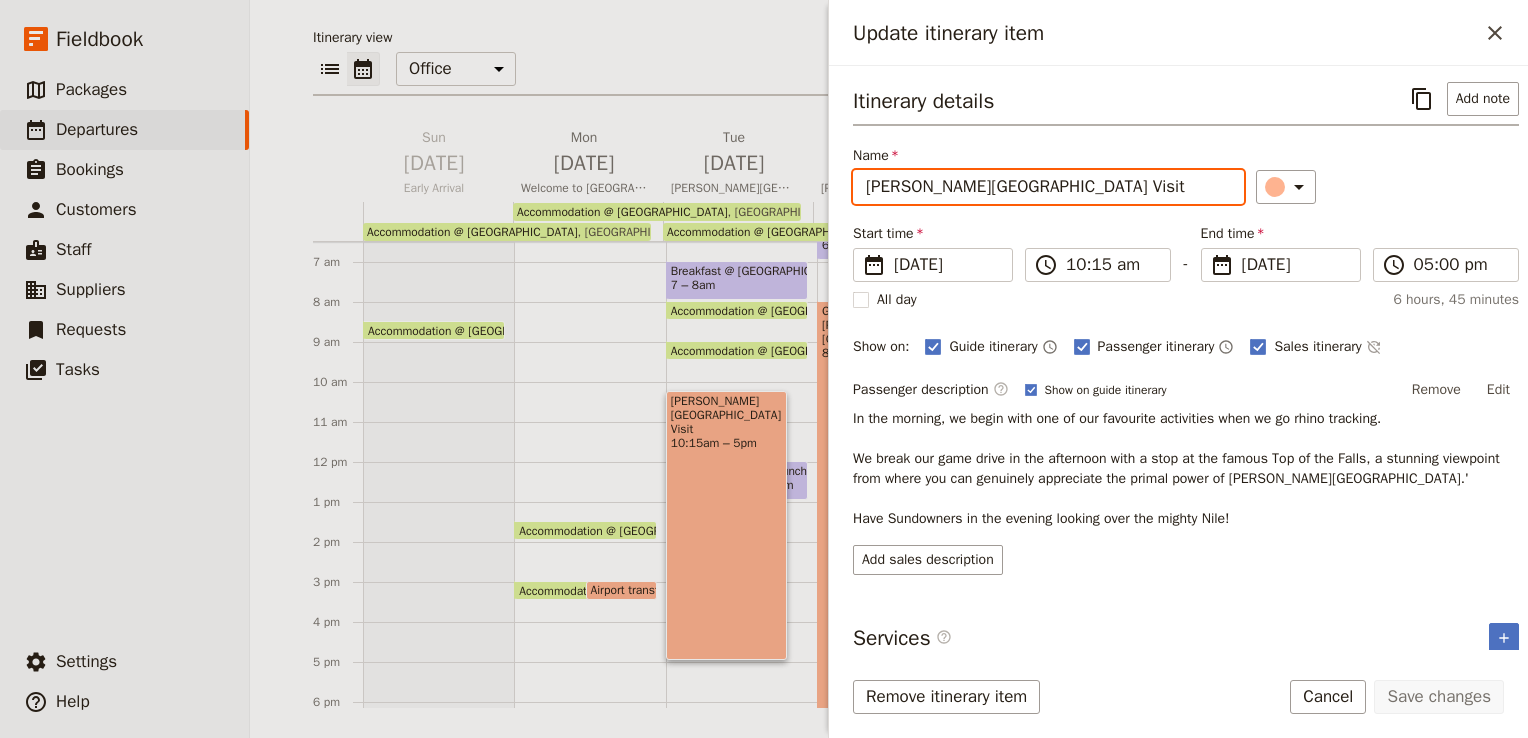 drag, startPoint x: 1129, startPoint y: 182, endPoint x: 864, endPoint y: 206, distance: 266.08456 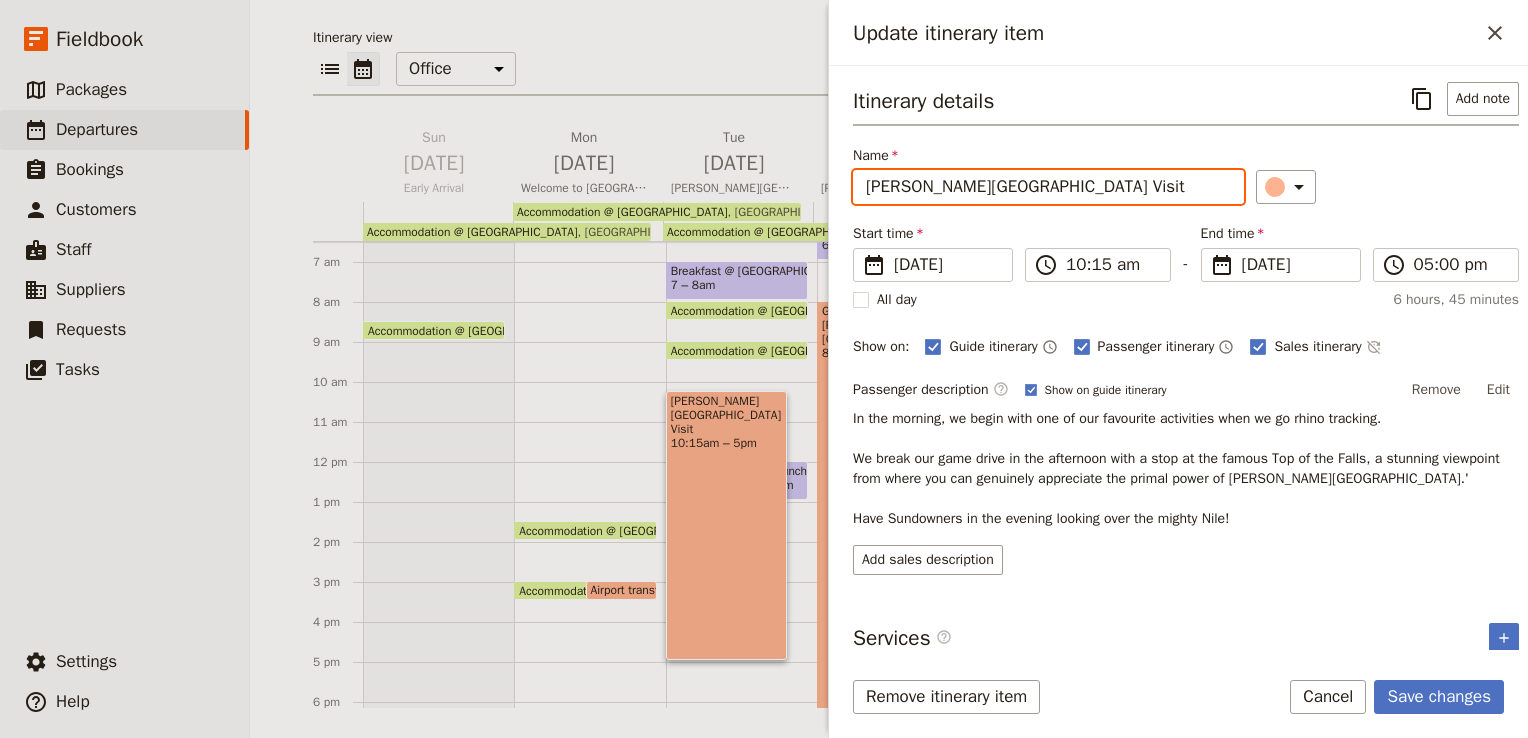 drag, startPoint x: 1124, startPoint y: 182, endPoint x: 1133, endPoint y: 187, distance: 10.29563 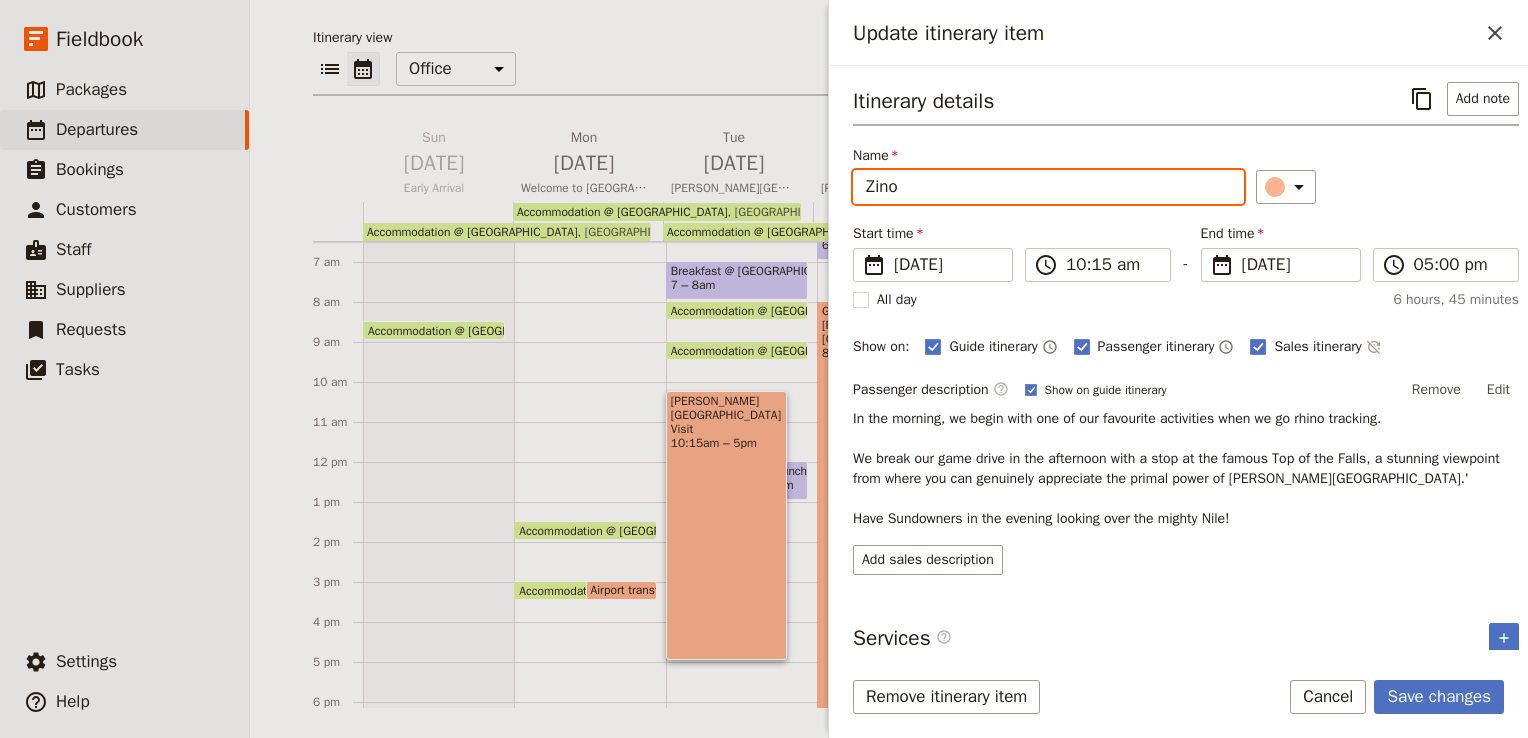 drag, startPoint x: 910, startPoint y: 179, endPoint x: 844, endPoint y: 188, distance: 66.61081 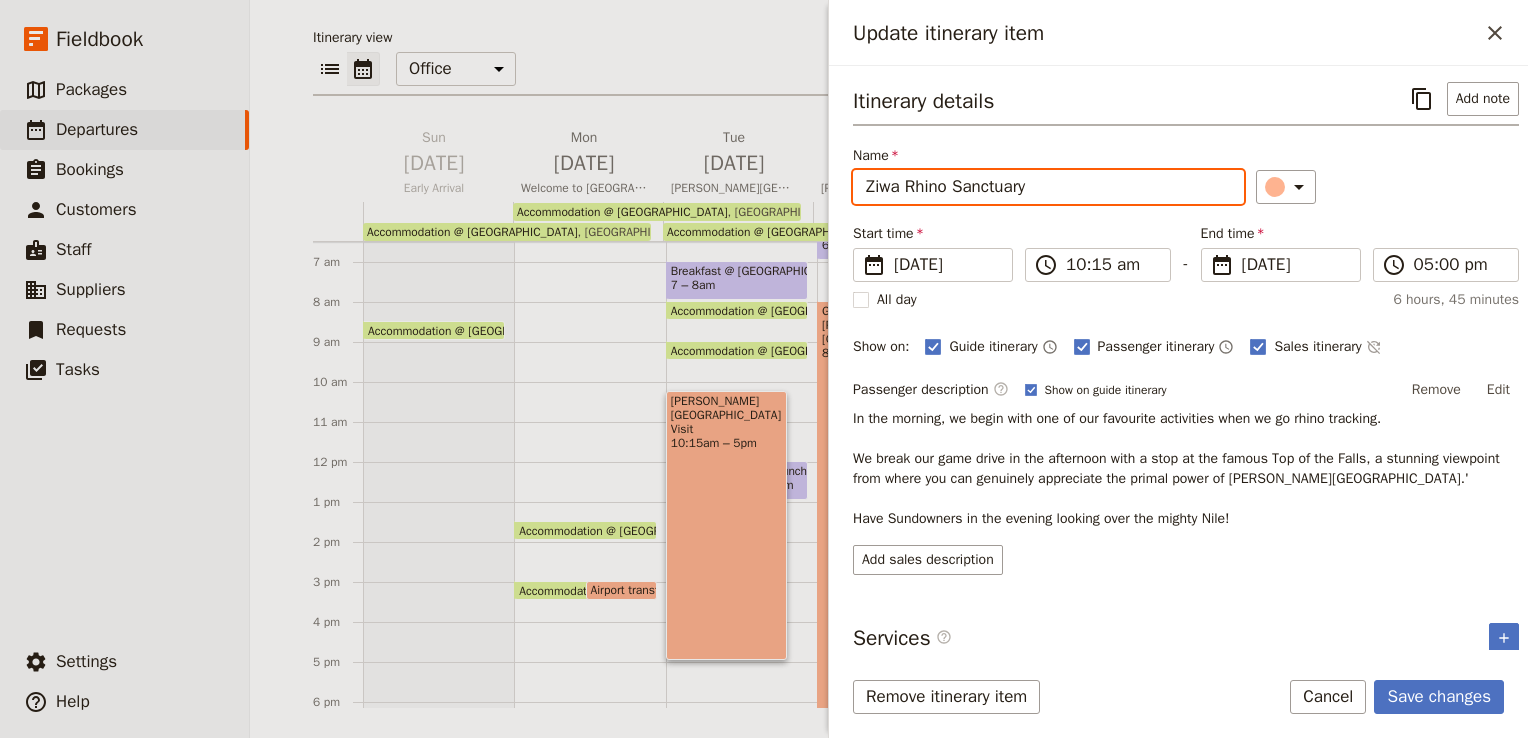 type on "Ziwa Rhino Sanctuary" 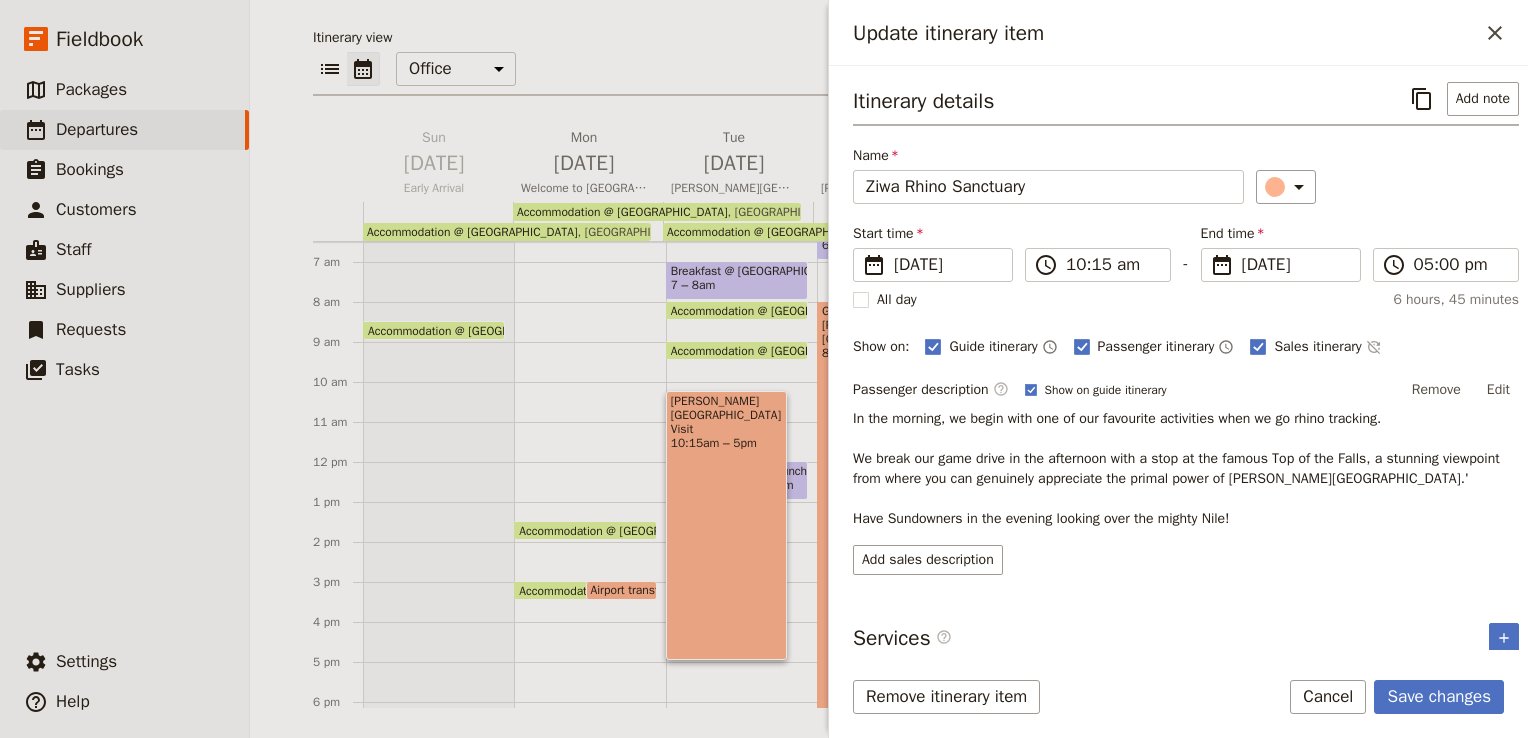 click on "In the morning, we begin with one of our favourite activities when we go rhino tracking.
We break our game drive in the afternoon with a stop at the famous Top of the Falls, a stunning viewpoint from where you can genuinely appreciate the primal power of Murchison Falls.'
Have Sundowners in the evening looking over the mighty Nile!" at bounding box center [1186, 469] 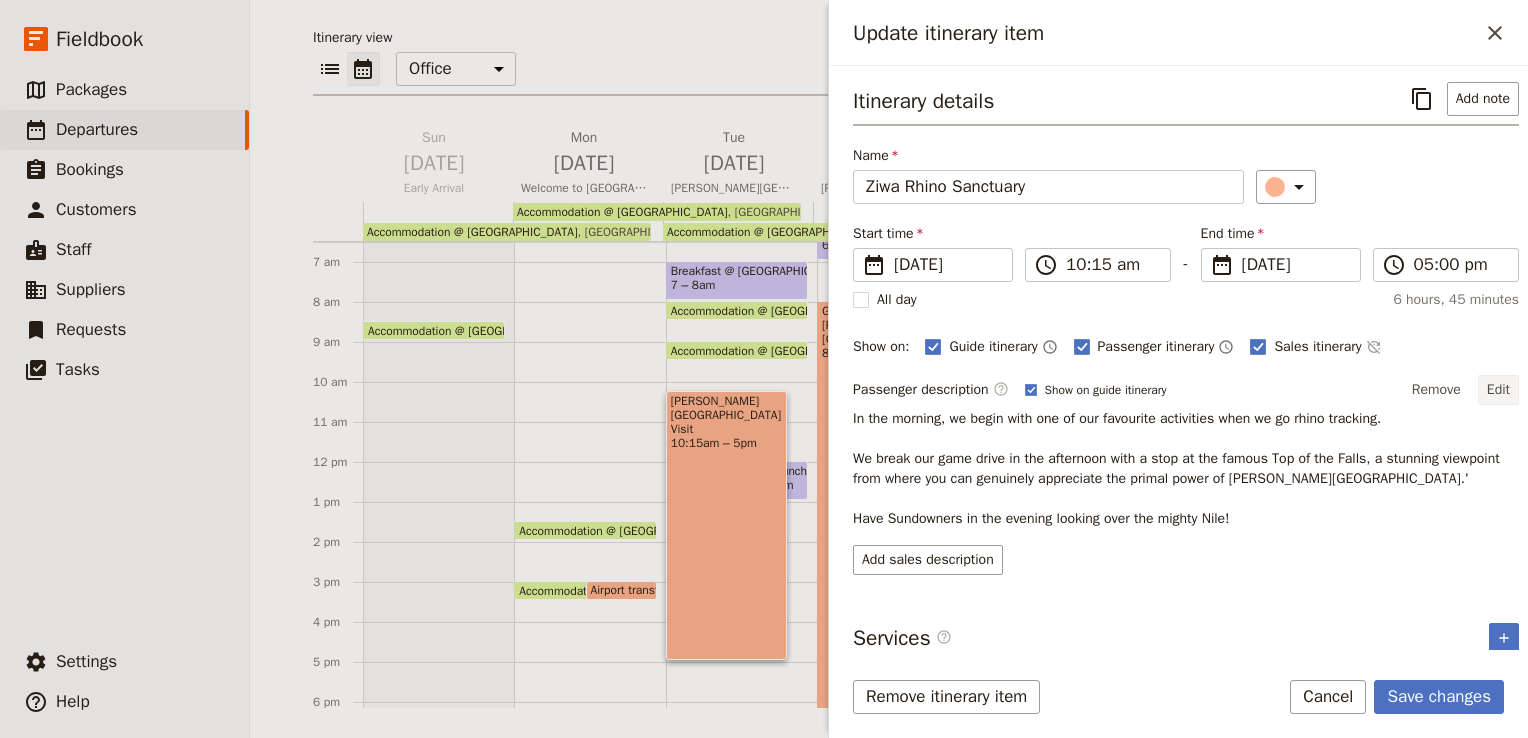 click on "Edit" at bounding box center [1498, 390] 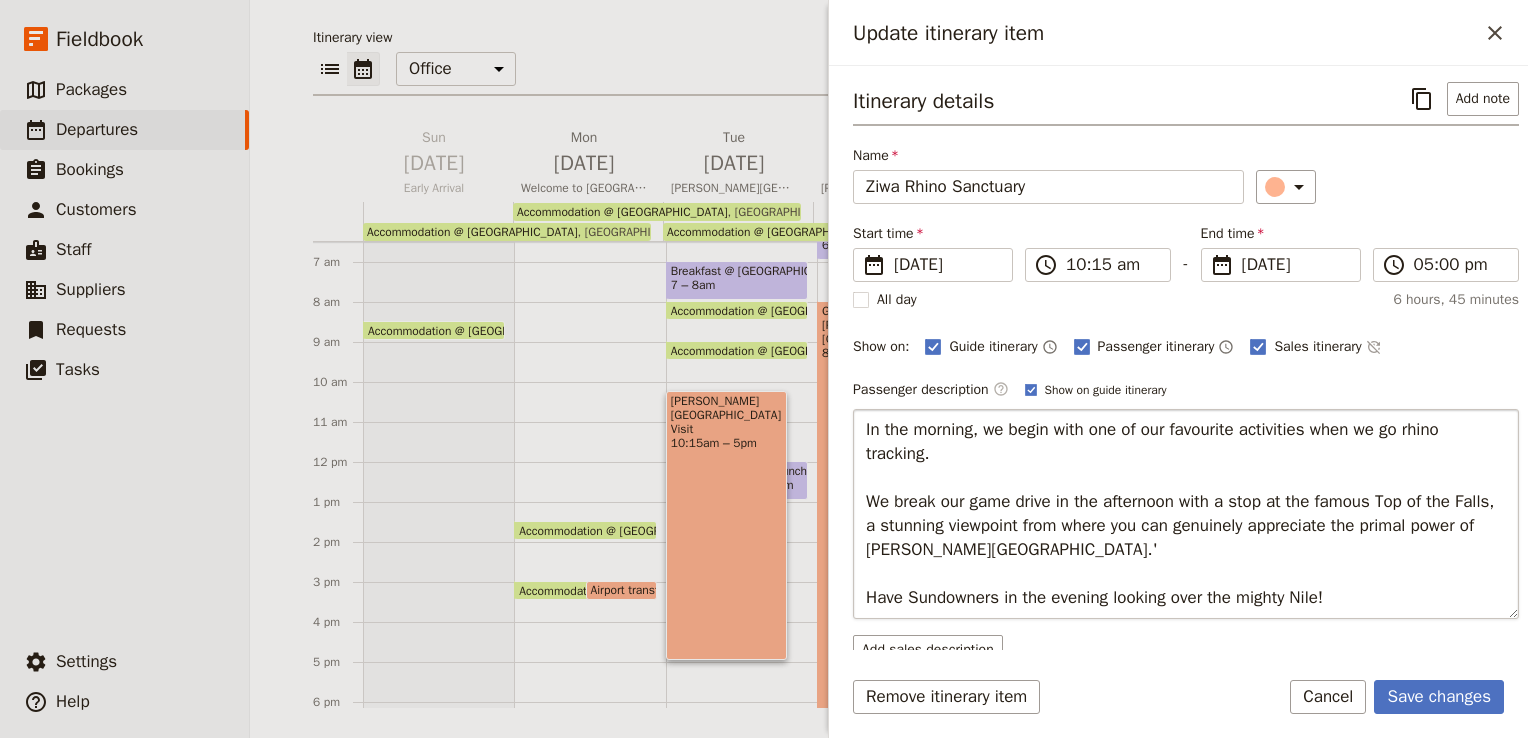 drag, startPoint x: 1070, startPoint y: 542, endPoint x: 856, endPoint y: 502, distance: 217.70622 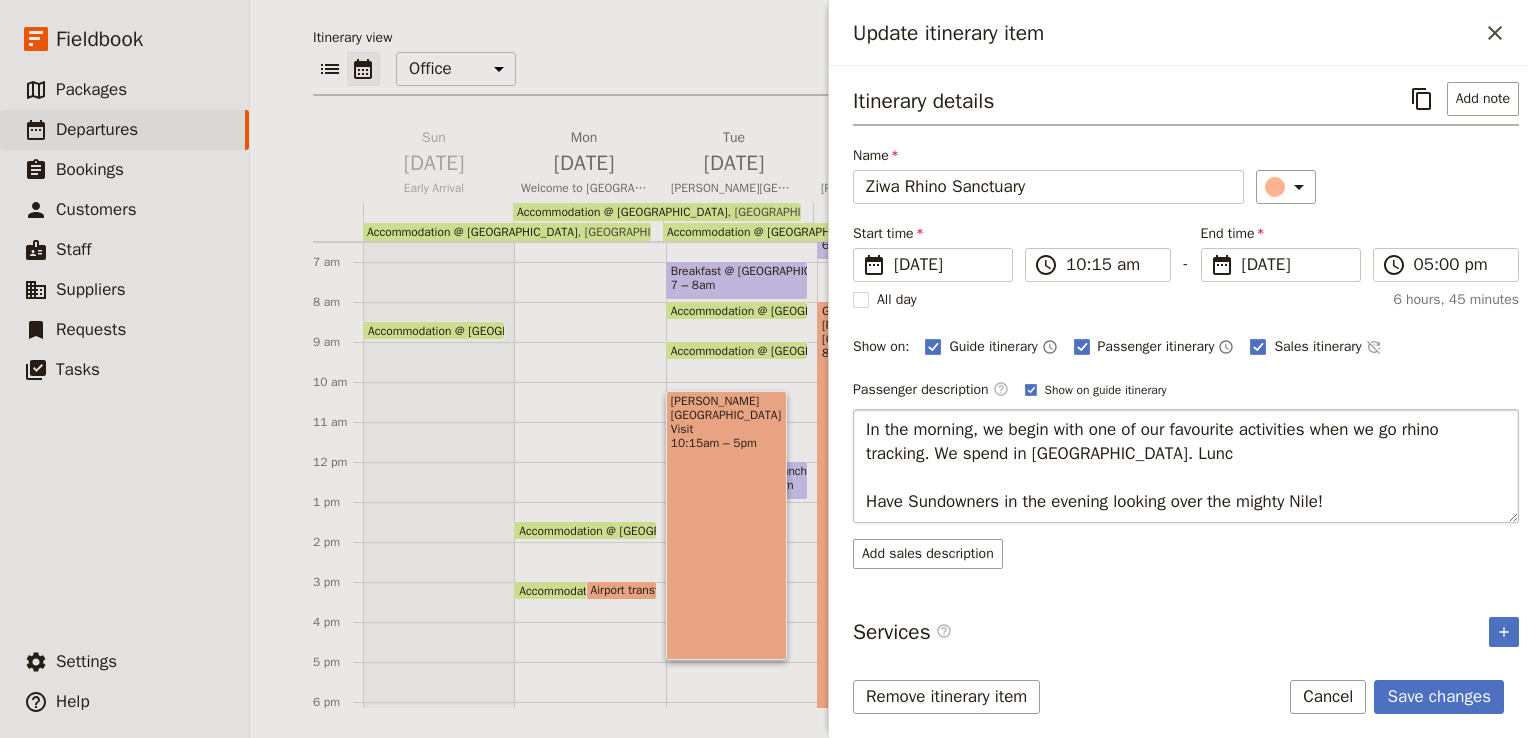 click on "In the morning, we begin with one of our favourite activities when we go rhino tracking. We spend in Ziwa Rhino Sanctuary. Lunc
Have Sundowners in the evening looking over the mighty Nile!" at bounding box center [1186, 466] 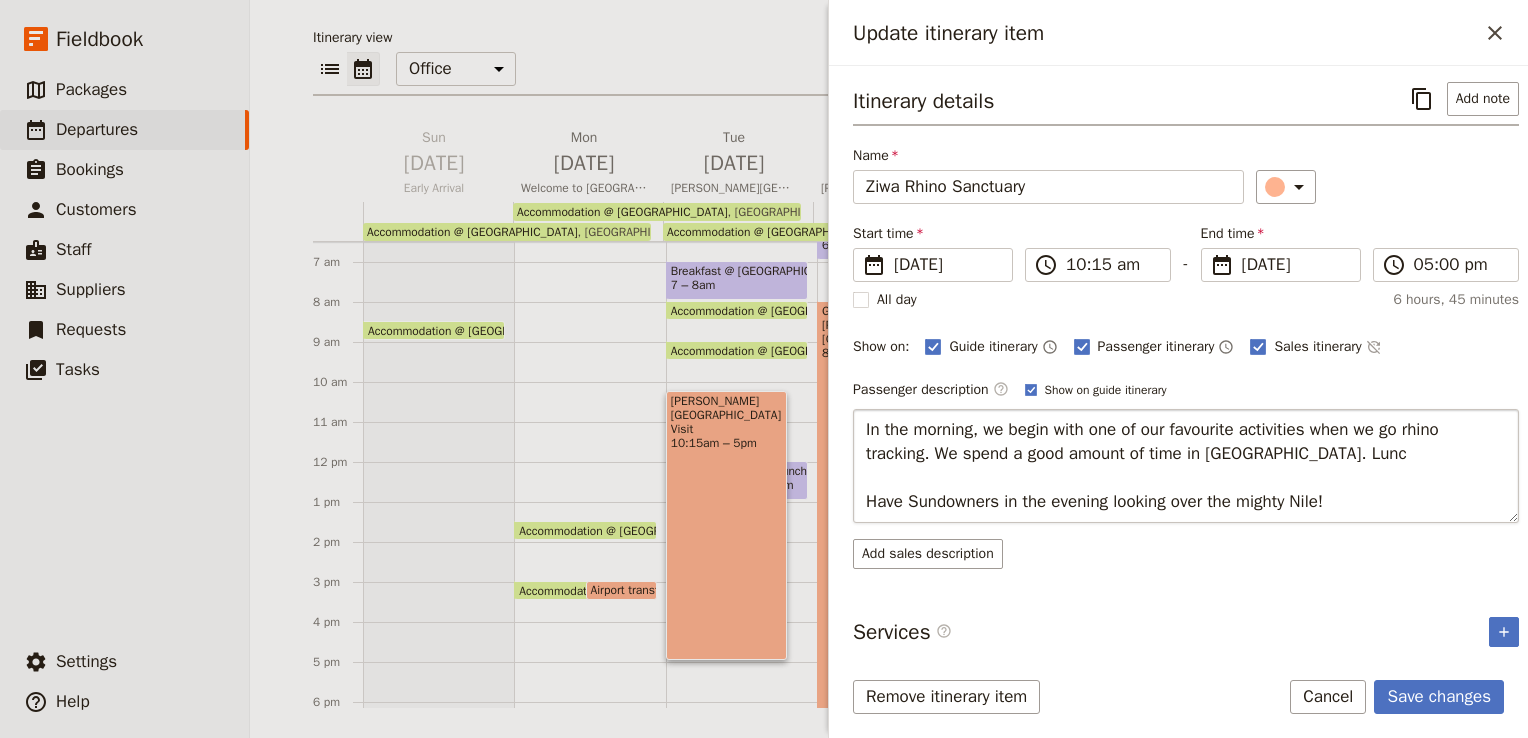 click on "In the morning, we begin with one of our favourite activities when we go rhino tracking. We spend a good amount of time in Ziwa Rhino Sanctuary. Lunc
Have Sundowners in the evening looking over the mighty Nile!" at bounding box center [1186, 466] 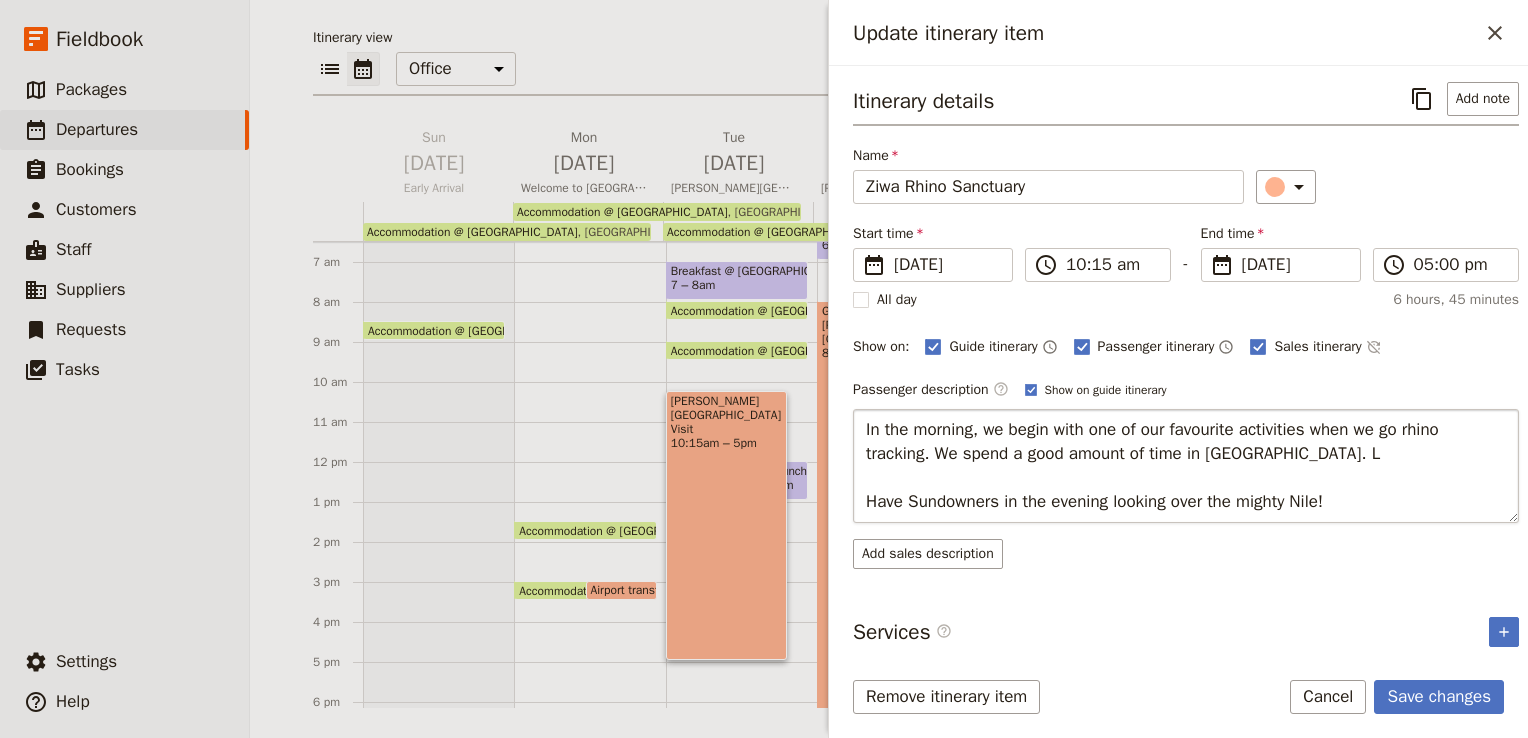 type on "In the morning, we begin with one of our favourite activities when we go rhino tracking. We spend a good amount of time in Ziwa Rhino Sanctuary.
Have Sundowners in the evening looking over the mighty Nile!" 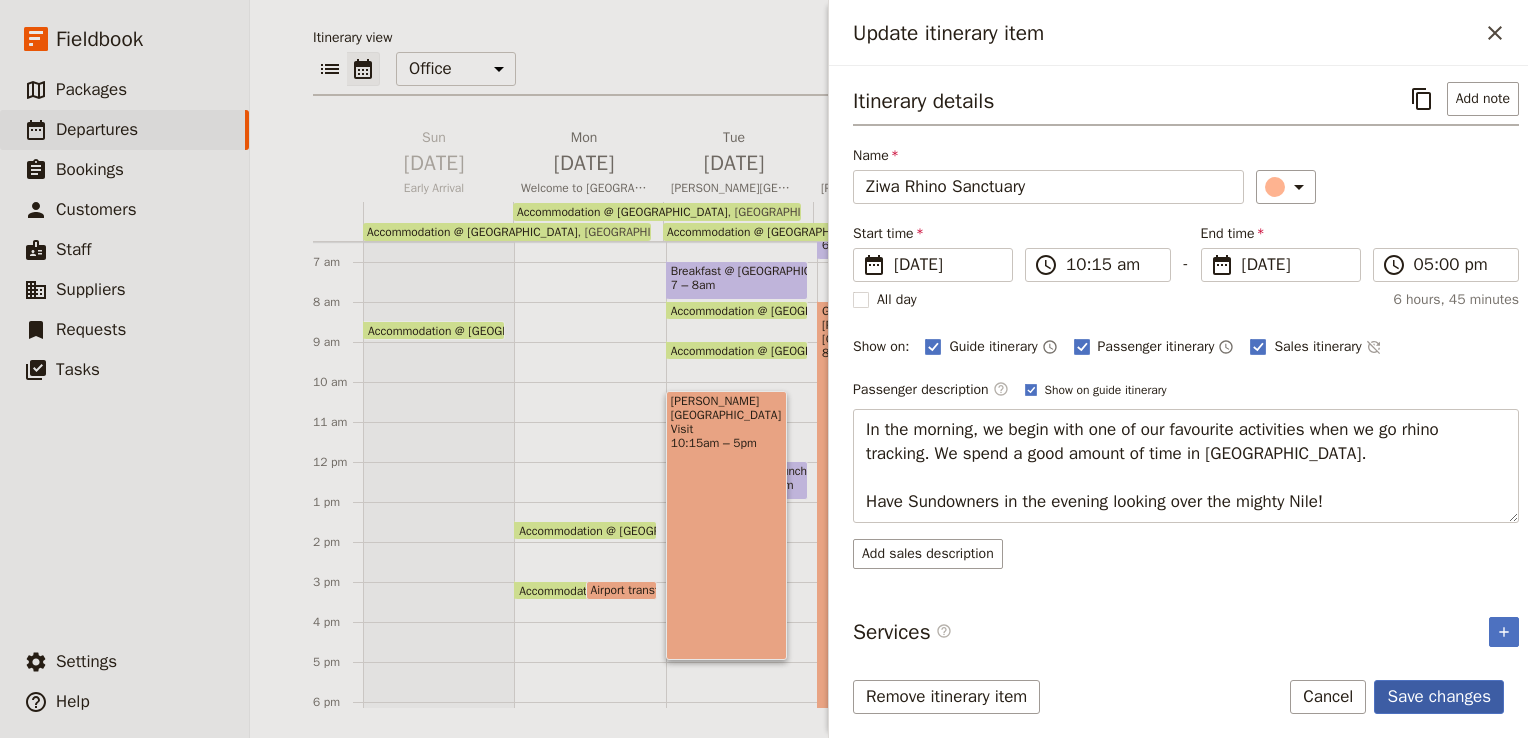click on "Save changes" at bounding box center (1439, 697) 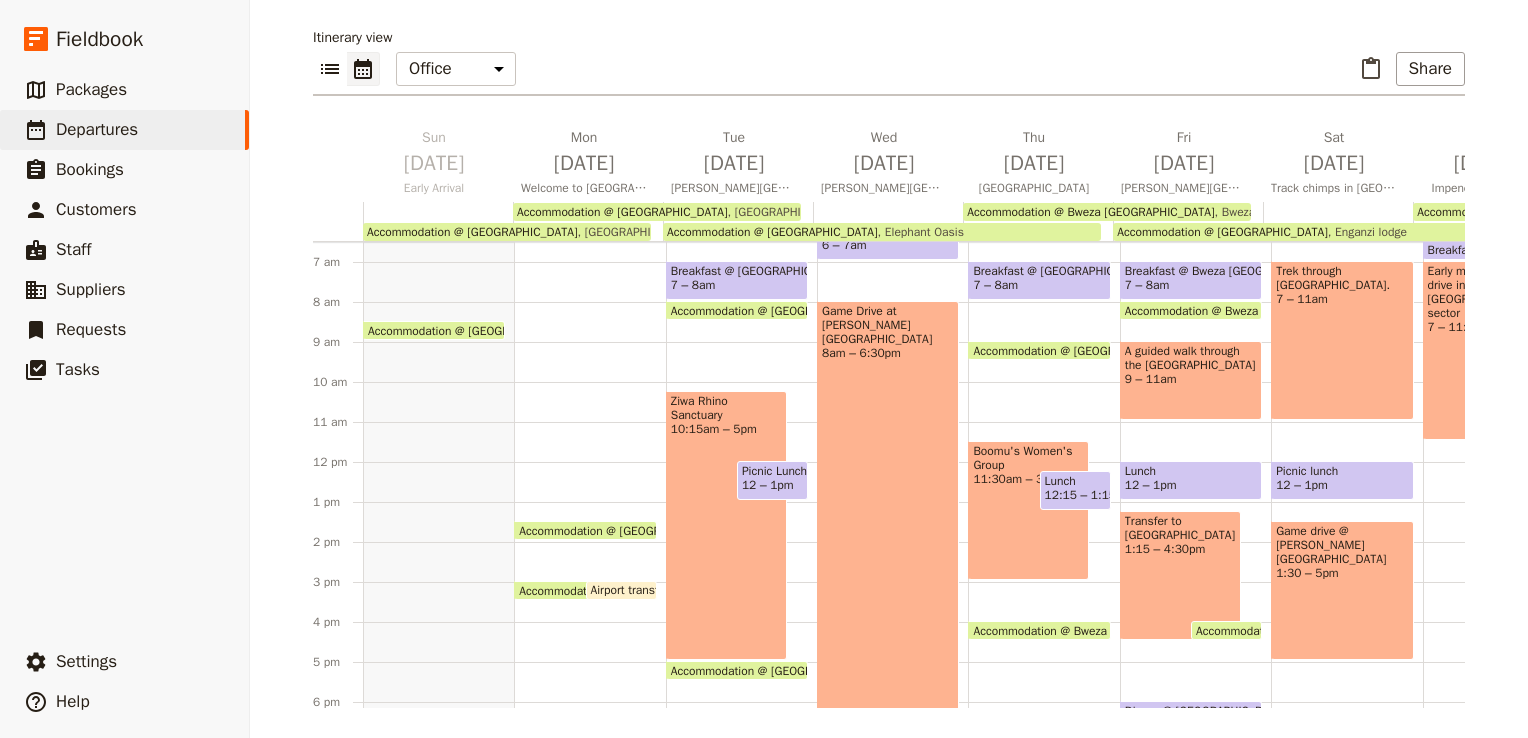 click on "Ziwa Rhino Sanctuary" at bounding box center [726, 408] 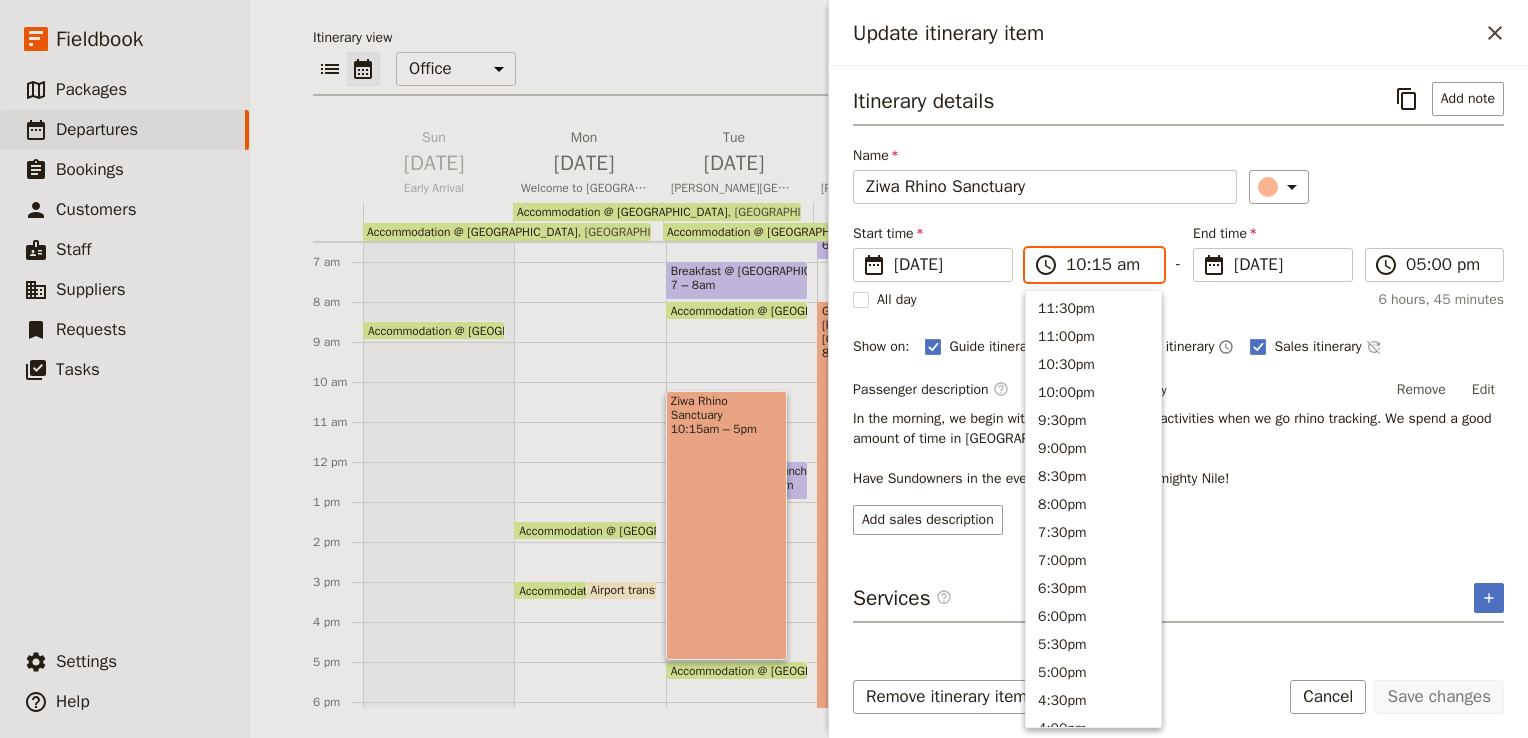 click on "10:15 am" at bounding box center (1108, 265) 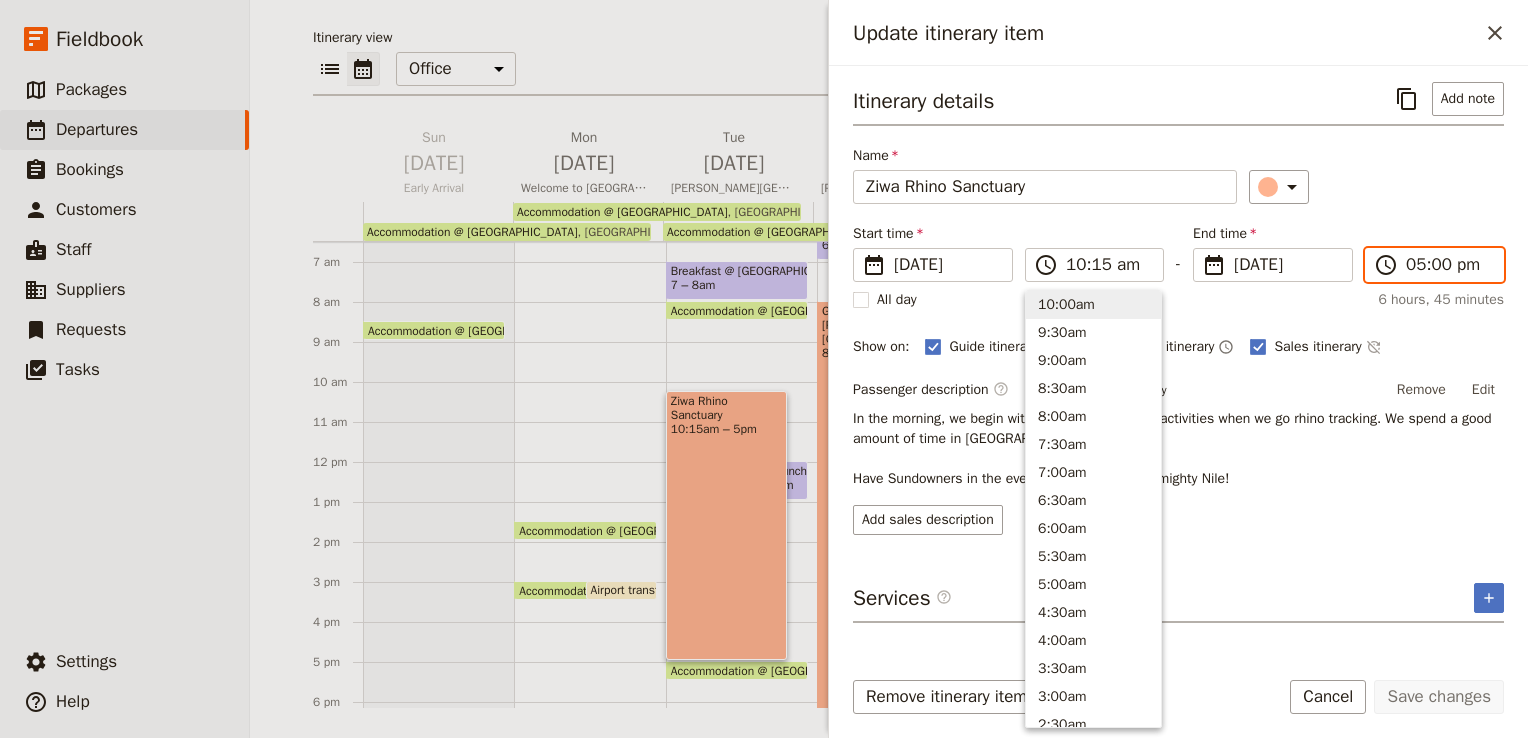 click on "05:00 pm" at bounding box center [1448, 265] 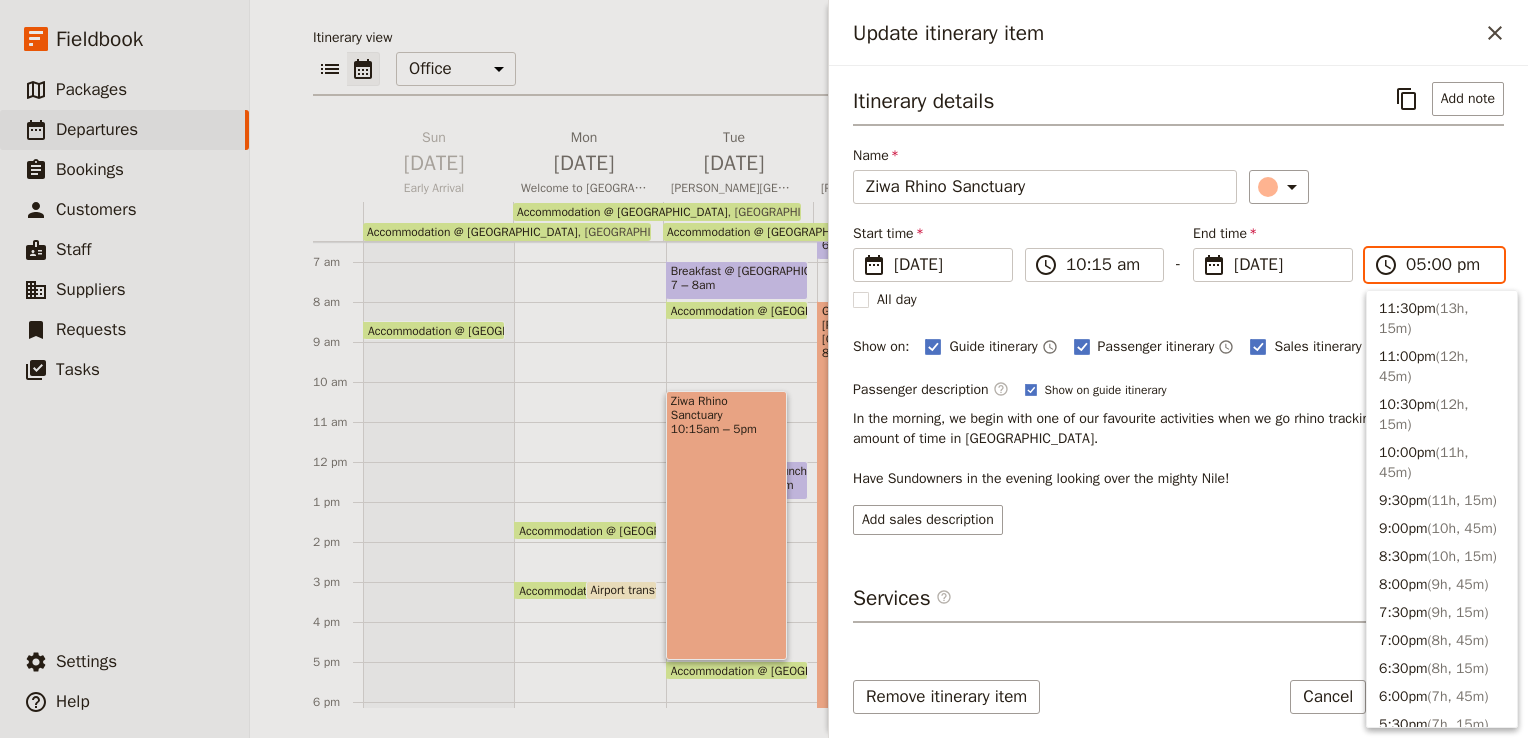 scroll, scrollTop: 448, scrollLeft: 0, axis: vertical 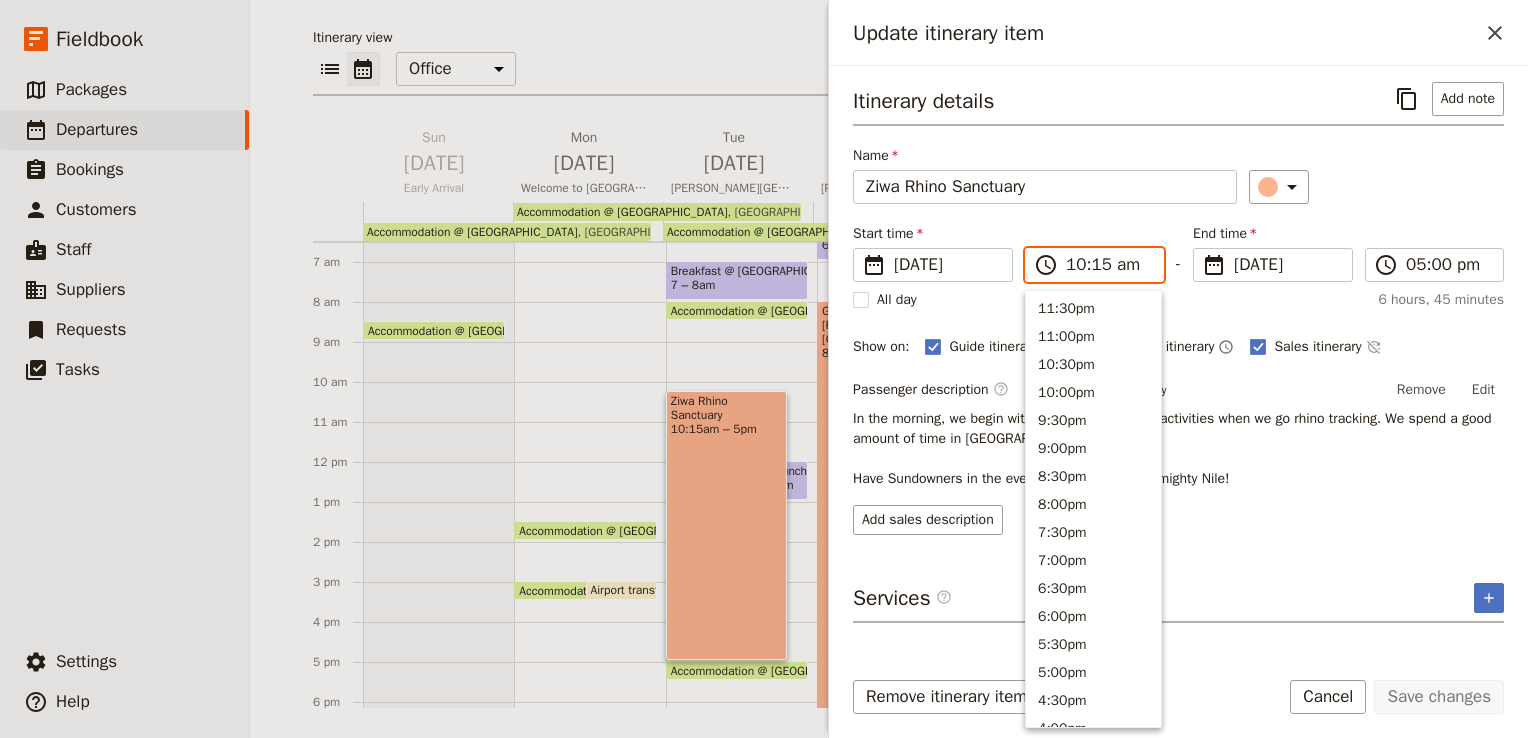 click on "10:15 am" at bounding box center (1108, 265) 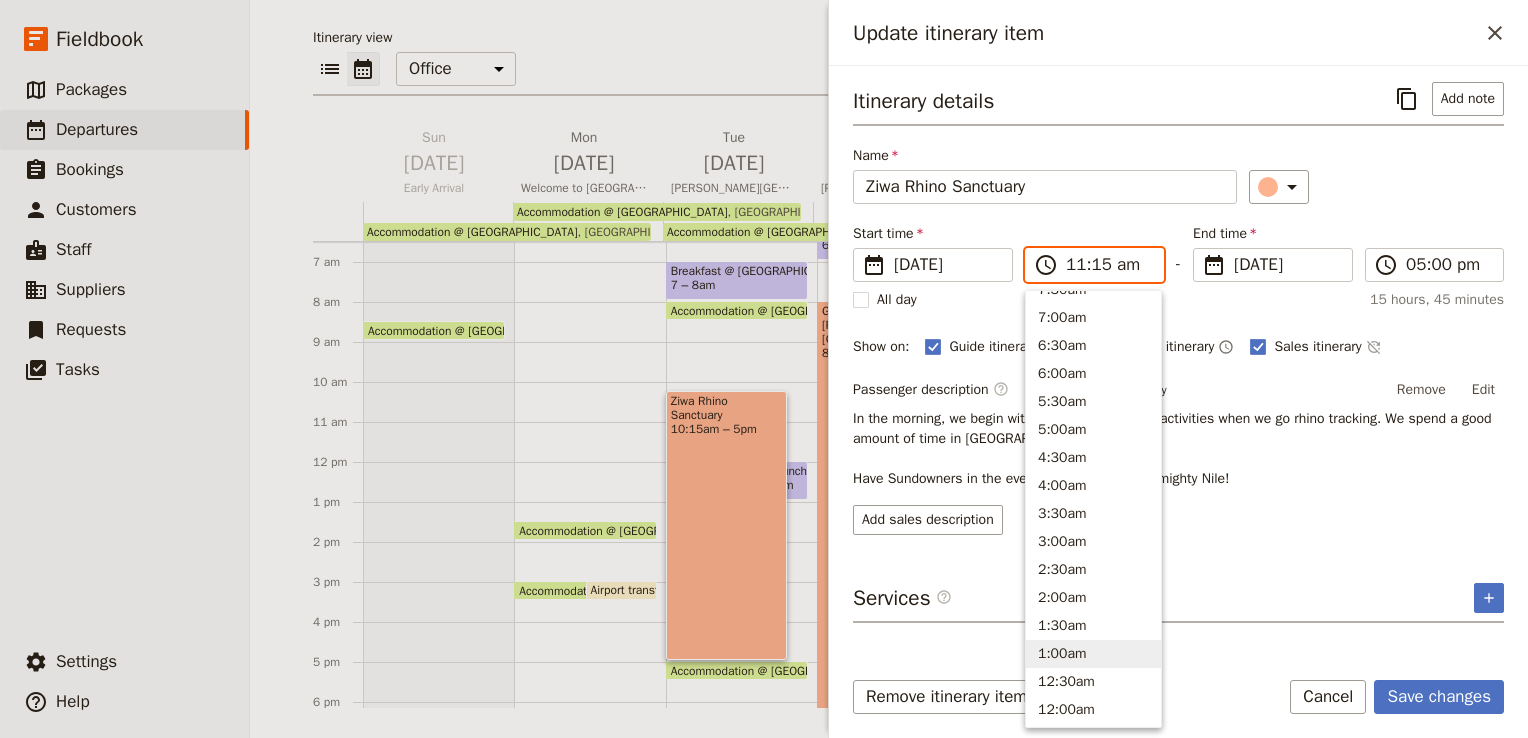 scroll, scrollTop: 704, scrollLeft: 0, axis: vertical 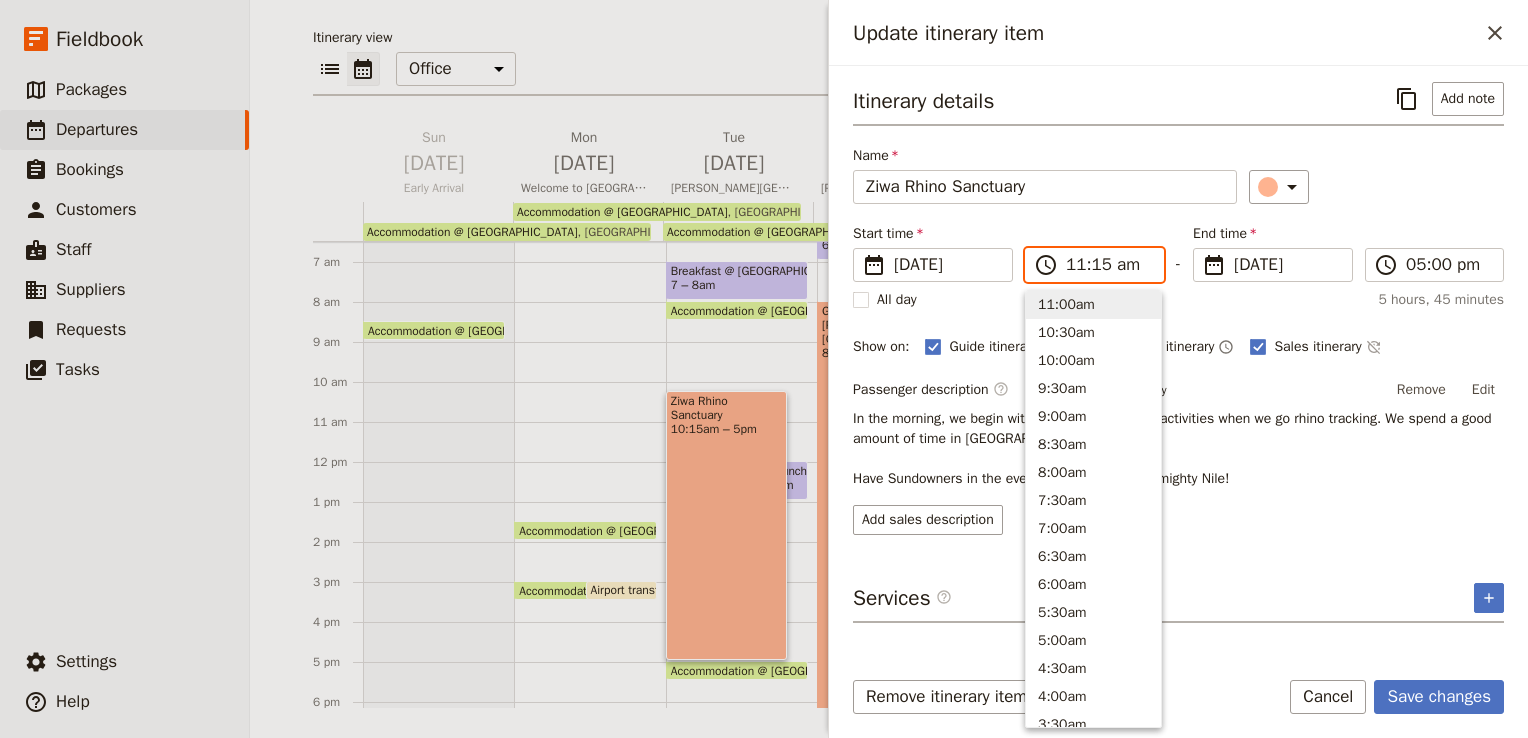 type on "11:00 am" 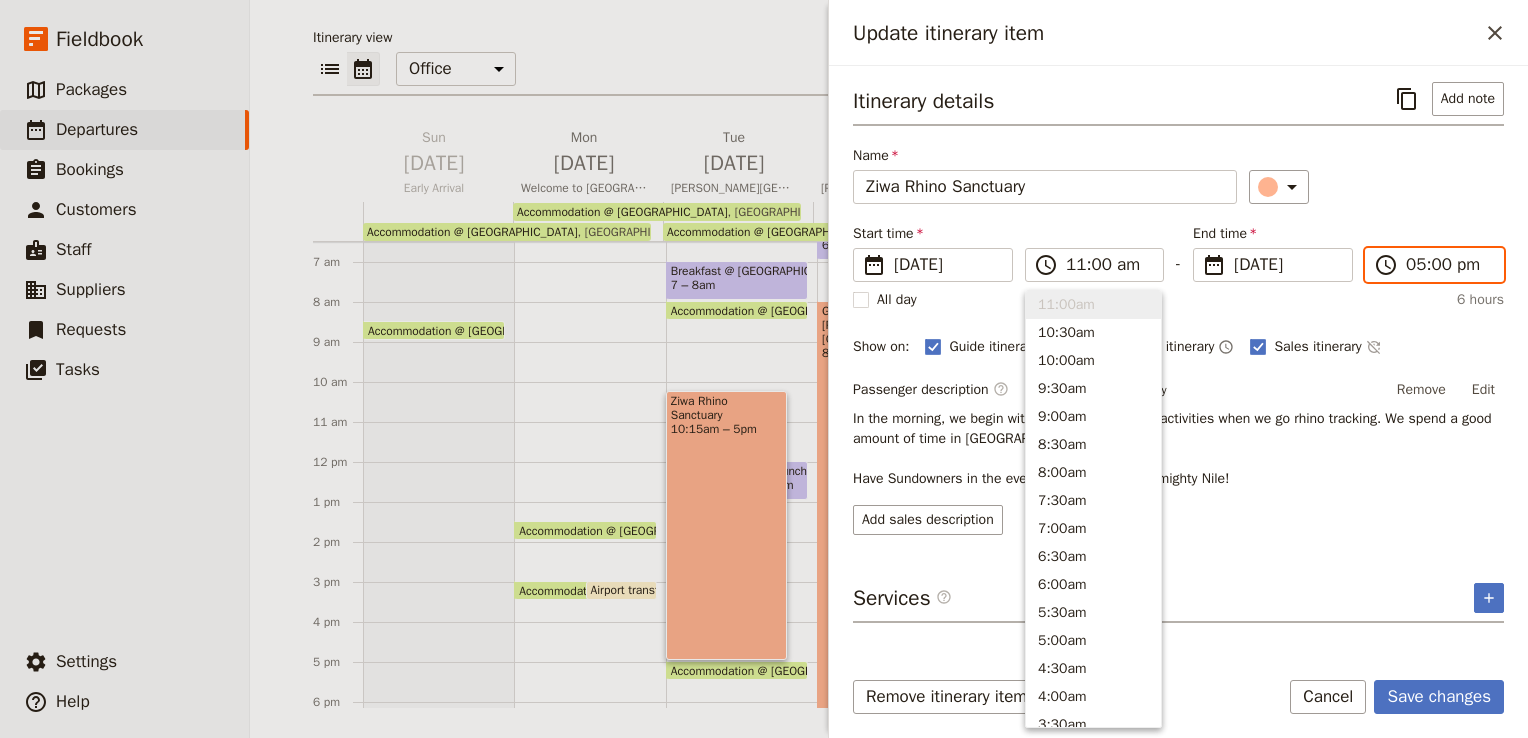 click on "05:00 pm" at bounding box center [1448, 265] 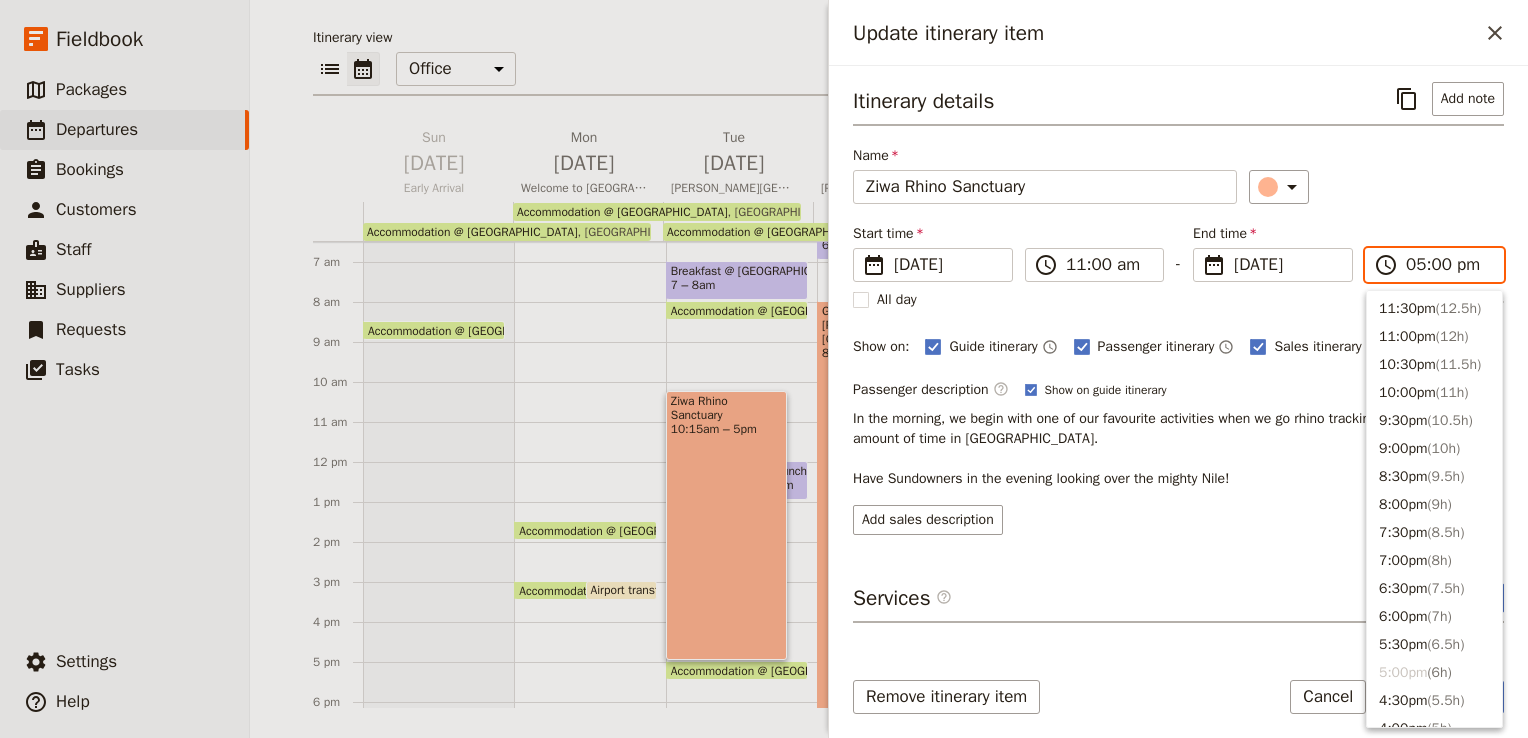 type on "02:00 pm" 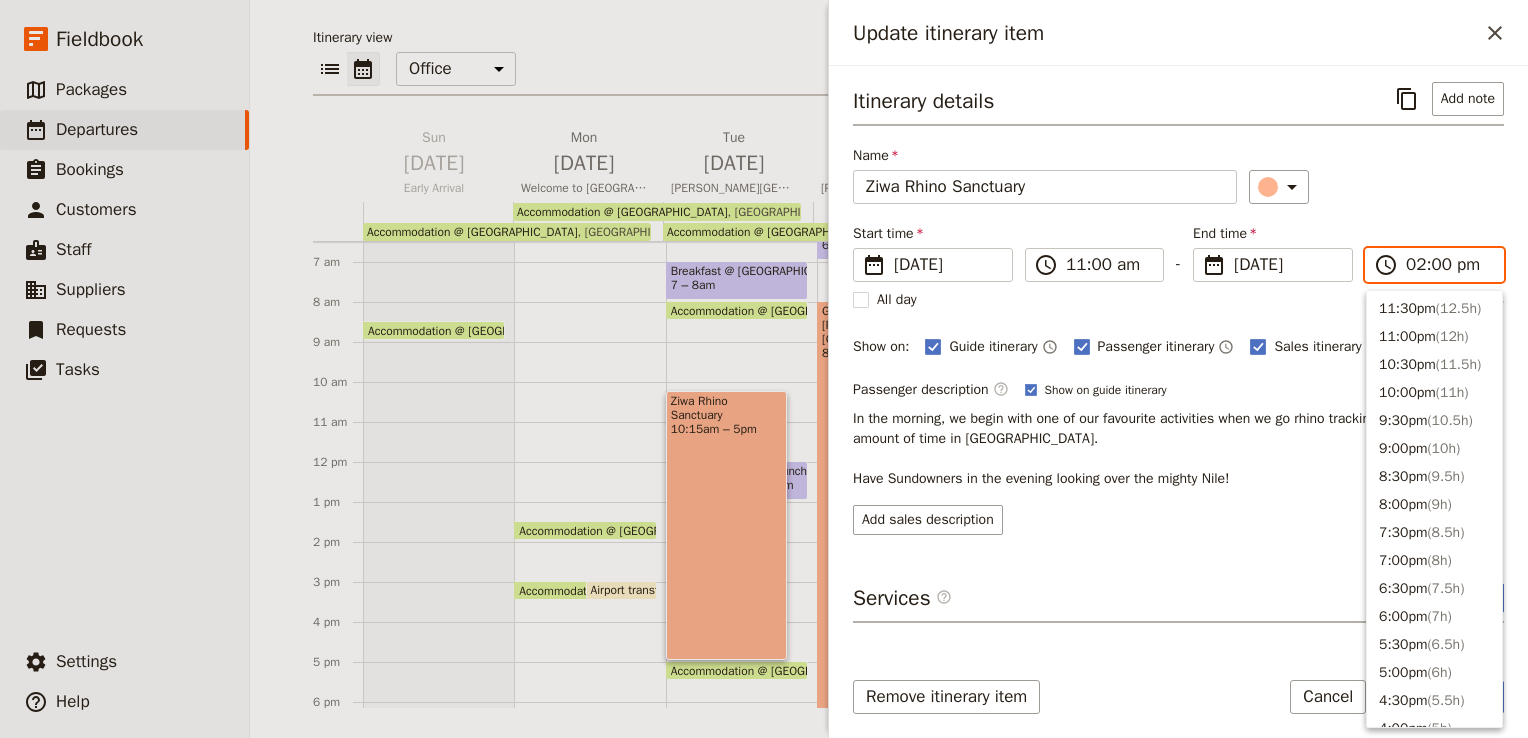 scroll, scrollTop: 536, scrollLeft: 0, axis: vertical 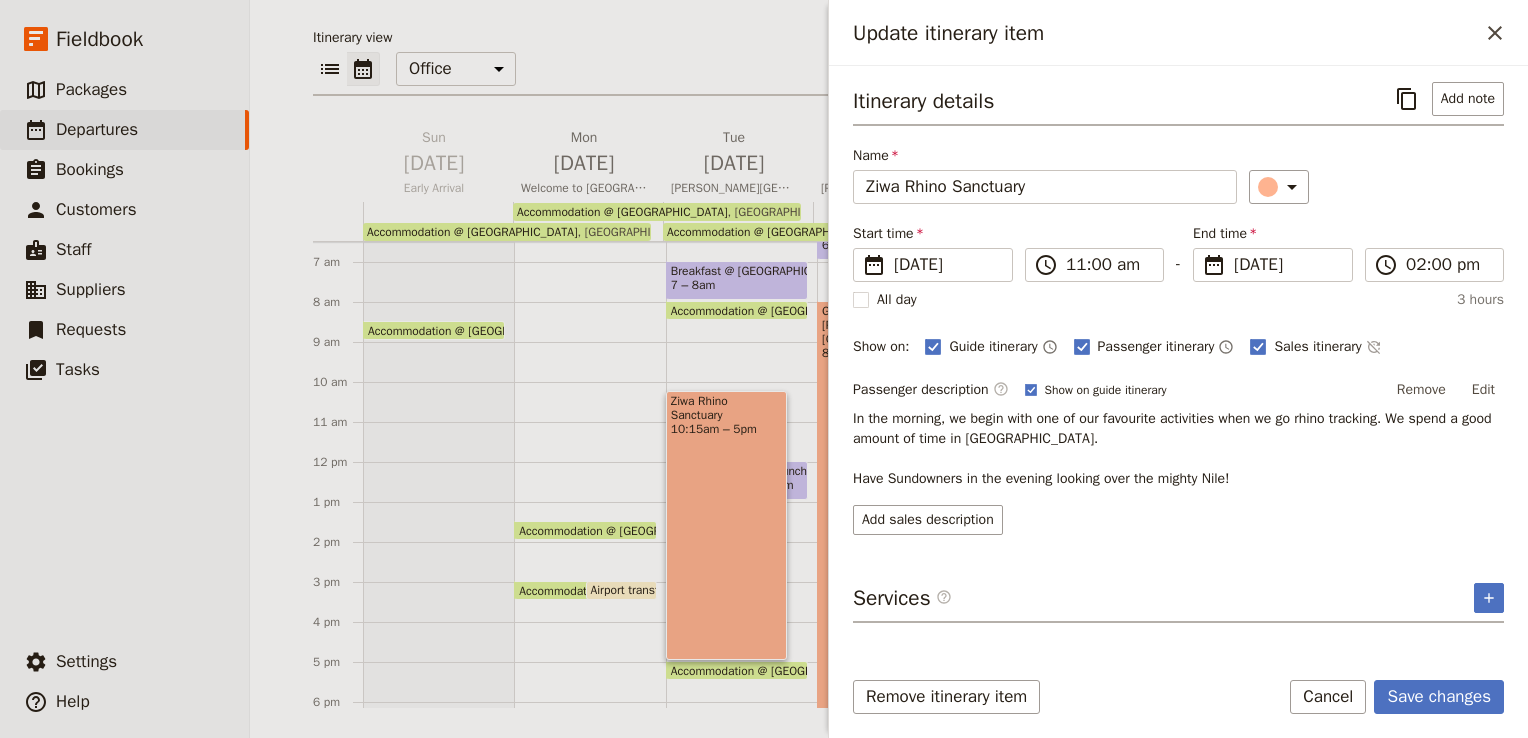 click on "​" at bounding box center (1377, 187) 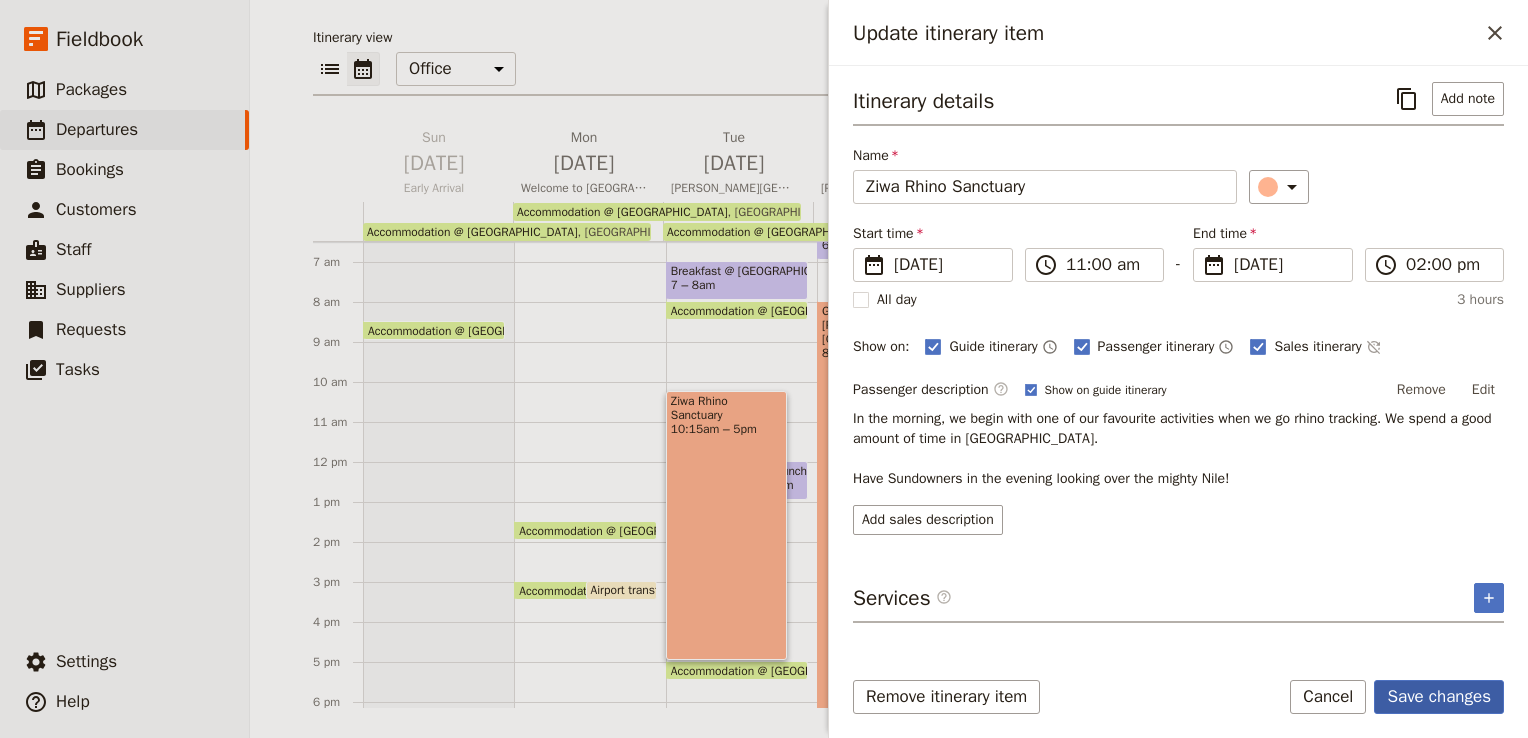 click on "Save changes" at bounding box center [1439, 697] 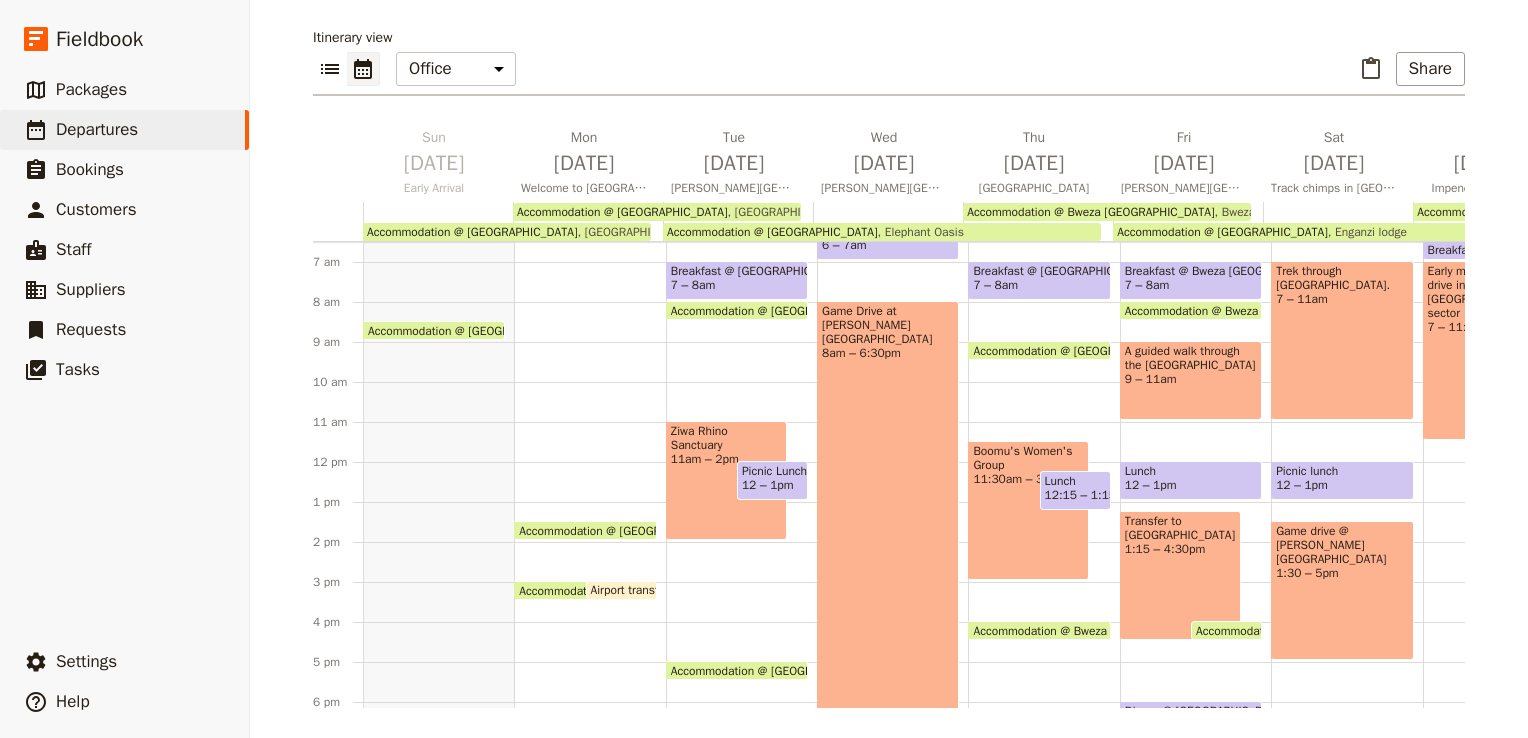 click on "12 – 1pm" at bounding box center [768, 485] 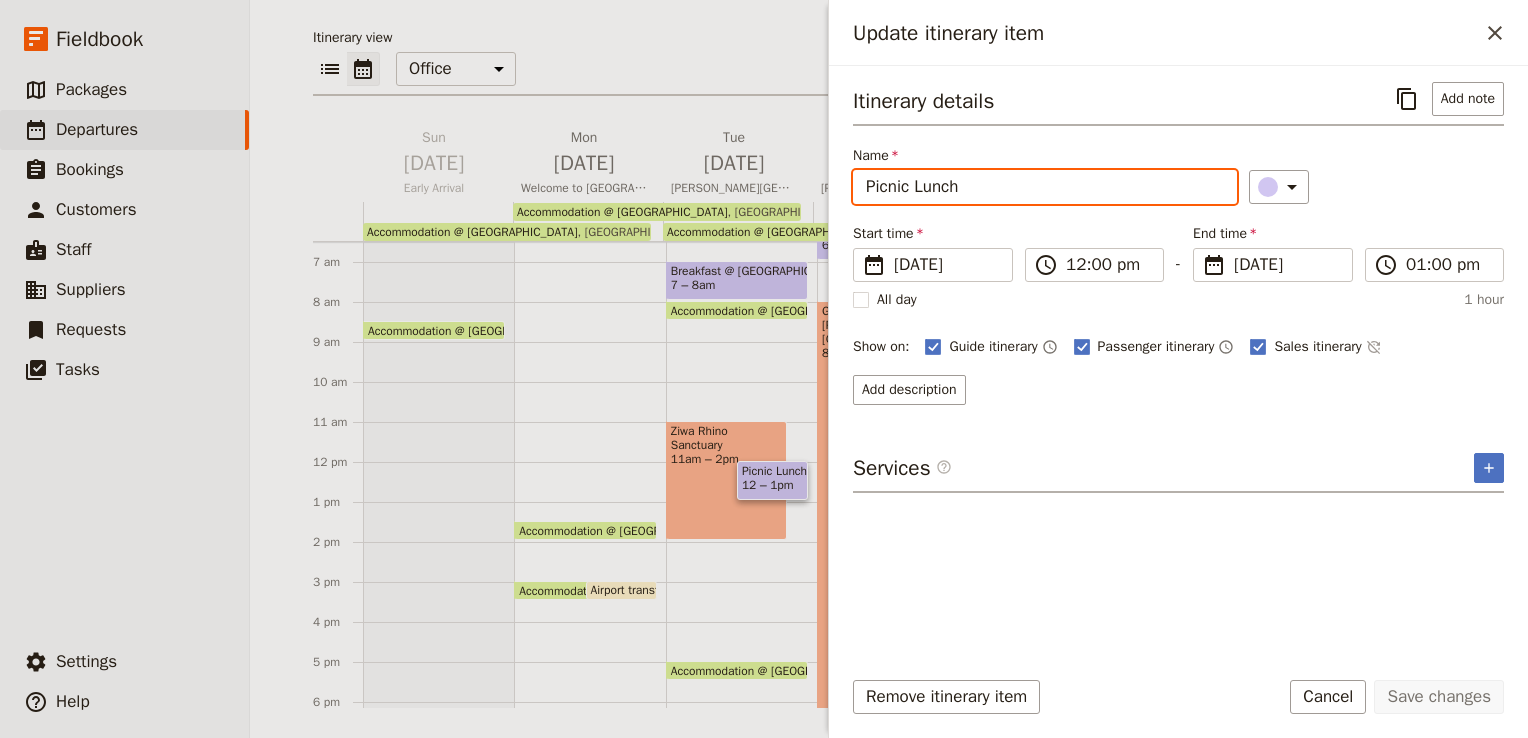 click on "Picnic Lunch" at bounding box center [1045, 187] 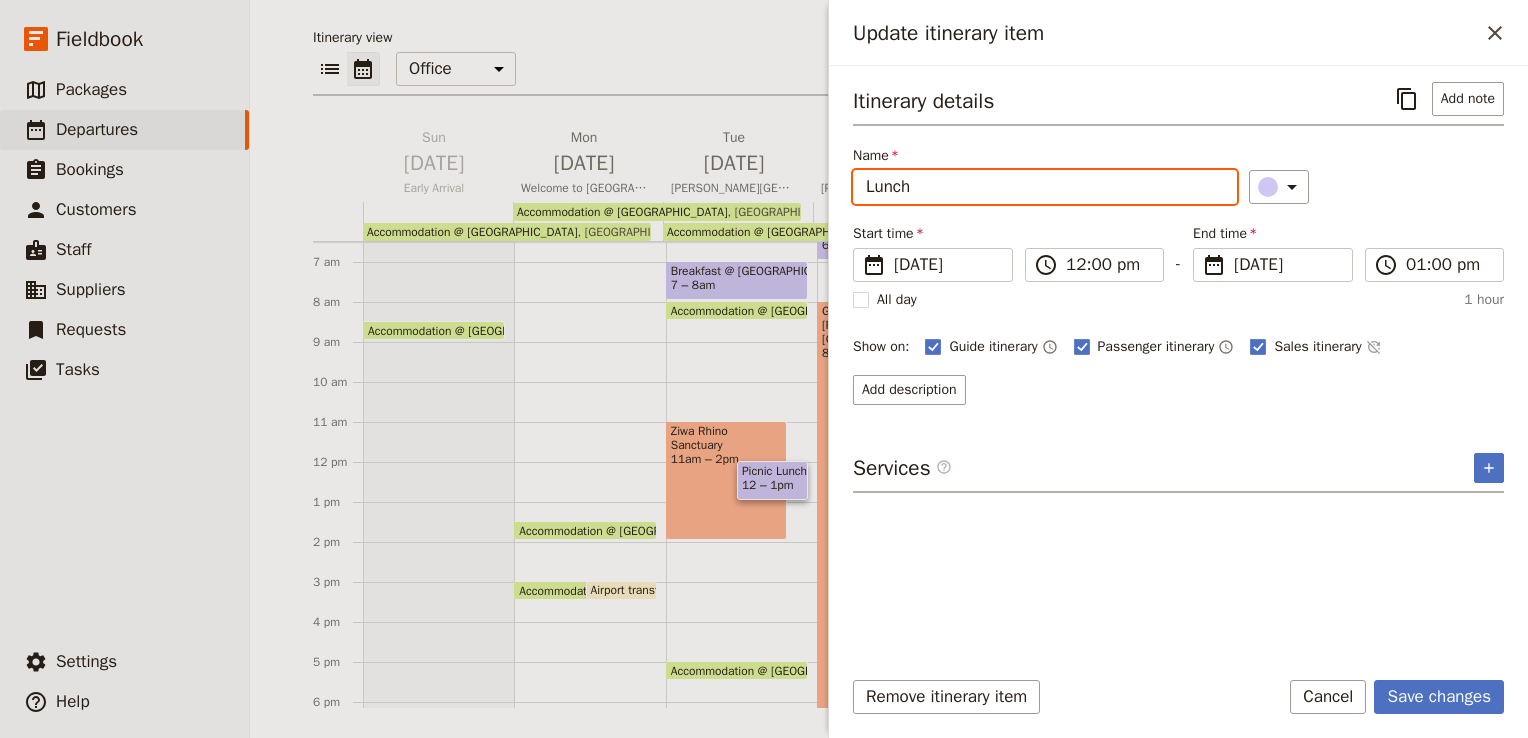 click on "Lunch" at bounding box center [1045, 187] 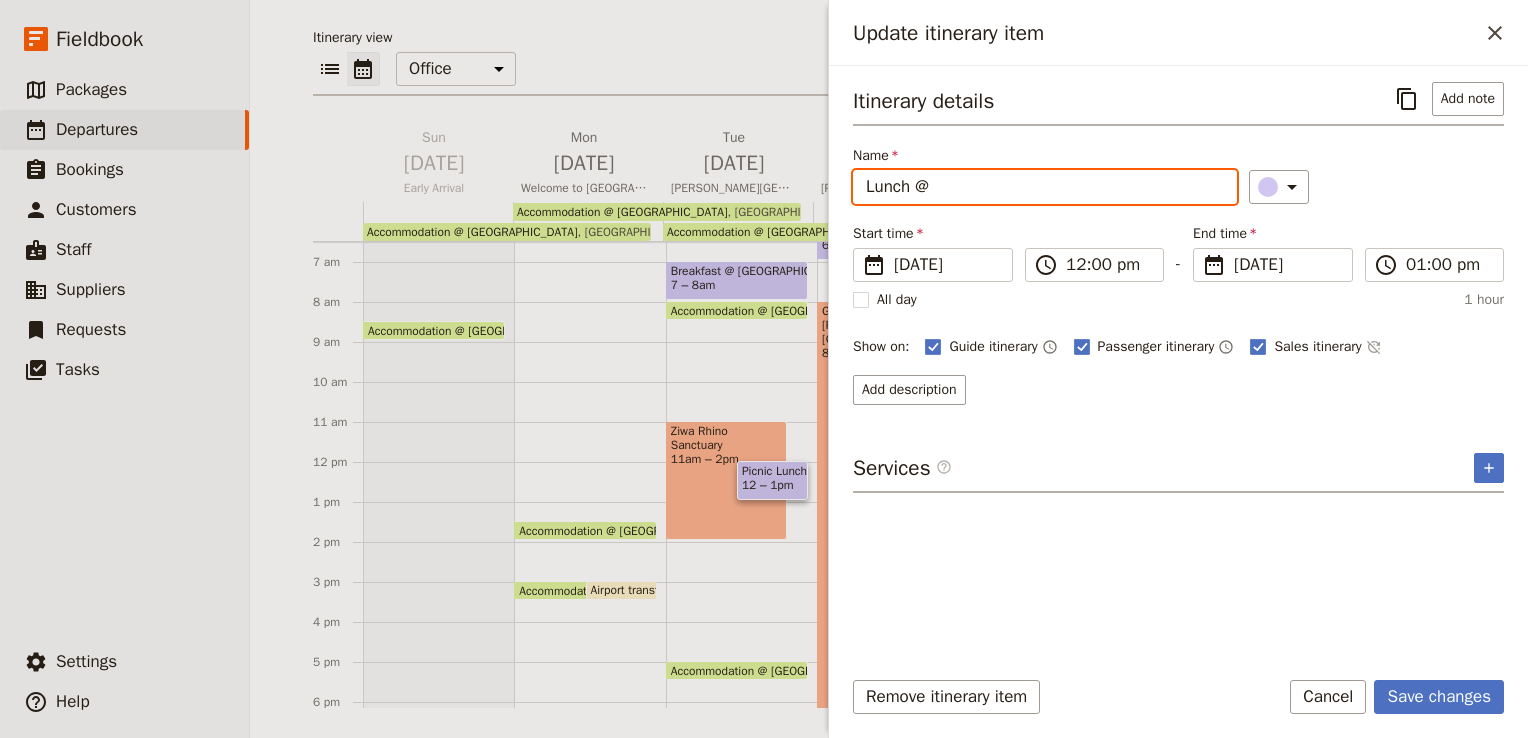 paste on "Ziwa Rhino Sanctuary" 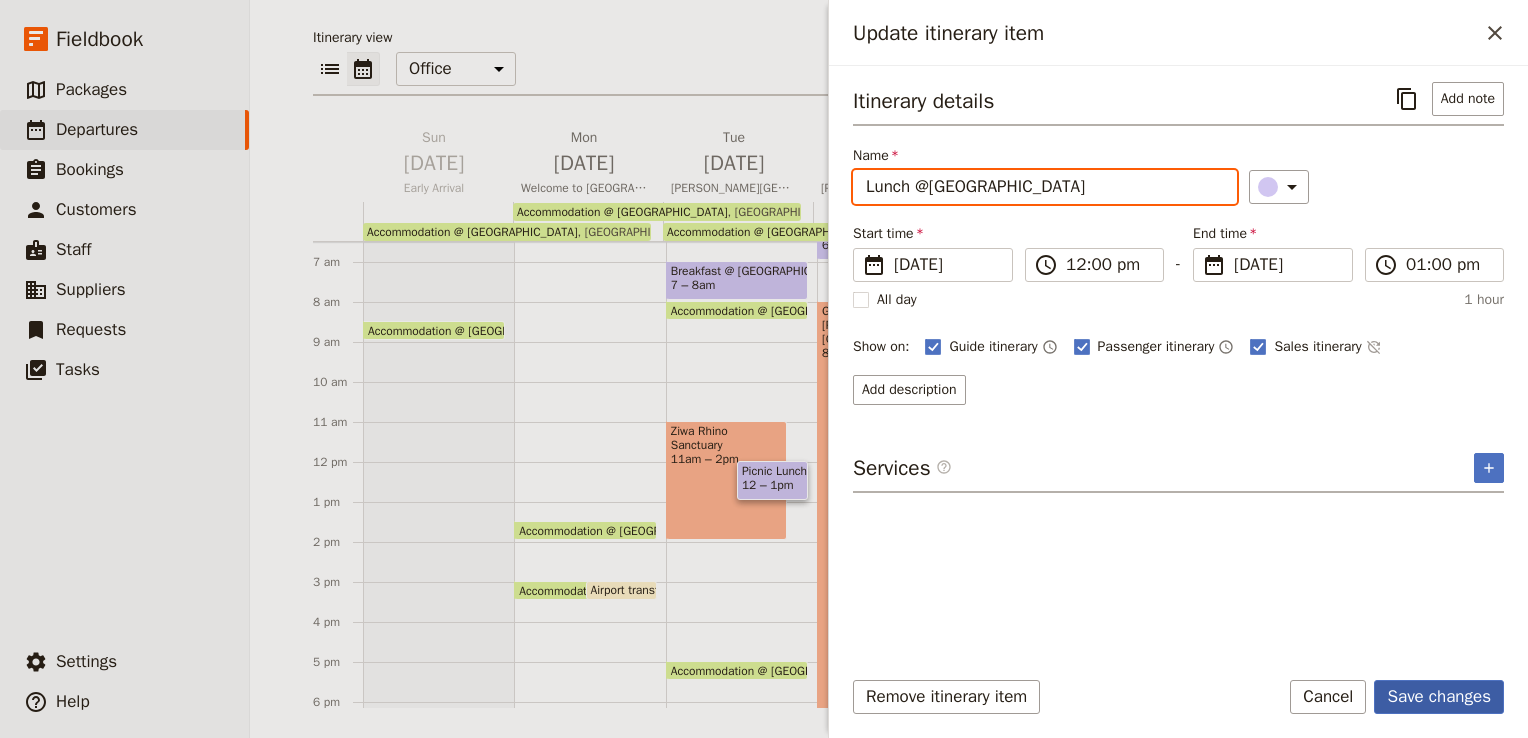 type on "Lunch @Ziwa Rhino Sanctuary" 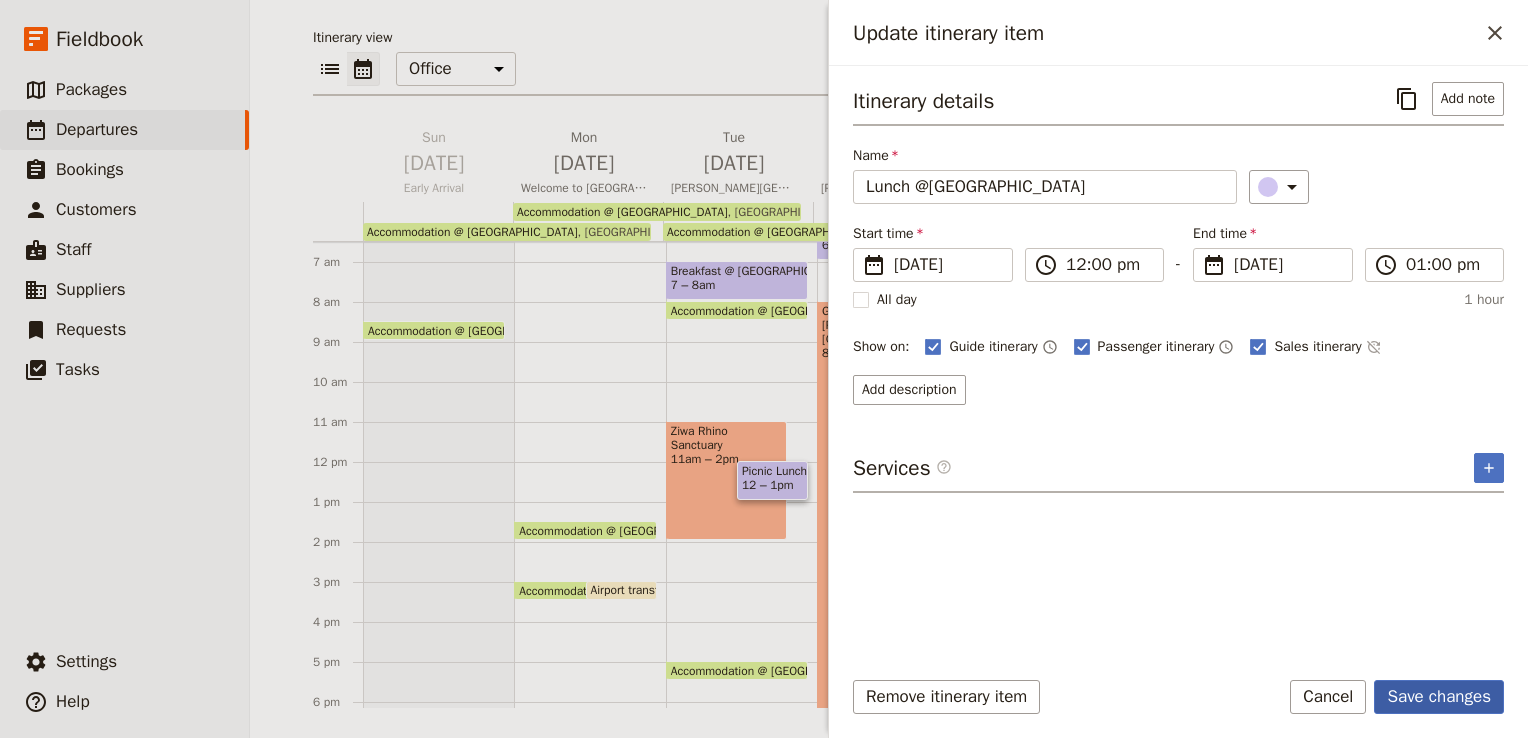 click on "Save changes" at bounding box center [1439, 697] 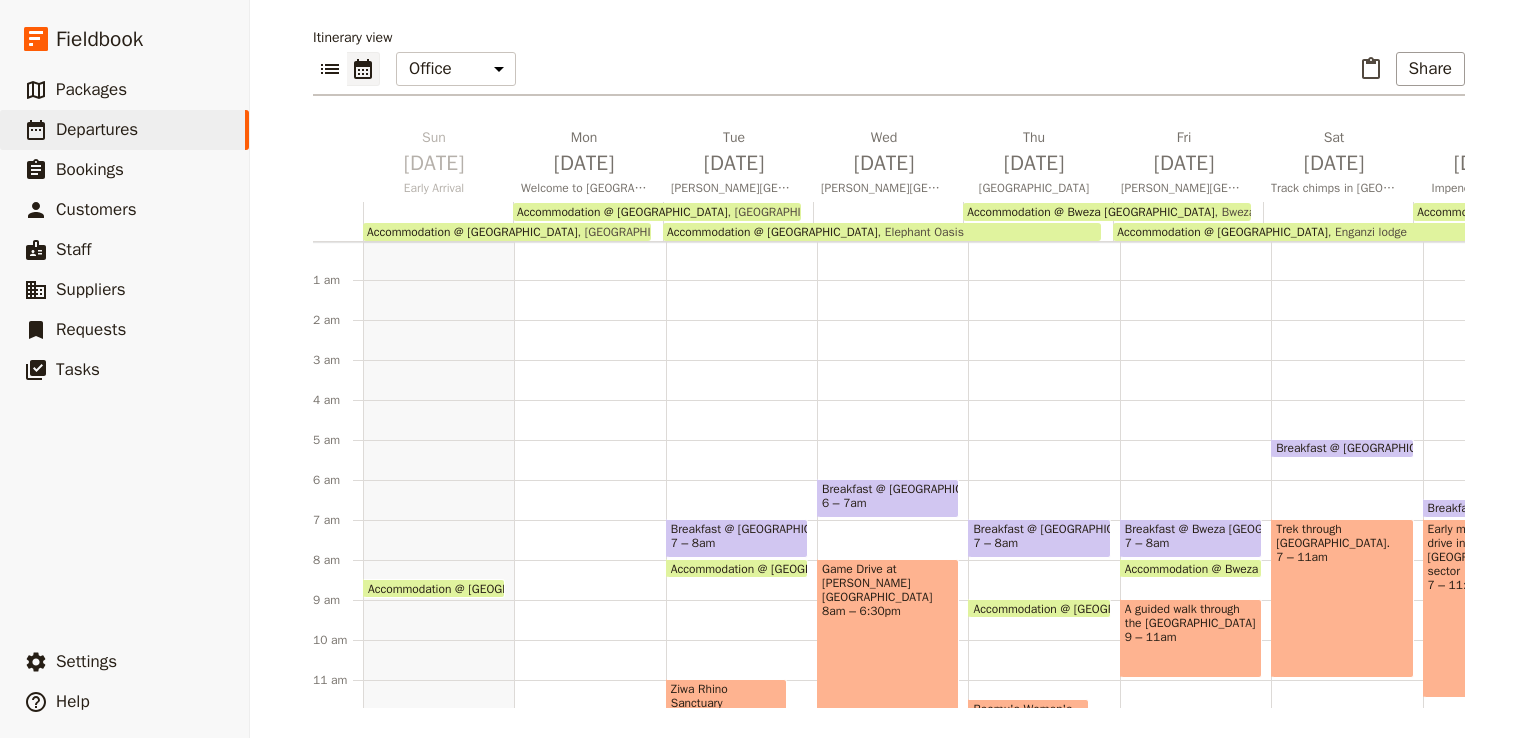 scroll, scrollTop: 0, scrollLeft: 0, axis: both 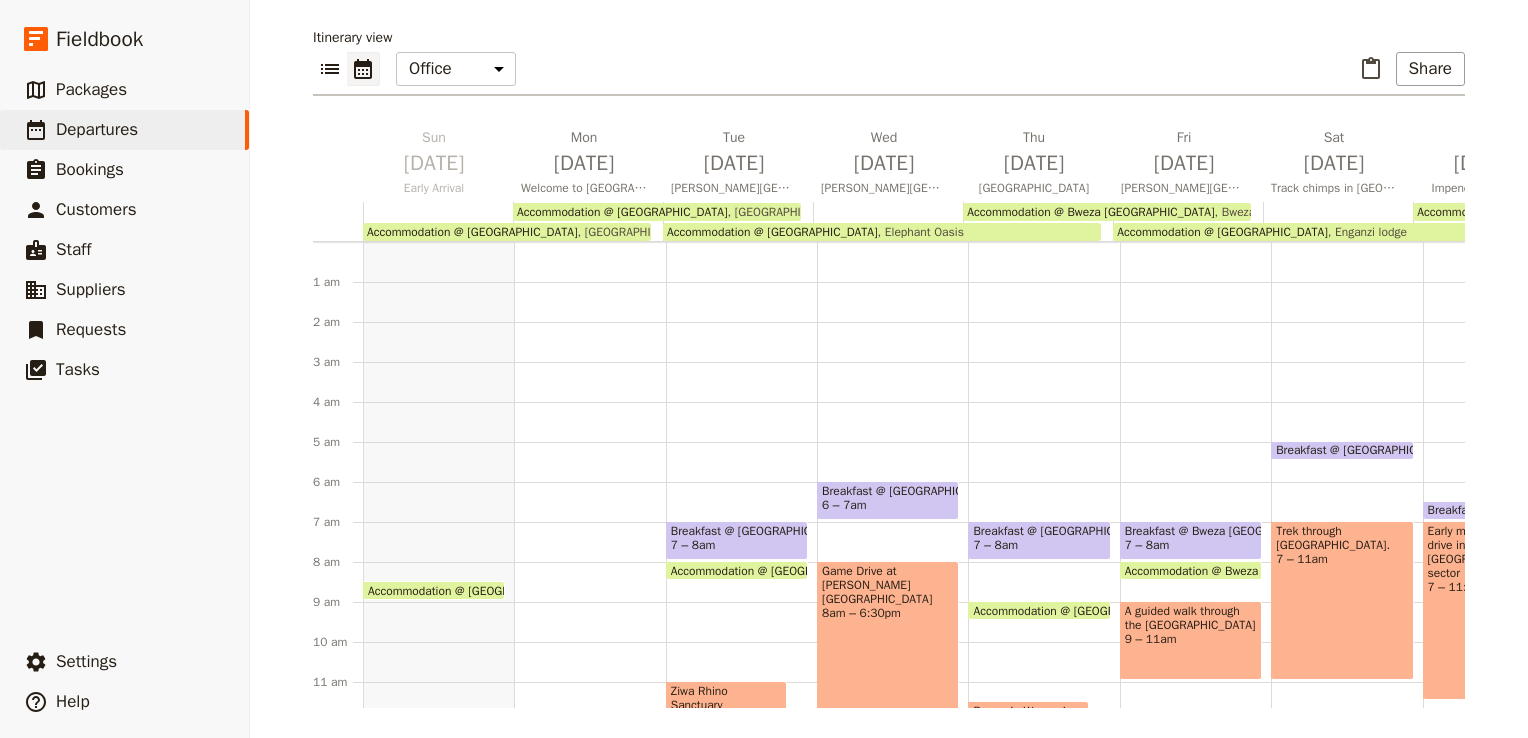 click on "Accommodation @ [GEOGRAPHIC_DATA]" at bounding box center (772, 232) 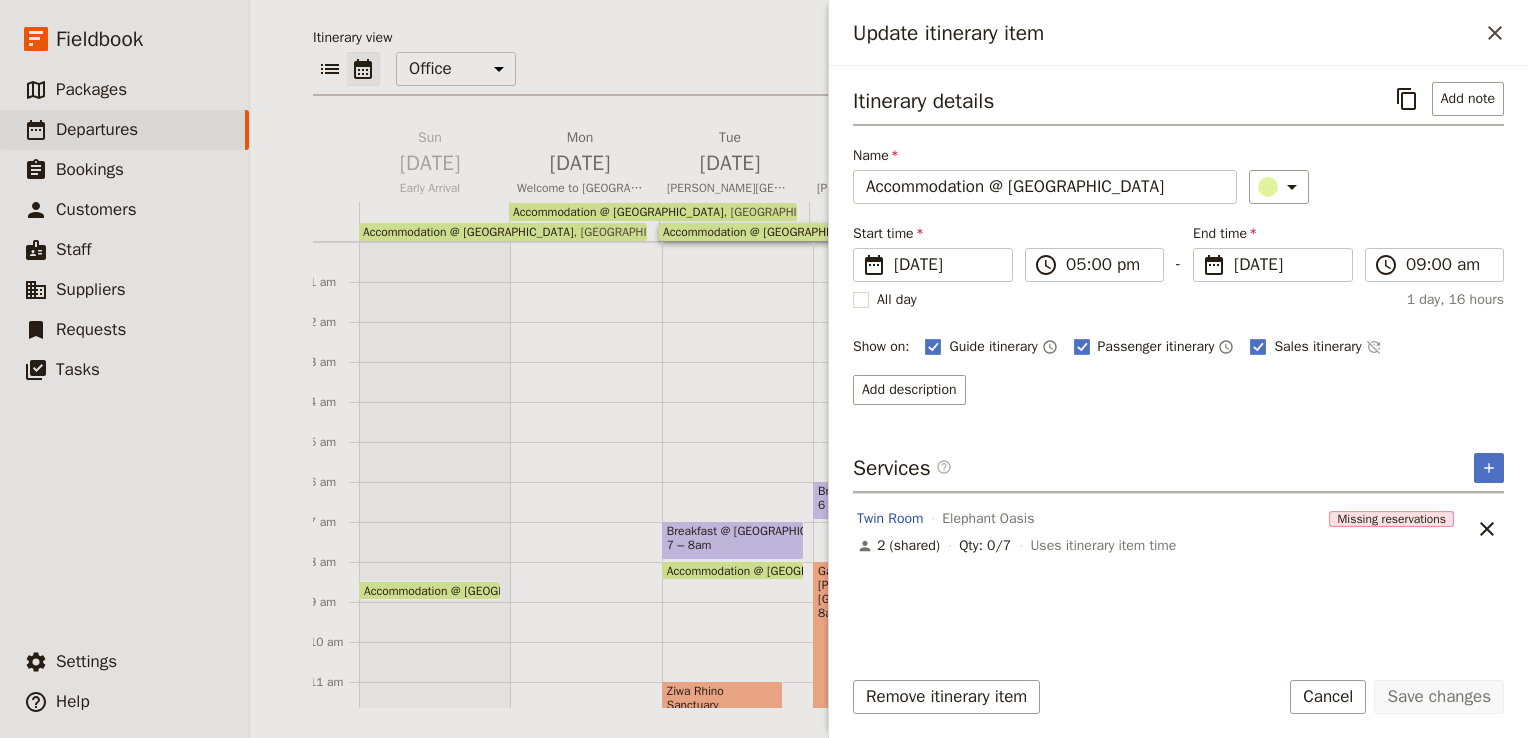 scroll, scrollTop: 0, scrollLeft: 6, axis: horizontal 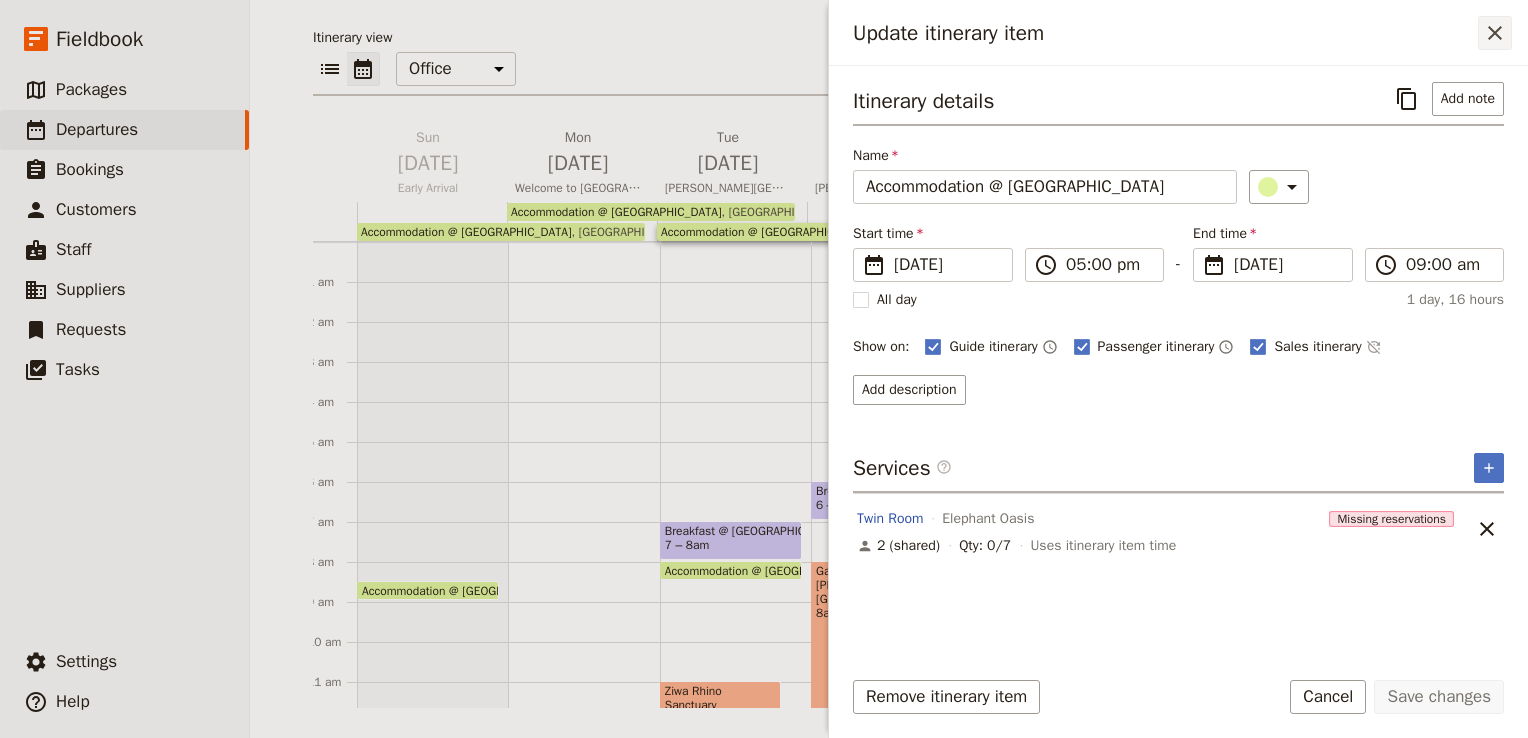 click 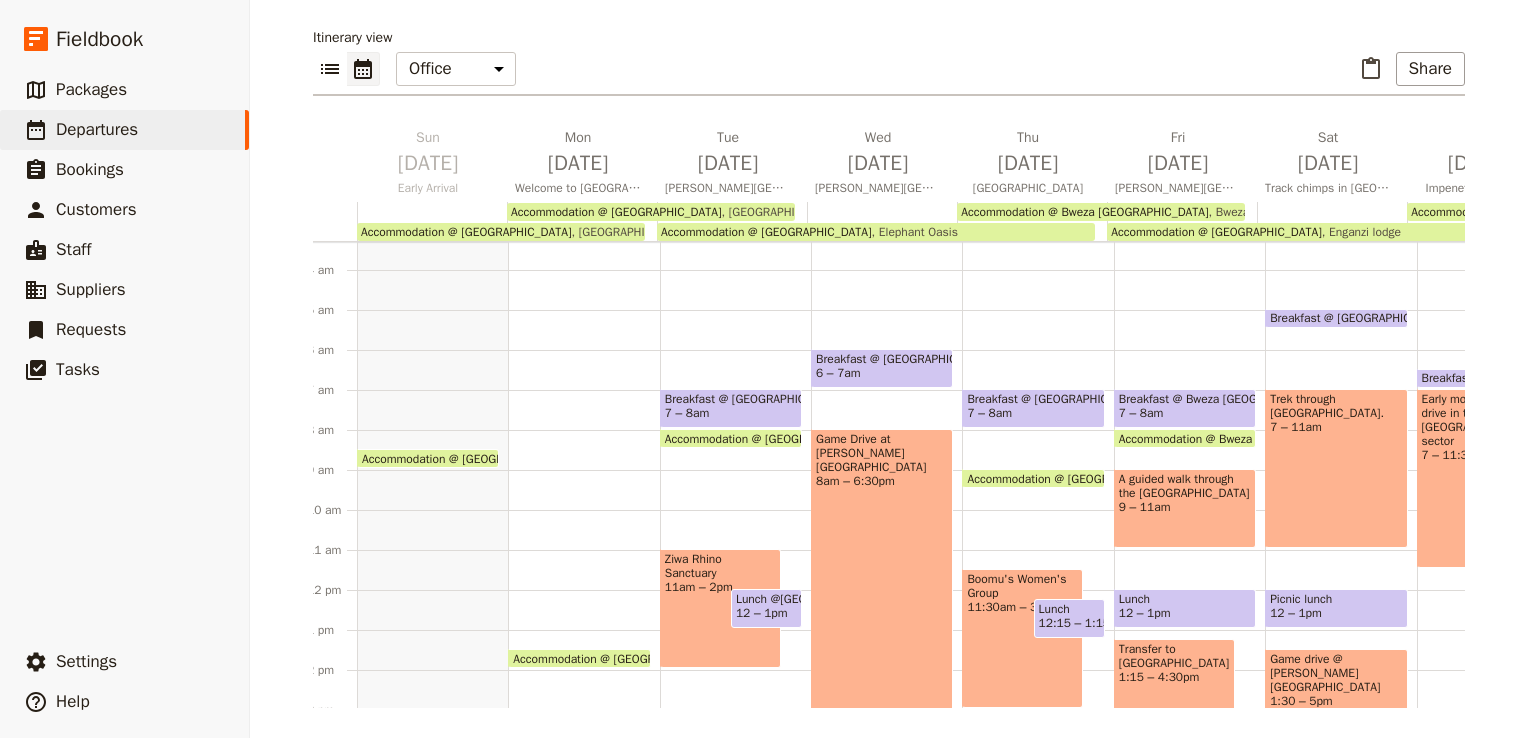 scroll, scrollTop: 143, scrollLeft: 0, axis: vertical 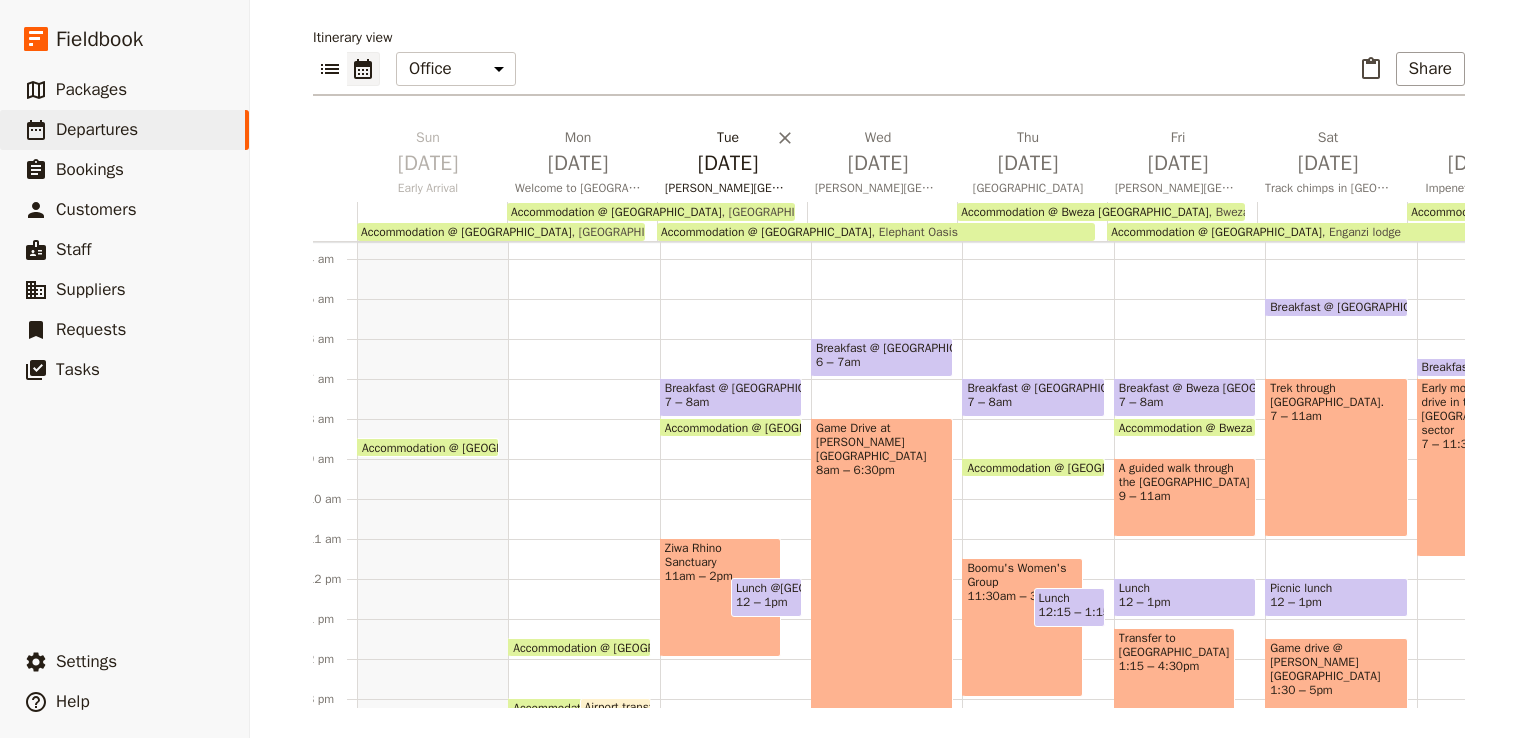 click on "Tue   Jul 29 Murchison Falls National Park" at bounding box center (732, 165) 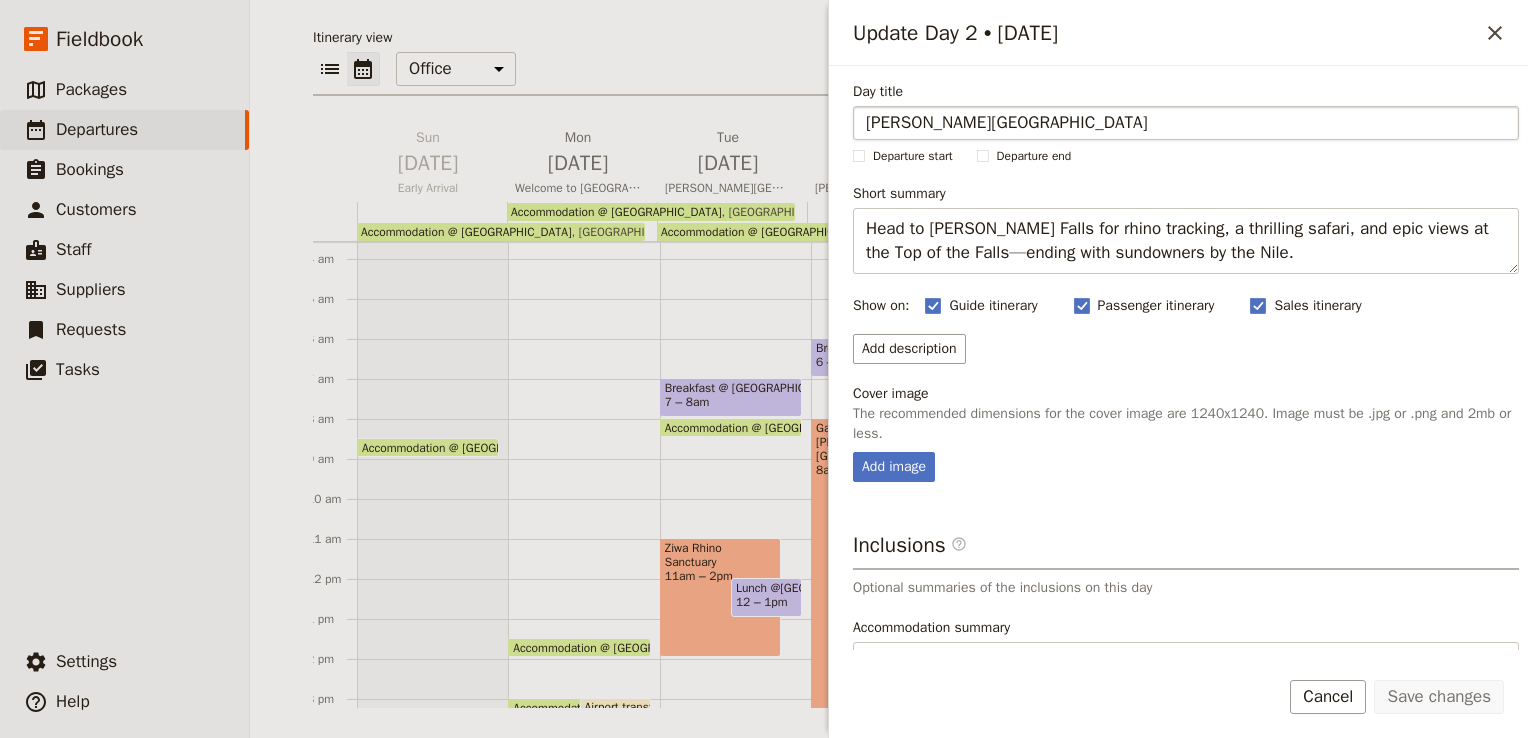 drag, startPoint x: 1105, startPoint y: 126, endPoint x: 860, endPoint y: 118, distance: 245.13058 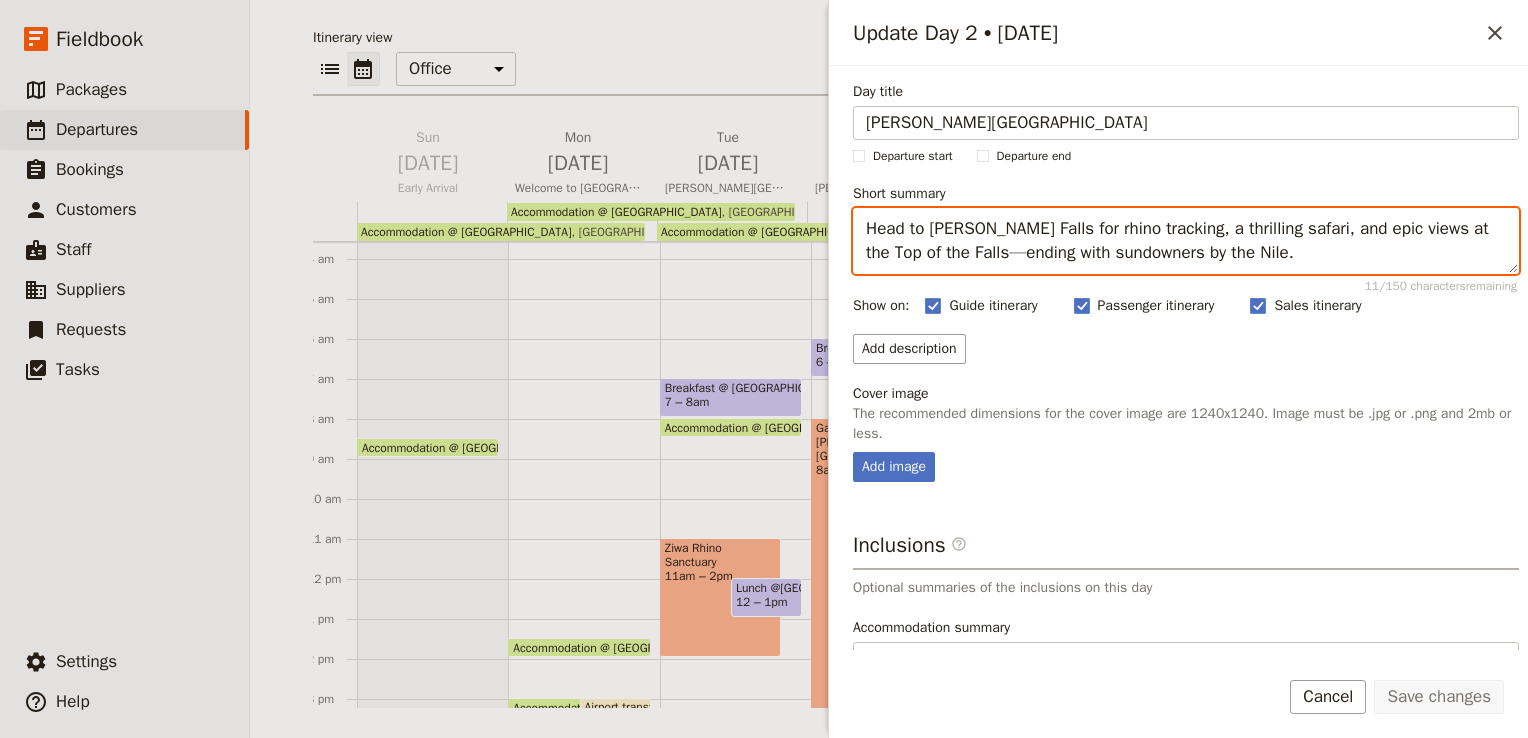 drag, startPoint x: 995, startPoint y: 251, endPoint x: 1309, endPoint y: 217, distance: 315.8354 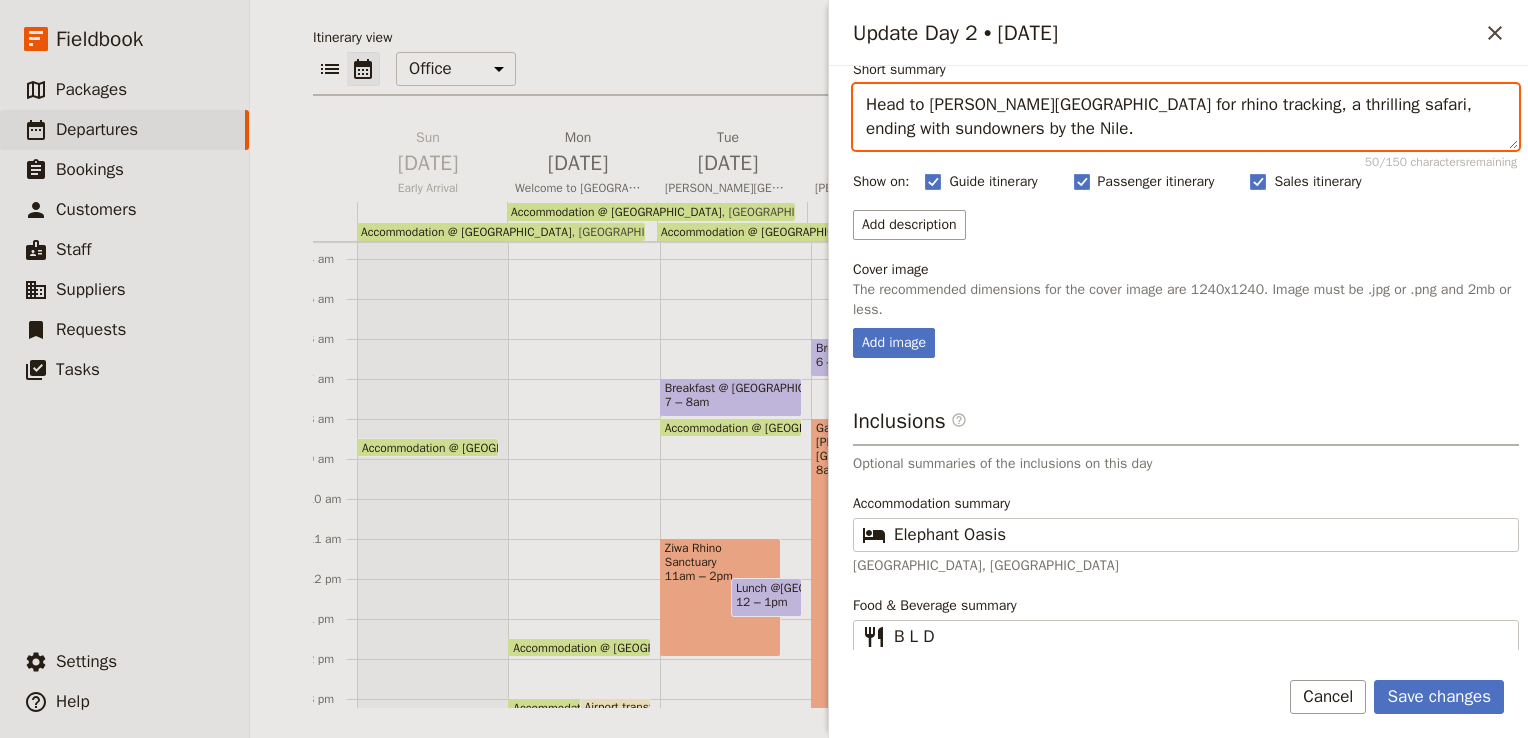 scroll, scrollTop: 125, scrollLeft: 0, axis: vertical 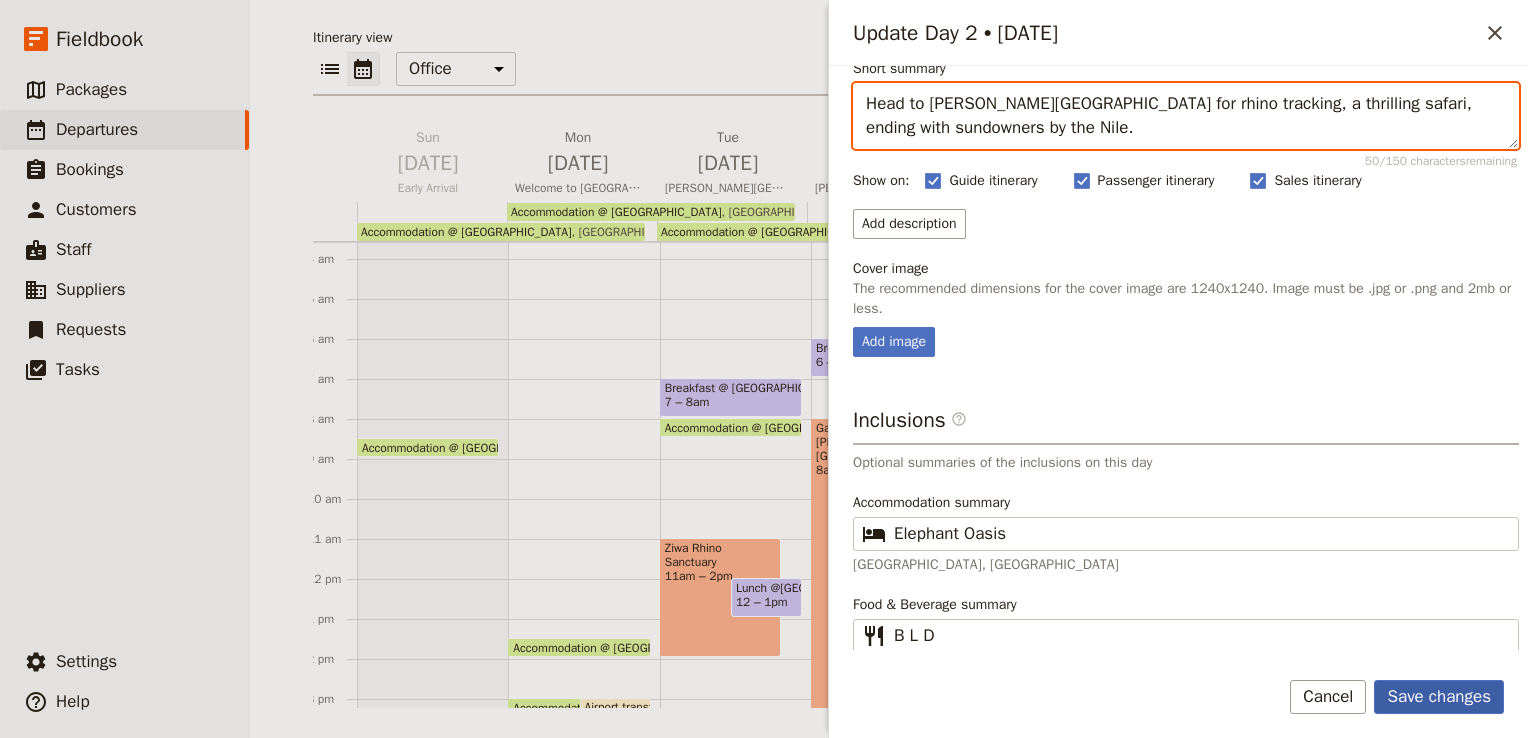 type on "Head to Murchison Falls for rhino tracking, a thrilling safari, ending with sundowners by the Nile." 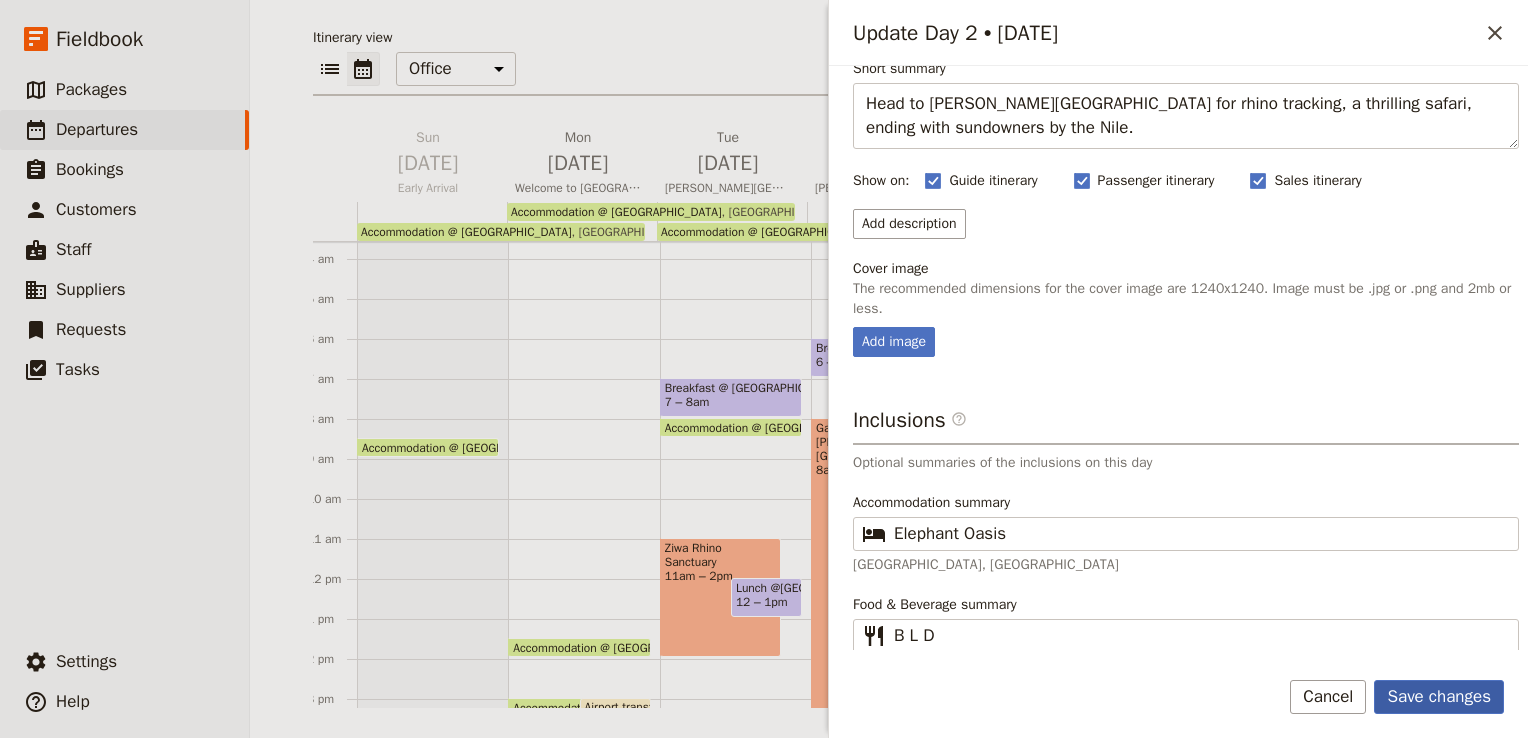 click on "Save changes" at bounding box center (1439, 697) 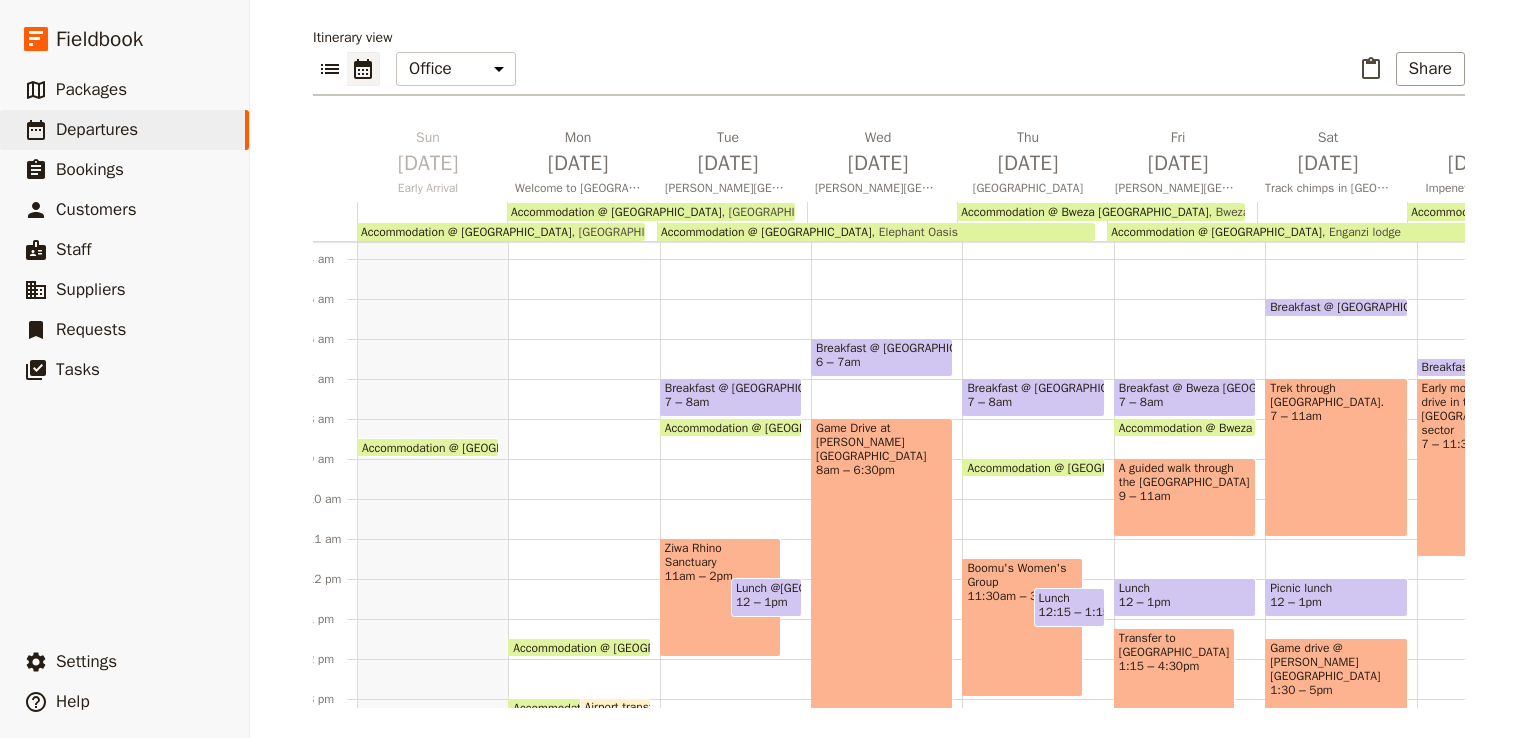 click on "Game Drive at Murchison falls national park" at bounding box center (882, 442) 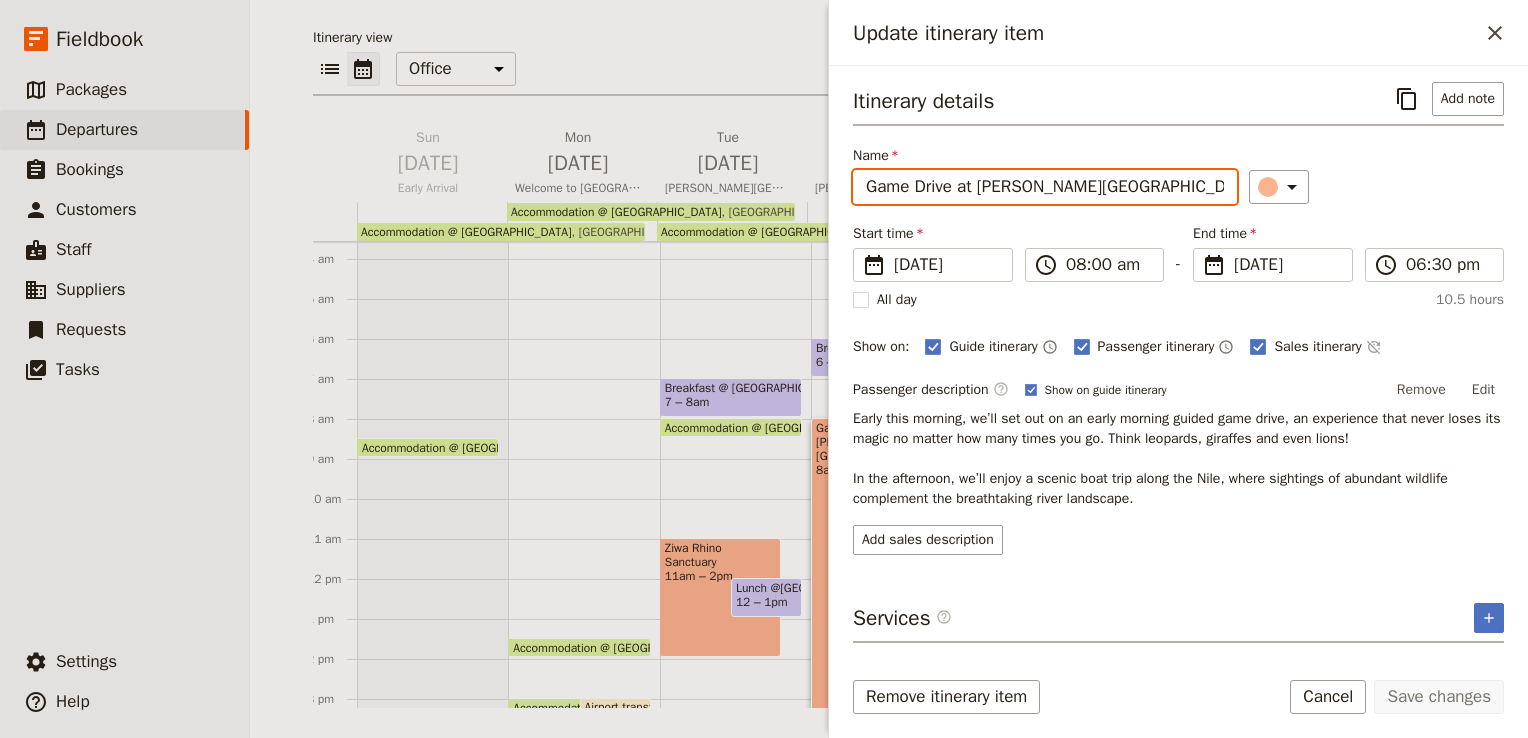 click on "Game Drive at Murchison falls national park" at bounding box center (1045, 187) 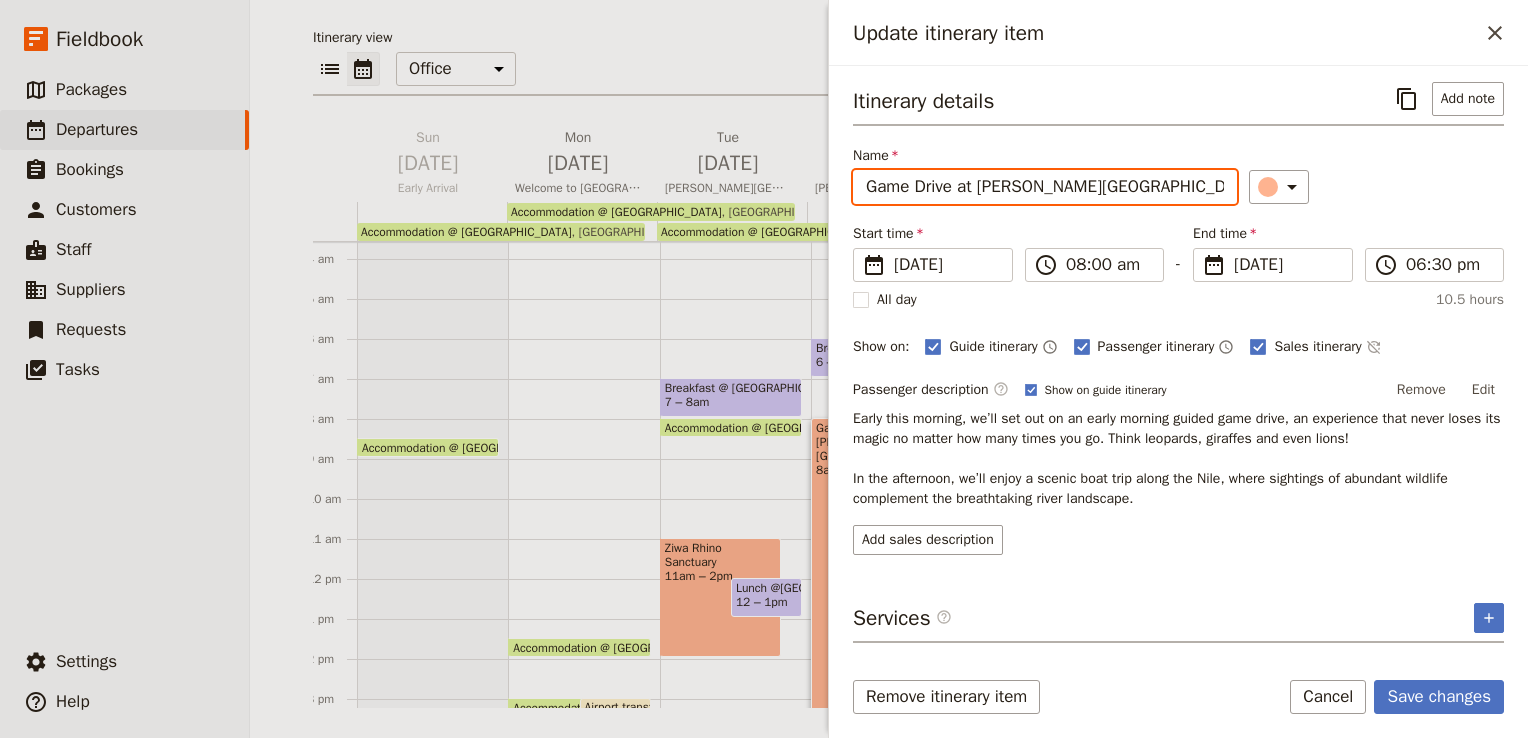 click on "Game Drive at Murchison Falls national park" at bounding box center (1045, 187) 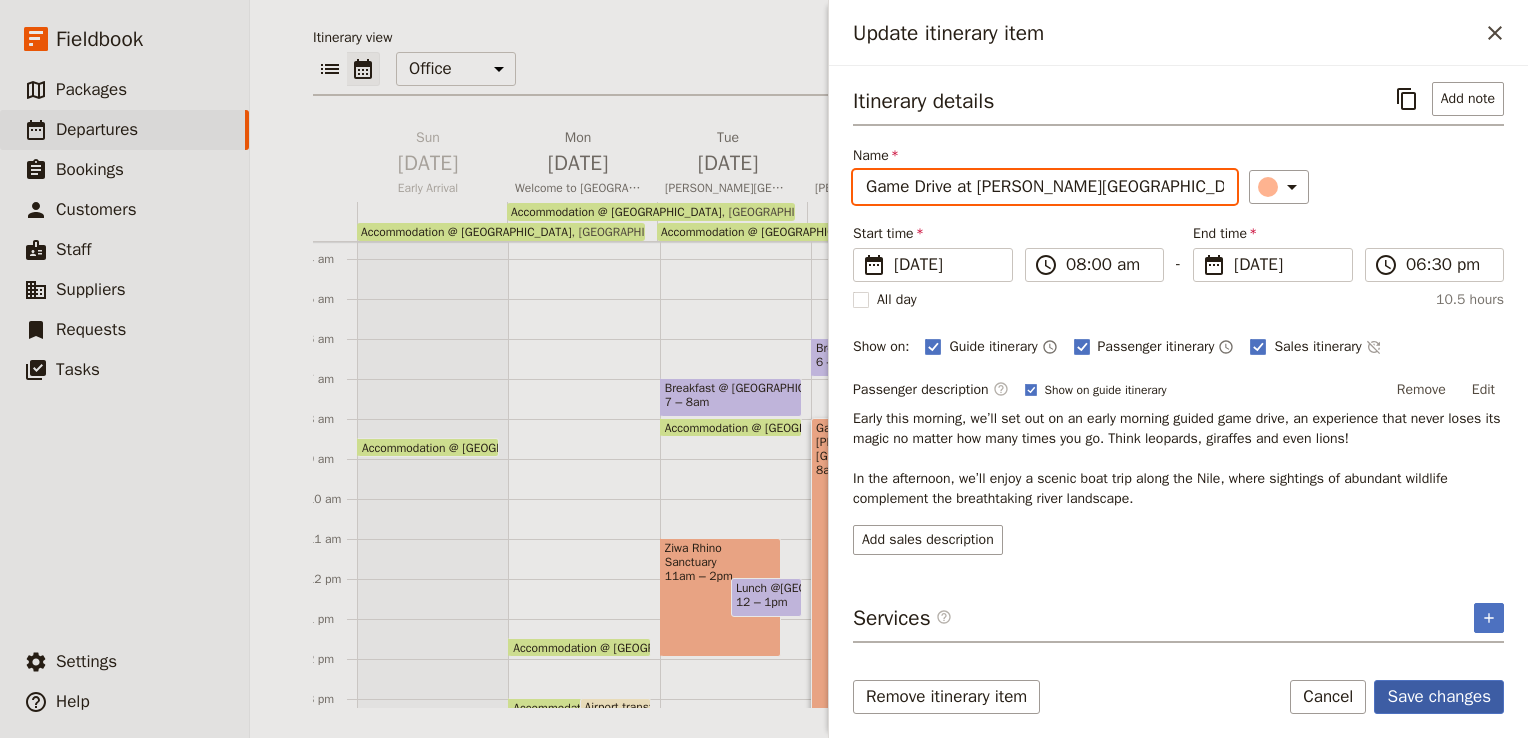 type on "Game Drive at Murchison Falls National Park" 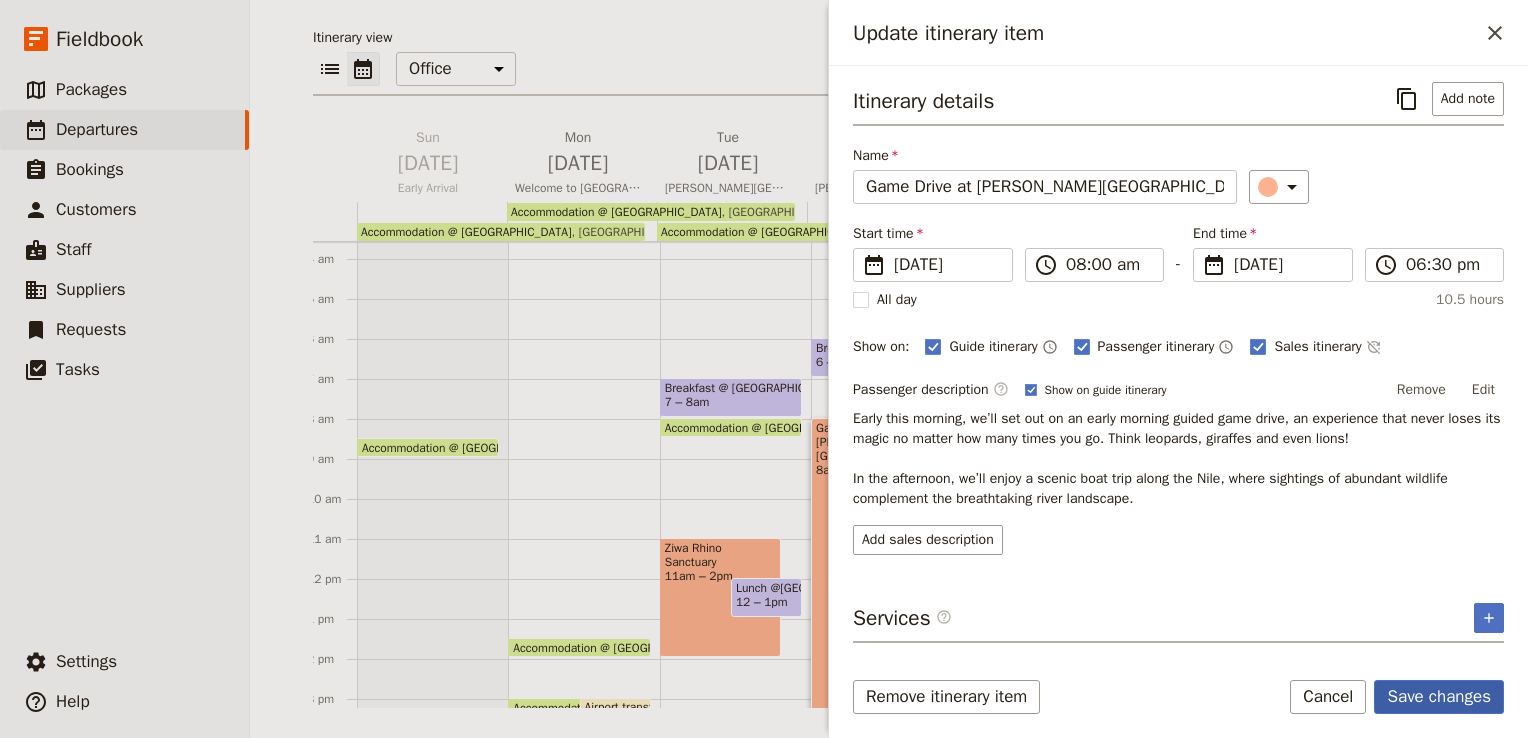 click on "Save changes" at bounding box center (1439, 697) 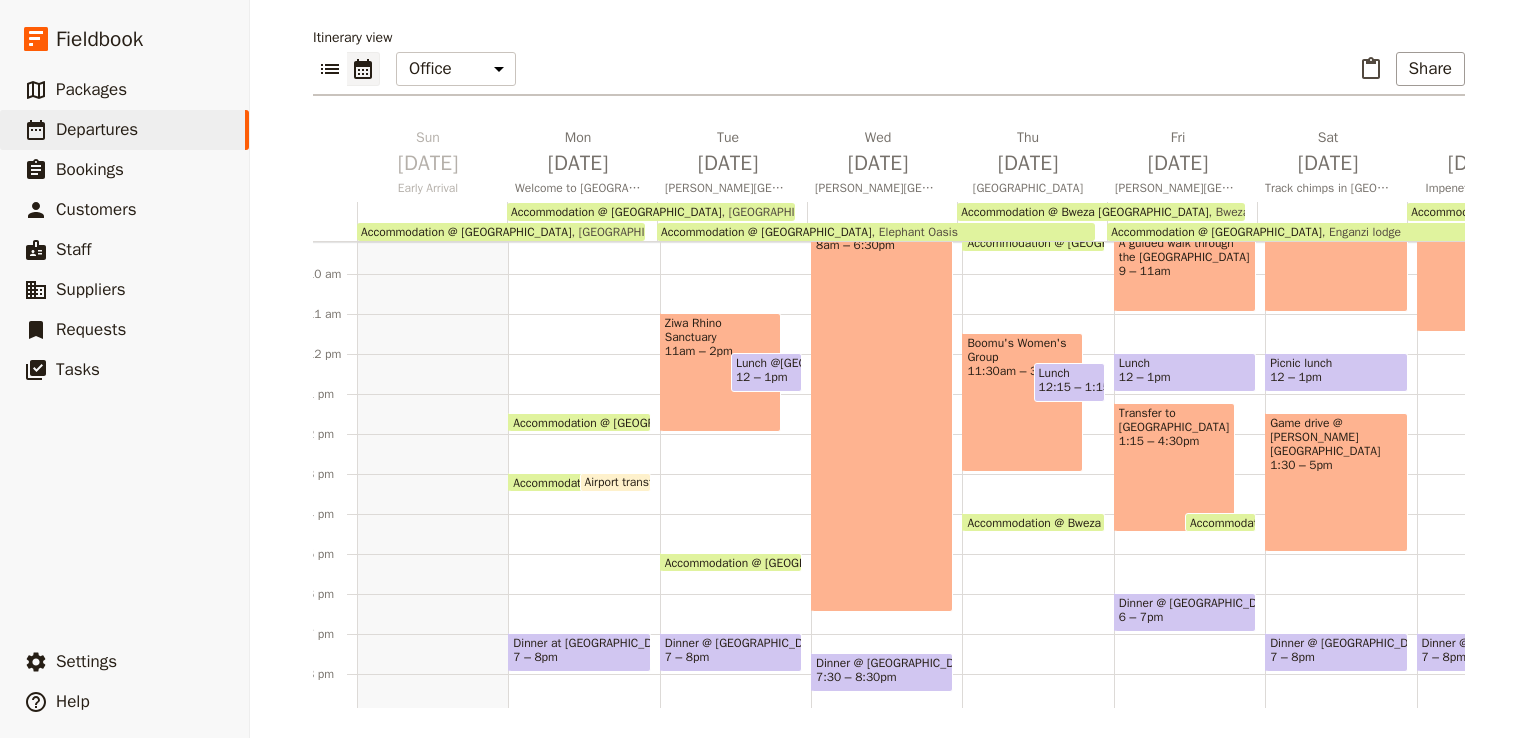 scroll, scrollTop: 186, scrollLeft: 0, axis: vertical 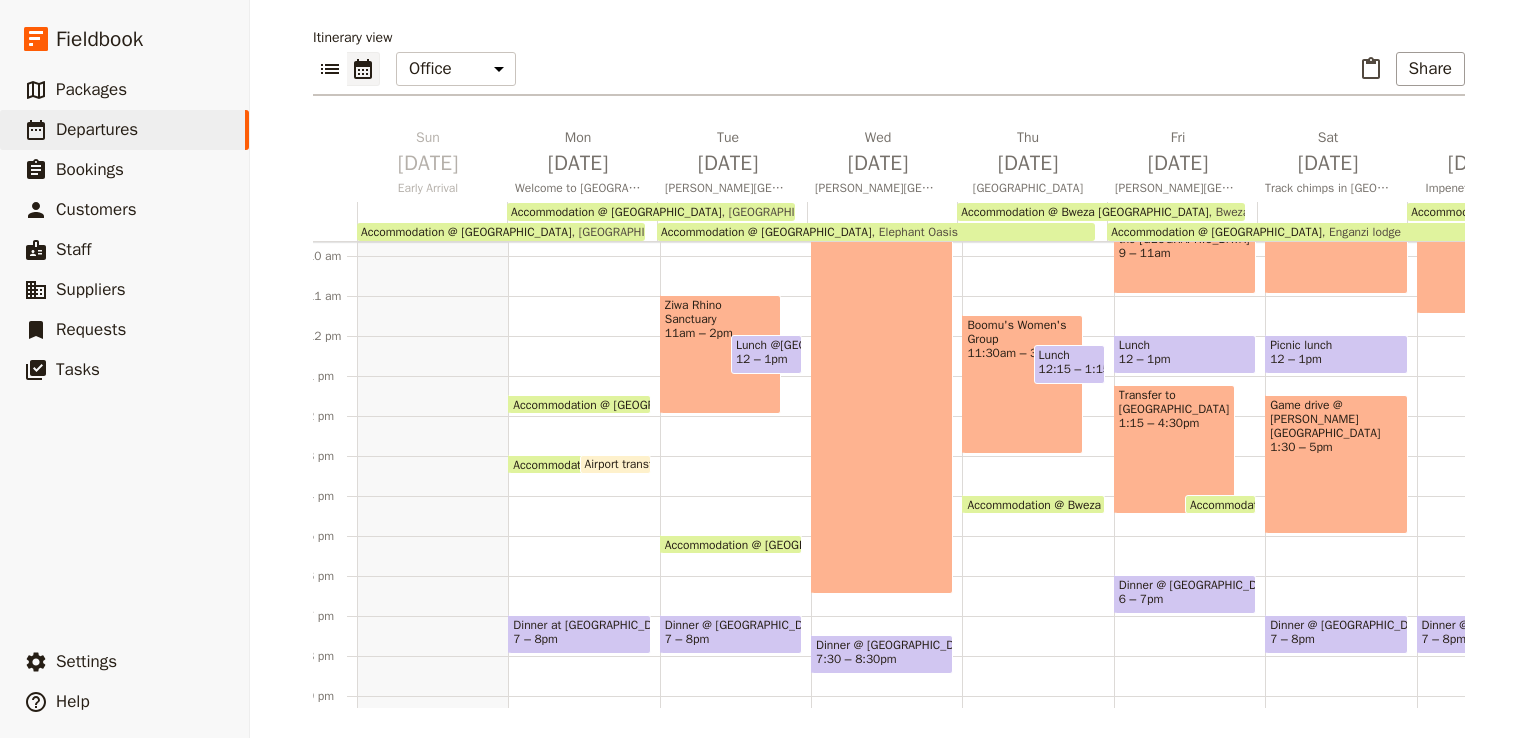 click on "Game Drive at Murchison Falls National Park 8am – 6:30pm" at bounding box center [882, 384] 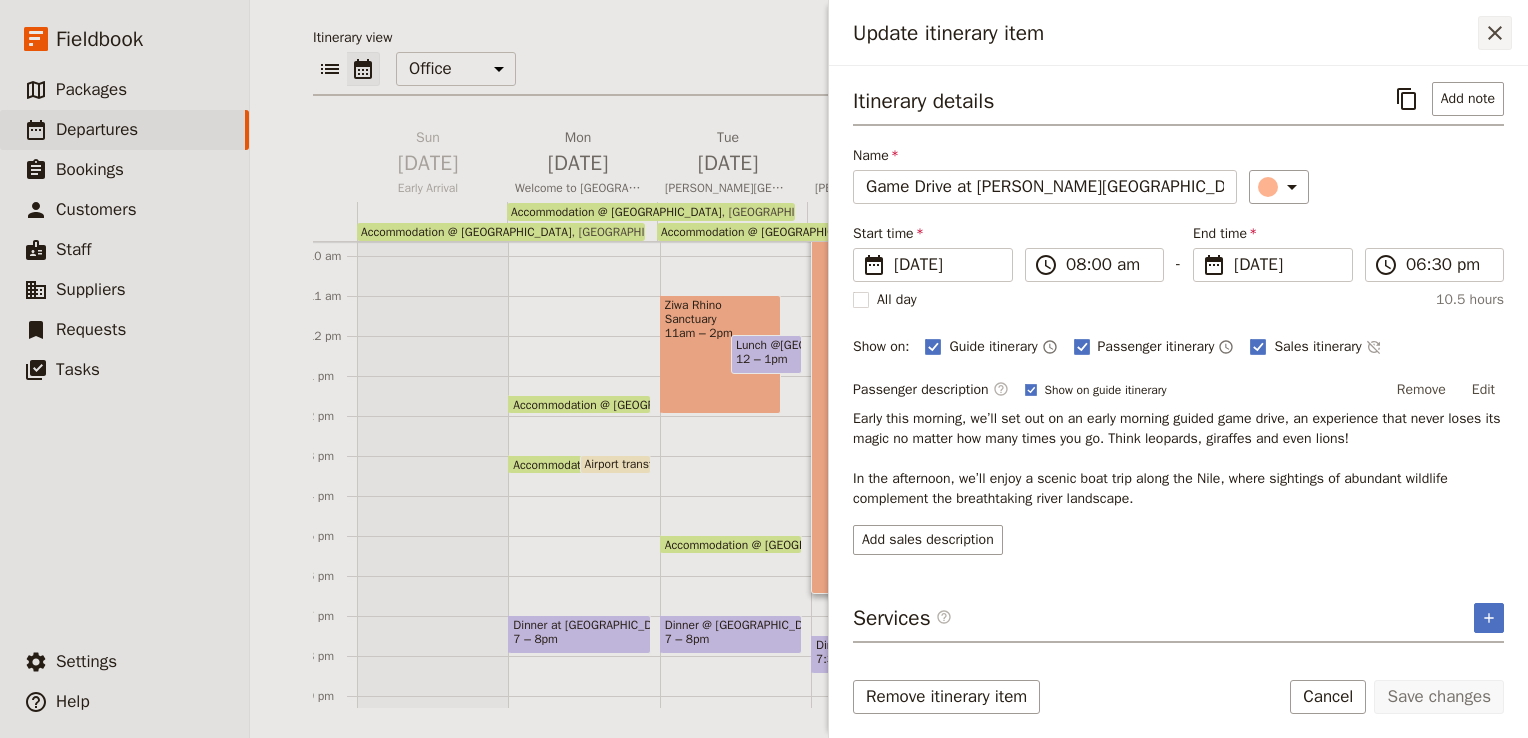 click 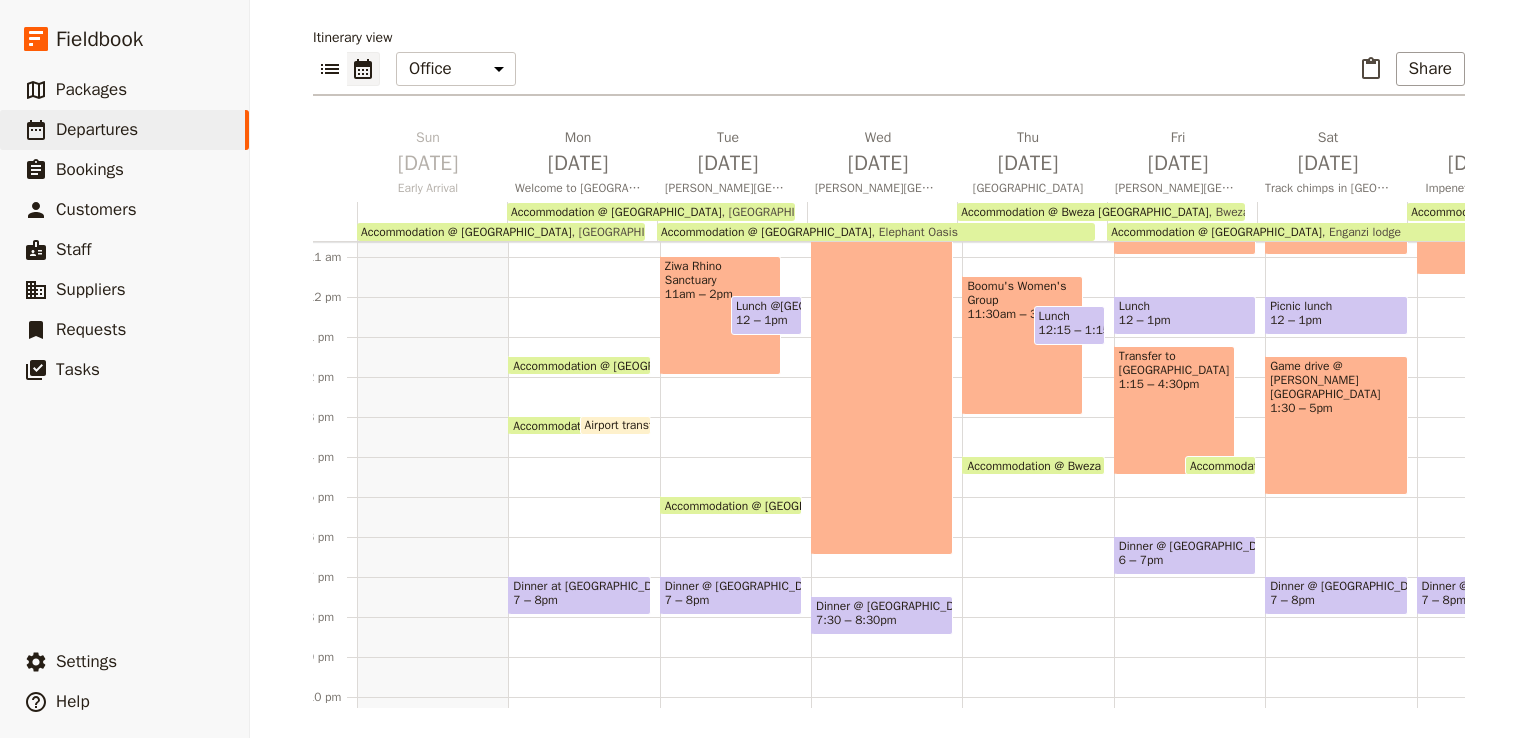scroll, scrollTop: 508, scrollLeft: 0, axis: vertical 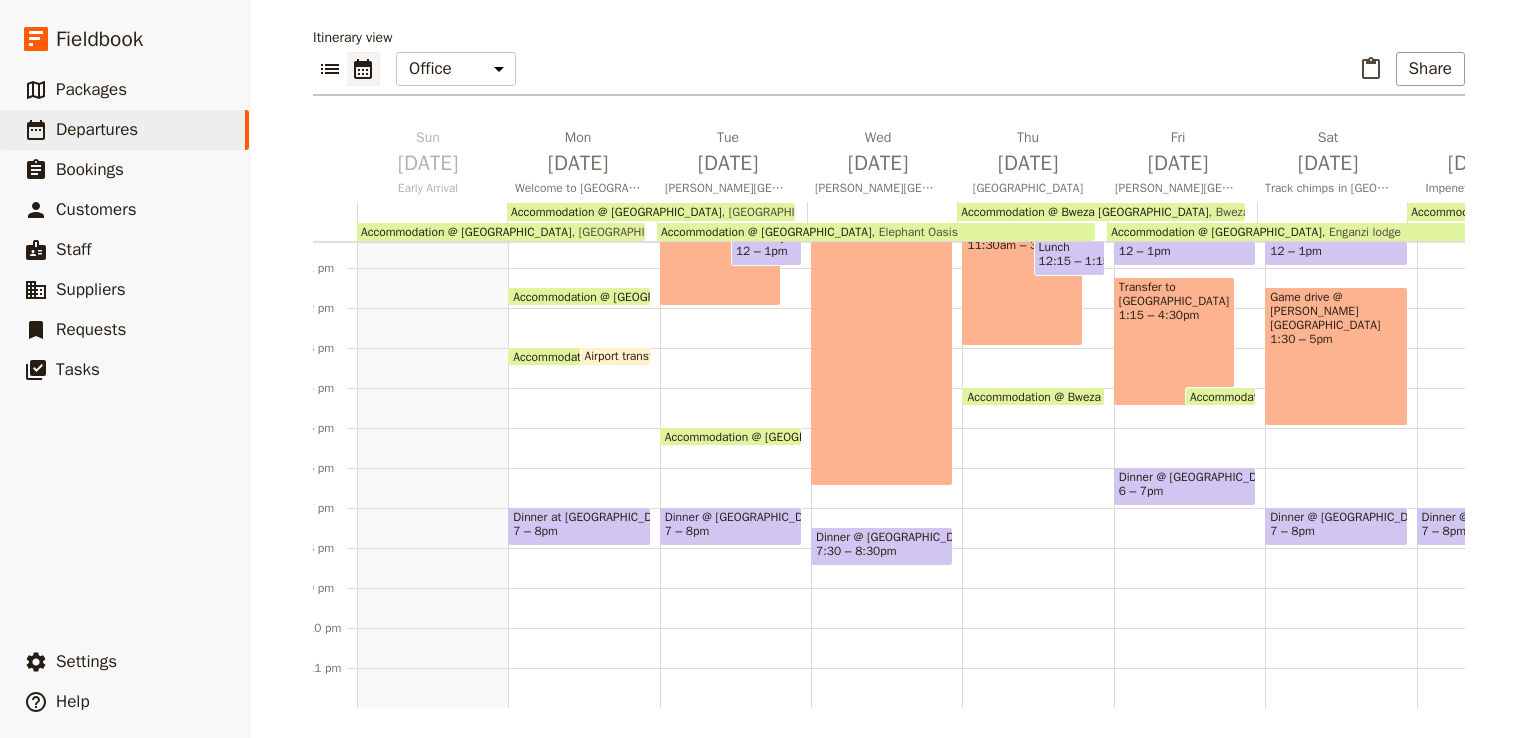 click on "Breakfast @ Elephant Oasis 6 – 7am Game Drive at Murchison Falls National Park 8am – 6:30pm Dinner @ Elephant Oasis 7:30 – 8:30pm" at bounding box center [886, 228] 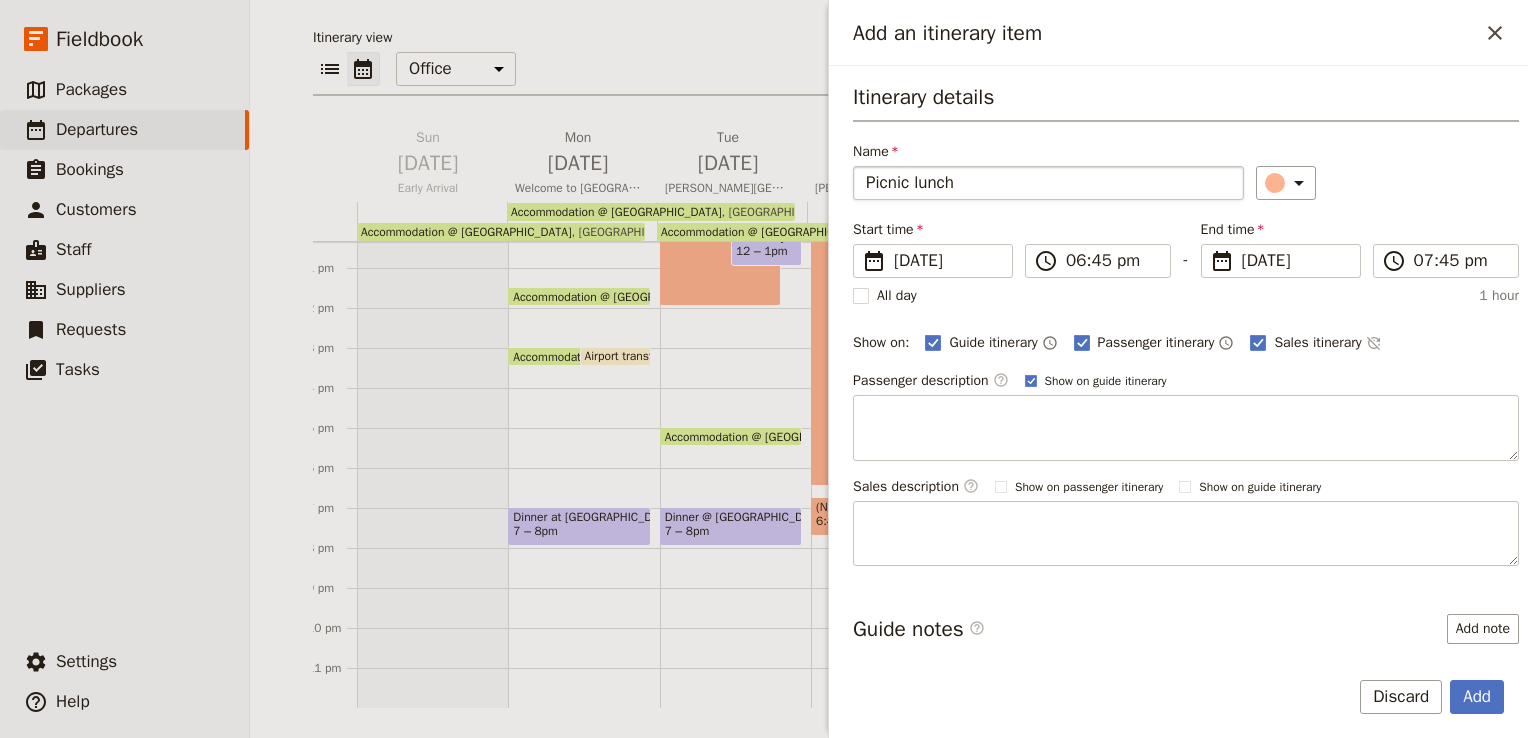 click on "Picnic lunch" at bounding box center (1048, 183) 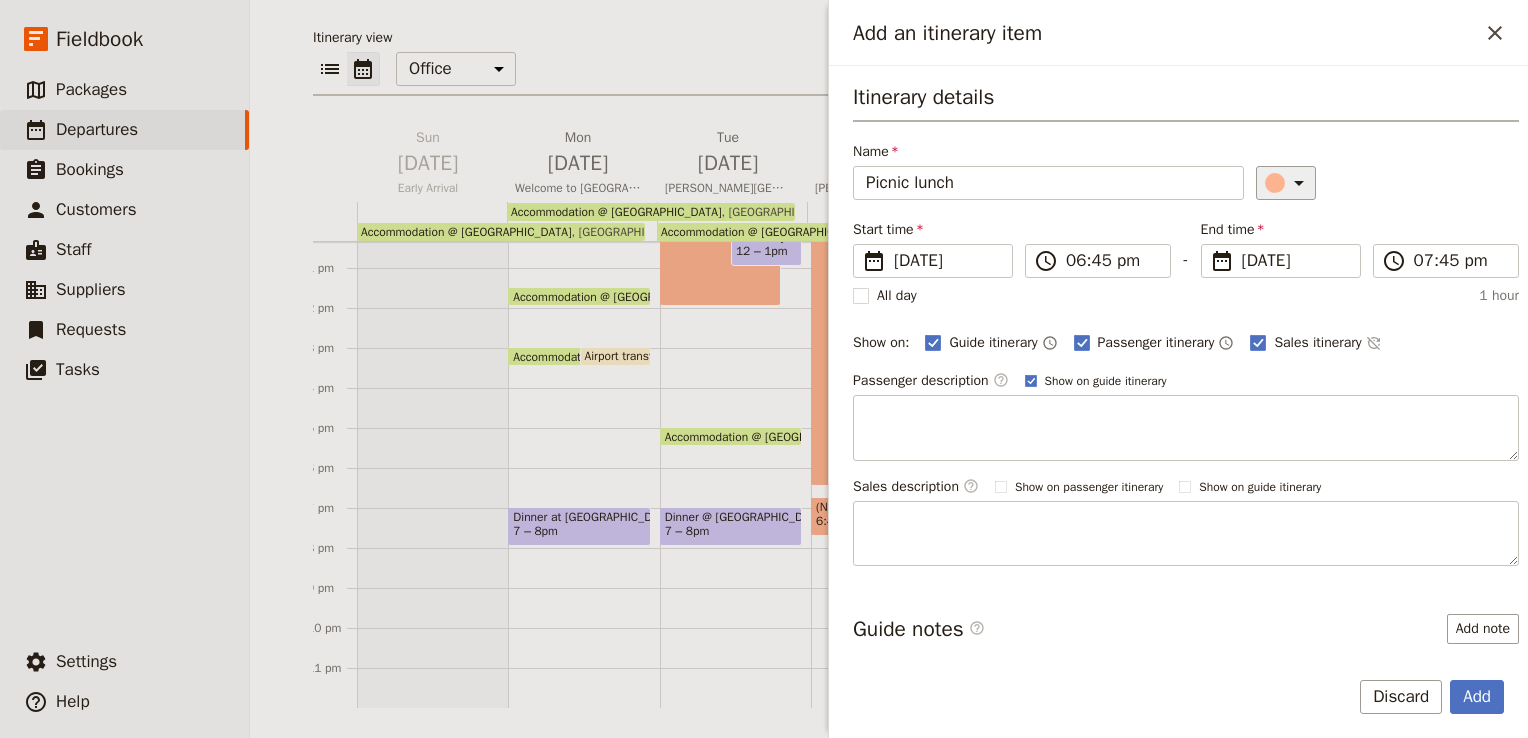 type on "Picnic lunch" 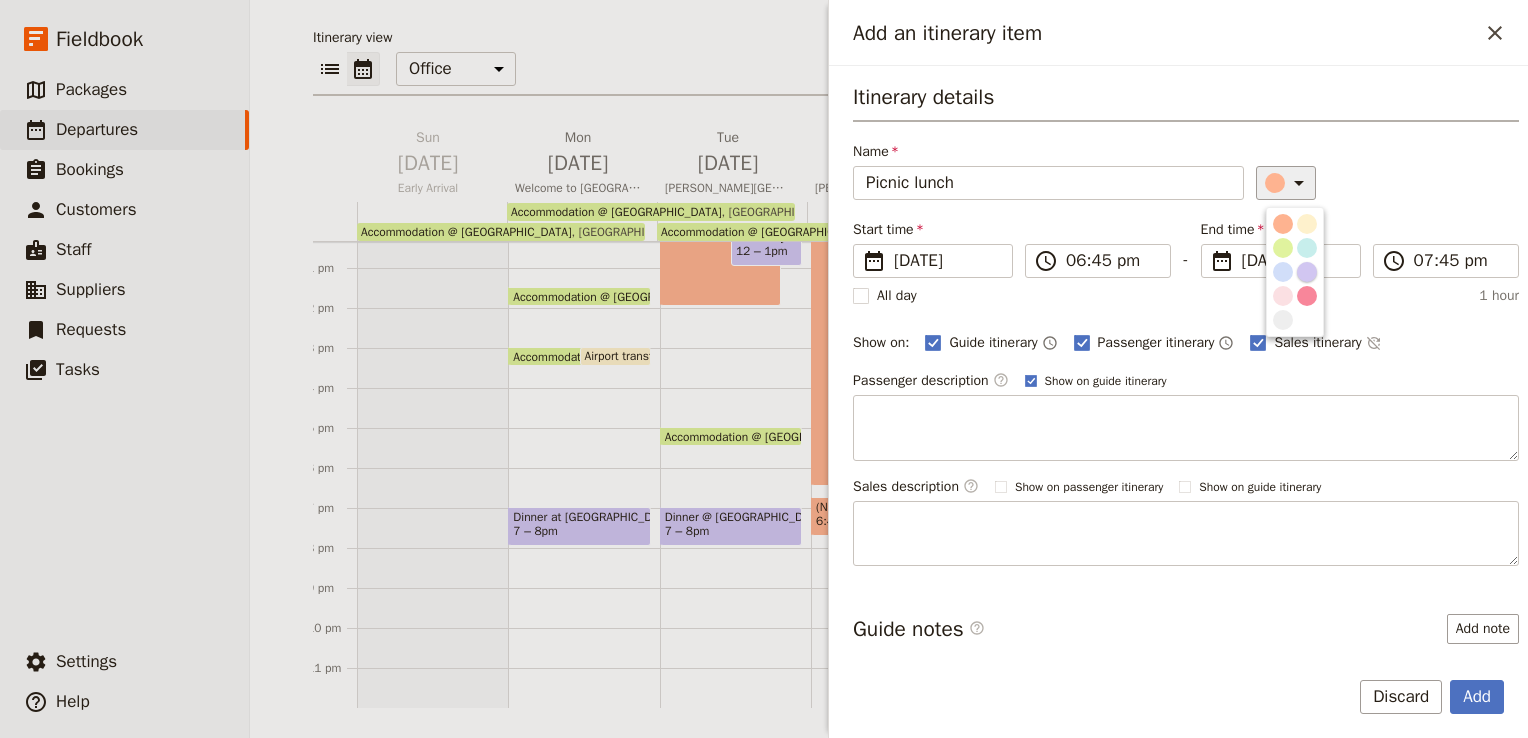 click at bounding box center [1307, 272] 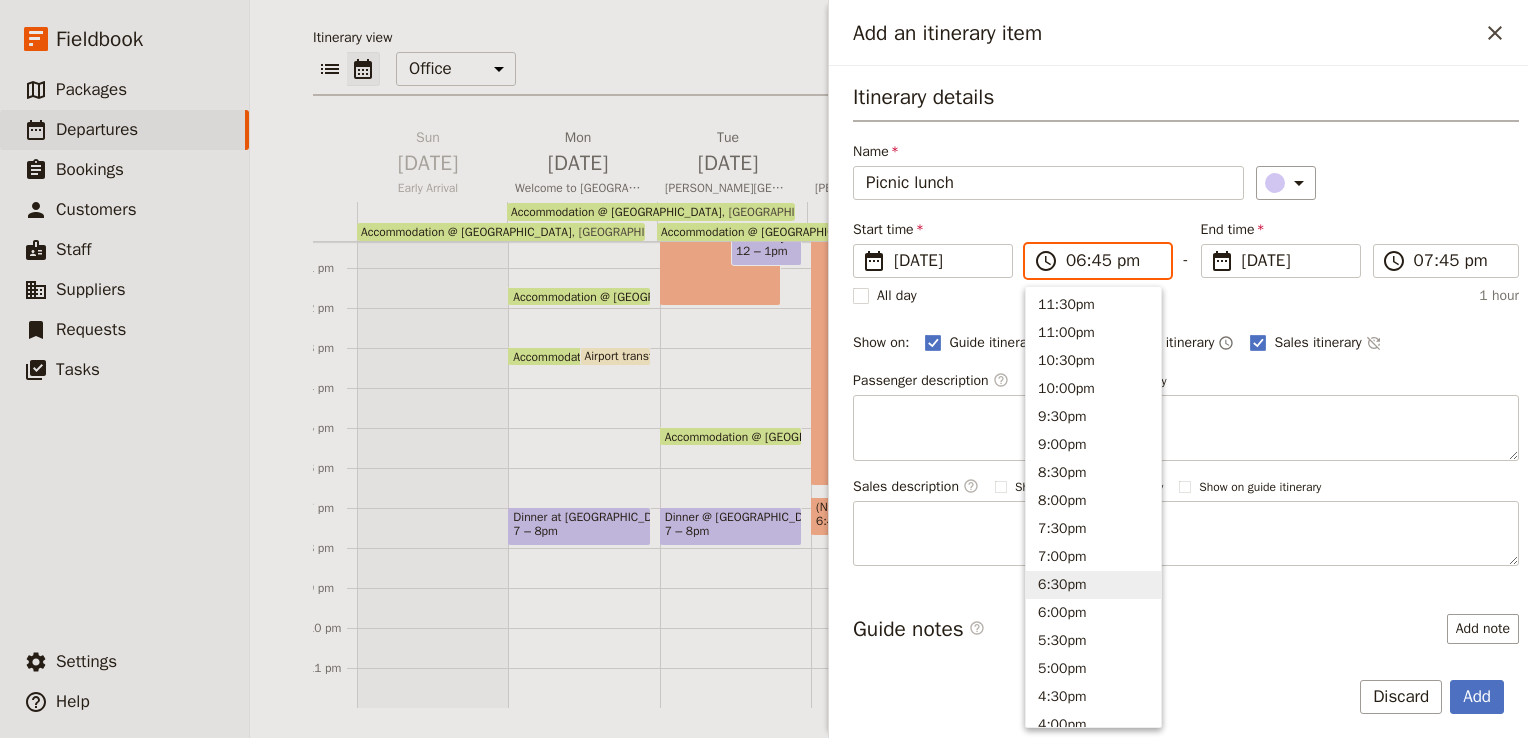click on "06:45 pm" at bounding box center (1112, 261) 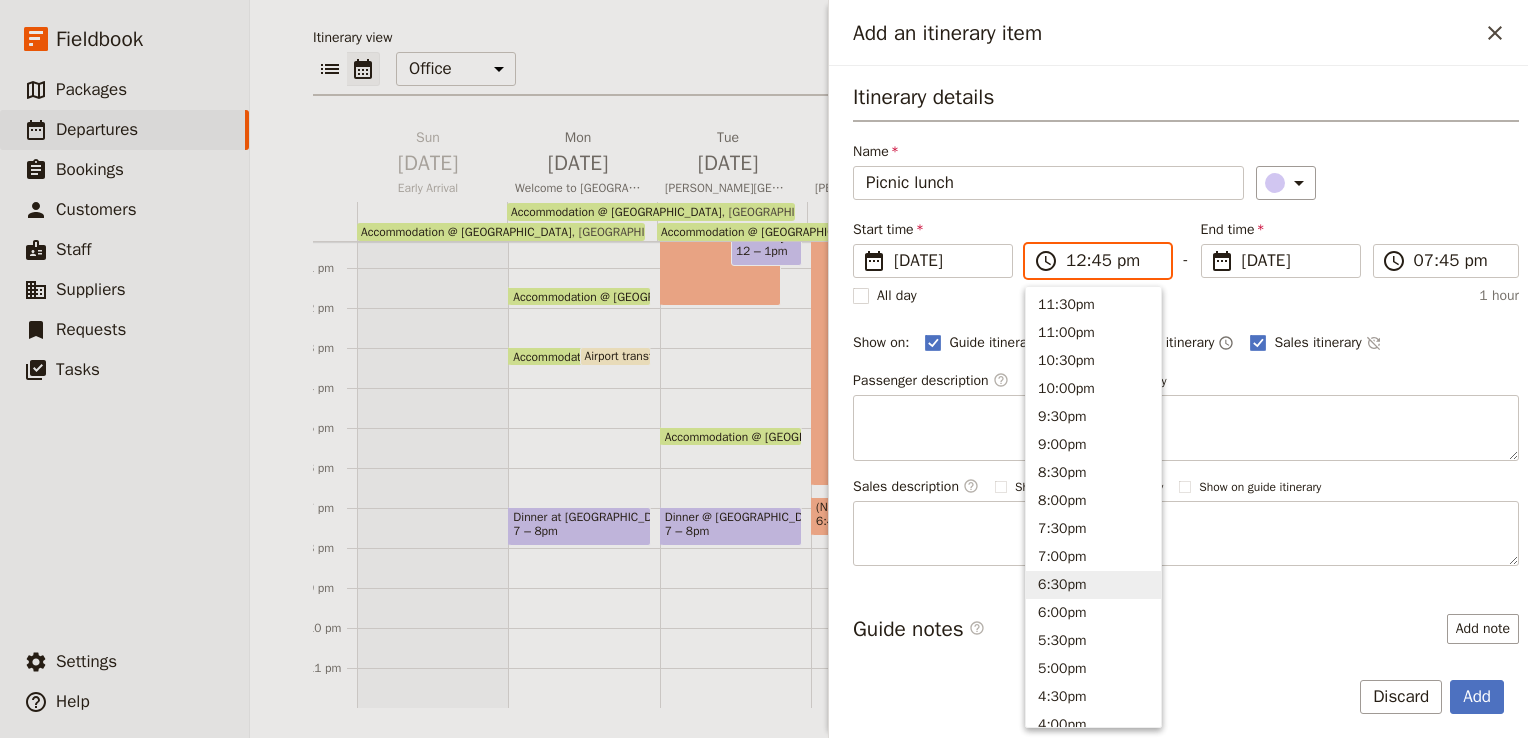 scroll, scrollTop: 564, scrollLeft: 0, axis: vertical 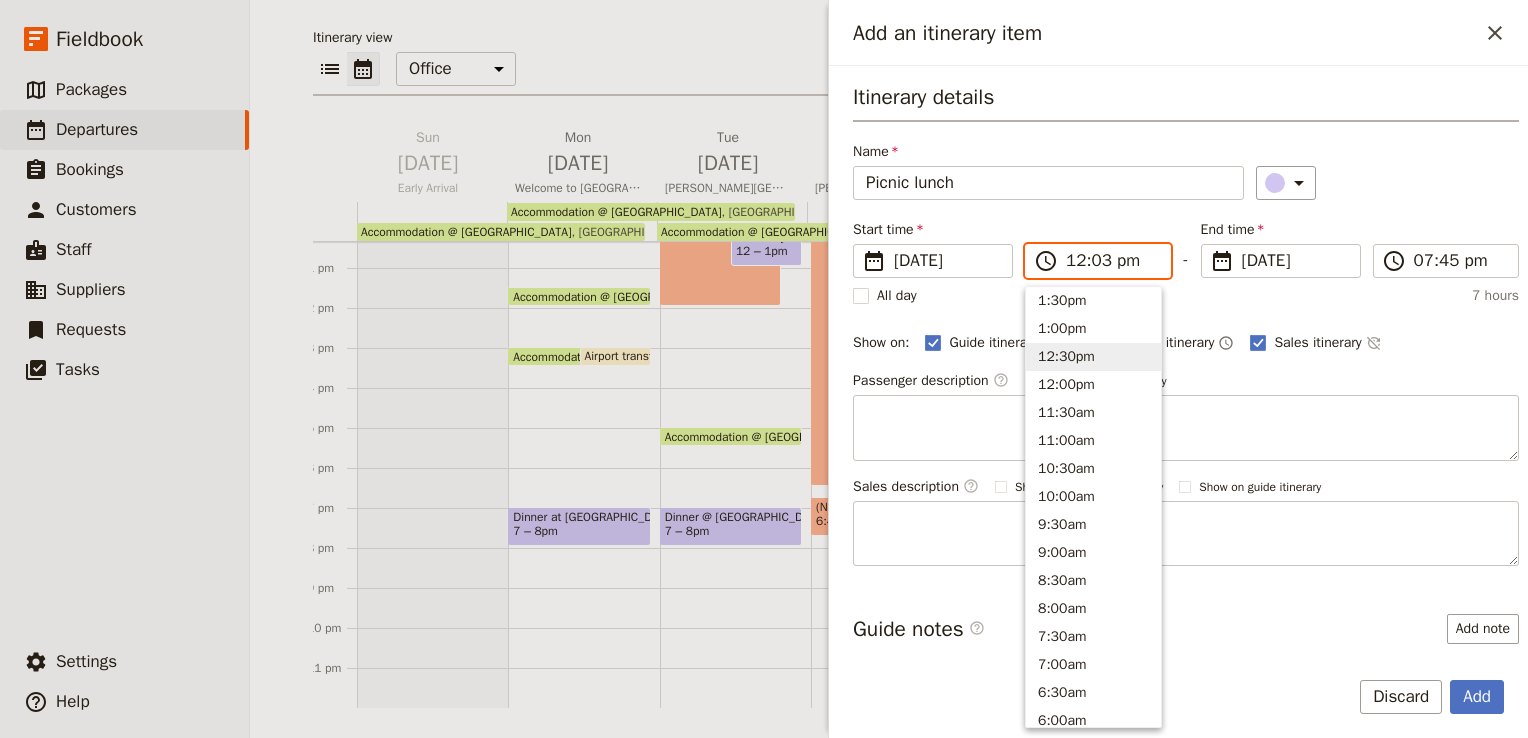 type on "12:30 pm" 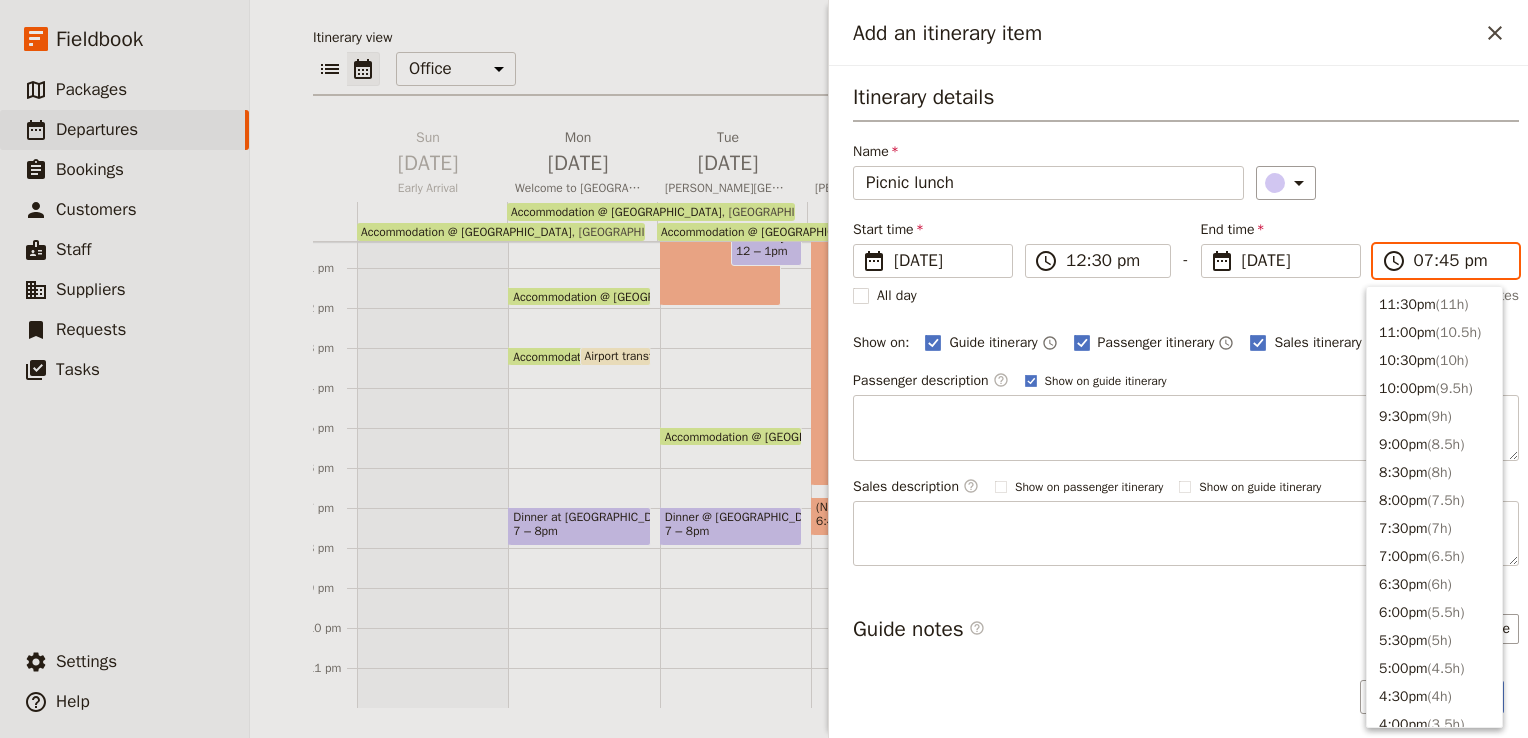 click on "07:45 pm" at bounding box center [1460, 261] 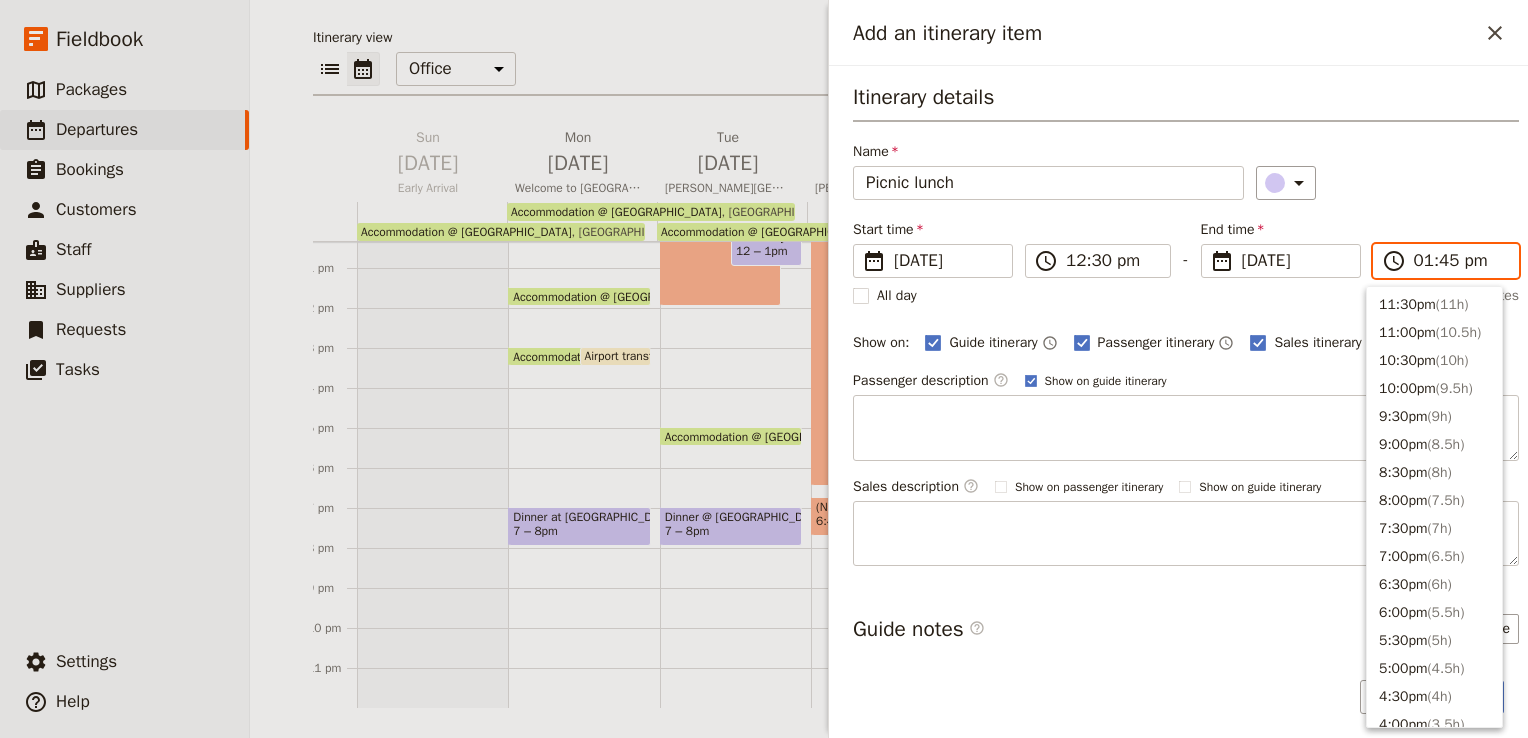 scroll, scrollTop: 564, scrollLeft: 0, axis: vertical 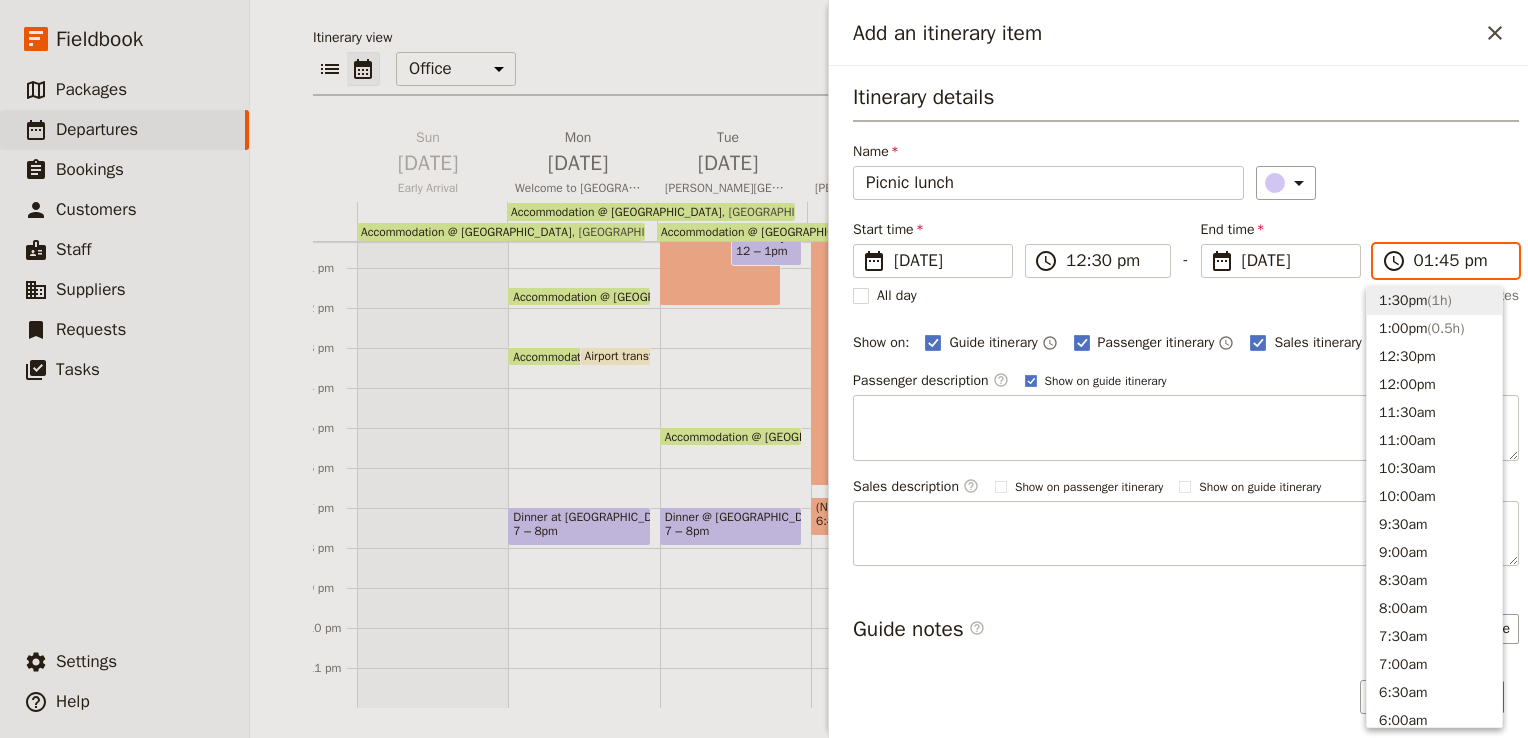 click on "01:45 pm" at bounding box center [1460, 261] 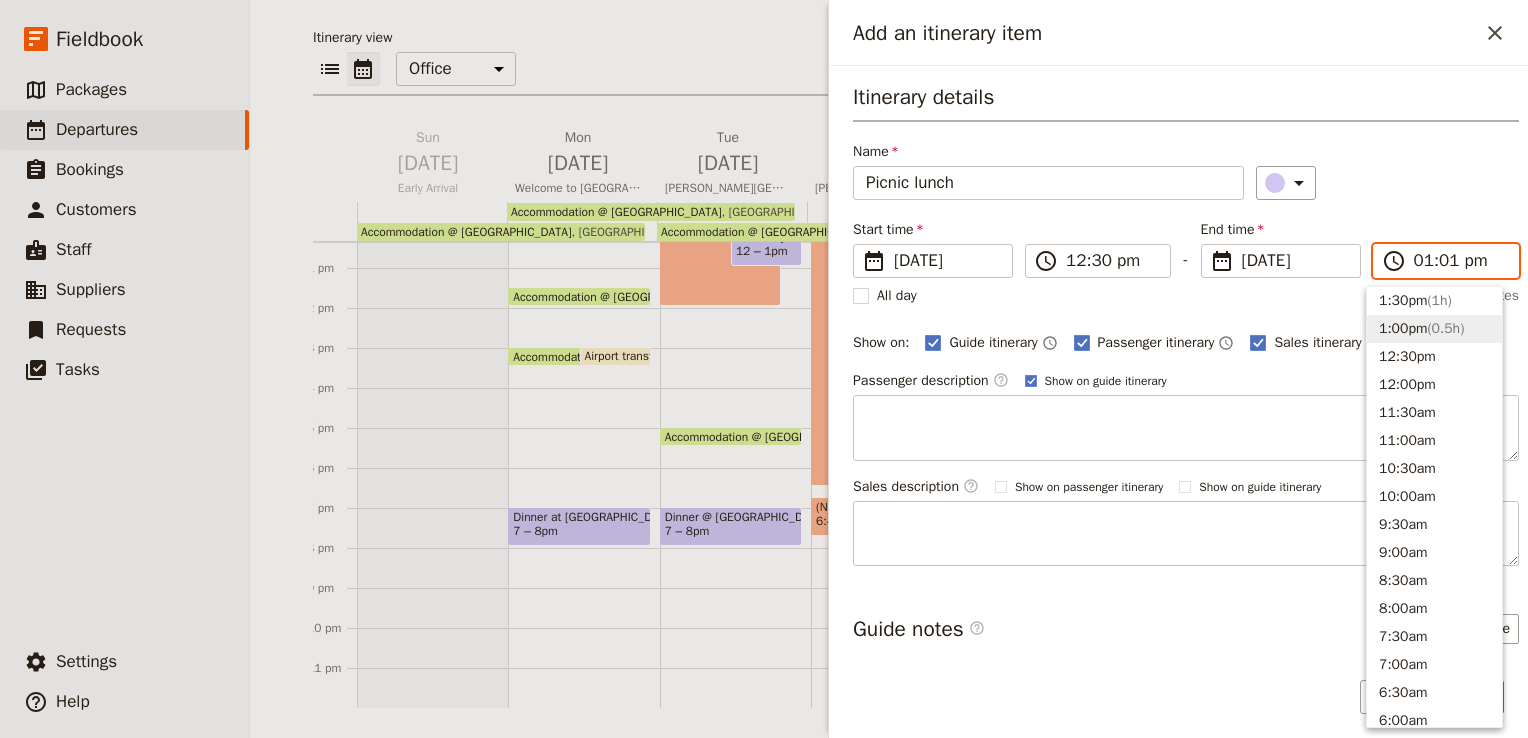 type on "01:15 pm" 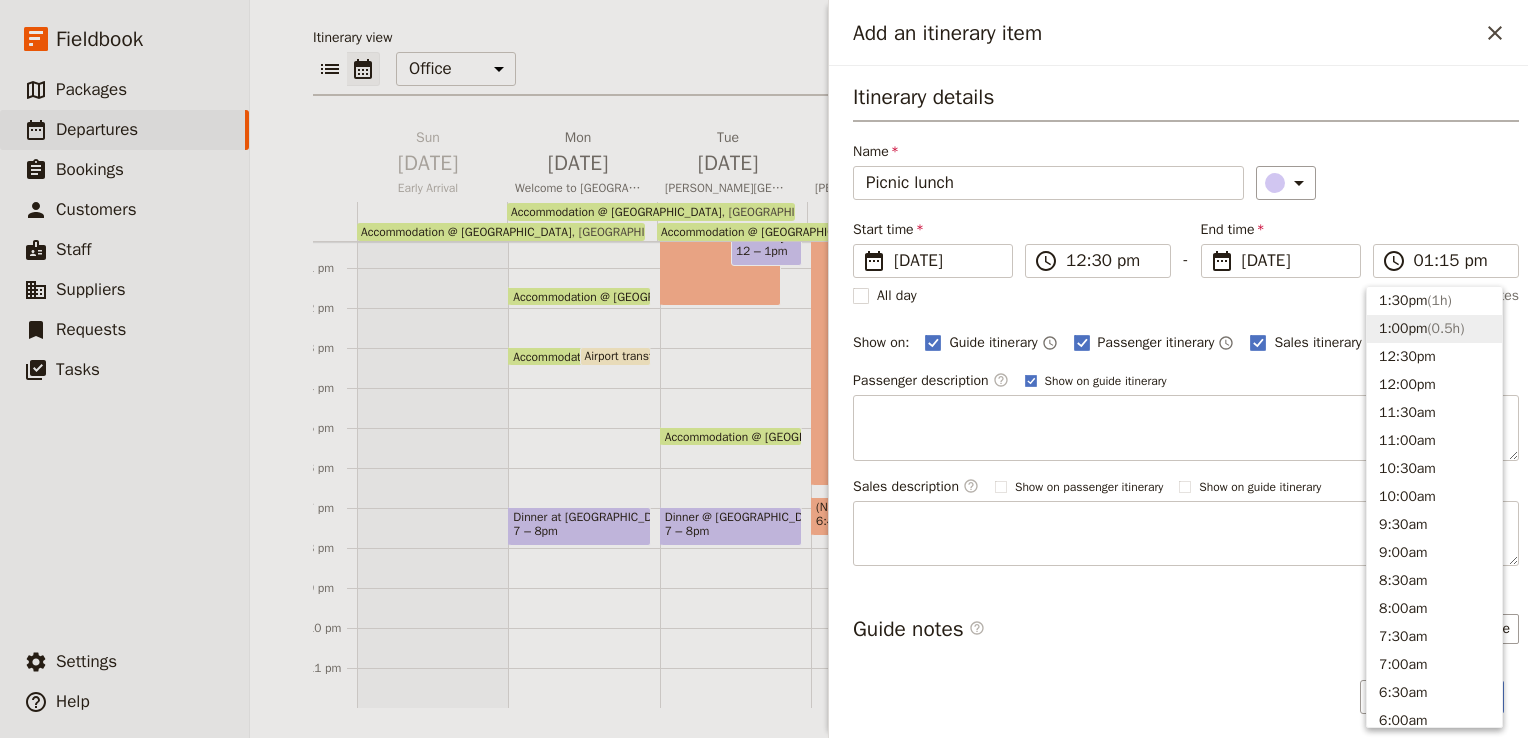 click on "Itinerary details Name Picnic lunch ​ Start time ​ 30 Jul 2025 30/07/2025 2025-07-30 12:30 ​ 12:30 pm - End time ​ 30 Jul 2025 30/07/2025 2025-07-30 13:15 ​ 01:15 pm All day 45 minutes Show on: Guide itinerary ​ Passenger itinerary ​ Sales itinerary ​ Passenger description ​ Show on guide itinerary Sales description ​ Show on passenger itinerary Show on guide itinerary" at bounding box center [1186, 324] 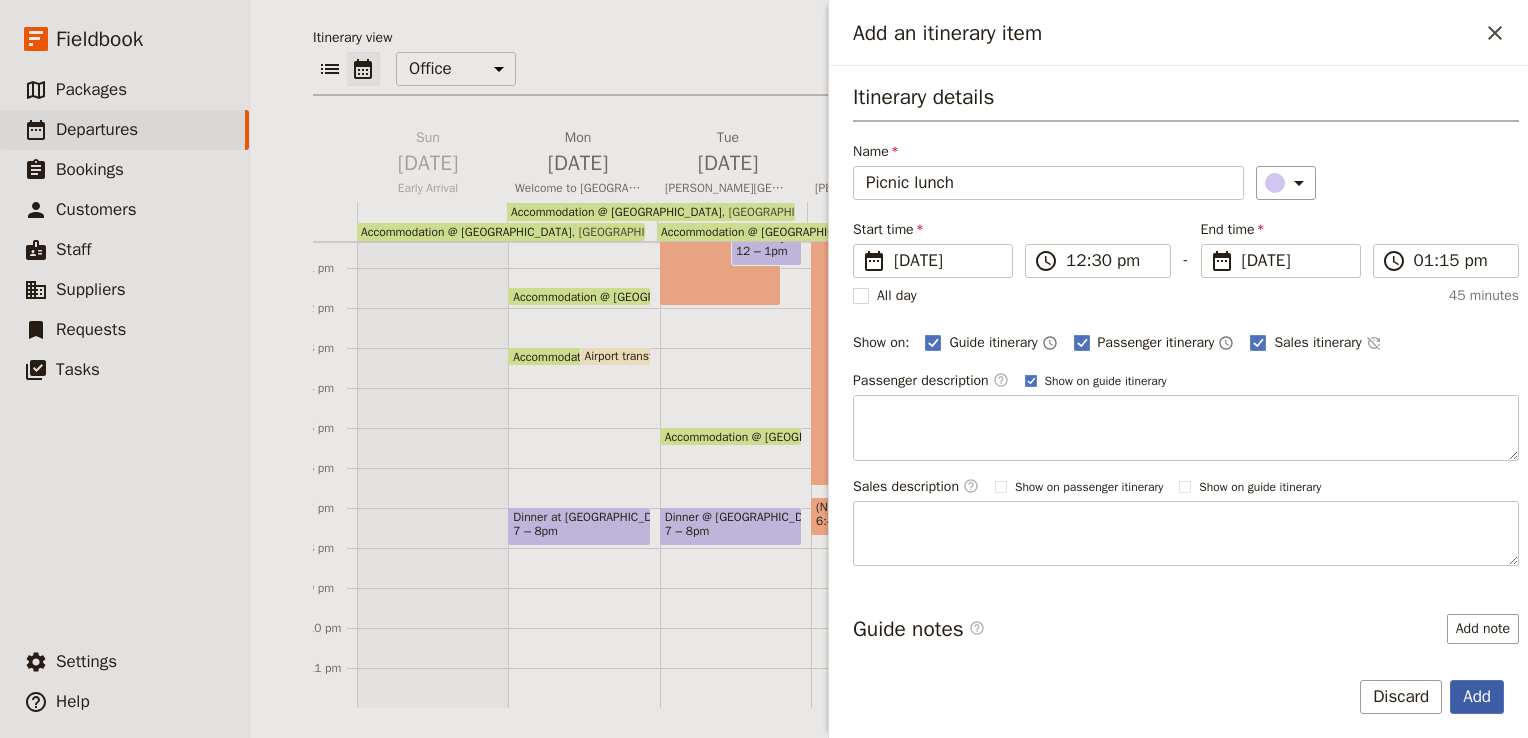 click on "Add" at bounding box center [1477, 697] 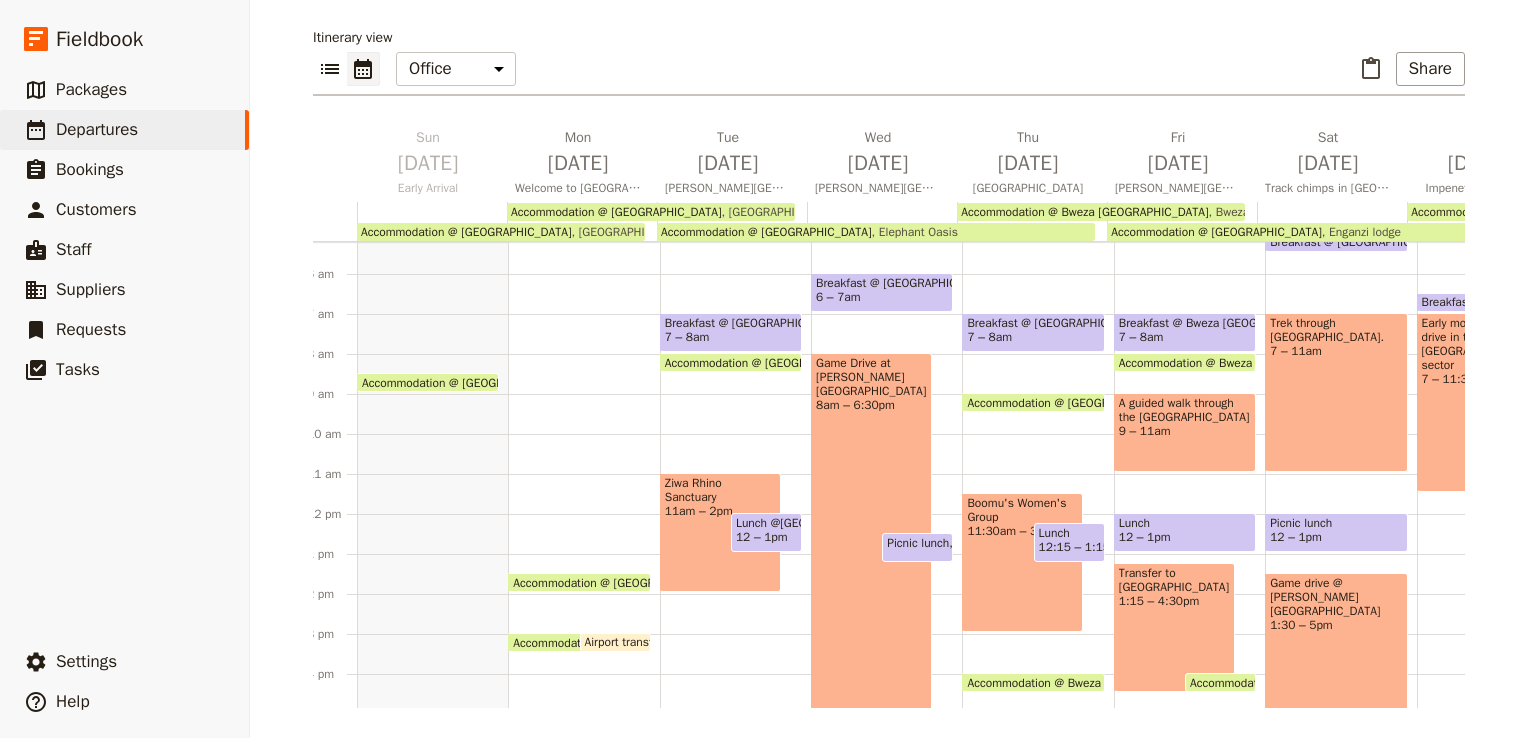 scroll, scrollTop: 308, scrollLeft: 0, axis: vertical 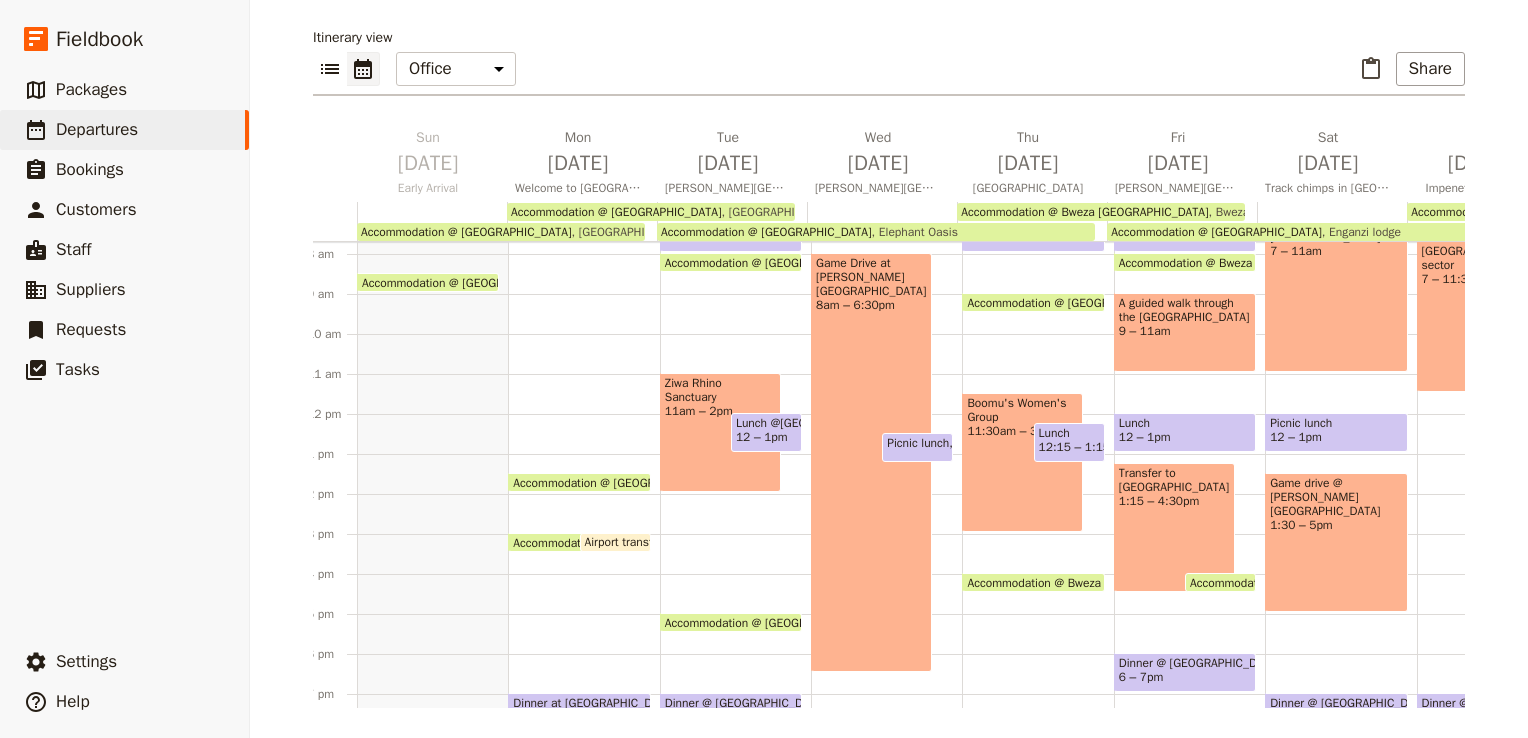 click on "Game Drive at Murchison Falls National Park 8am – 6:30pm" at bounding box center [871, 462] 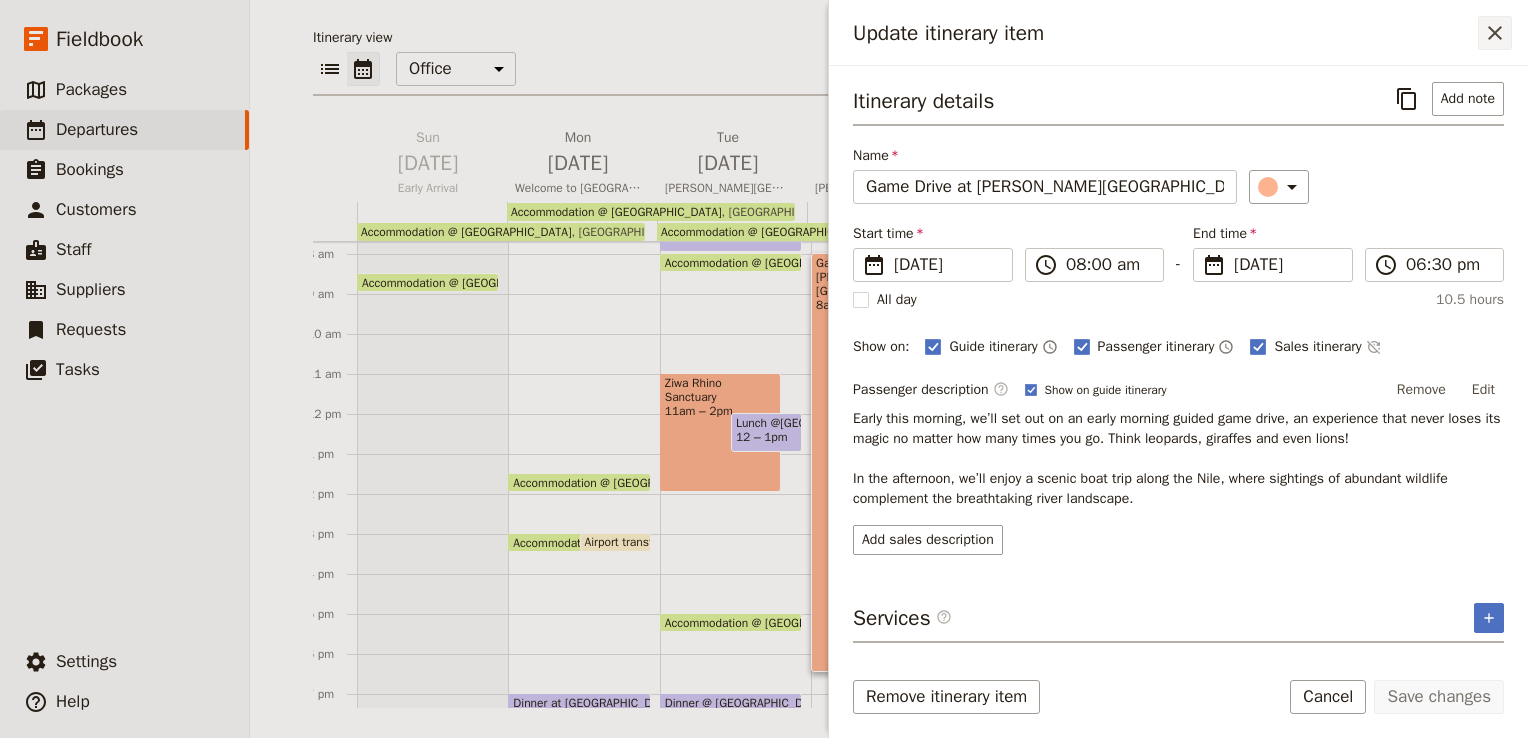 click 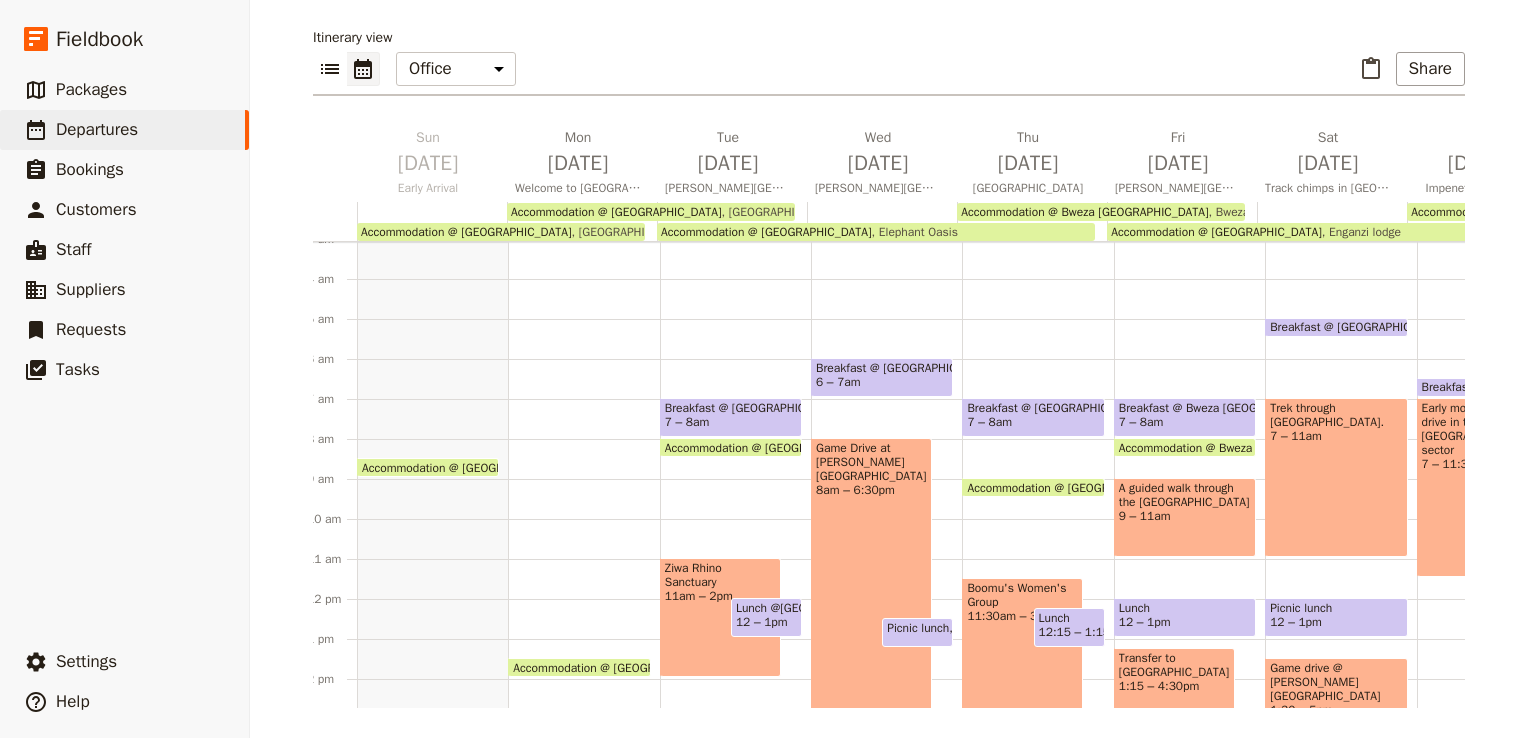 scroll, scrollTop: 8, scrollLeft: 0, axis: vertical 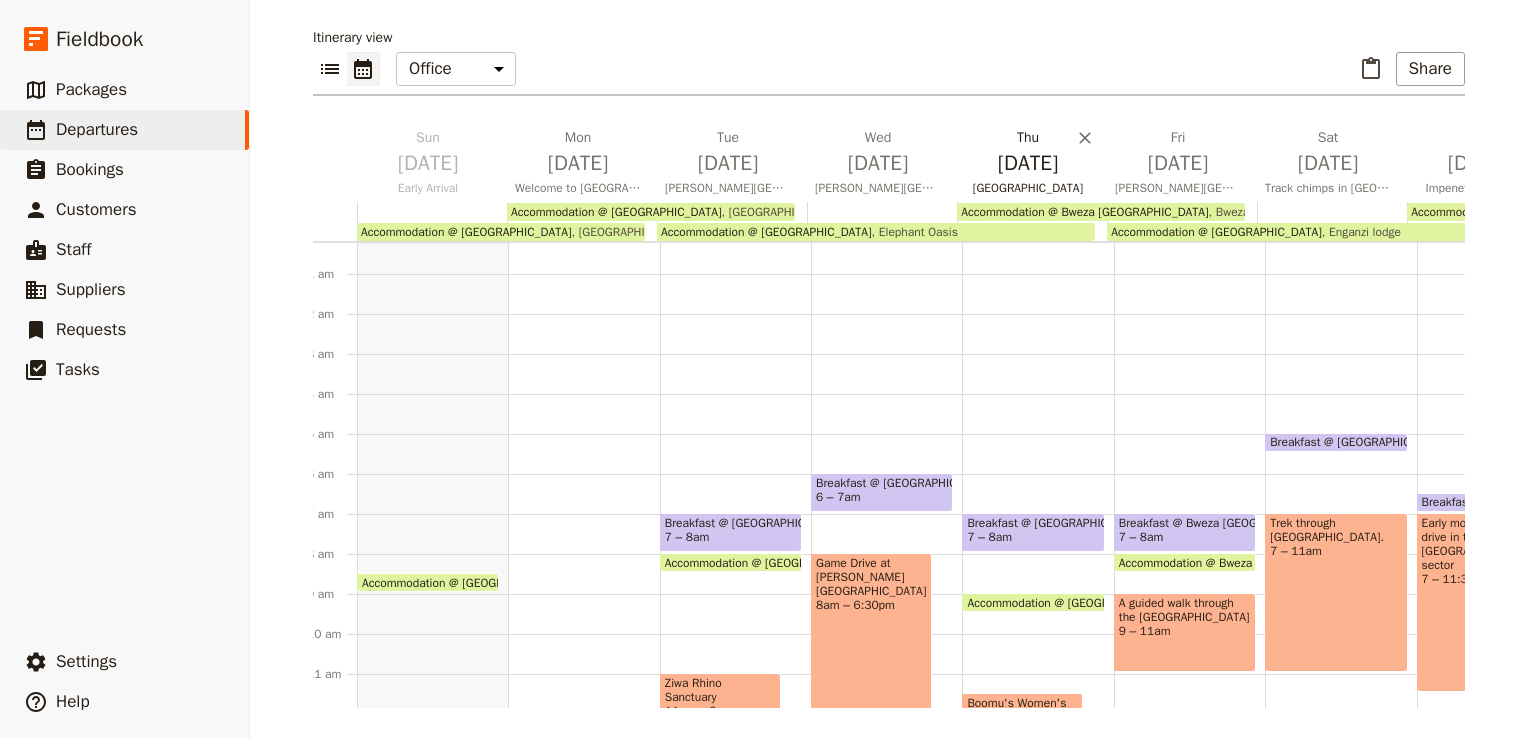 click on "[DATE]" at bounding box center [1028, 163] 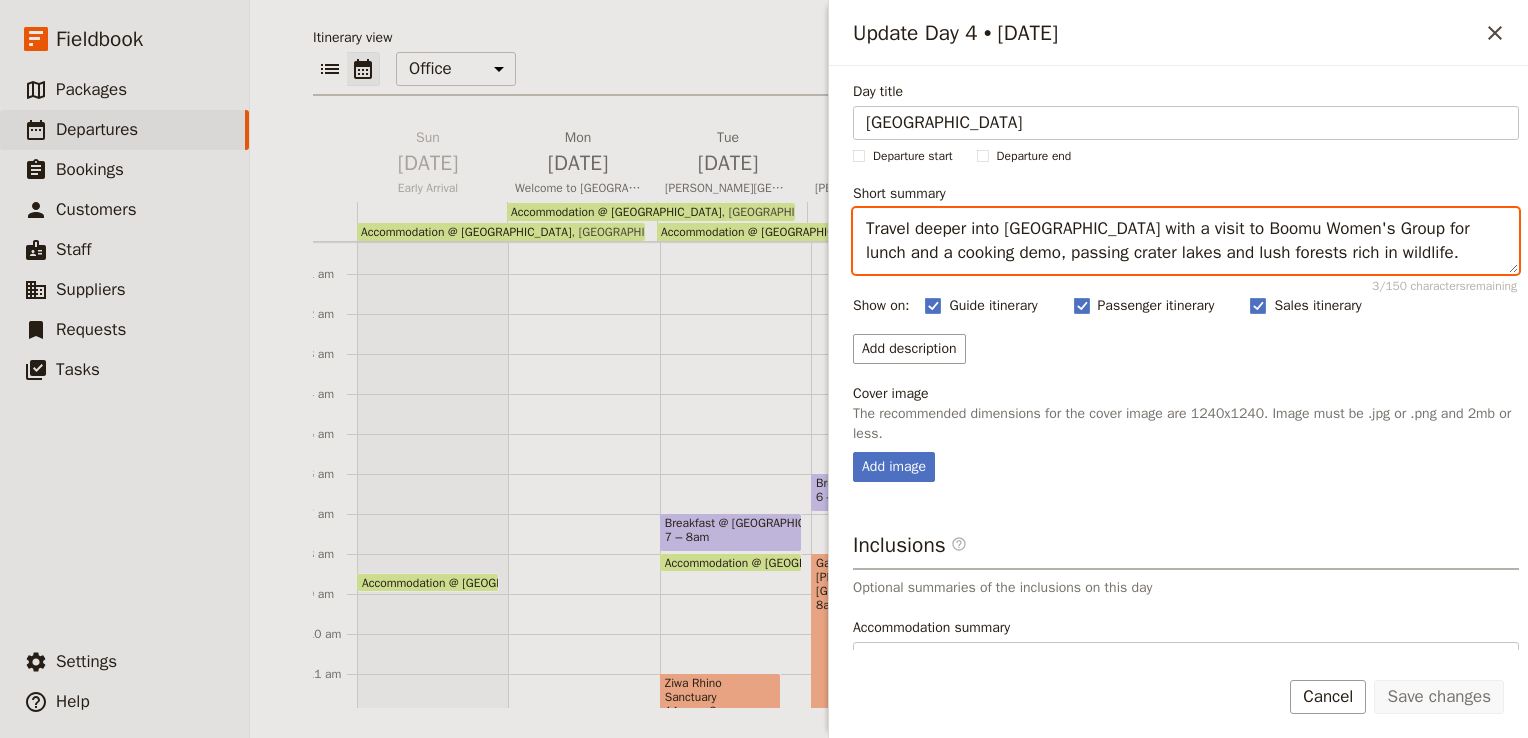 drag, startPoint x: 1174, startPoint y: 228, endPoint x: 1355, endPoint y: 227, distance: 181.00276 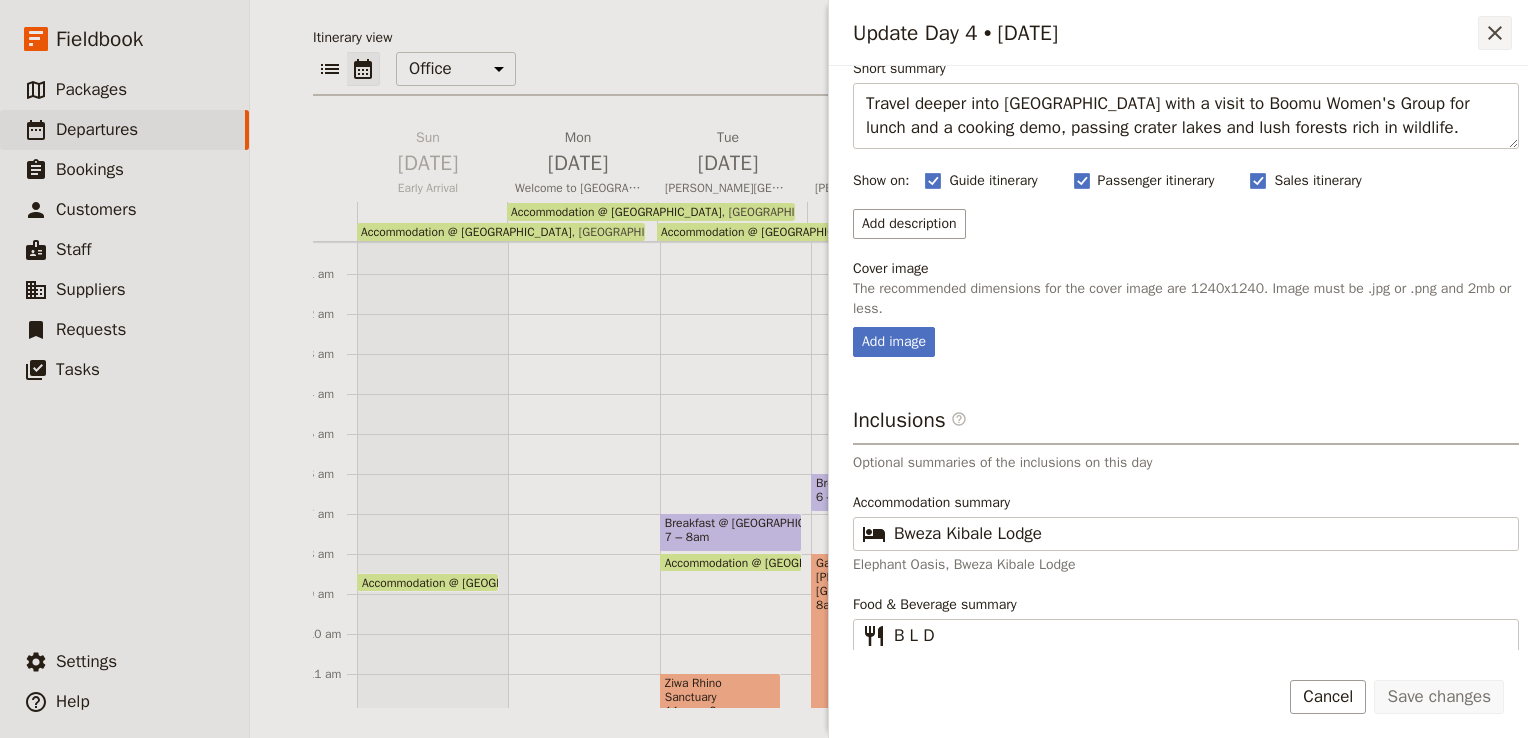 click 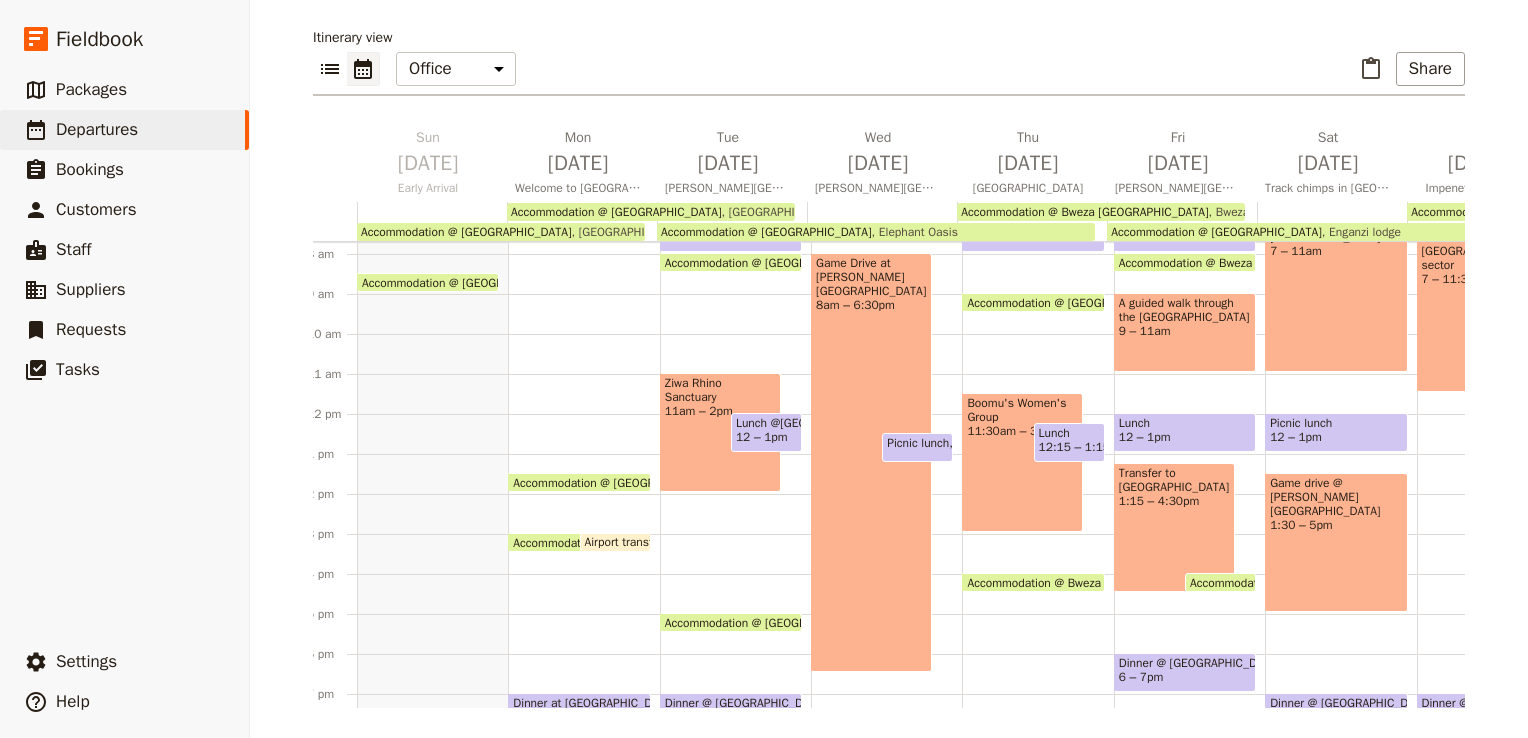 scroll, scrollTop: 308, scrollLeft: 0, axis: vertical 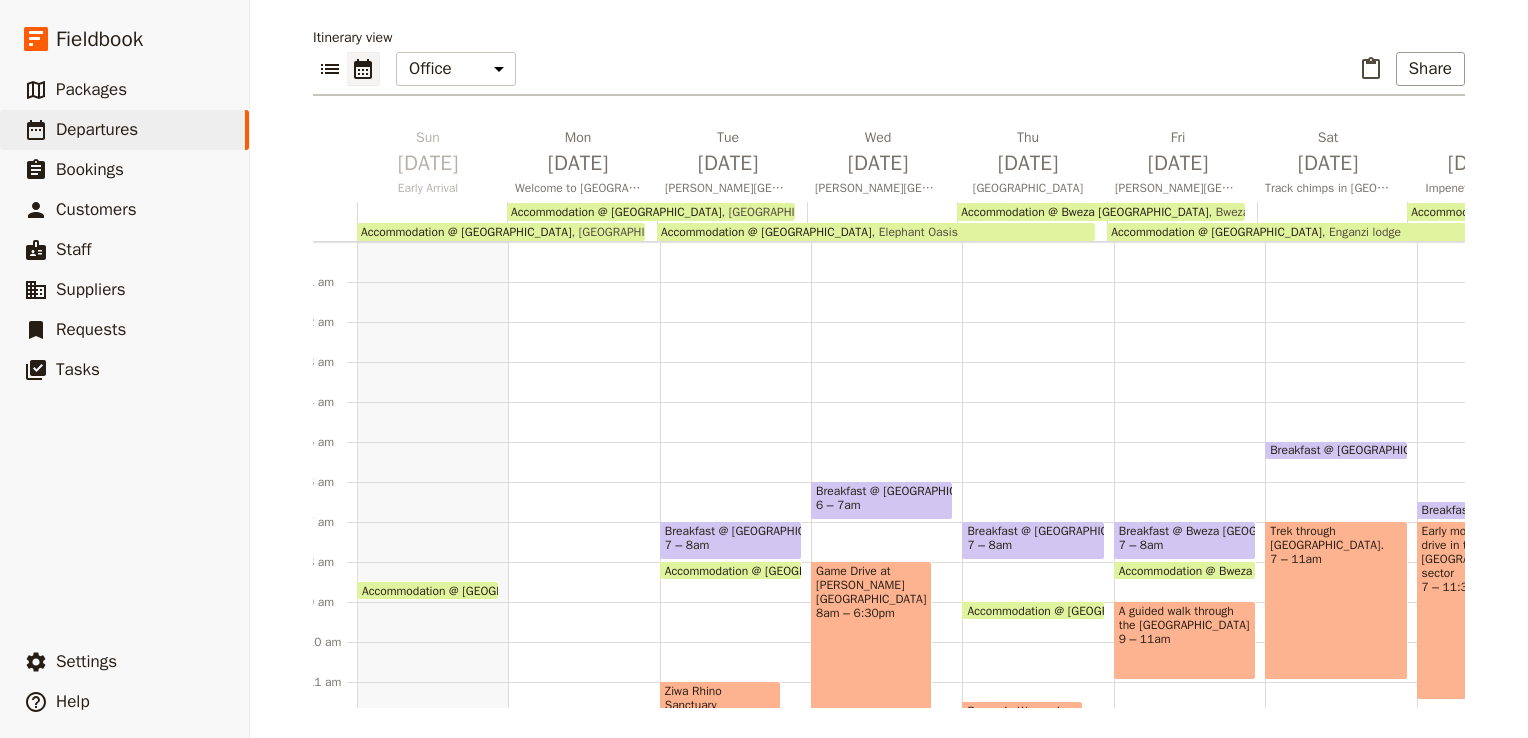 click on "Accommodation @  Bweza [GEOGRAPHIC_DATA]" at bounding box center [1246, 570] 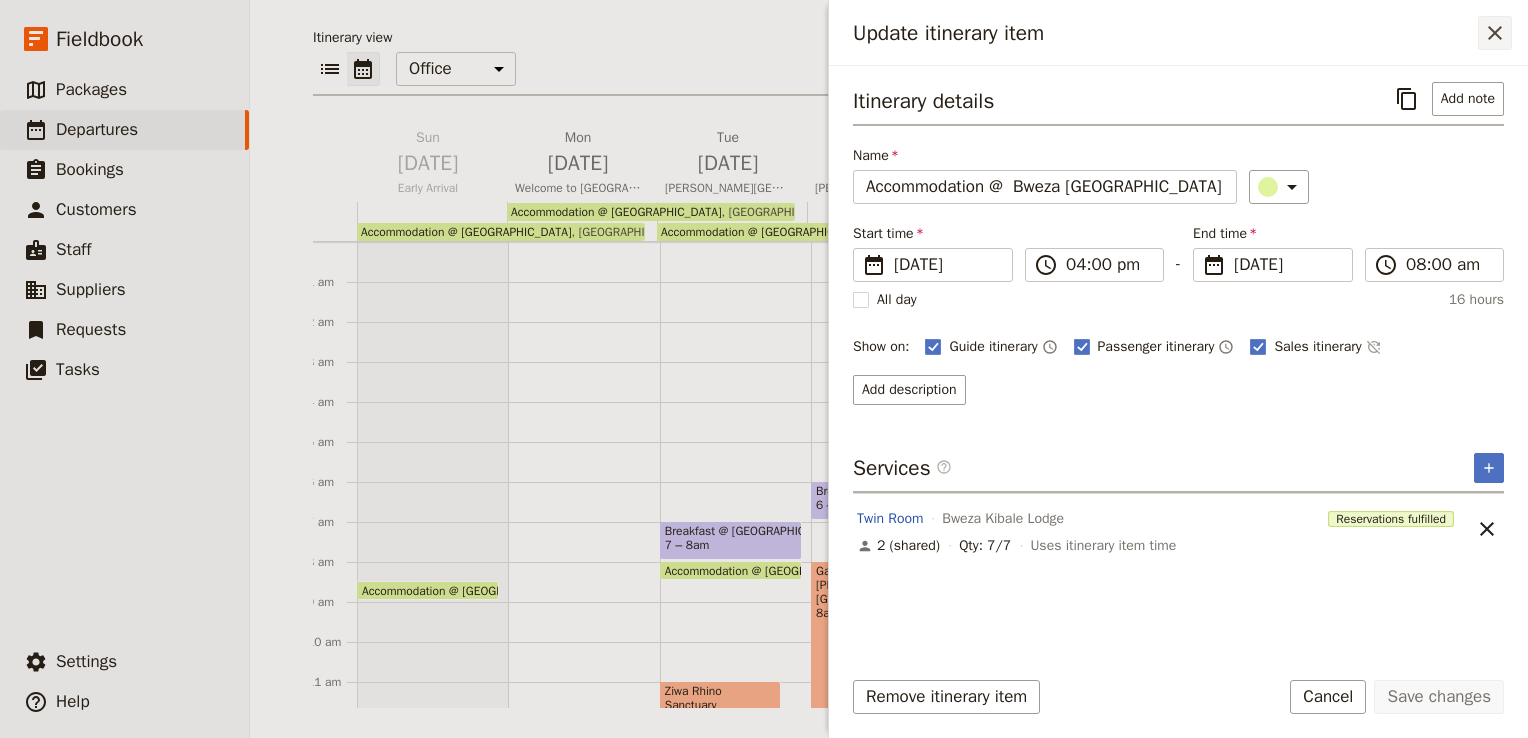 click 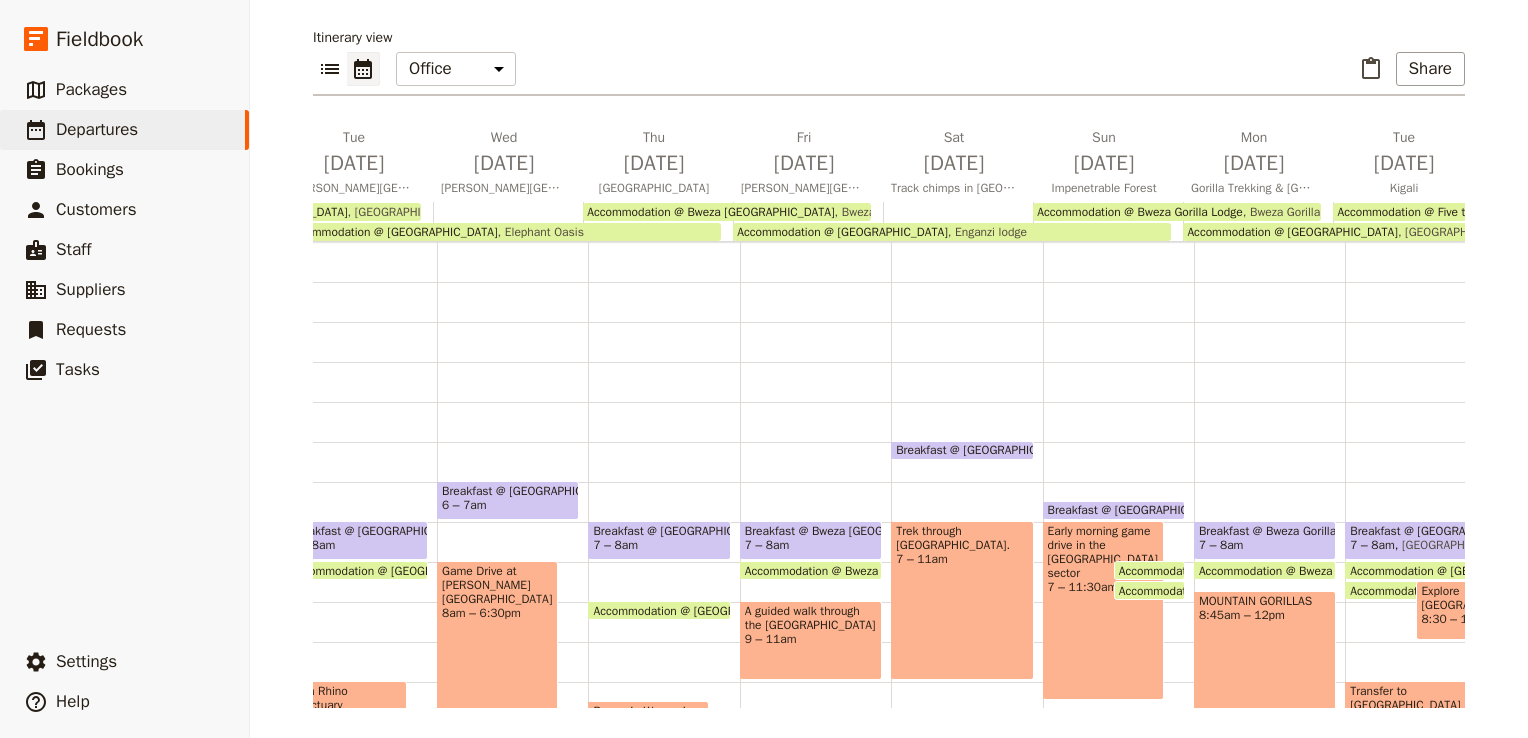 scroll, scrollTop: 0, scrollLeft: 392, axis: horizontal 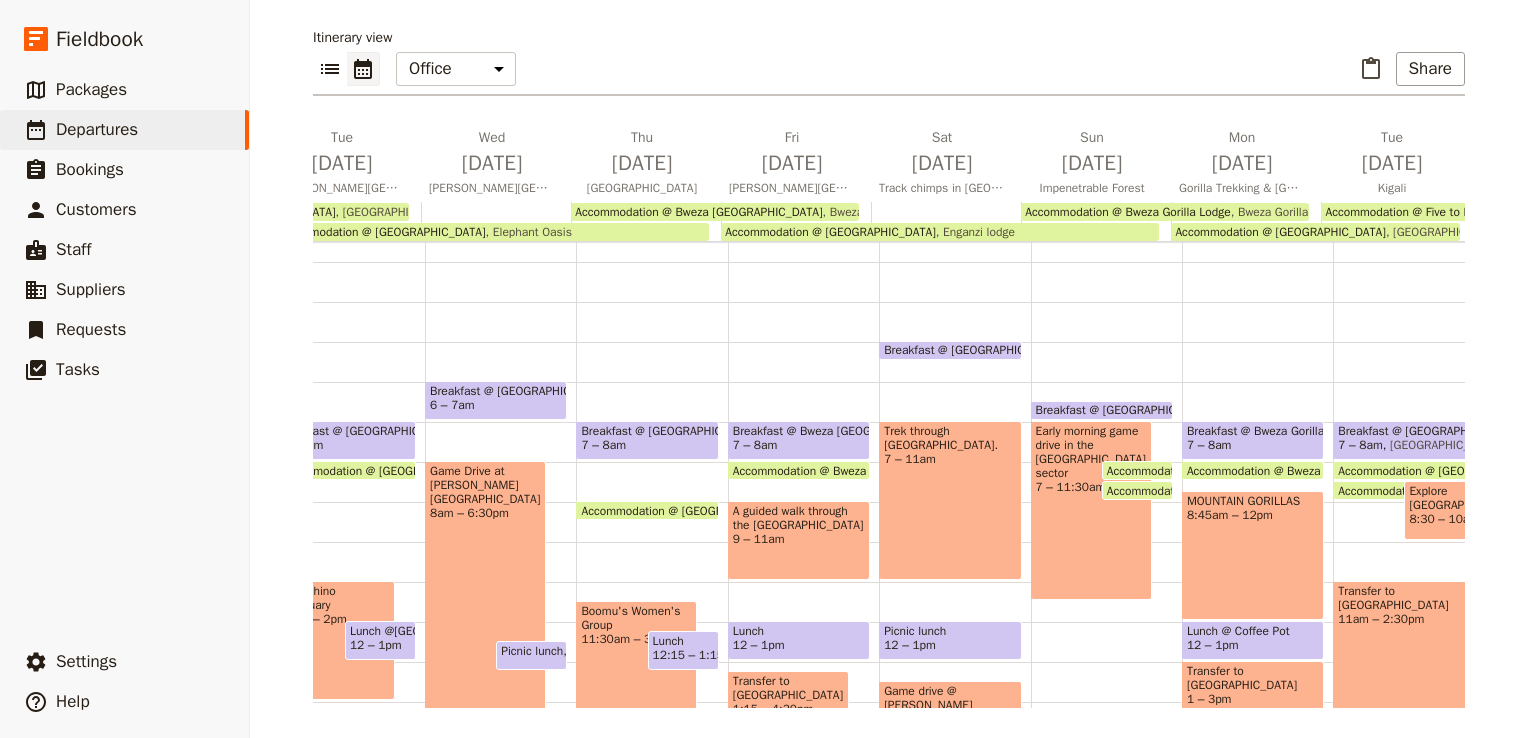 click on "Accommodation @  [GEOGRAPHIC_DATA]" at bounding box center (1216, 470) 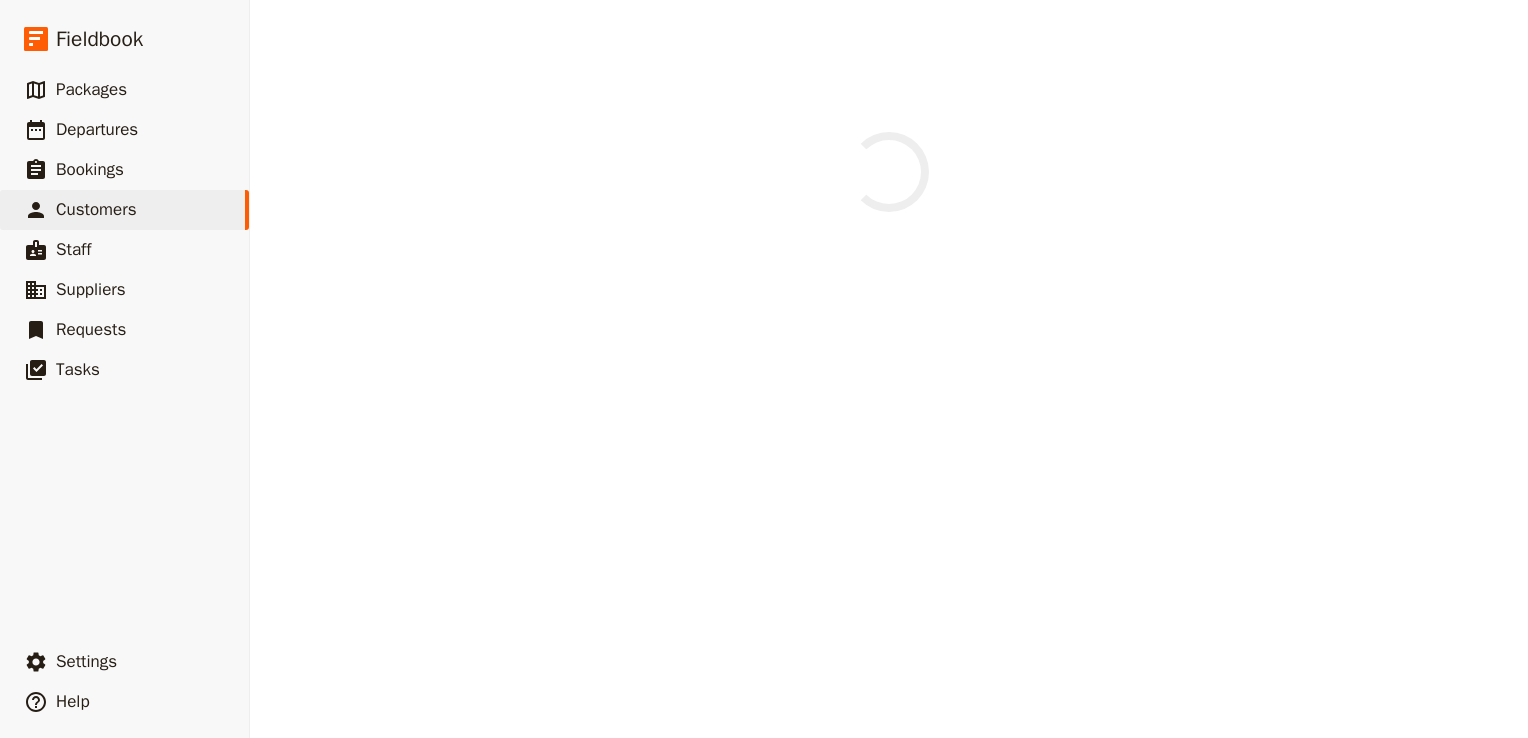 scroll, scrollTop: 0, scrollLeft: 0, axis: both 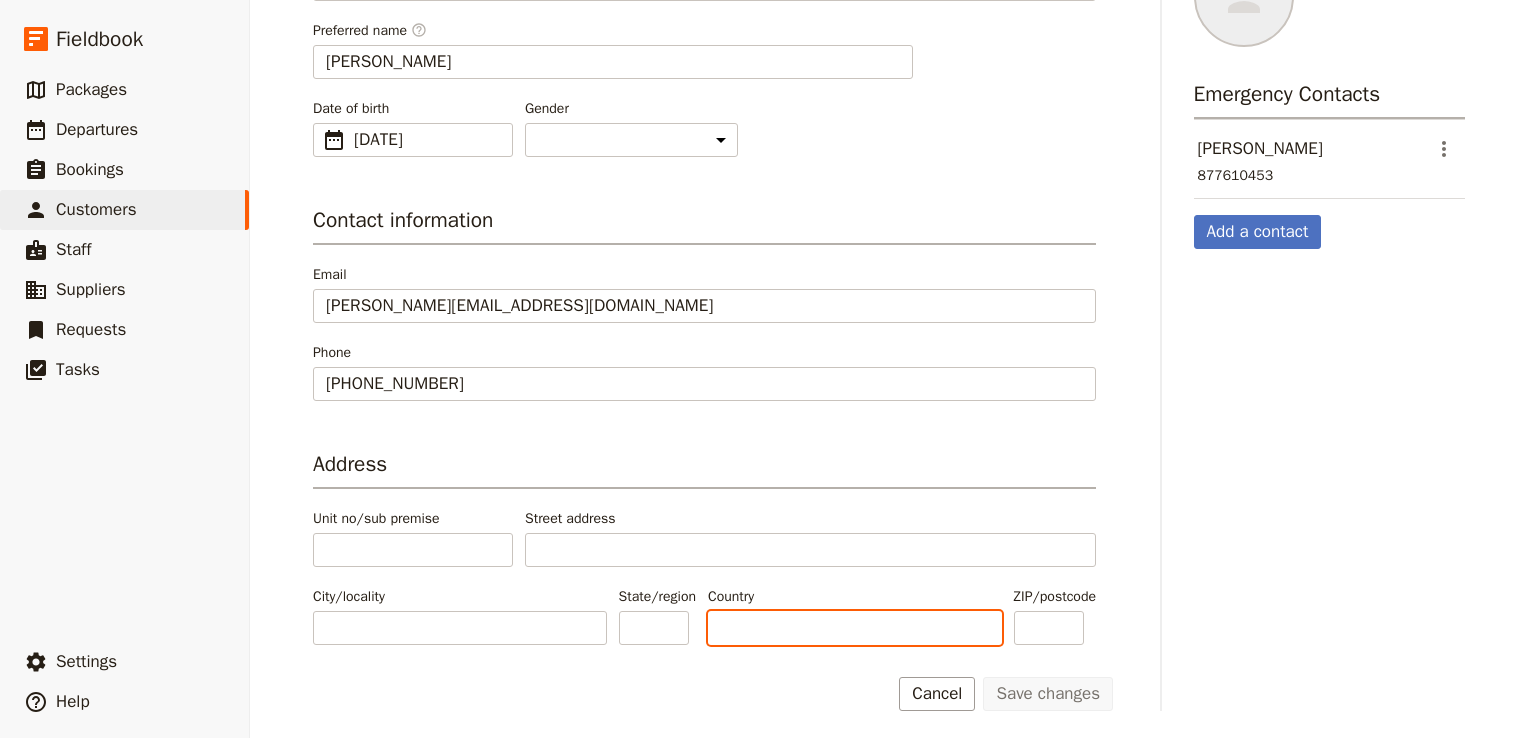click on "Country" at bounding box center (855, 628) 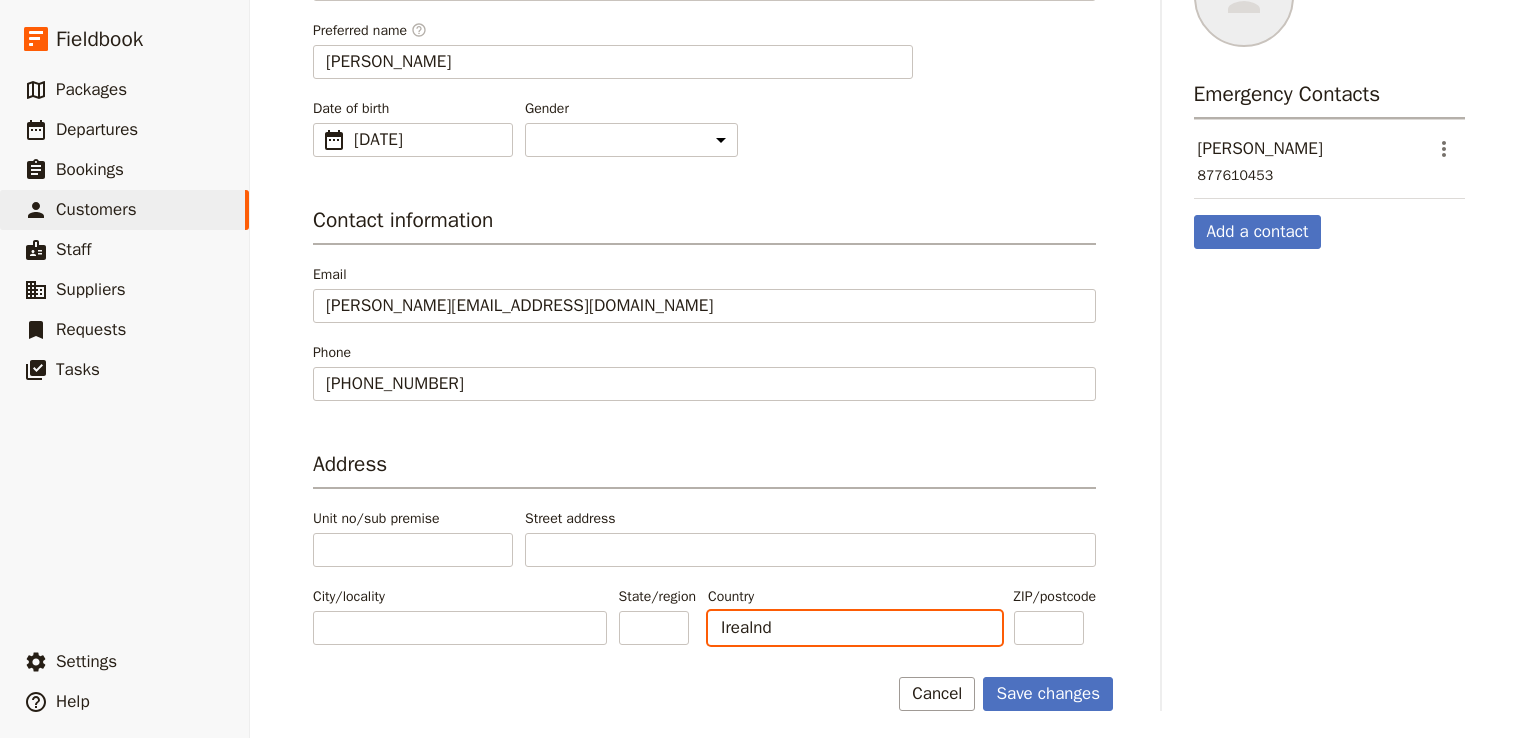 type on "Irealnd" 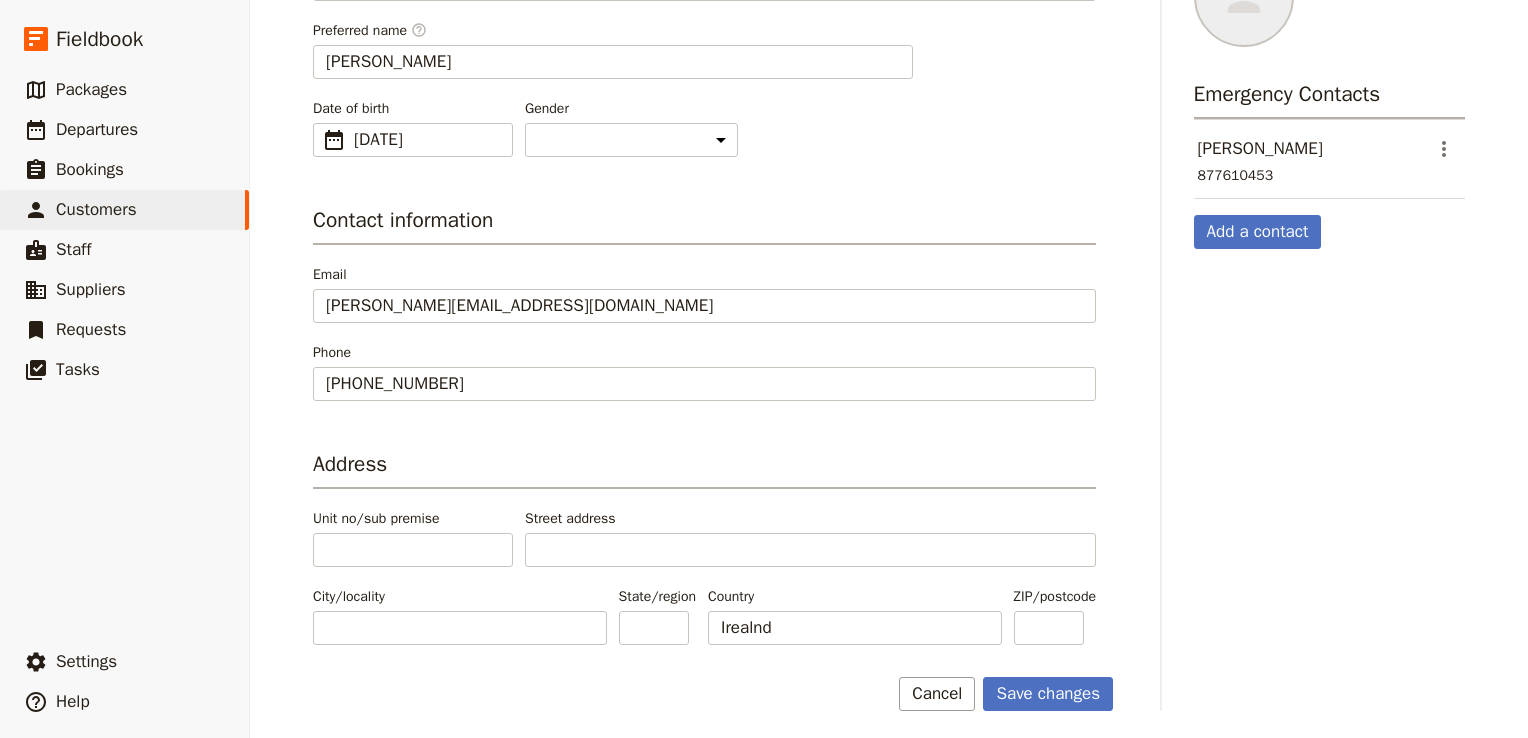 click on "Profile photo Emergency Contacts Carol ​ 877610453 Add a contact" at bounding box center (1330, 297) 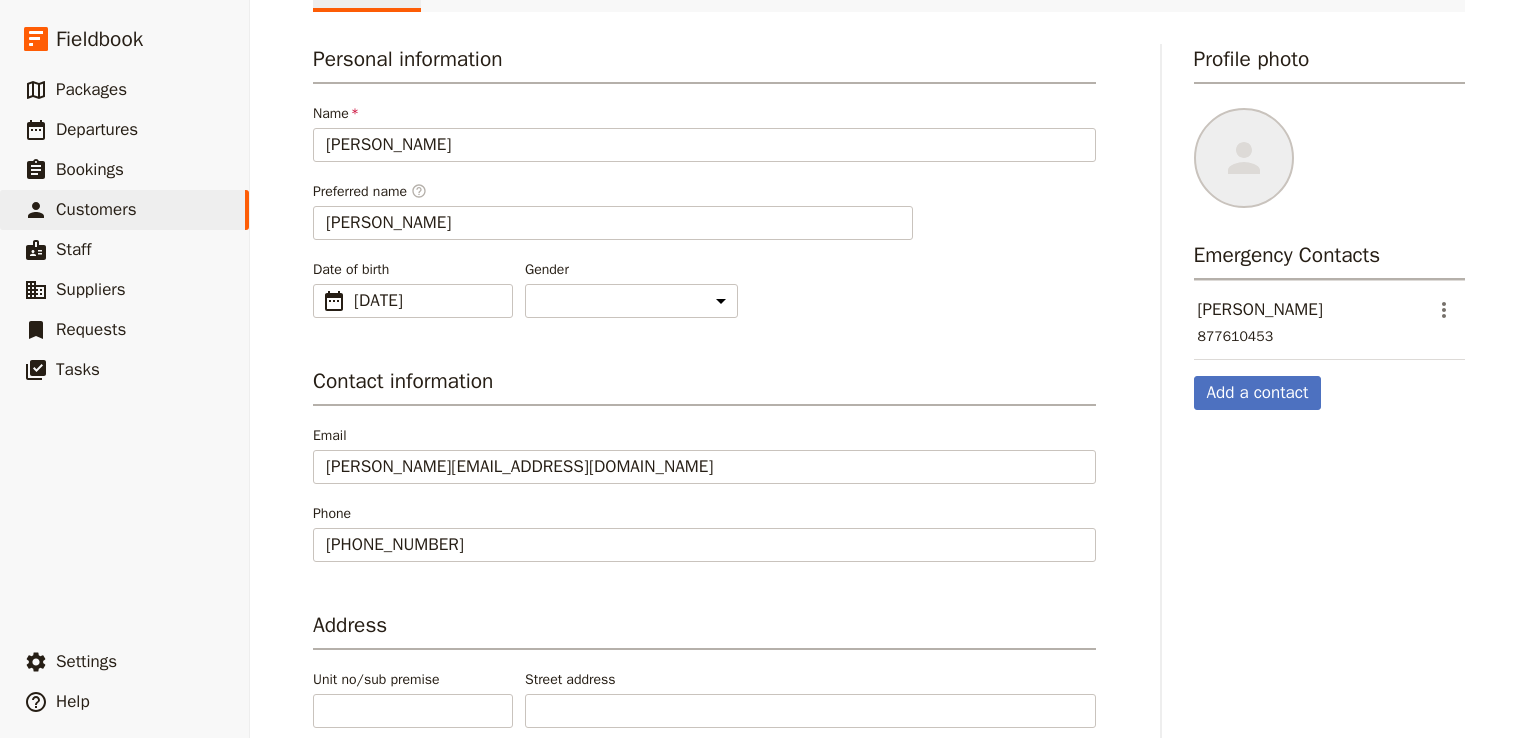 scroll, scrollTop: 1, scrollLeft: 0, axis: vertical 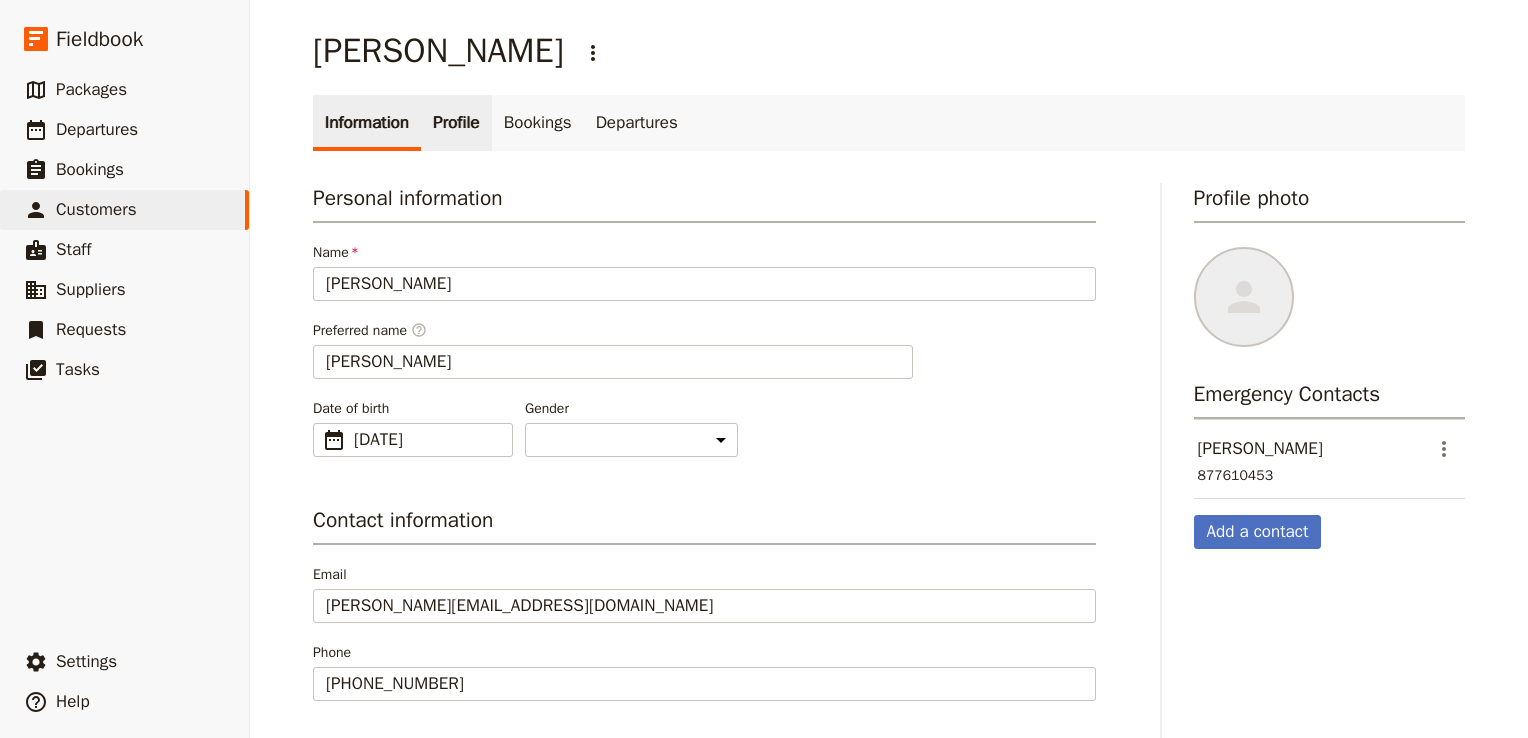 click on "Profile" at bounding box center [456, 123] 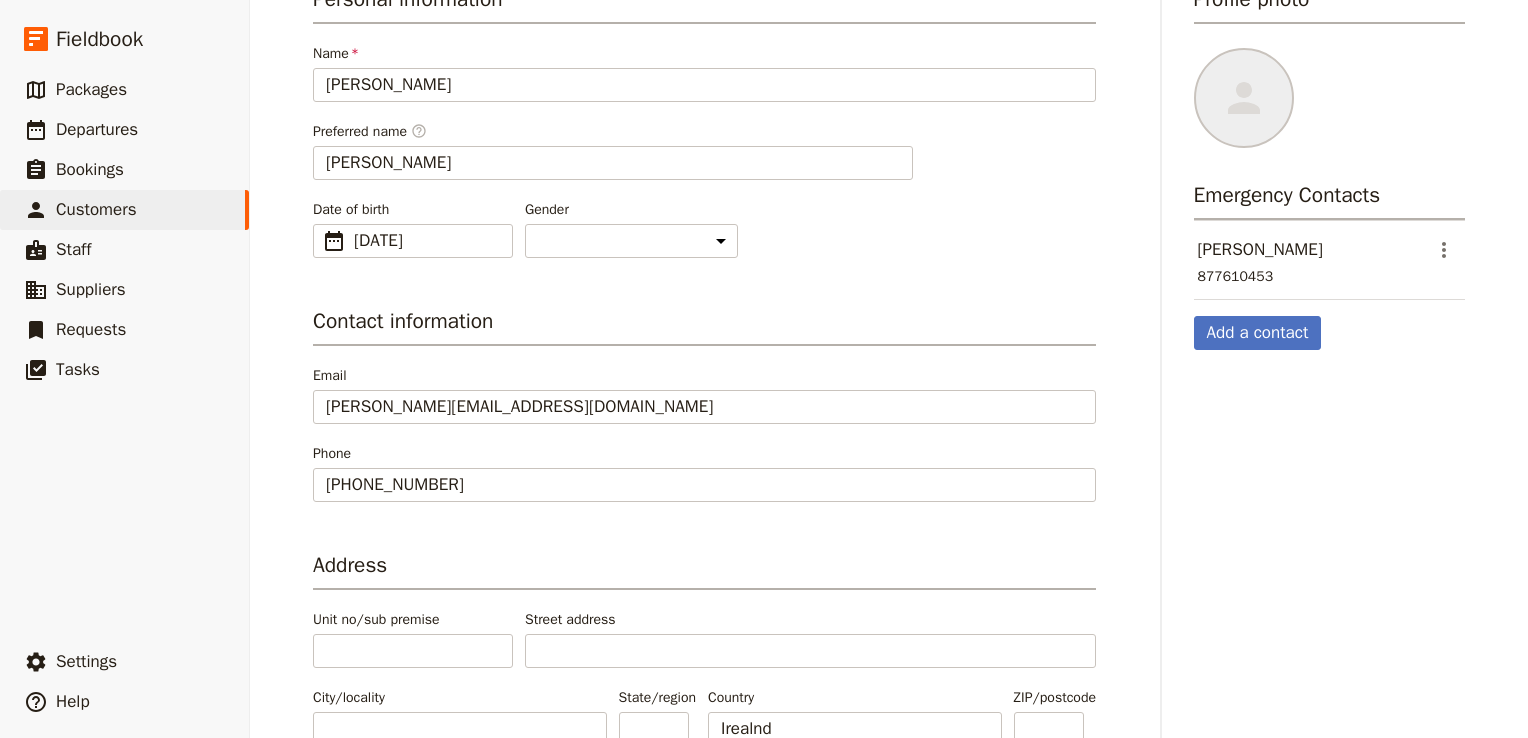 scroll, scrollTop: 301, scrollLeft: 0, axis: vertical 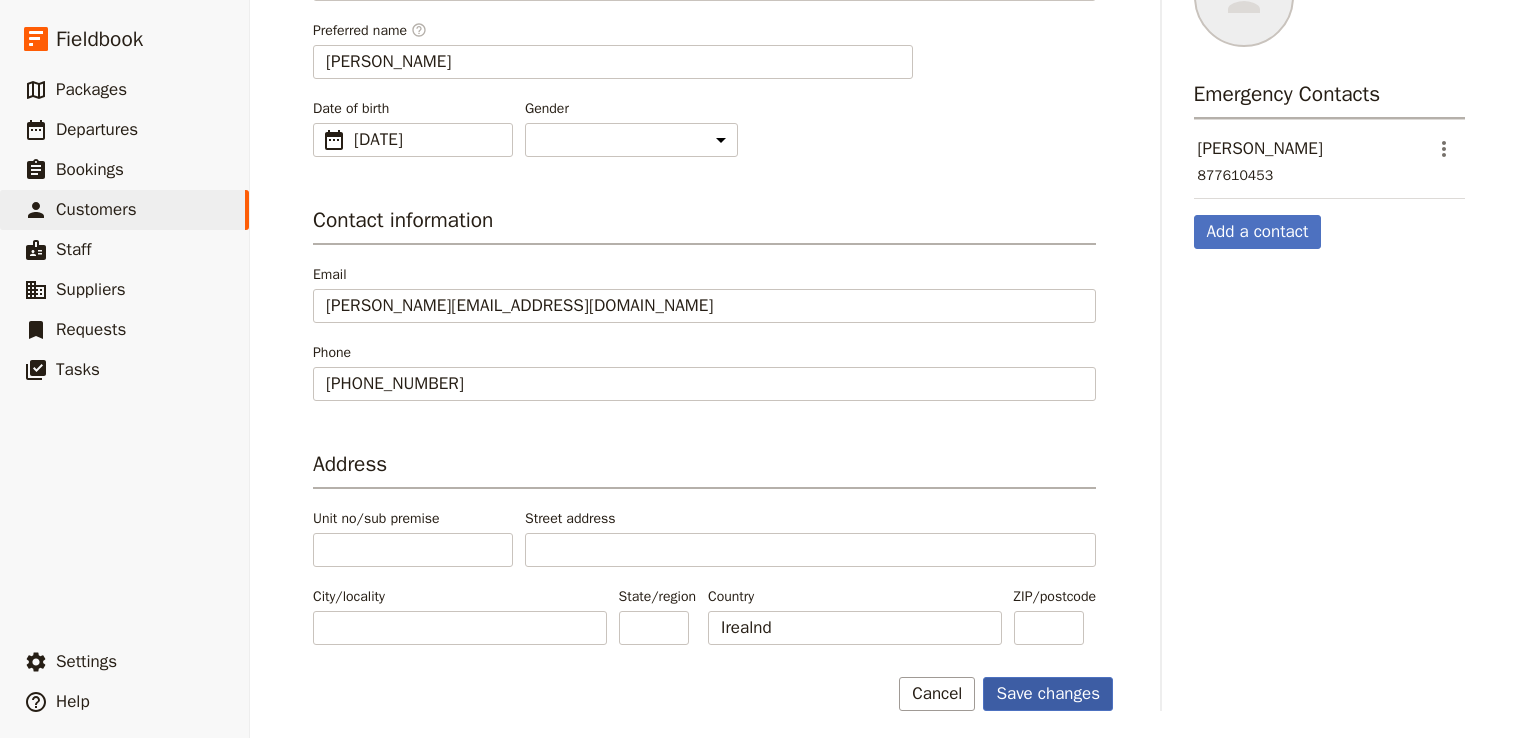 click on "Save changes" at bounding box center [1048, 694] 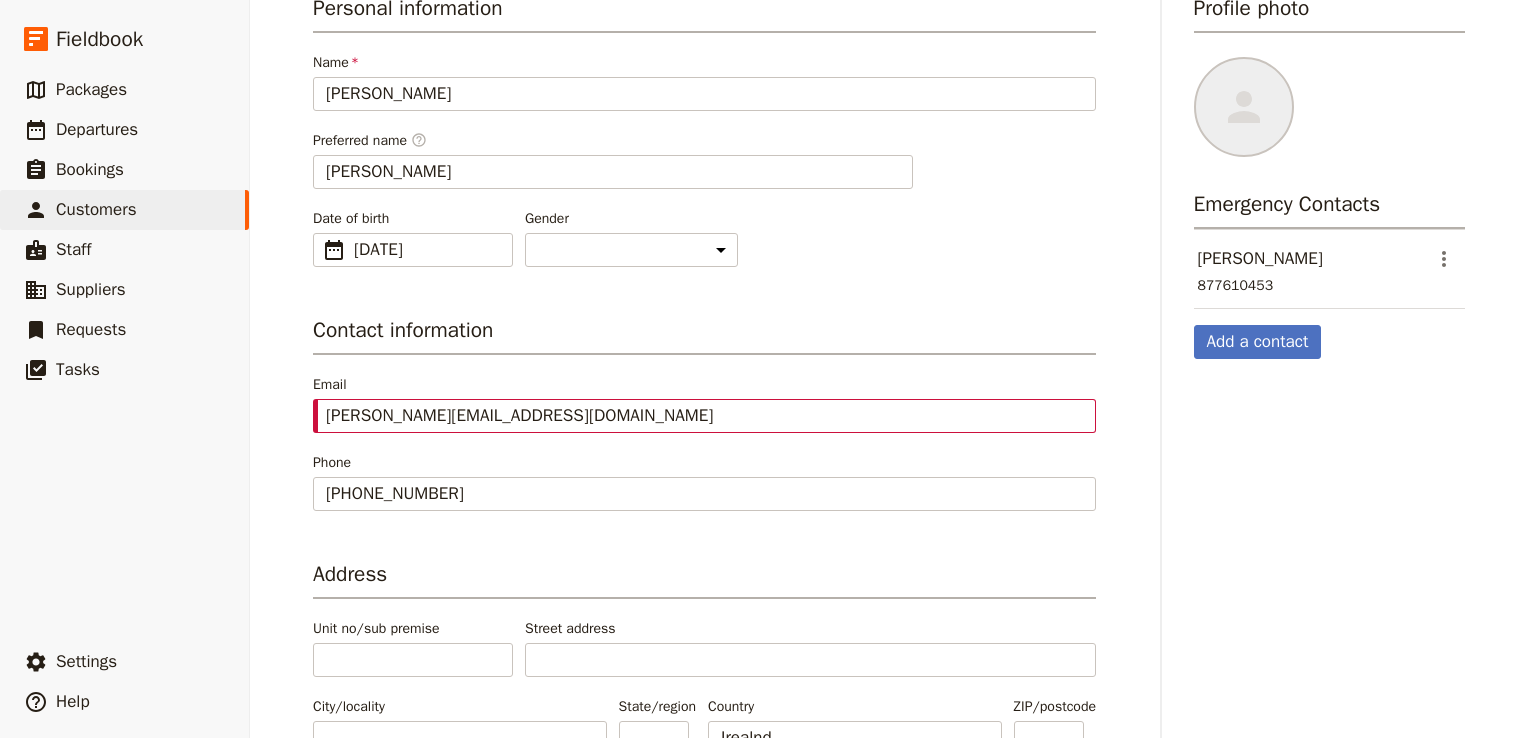 scroll, scrollTop: 0, scrollLeft: 0, axis: both 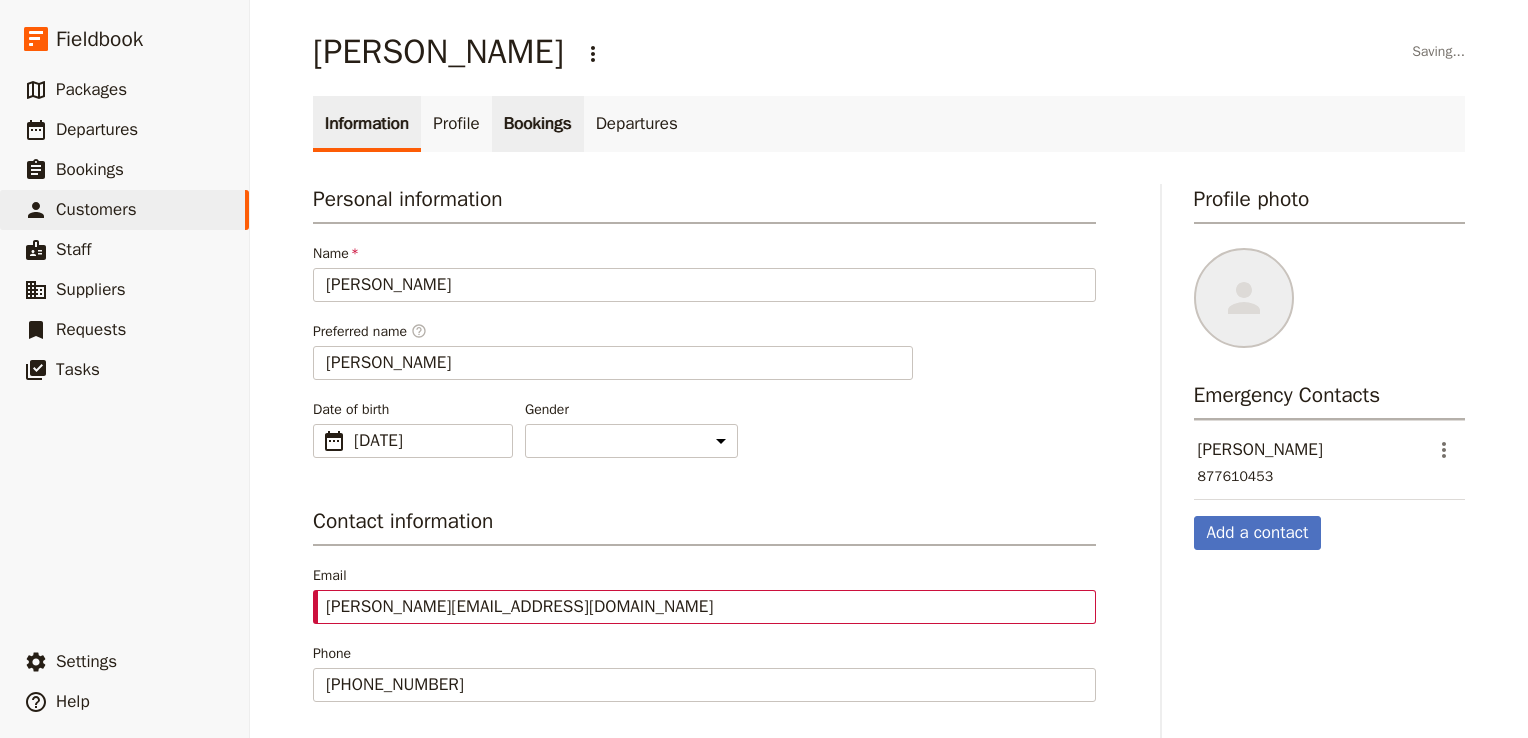 click on "Bookings" at bounding box center [538, 124] 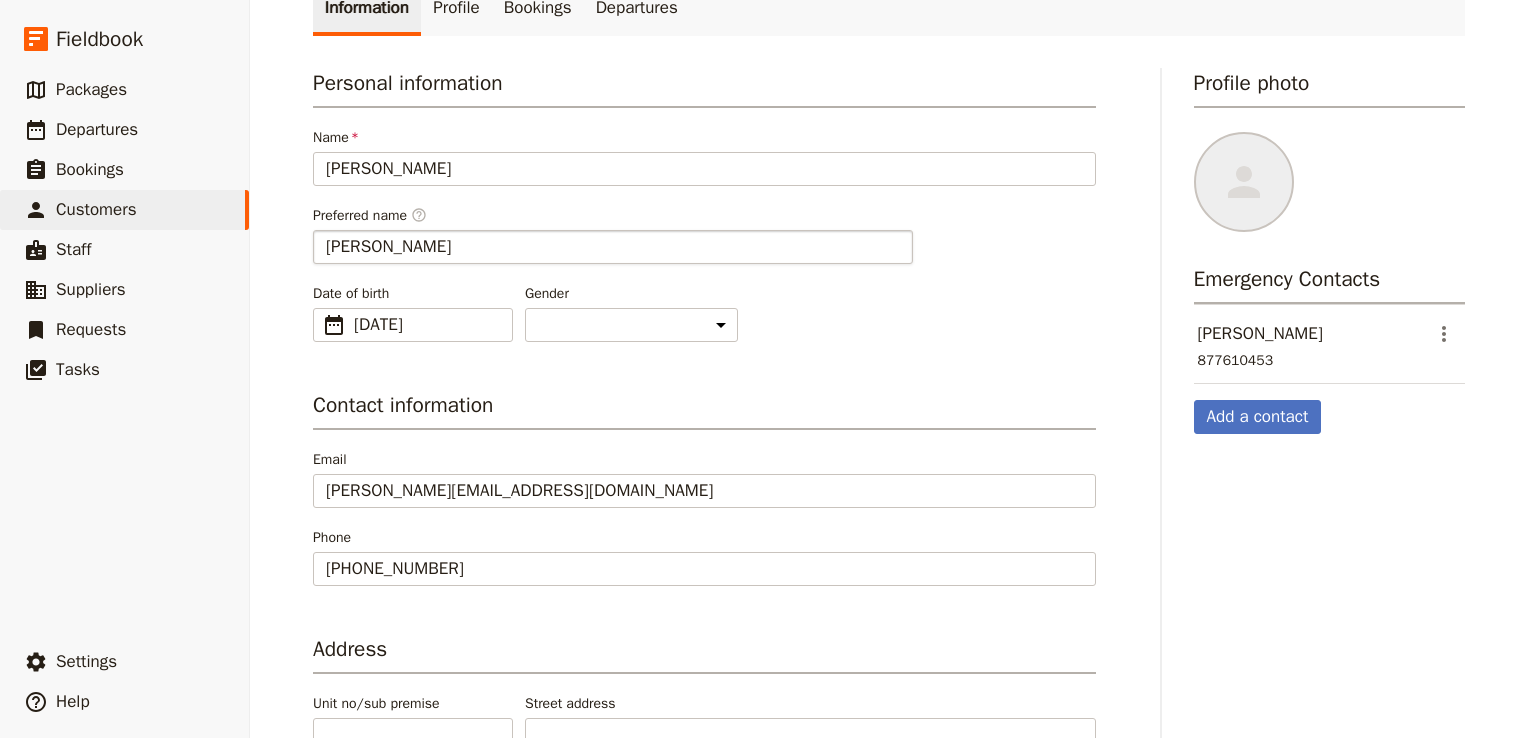 scroll, scrollTop: 0, scrollLeft: 0, axis: both 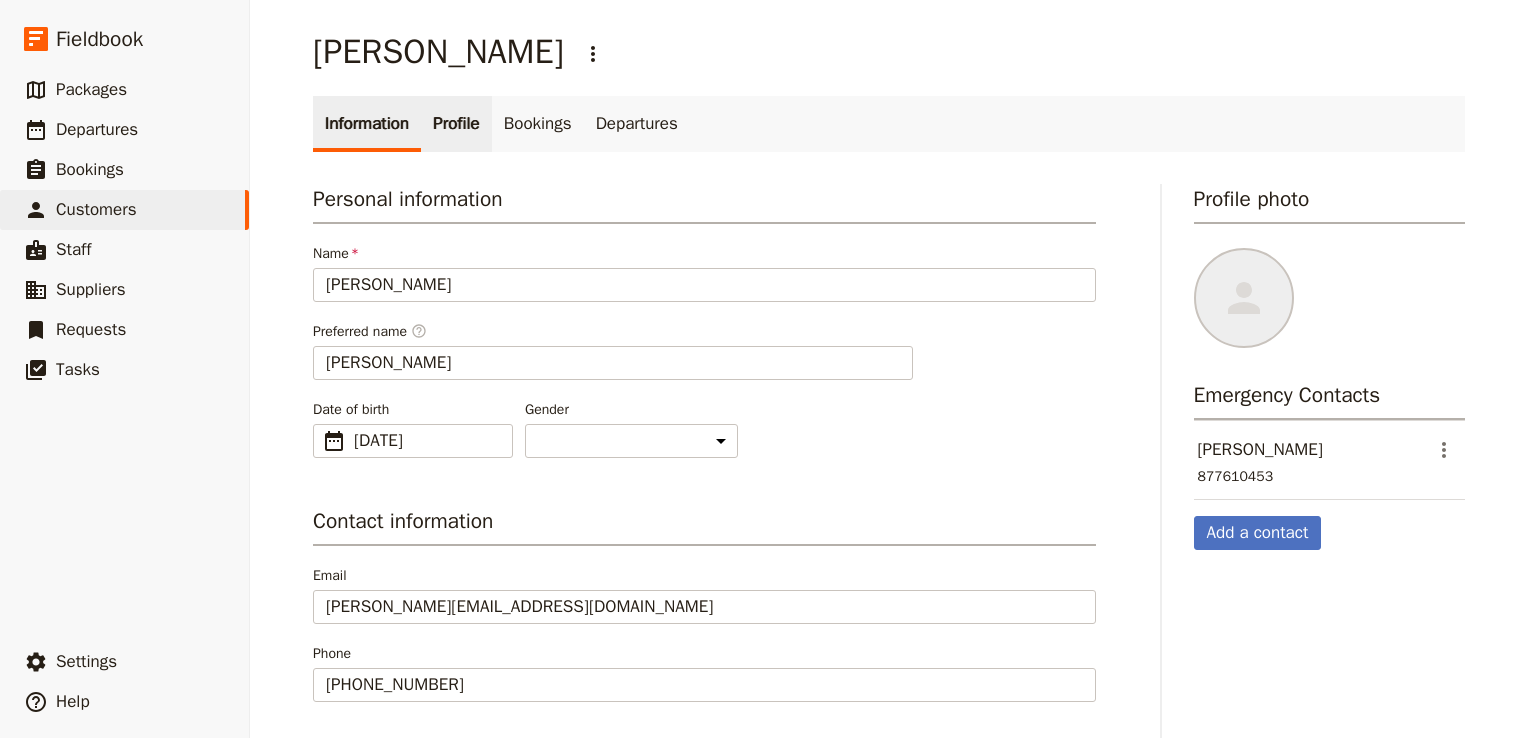 click on "Profile" at bounding box center (456, 124) 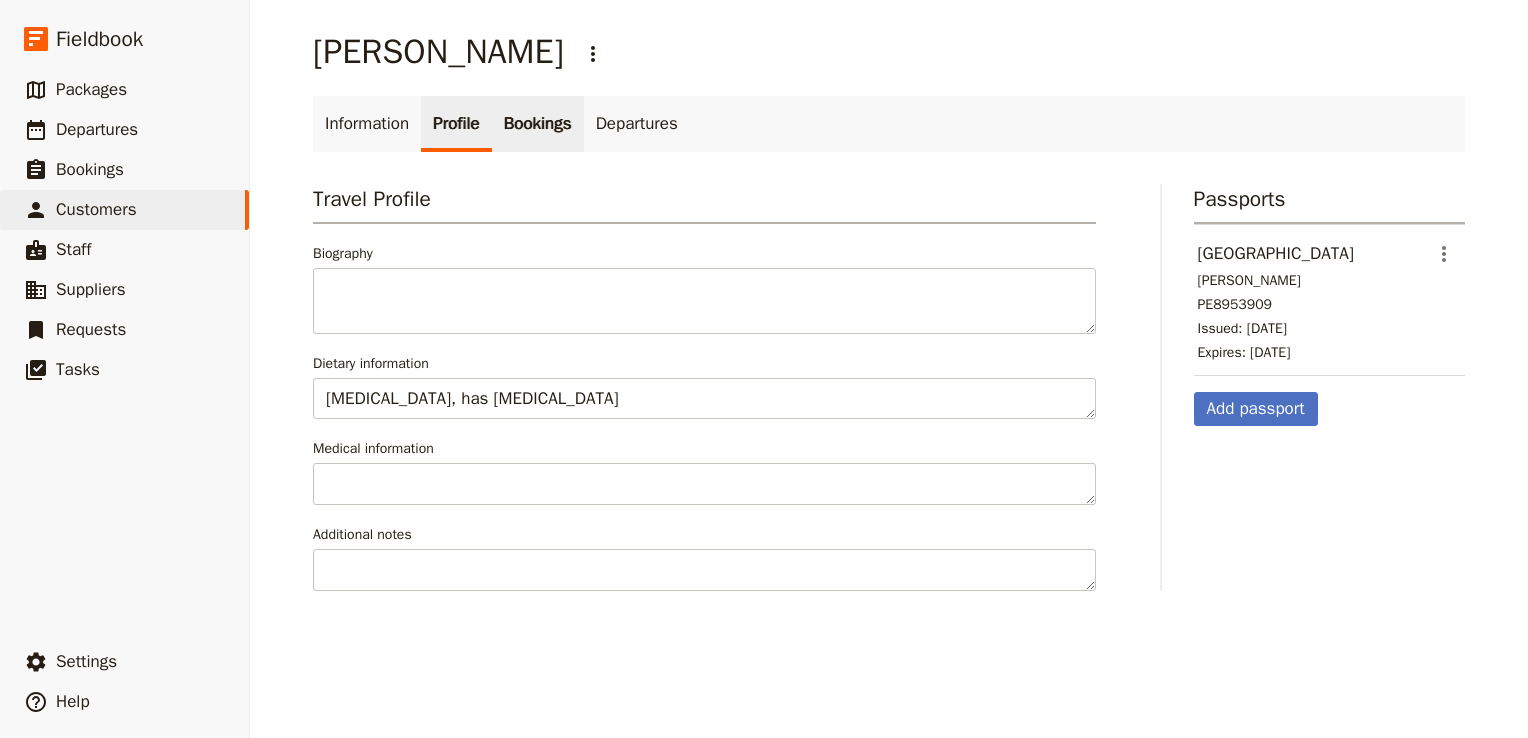 click on "Bookings" at bounding box center (538, 124) 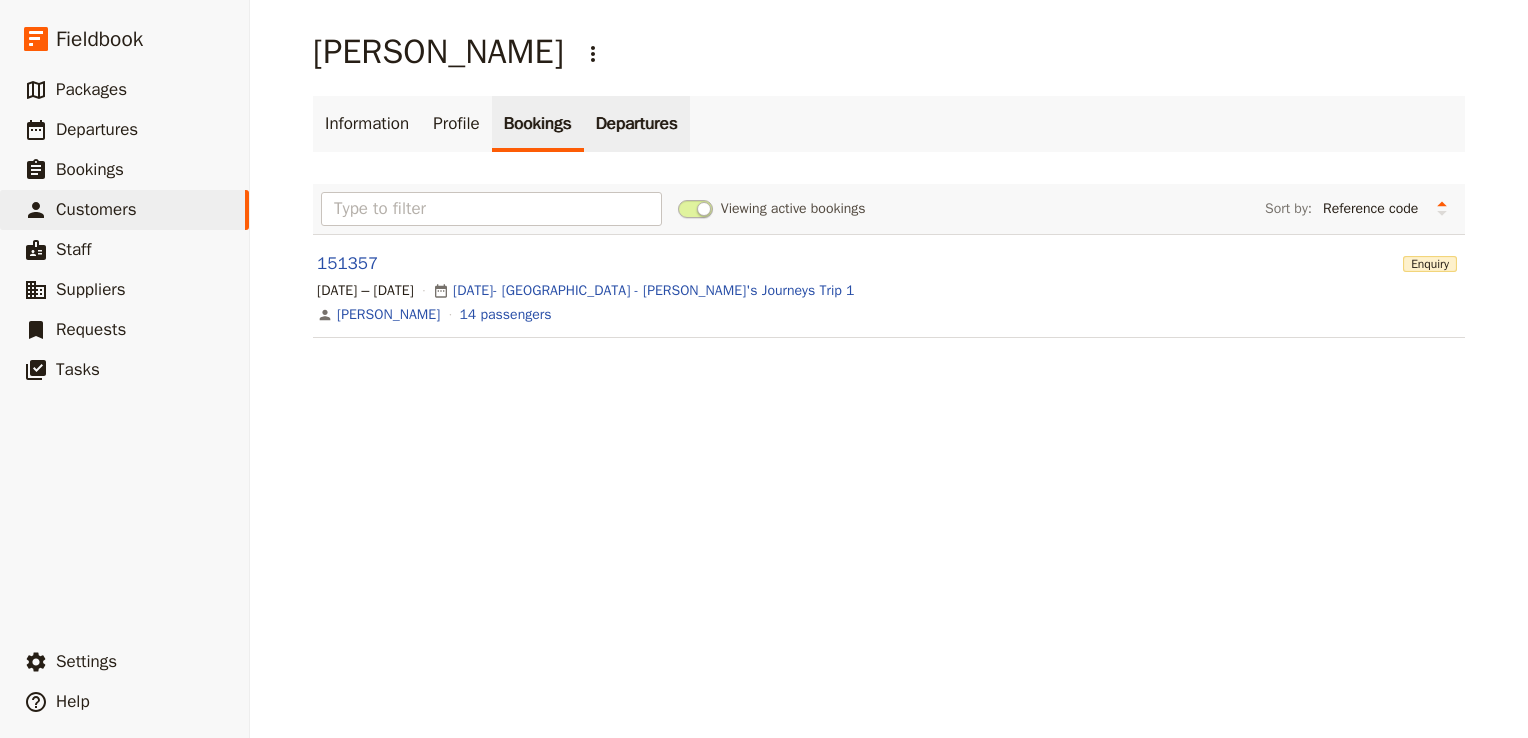 click on "Departures" at bounding box center [637, 124] 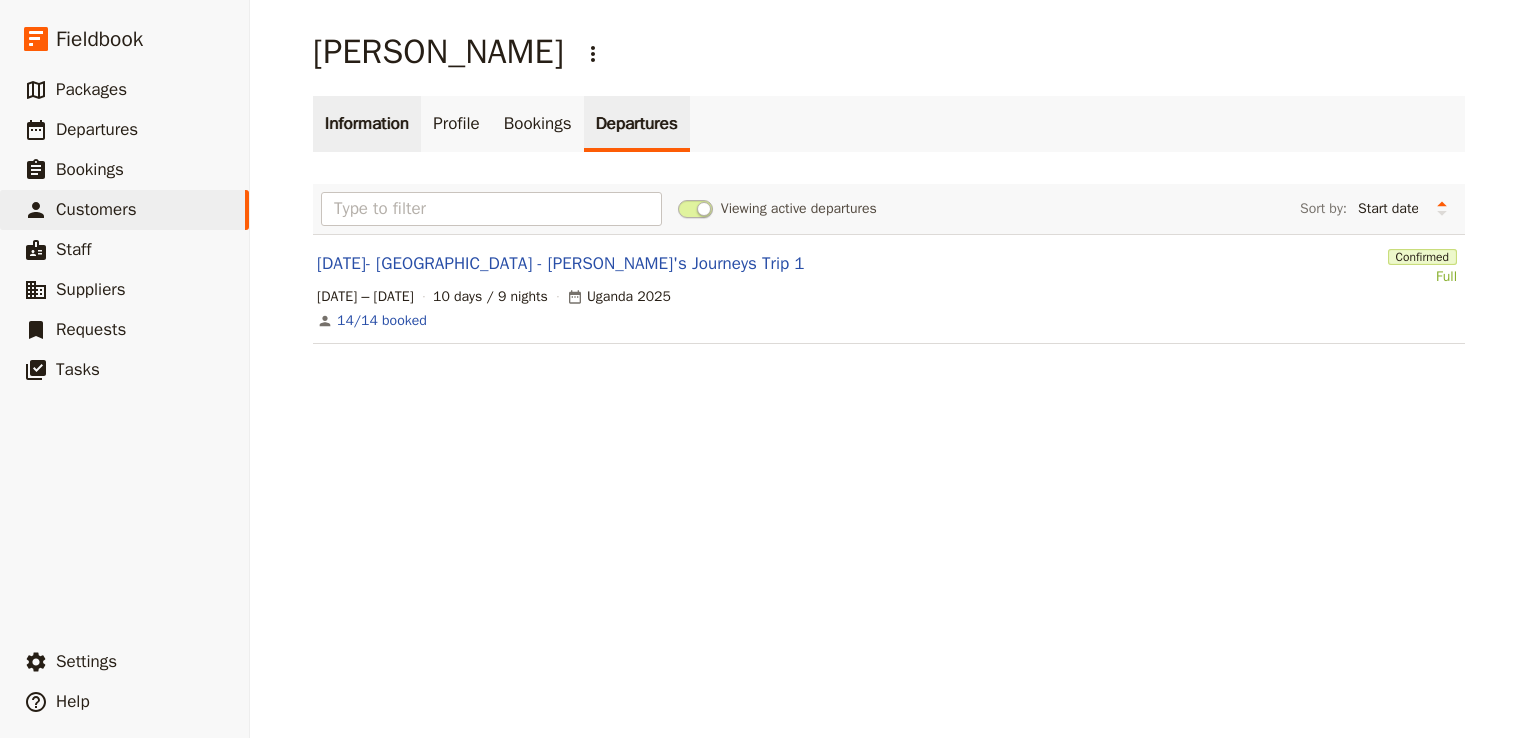 click on "Information" at bounding box center [367, 124] 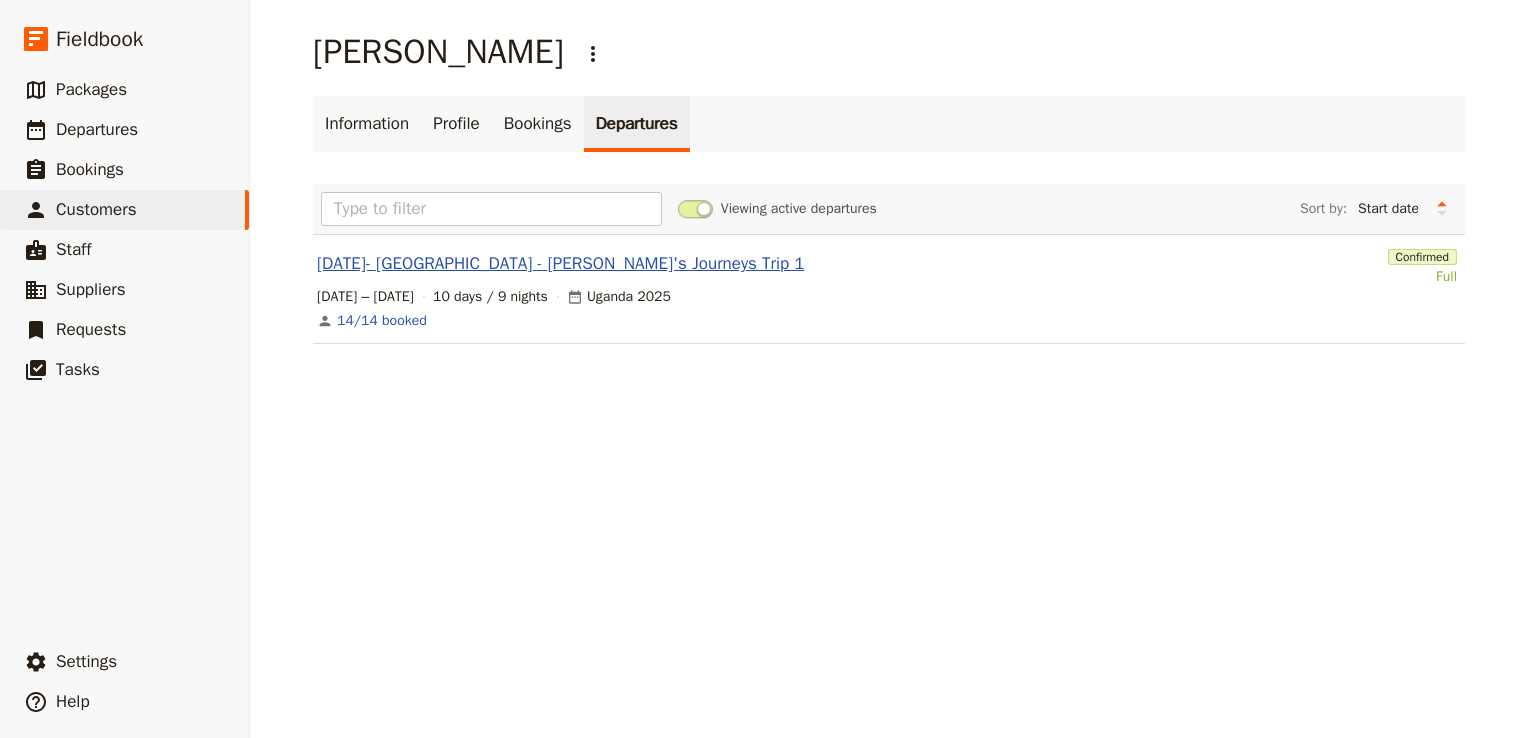 click on "[DATE]- [GEOGRAPHIC_DATA] - [PERSON_NAME]'s Journeys Trip 1" at bounding box center [560, 264] 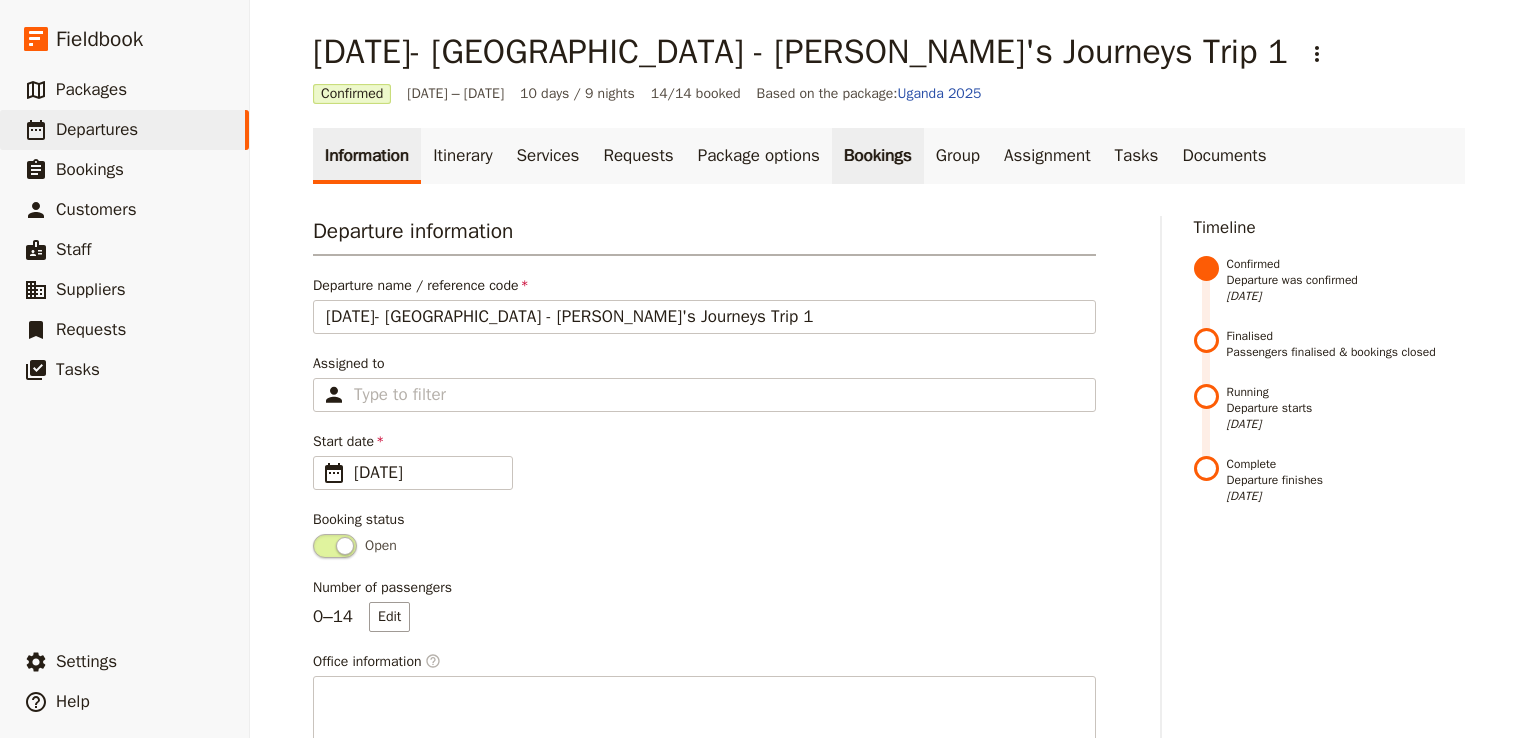 click on "Bookings" at bounding box center (878, 156) 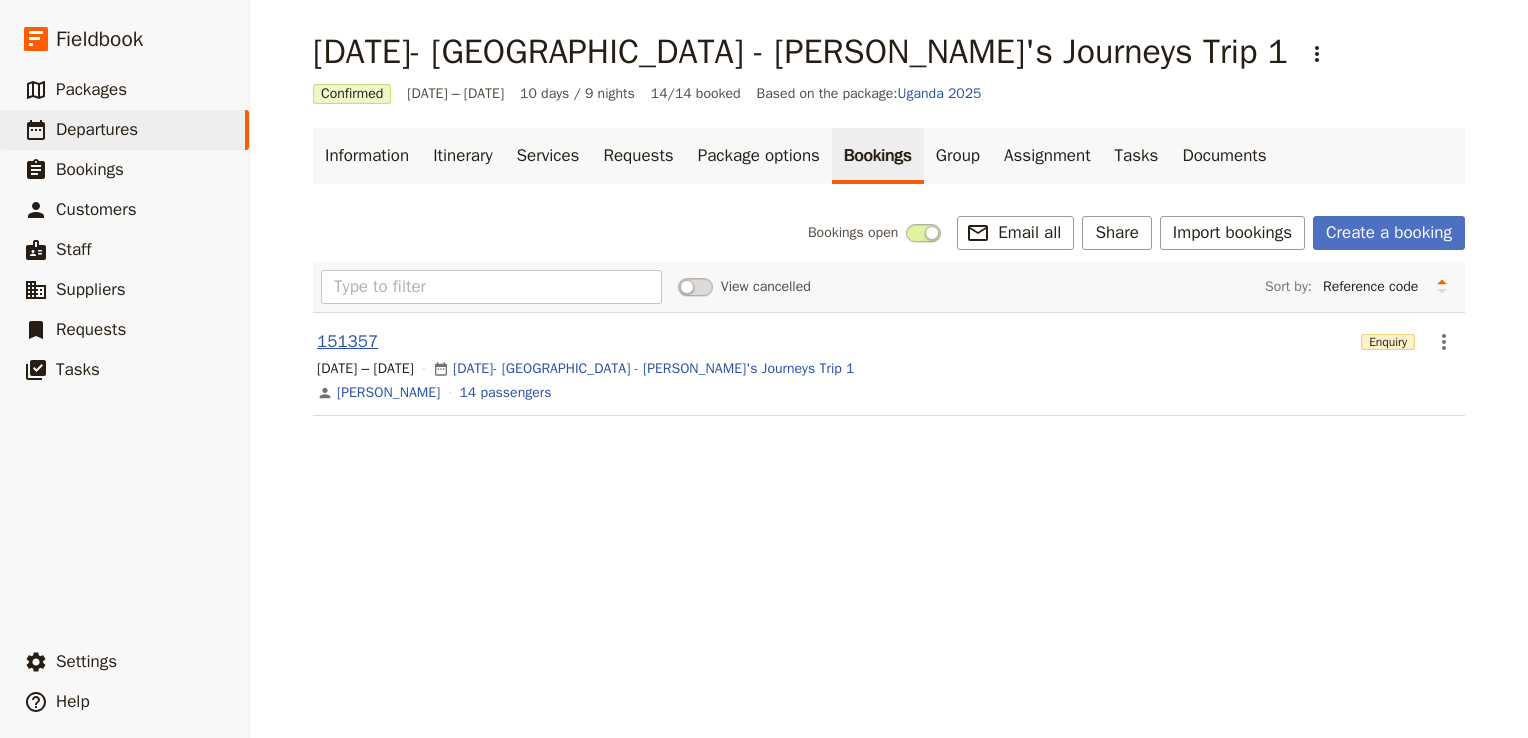 click on "151357" at bounding box center [347, 342] 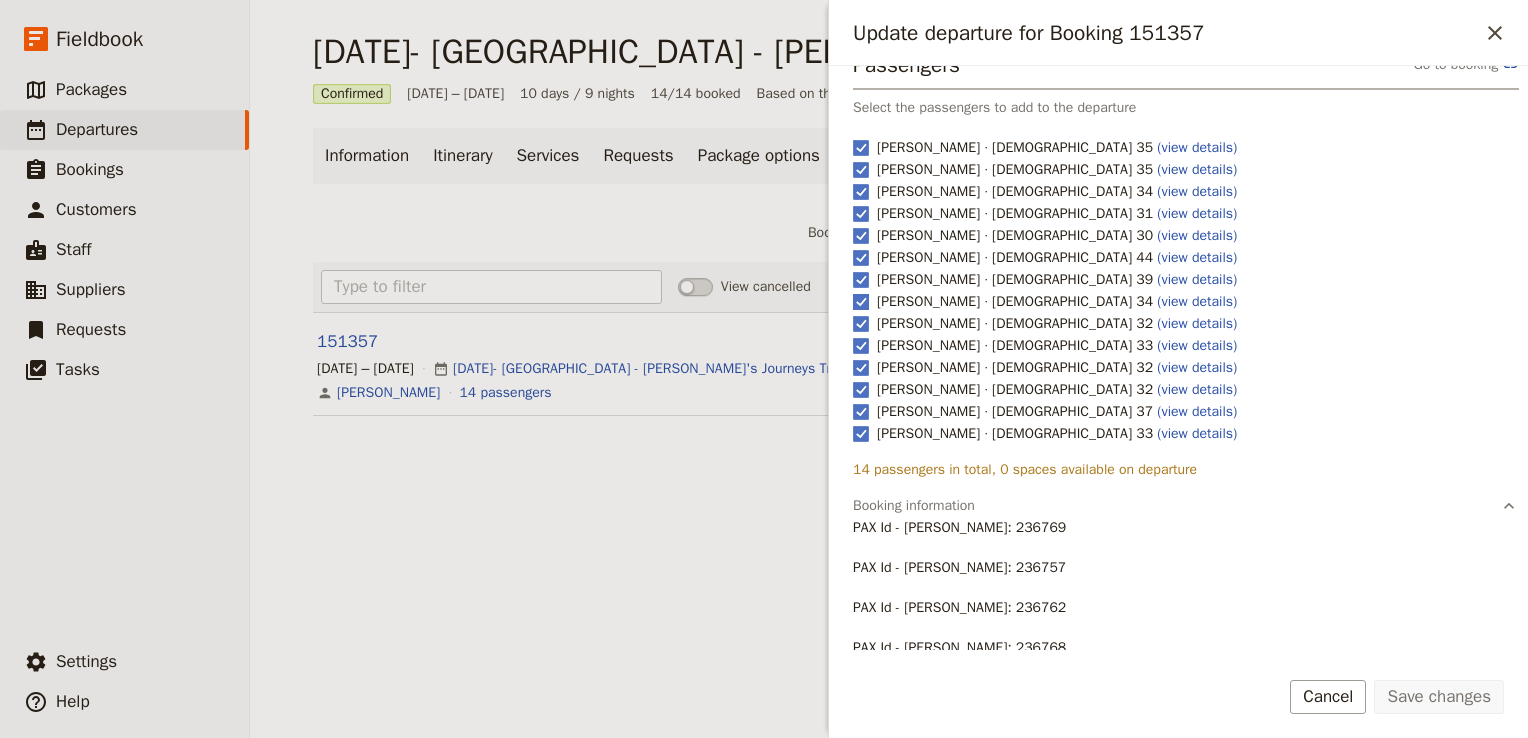 scroll, scrollTop: 0, scrollLeft: 0, axis: both 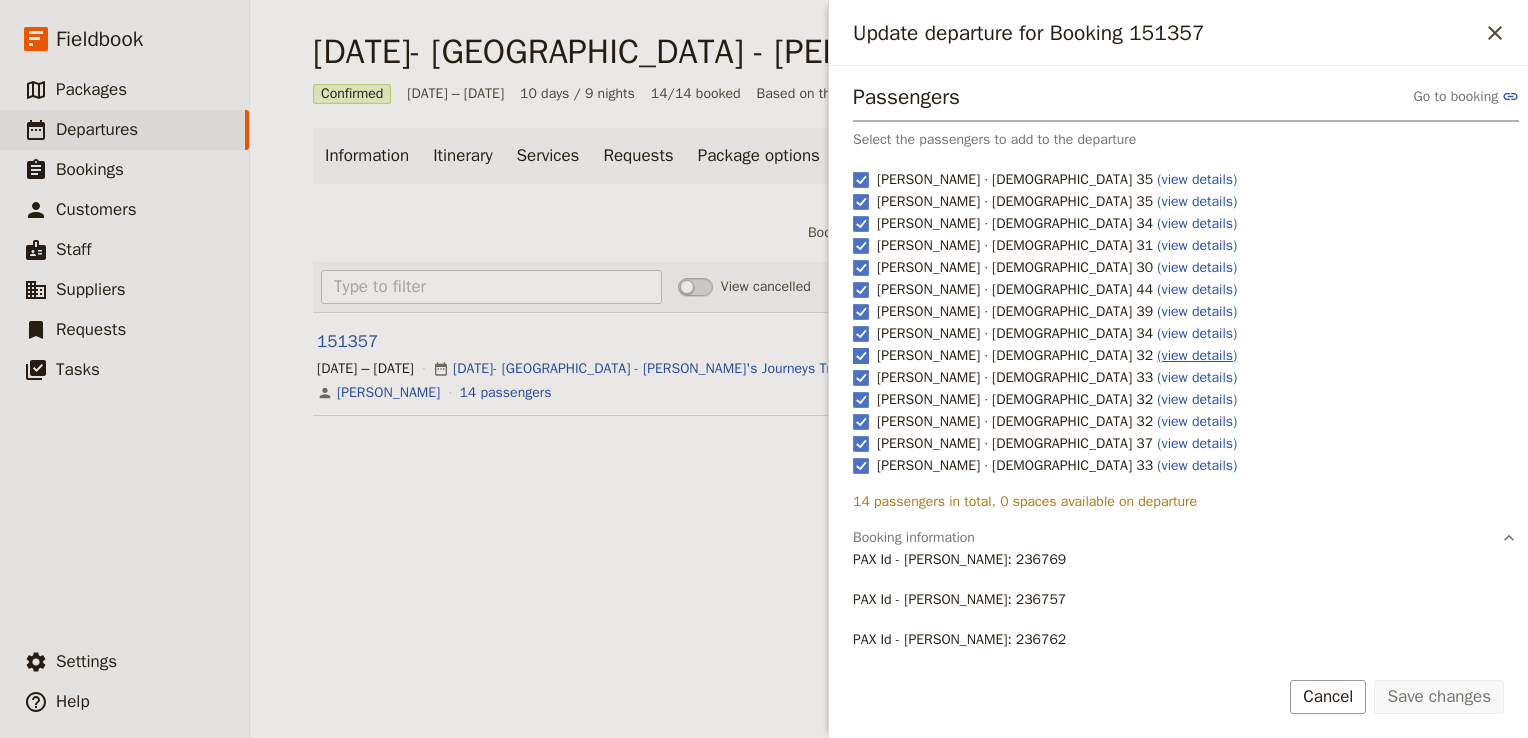 click on "(view details)" at bounding box center [1197, 355] 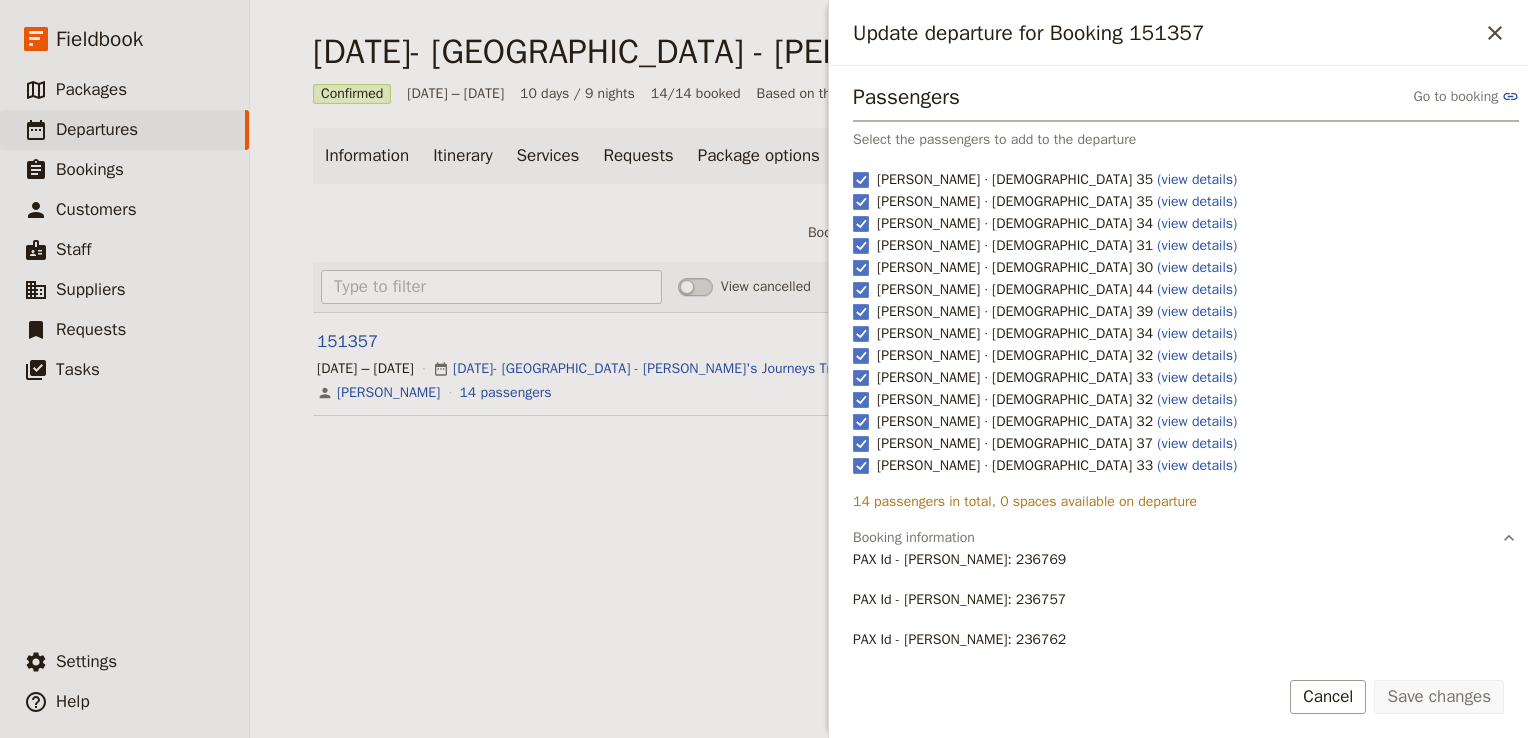 click on "JULY 2025- UGANDA - Janet's Journeys Trip 1 ​ Confirmed 28 Jul – 6 Aug 2025 10 days   /   9 nights 14/14 booked Based on the package:  Uganda 2025 Information Itinerary Services Requests Package options Bookings Group Assignment Tasks Documents Bookings open ​ Email all Share Import bookings Create a booking View cancelled Sort by: Reference code Contact Status PAX Most recently updated Most recently created 151357 Enquiry ​ 28 Jul – 6 Aug 2025 JULY 2025- UGANDA - Janet's Journeys Trip 1 Sinead Bergin 14 passengers" at bounding box center [889, 236] 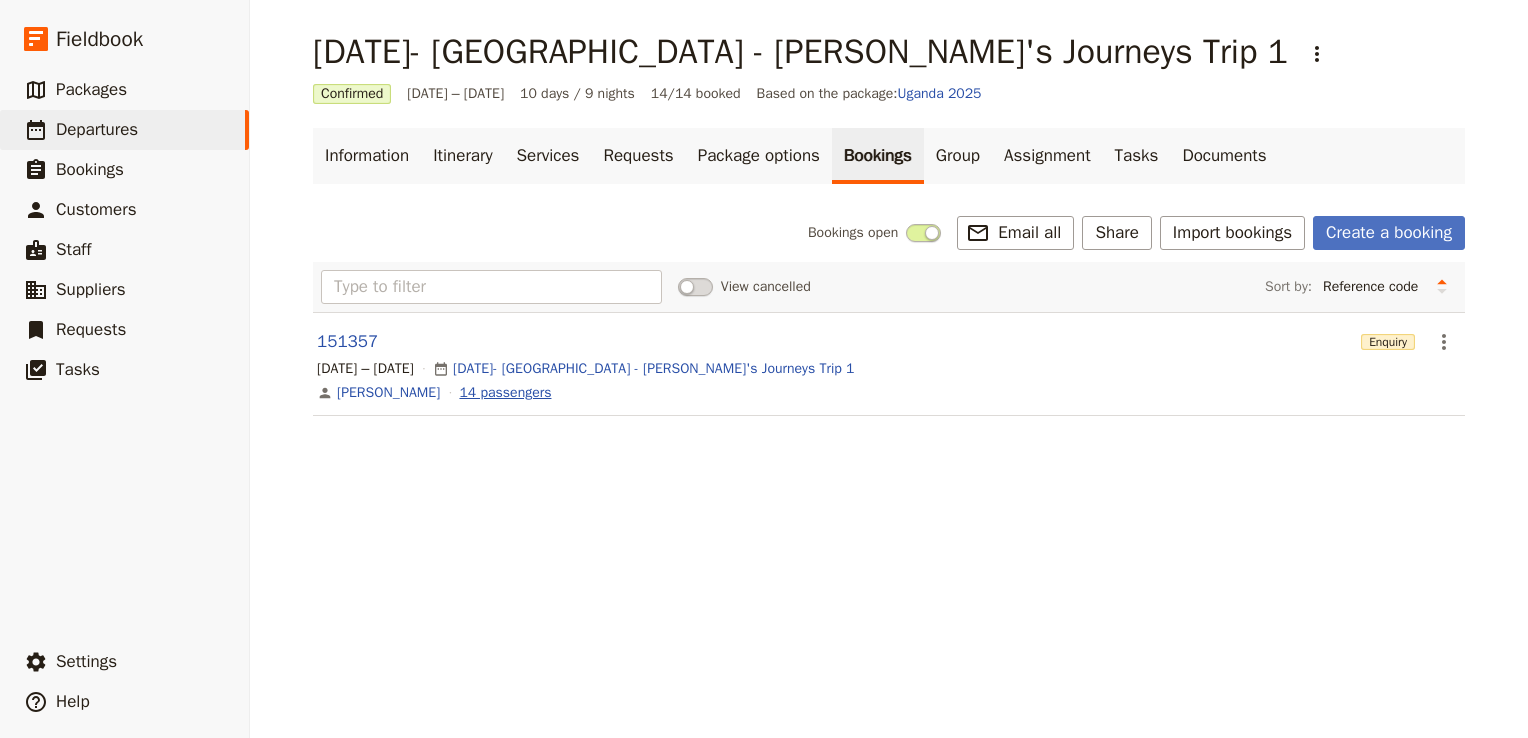 click on "14 passengers" at bounding box center [505, 393] 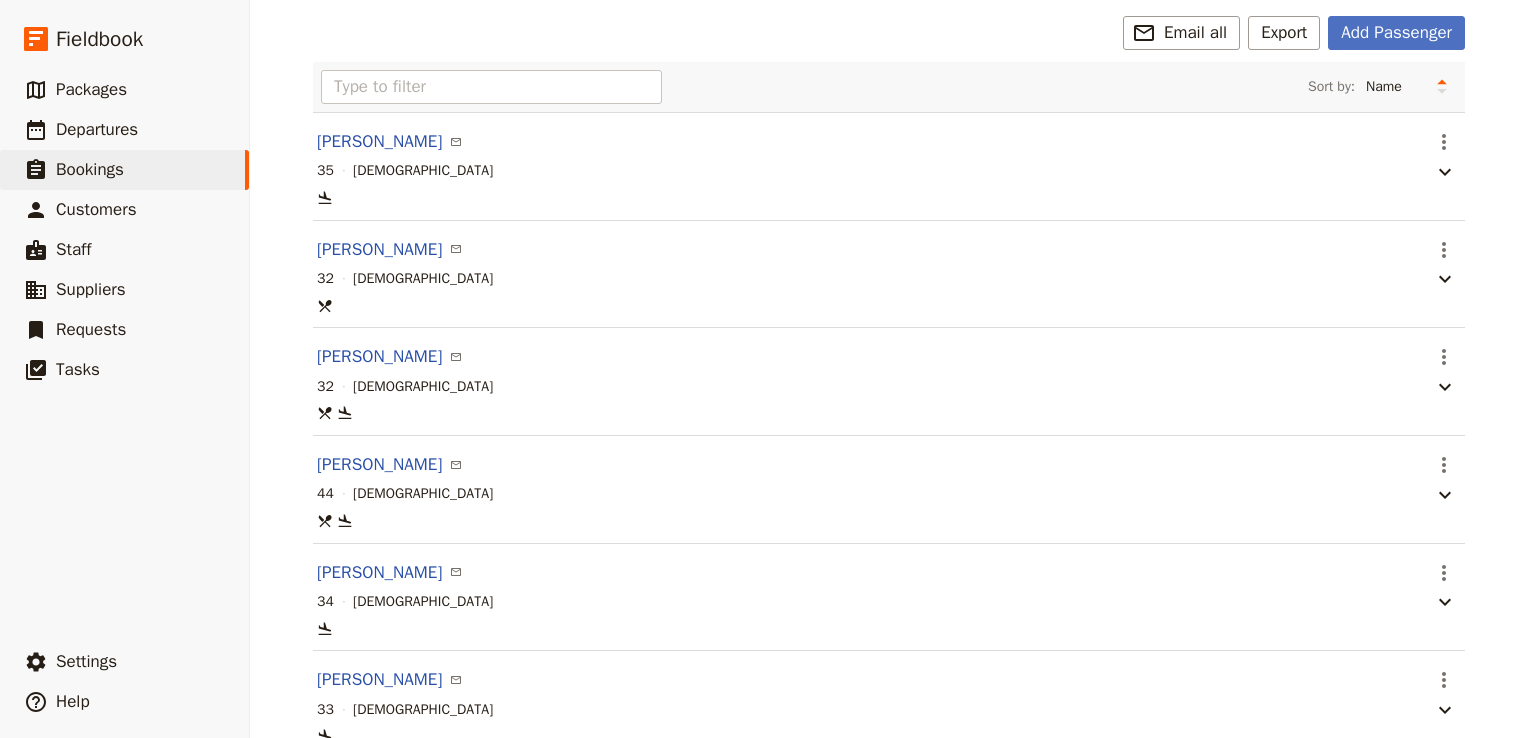 scroll, scrollTop: 100, scrollLeft: 0, axis: vertical 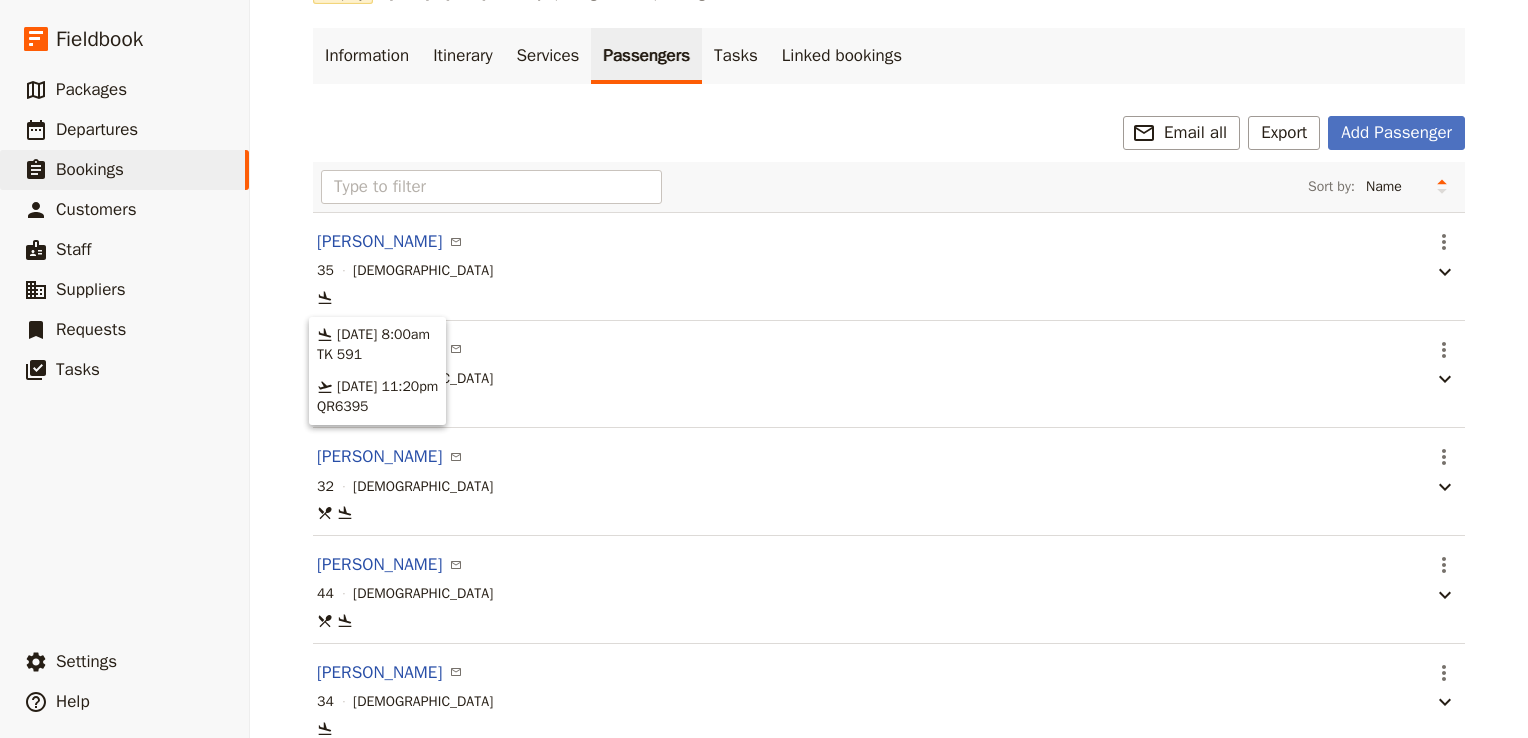 click 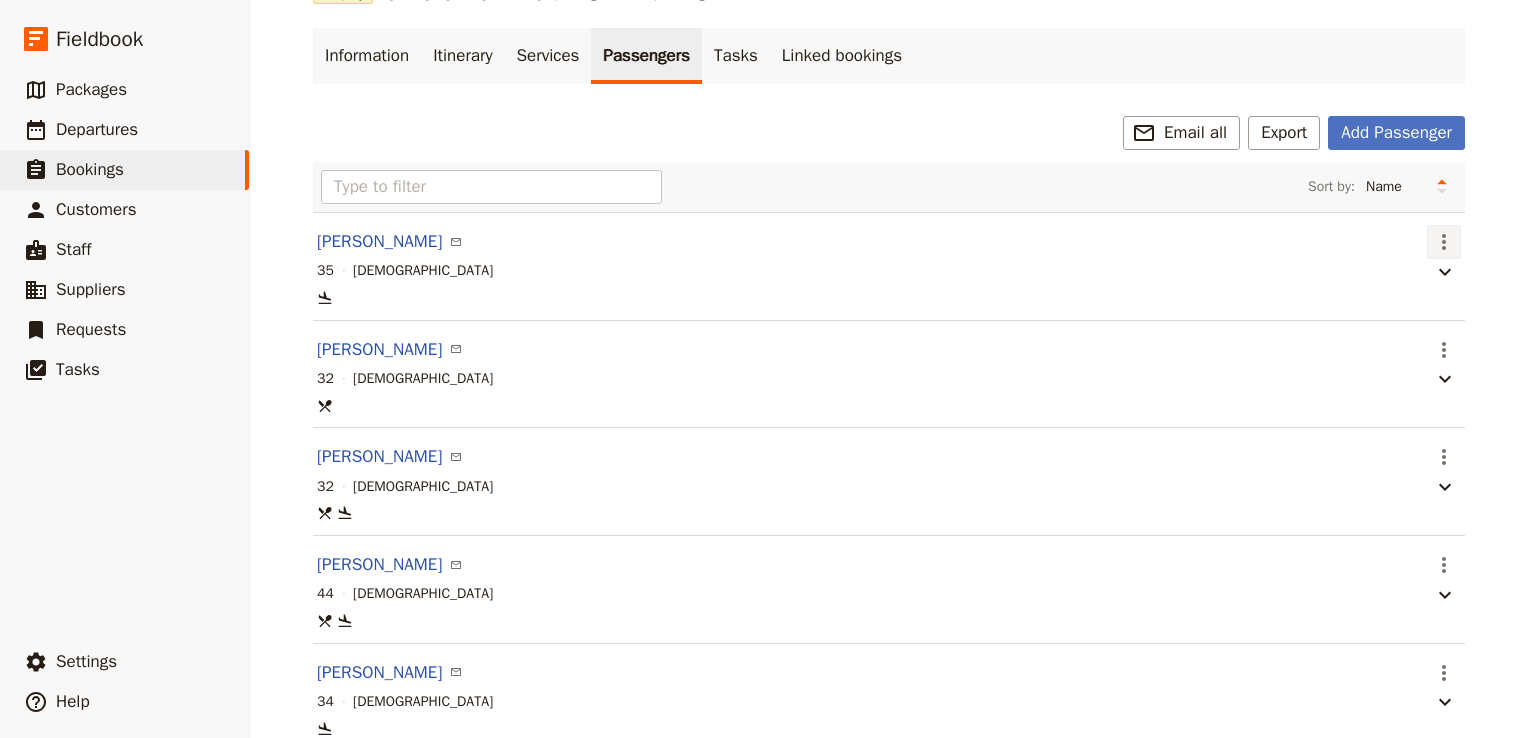 click 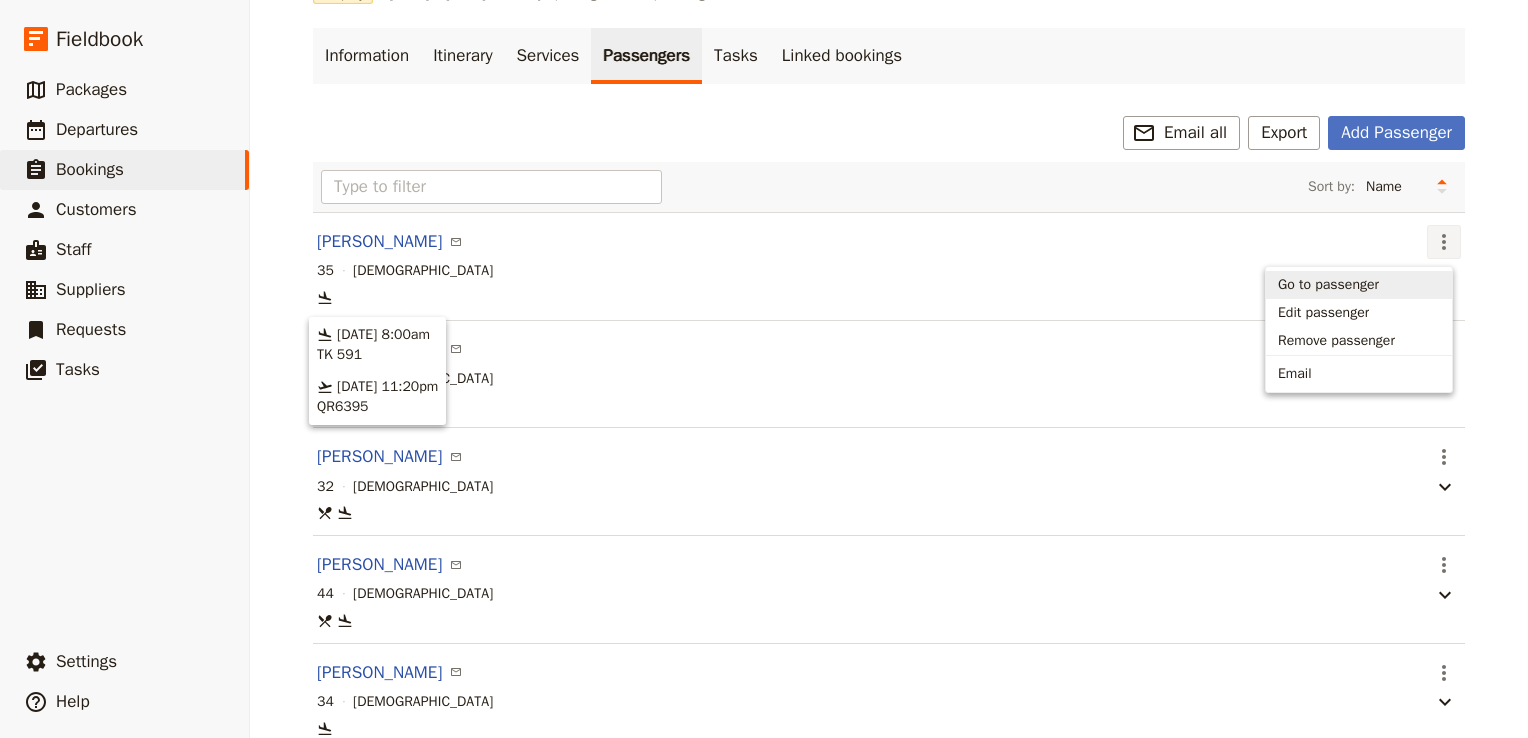 click 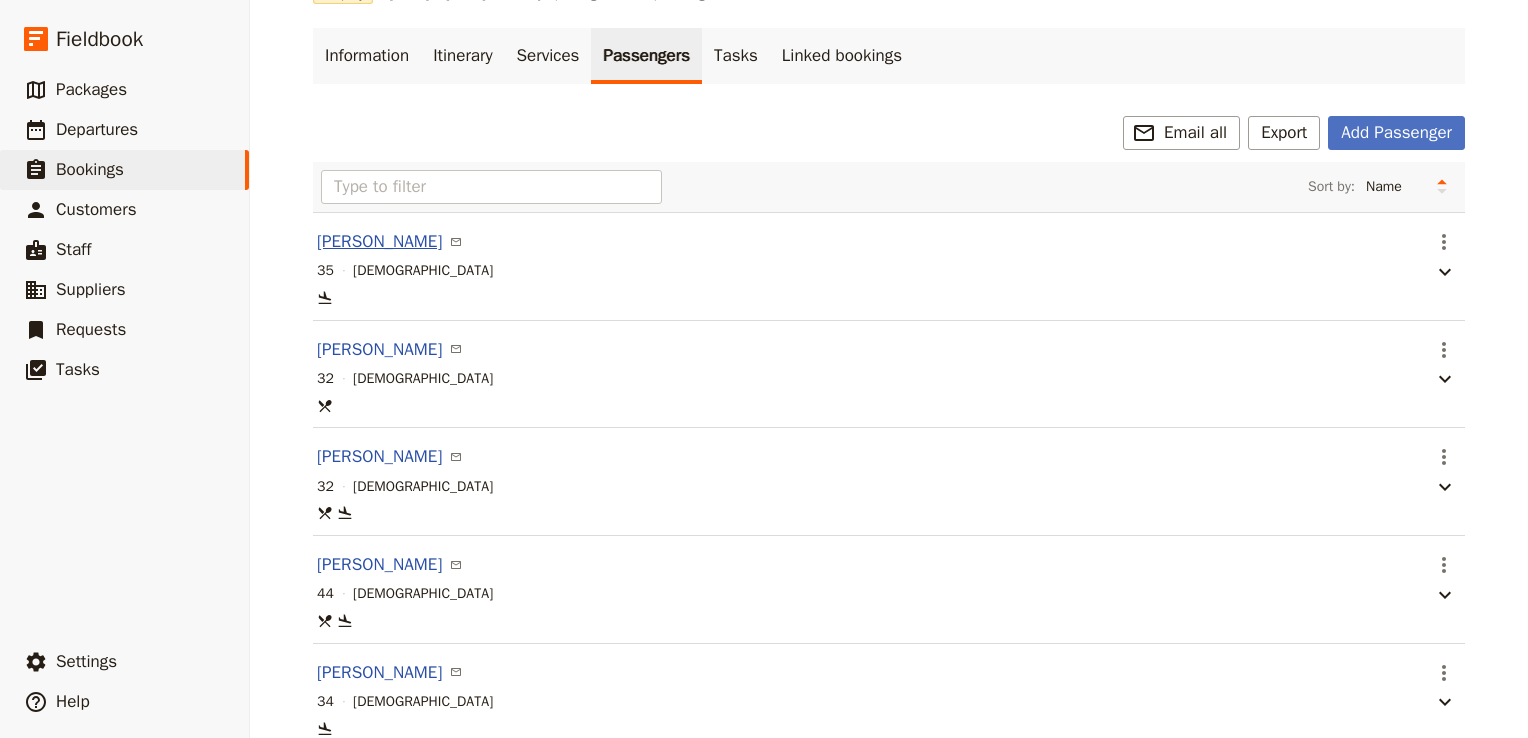 click on "[PERSON_NAME]" at bounding box center [379, 242] 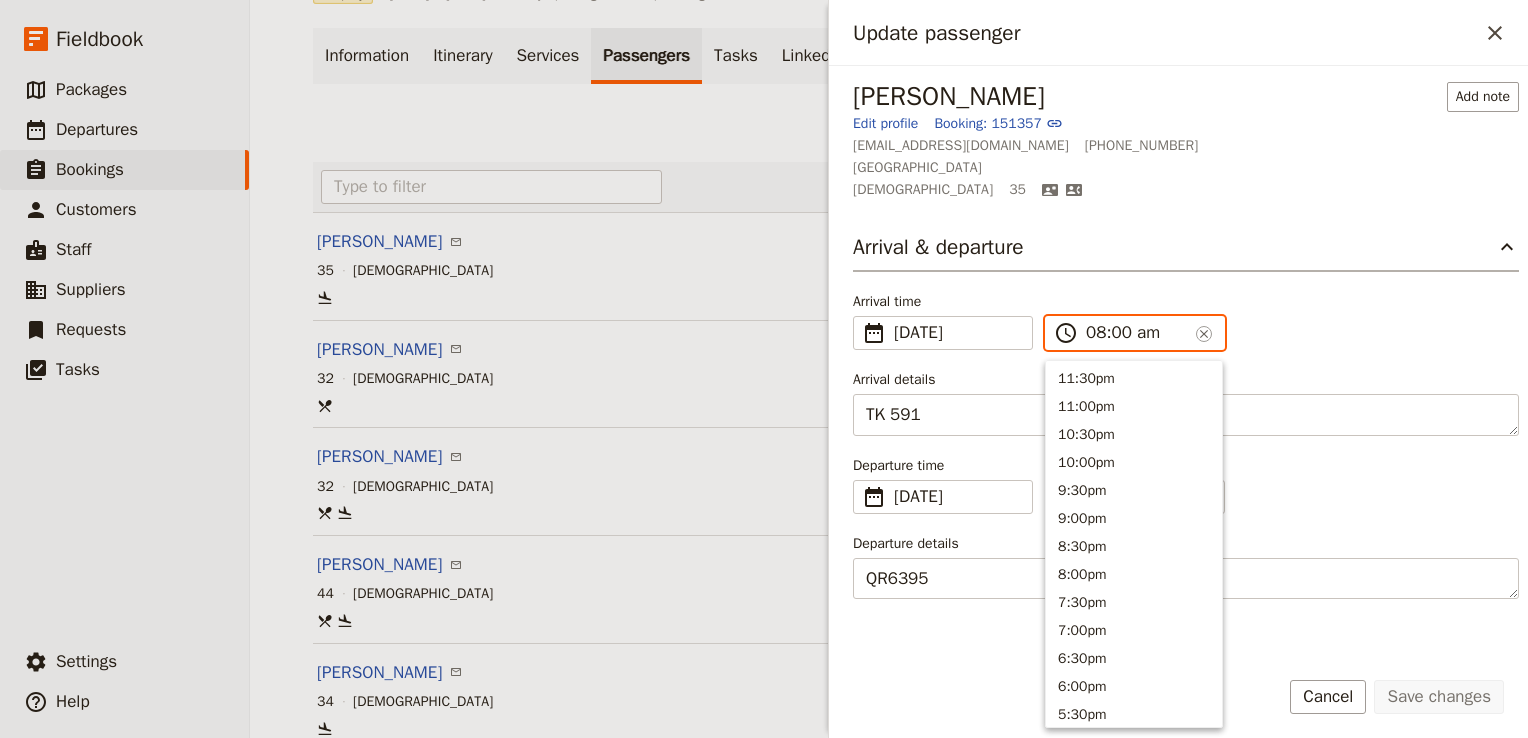 click on "08:00 am" at bounding box center (1137, 333) 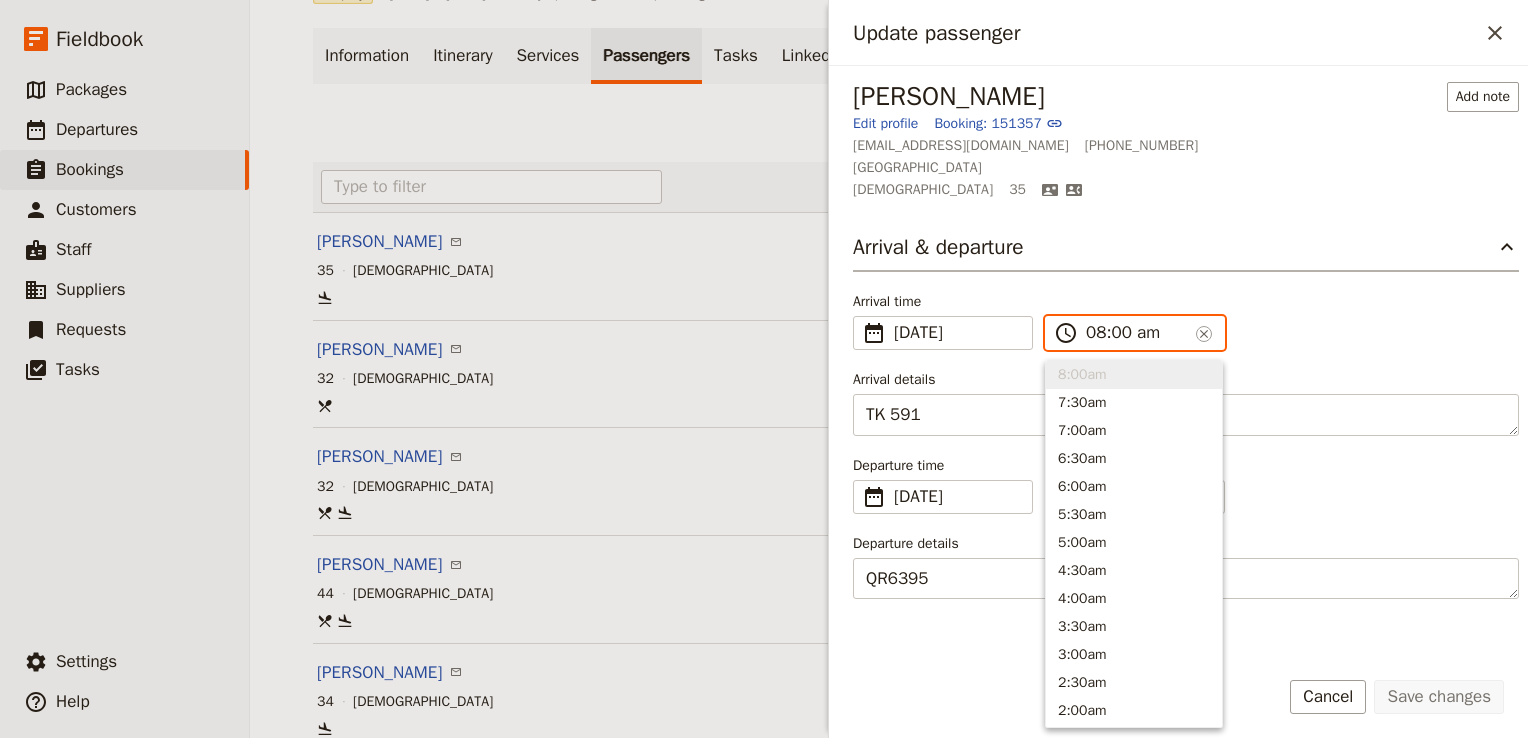 click on "08:00 am" at bounding box center (1137, 333) 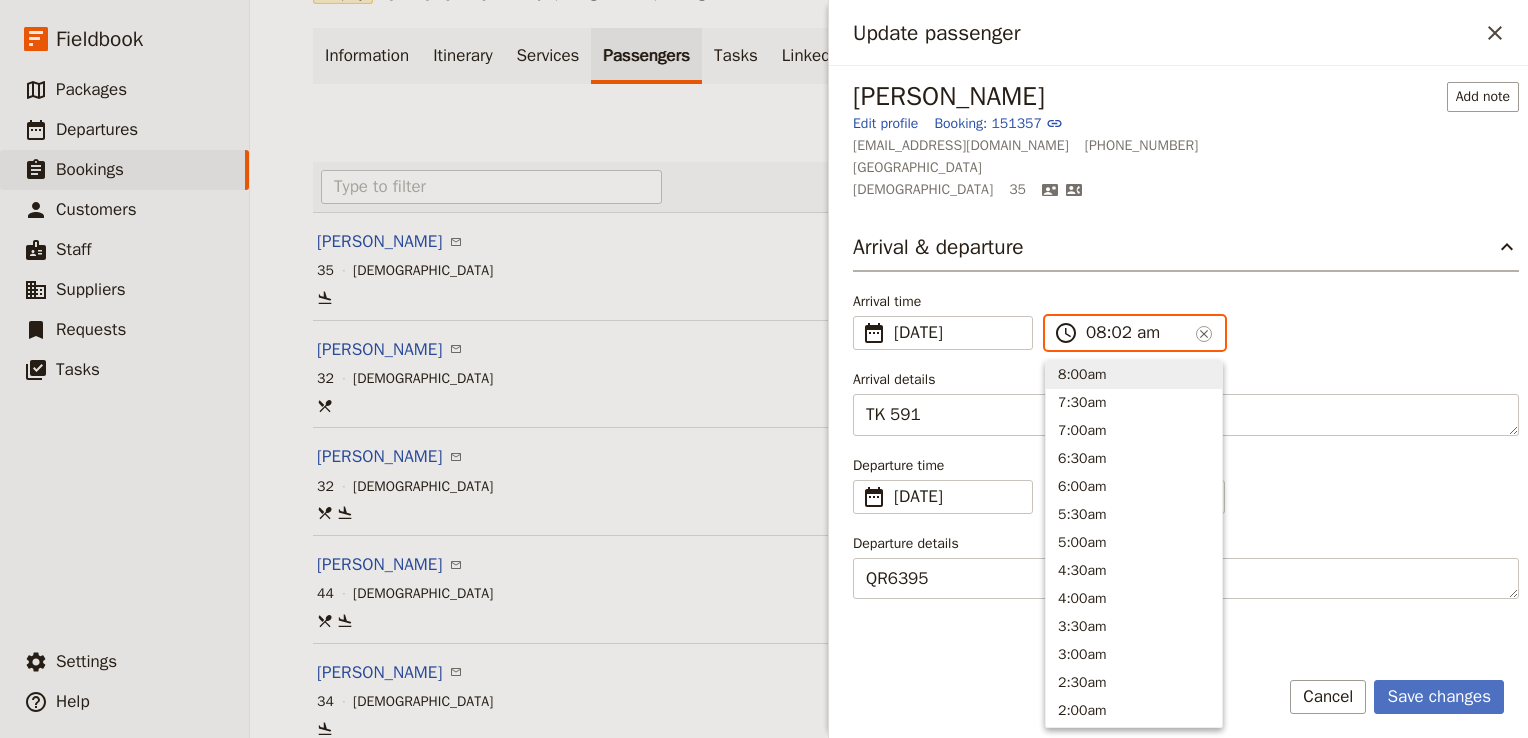 type on "08:20 am" 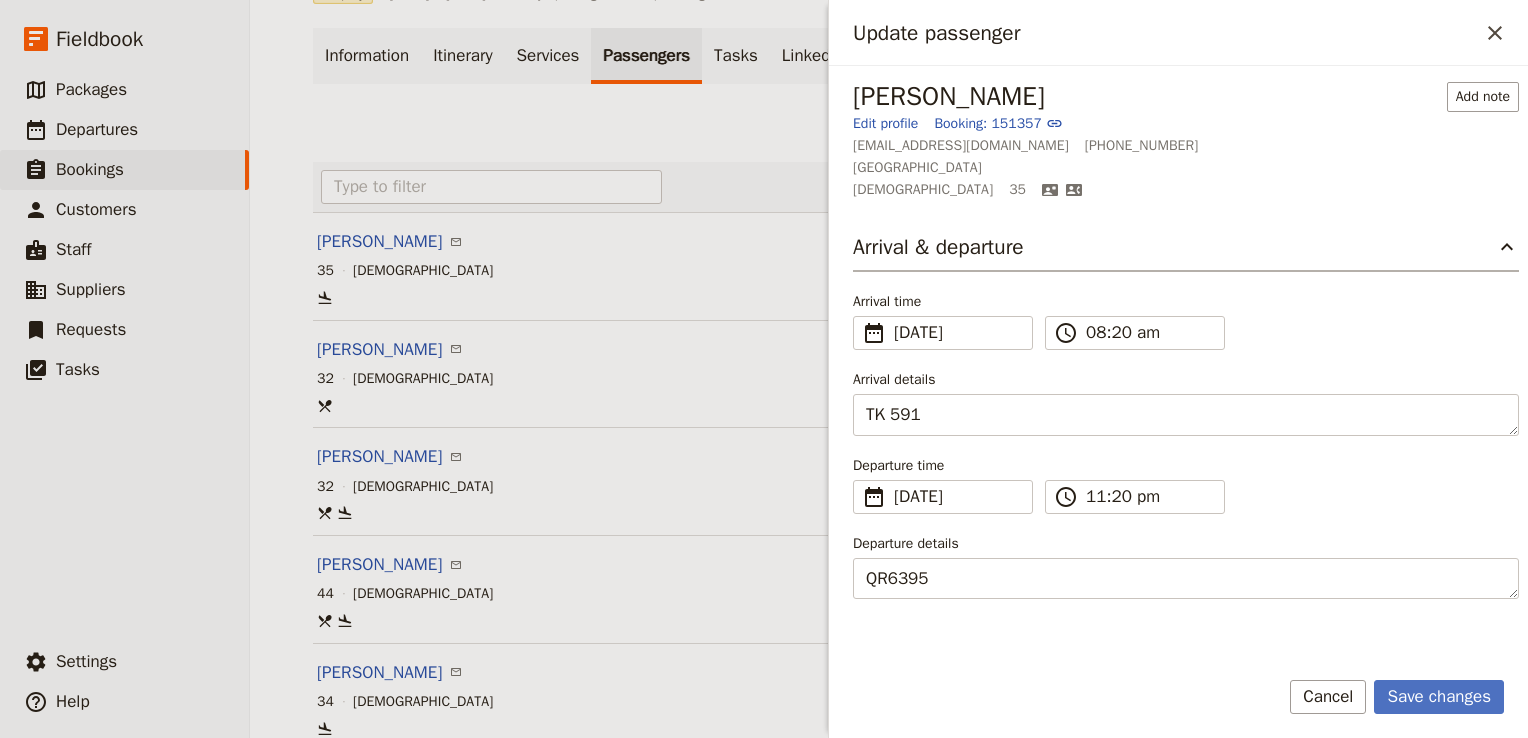 click on "Arrival time ​ 27 Jul 2025 27/07/2025 ​ 2025-07-27 08:20 ​ 08:20 am ​" at bounding box center (1186, 321) 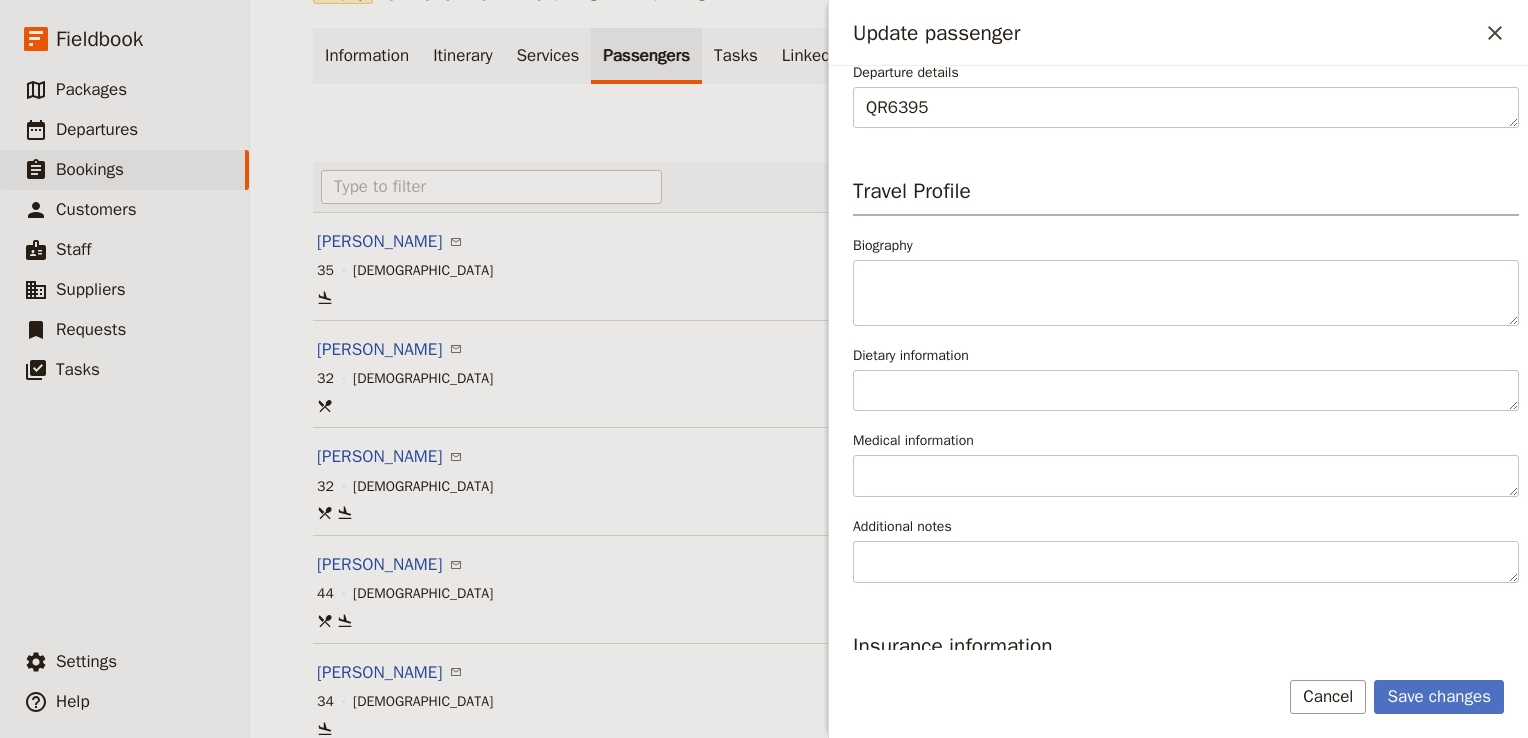 scroll, scrollTop: 475, scrollLeft: 0, axis: vertical 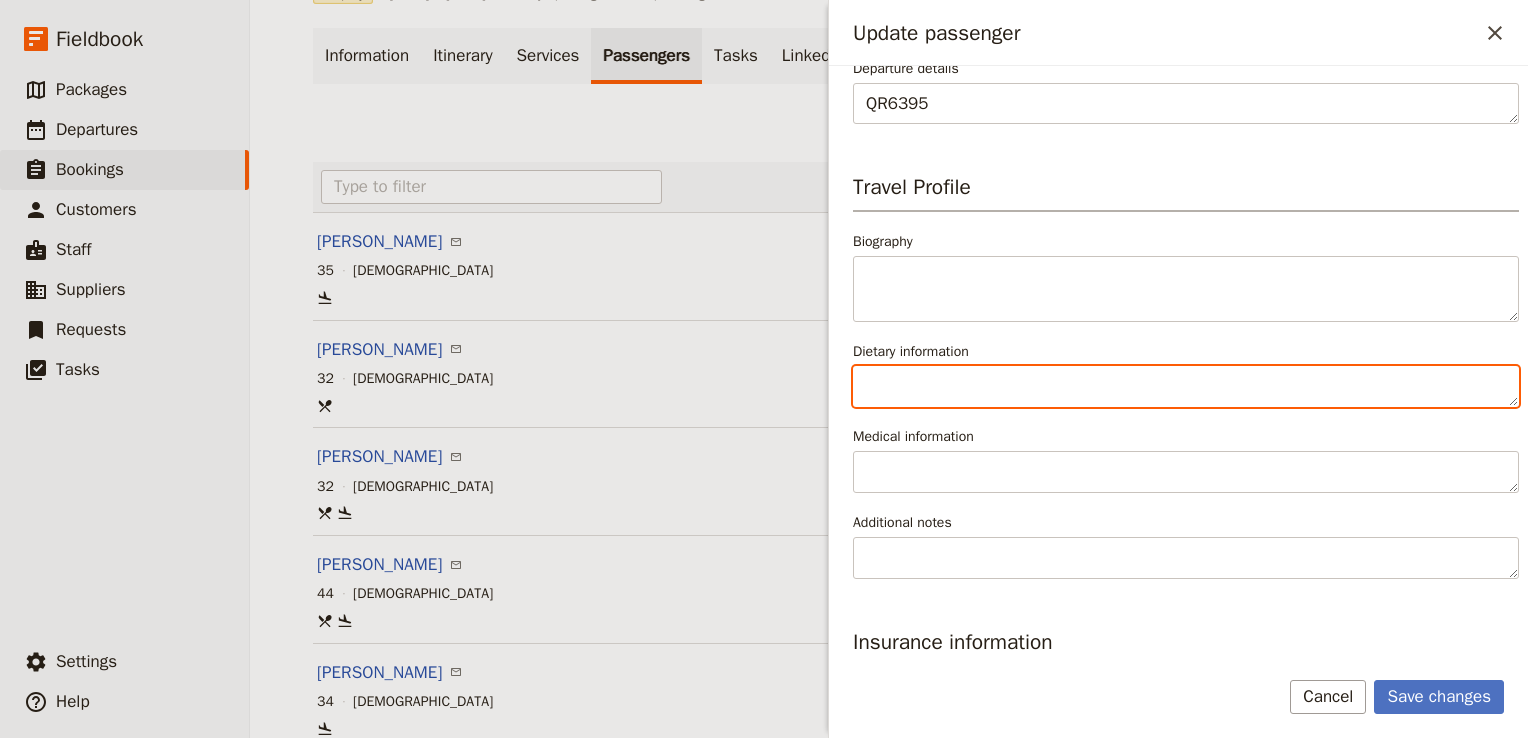 click on "Dietary information" at bounding box center [1186, 387] 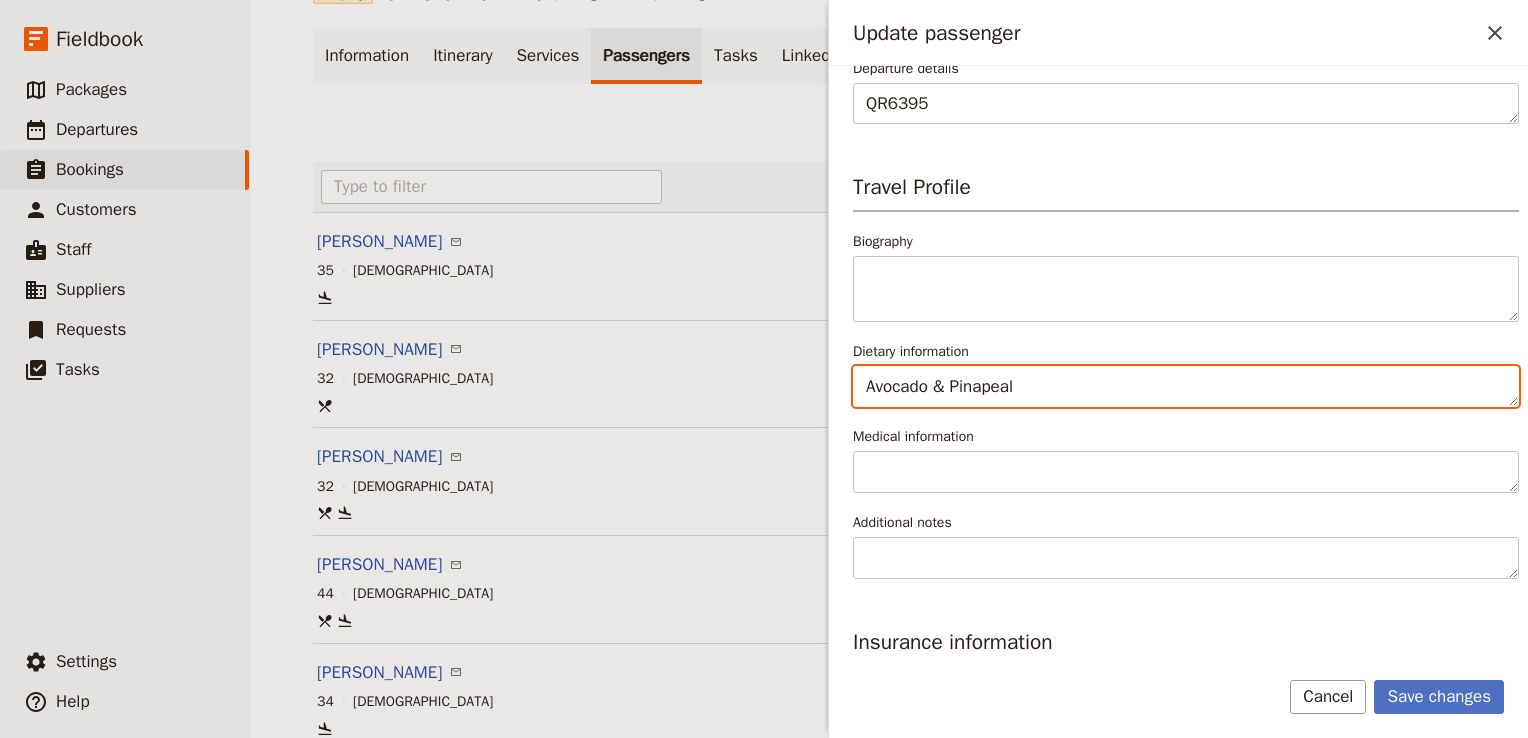 drag, startPoint x: 982, startPoint y: 391, endPoint x: 1215, endPoint y: 371, distance: 233.8568 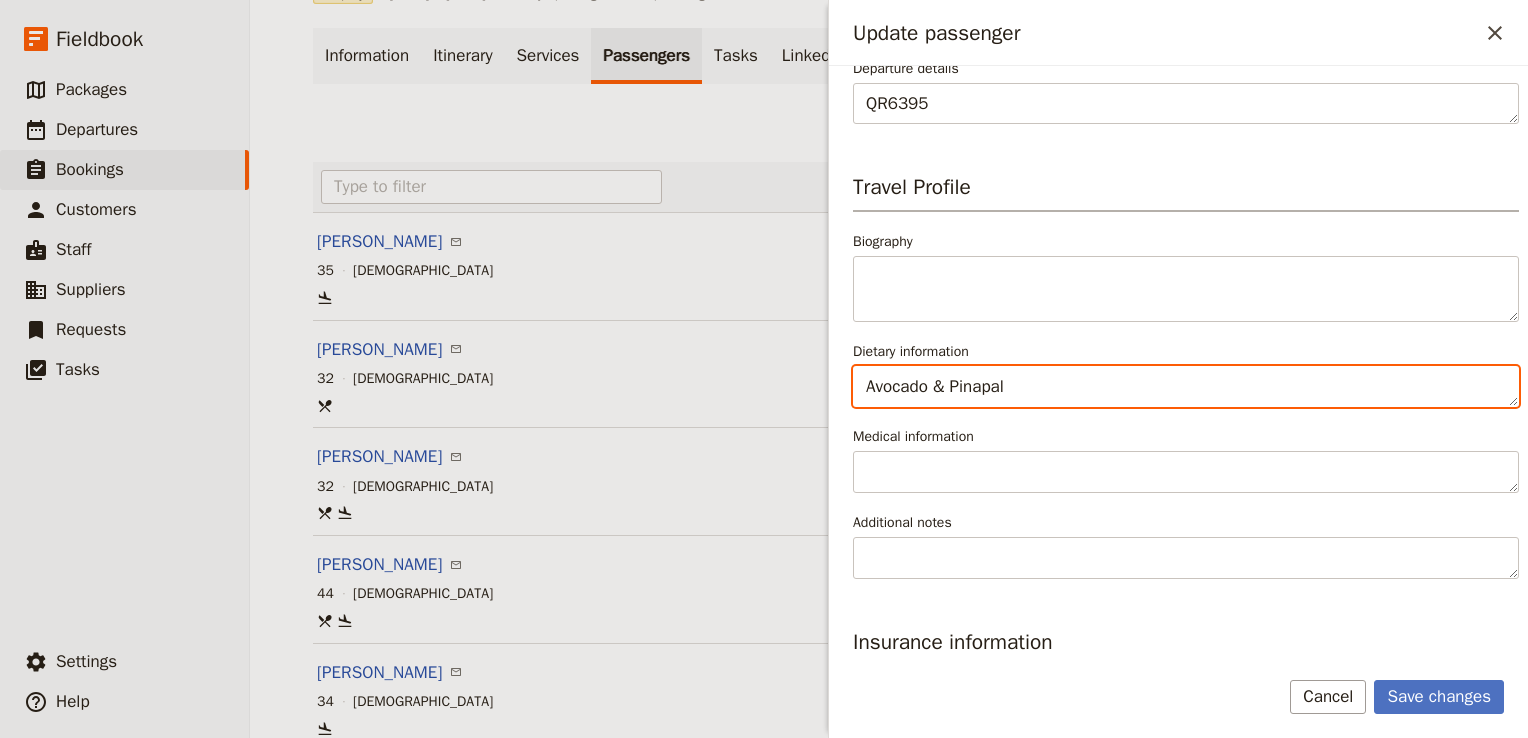 click on "Avocado & Pinapal" at bounding box center (1186, 387) 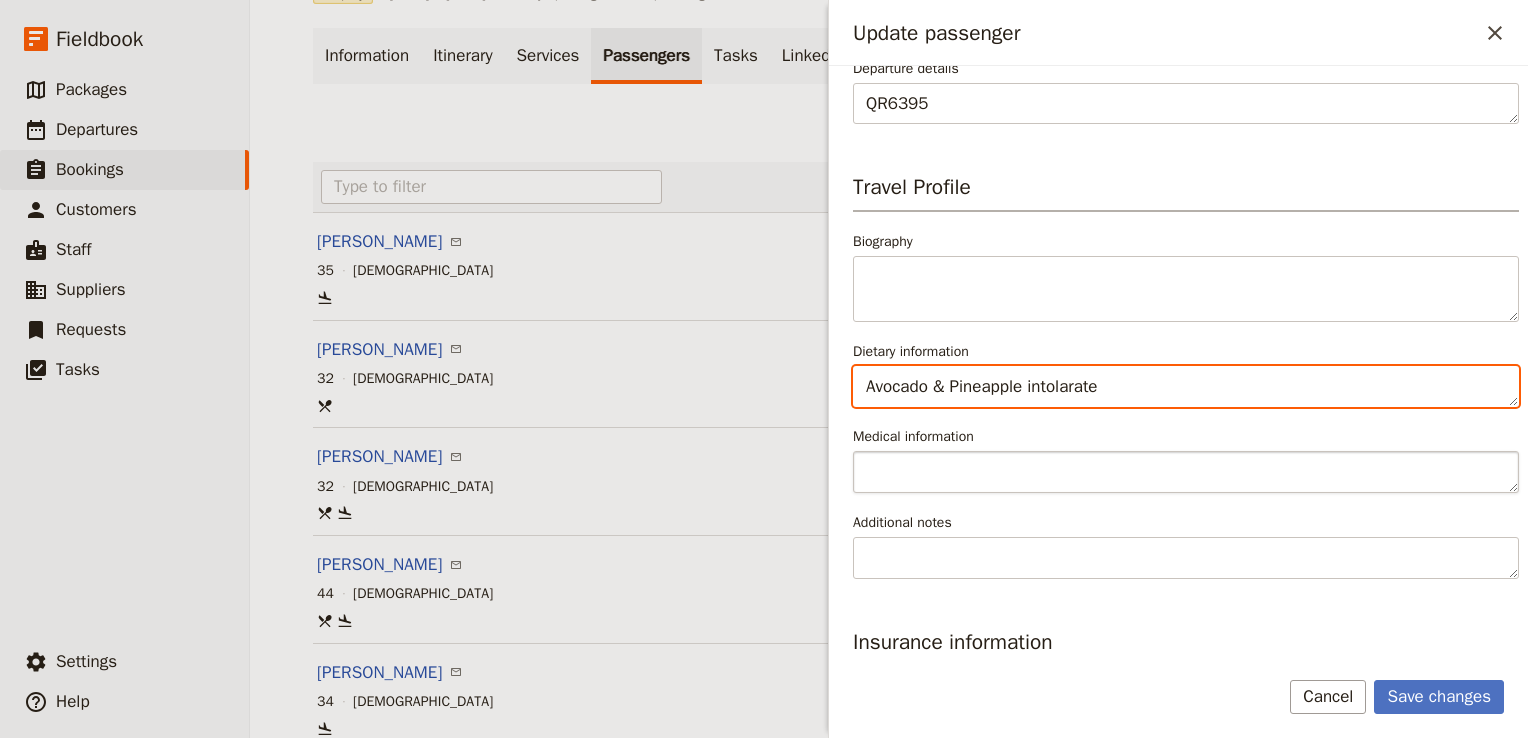 scroll, scrollTop: 575, scrollLeft: 0, axis: vertical 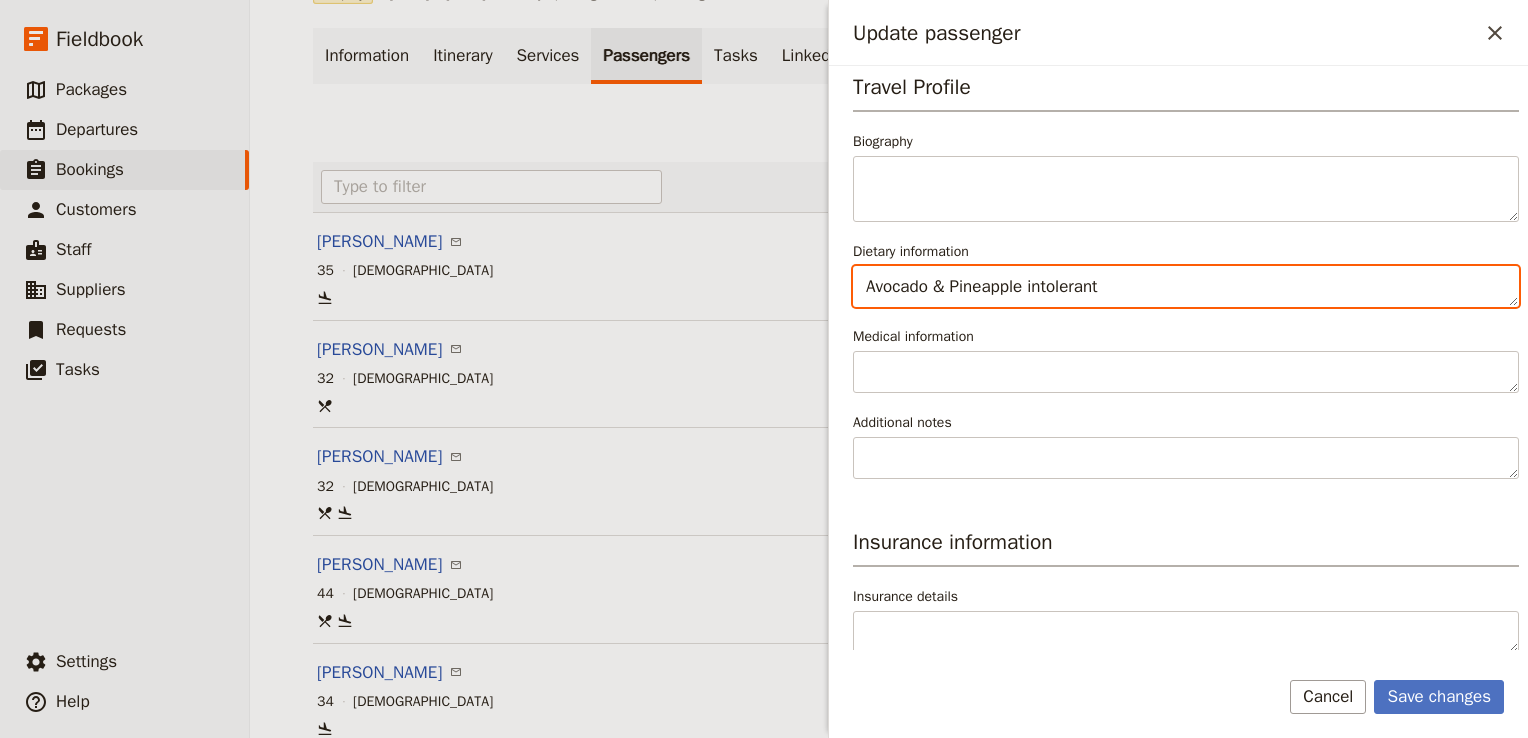 type on "Avocado & Pineapple intolerant" 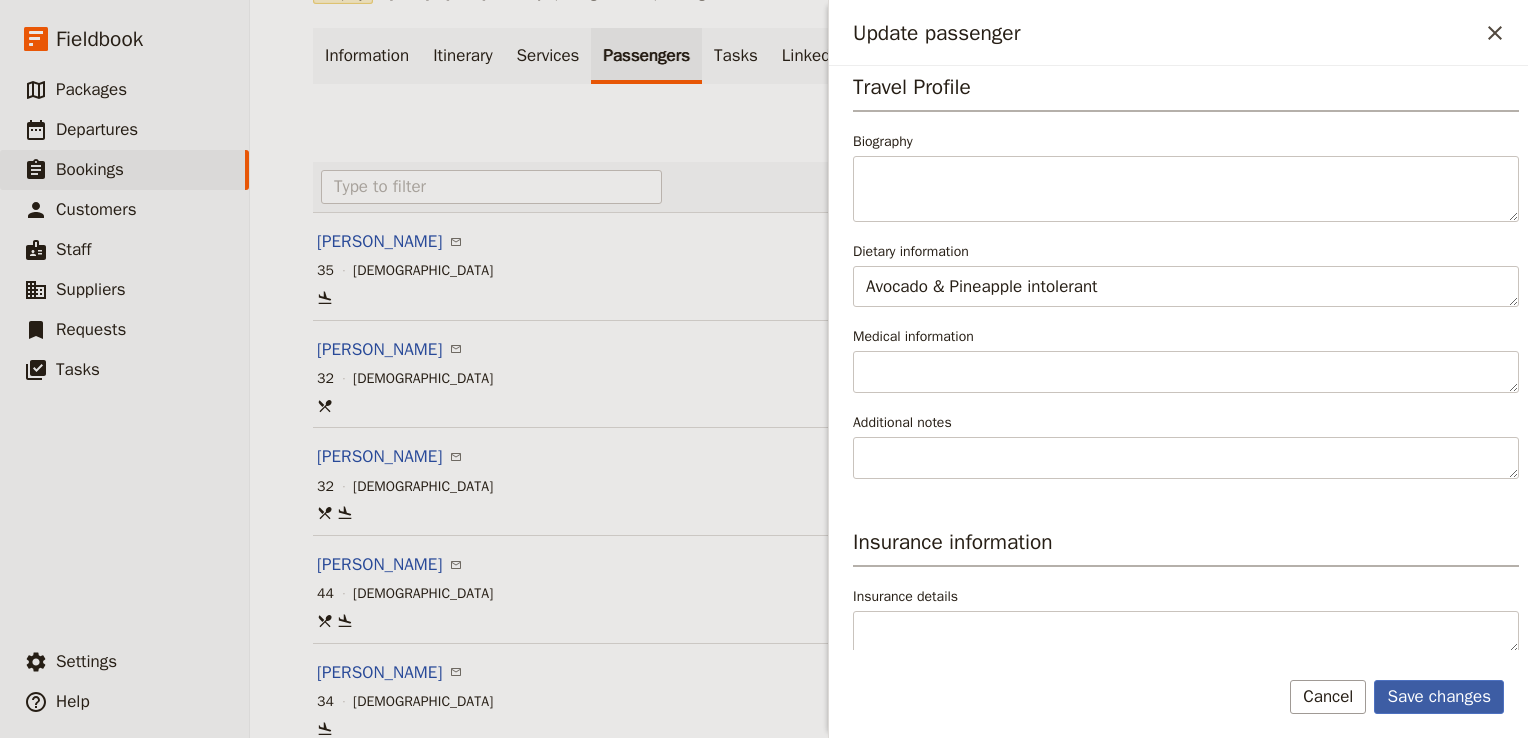 click on "Save changes" at bounding box center (1439, 697) 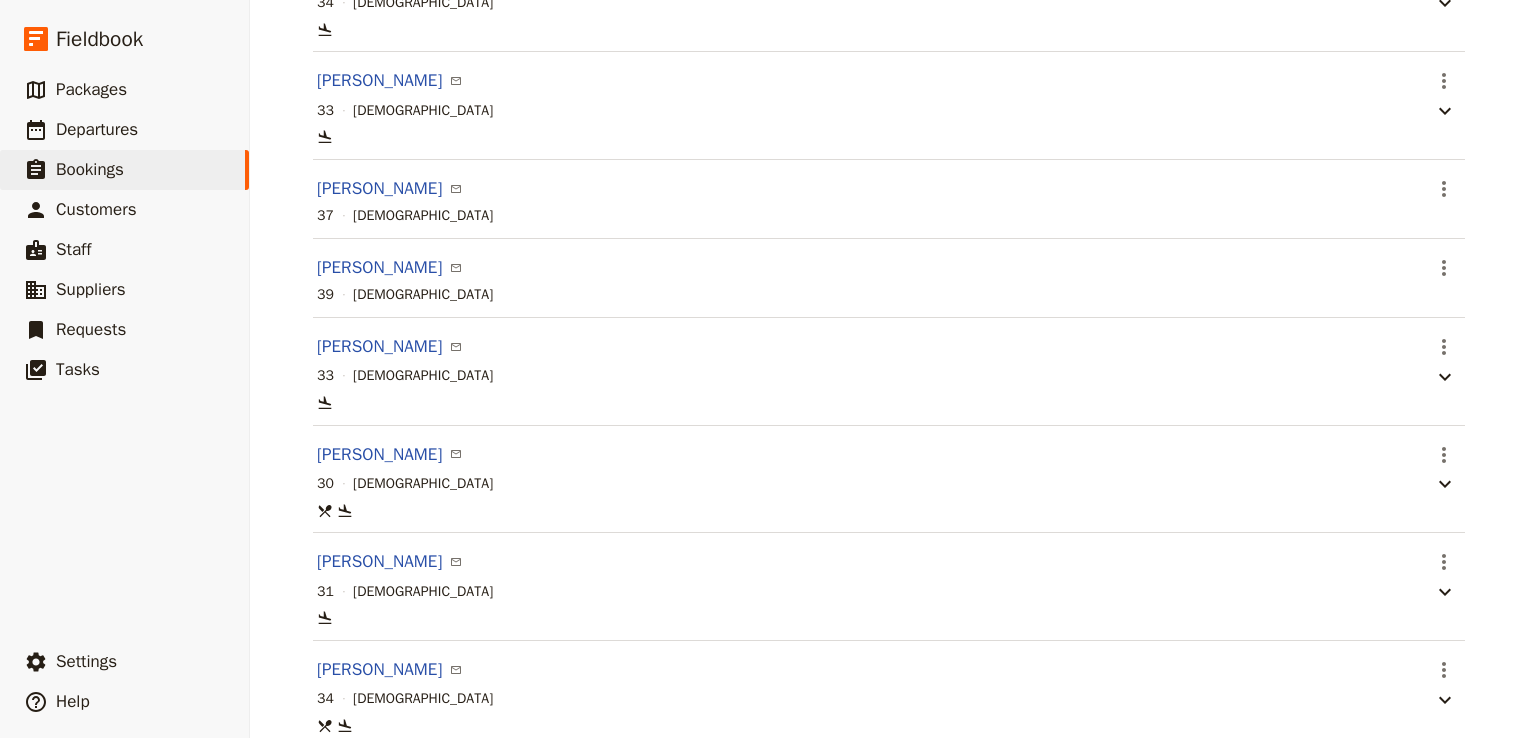 scroll, scrollTop: 900, scrollLeft: 0, axis: vertical 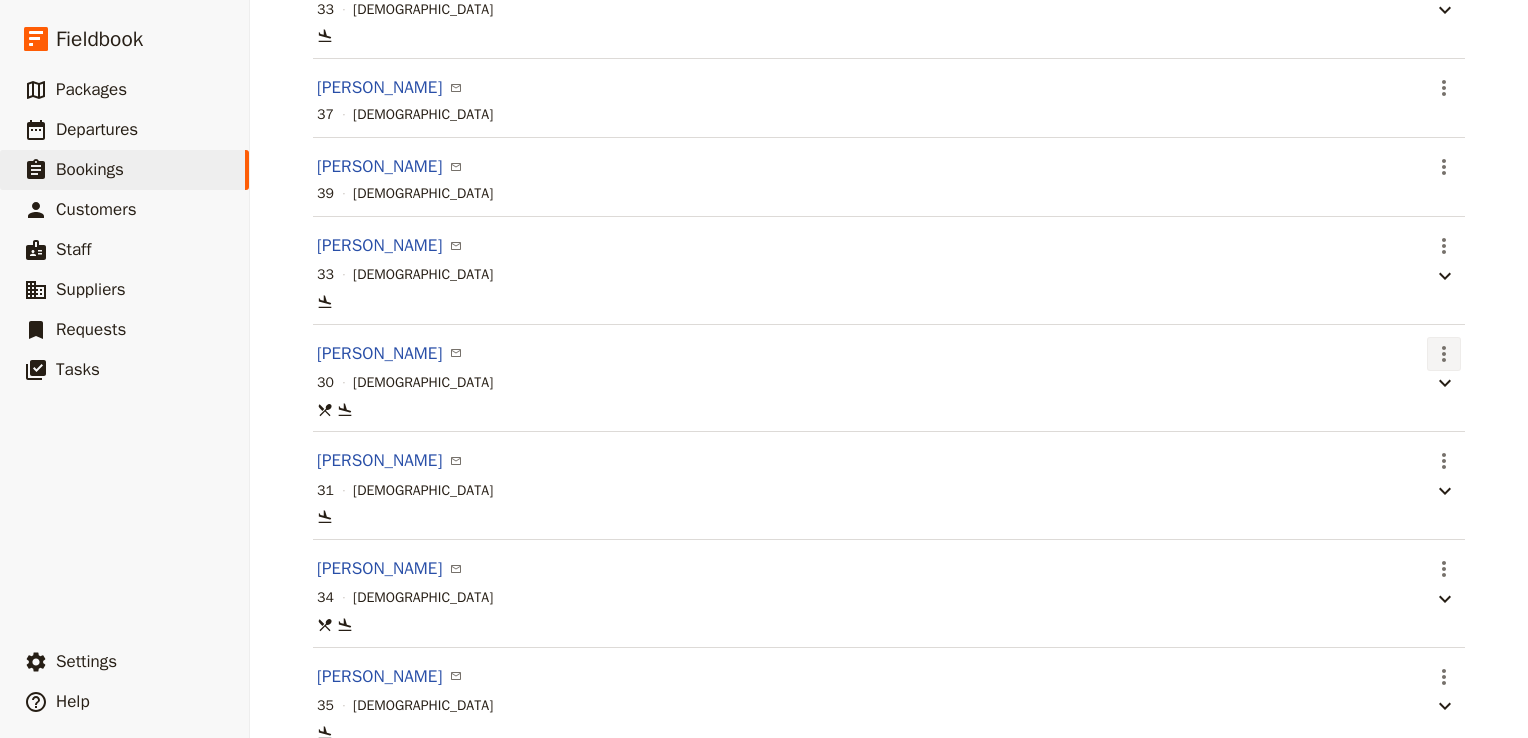 click 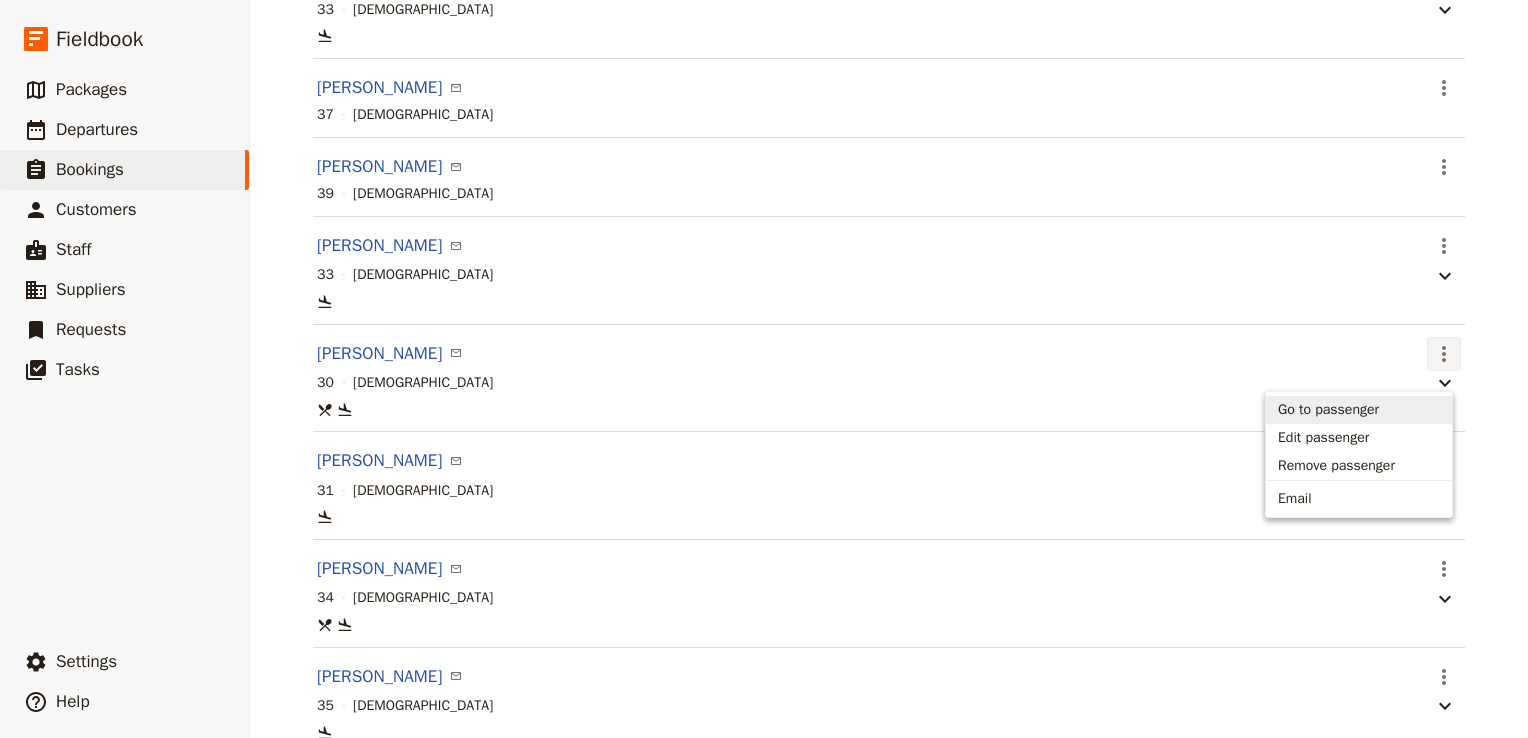 click on "Go to passenger" at bounding box center [1328, 410] 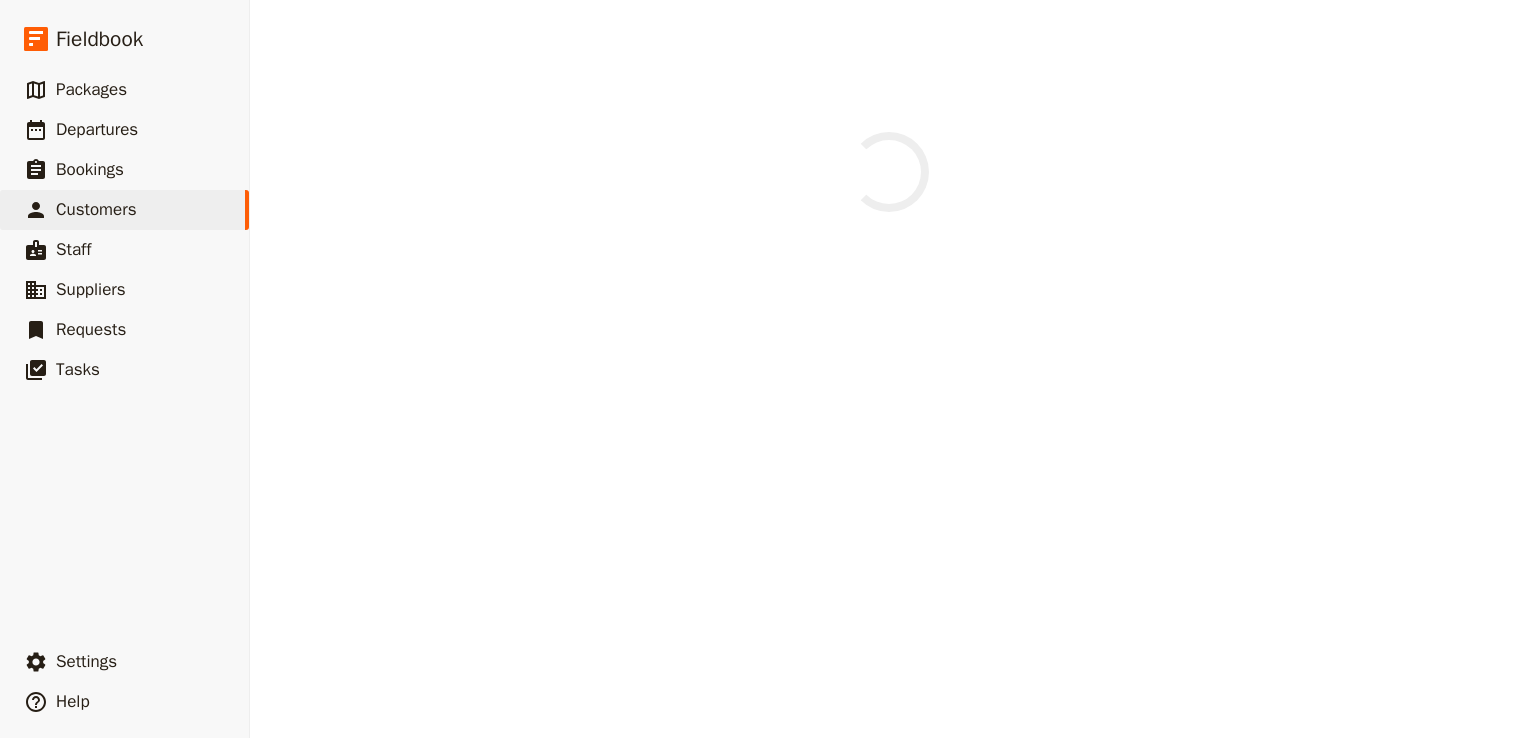 select on "FEMALE" 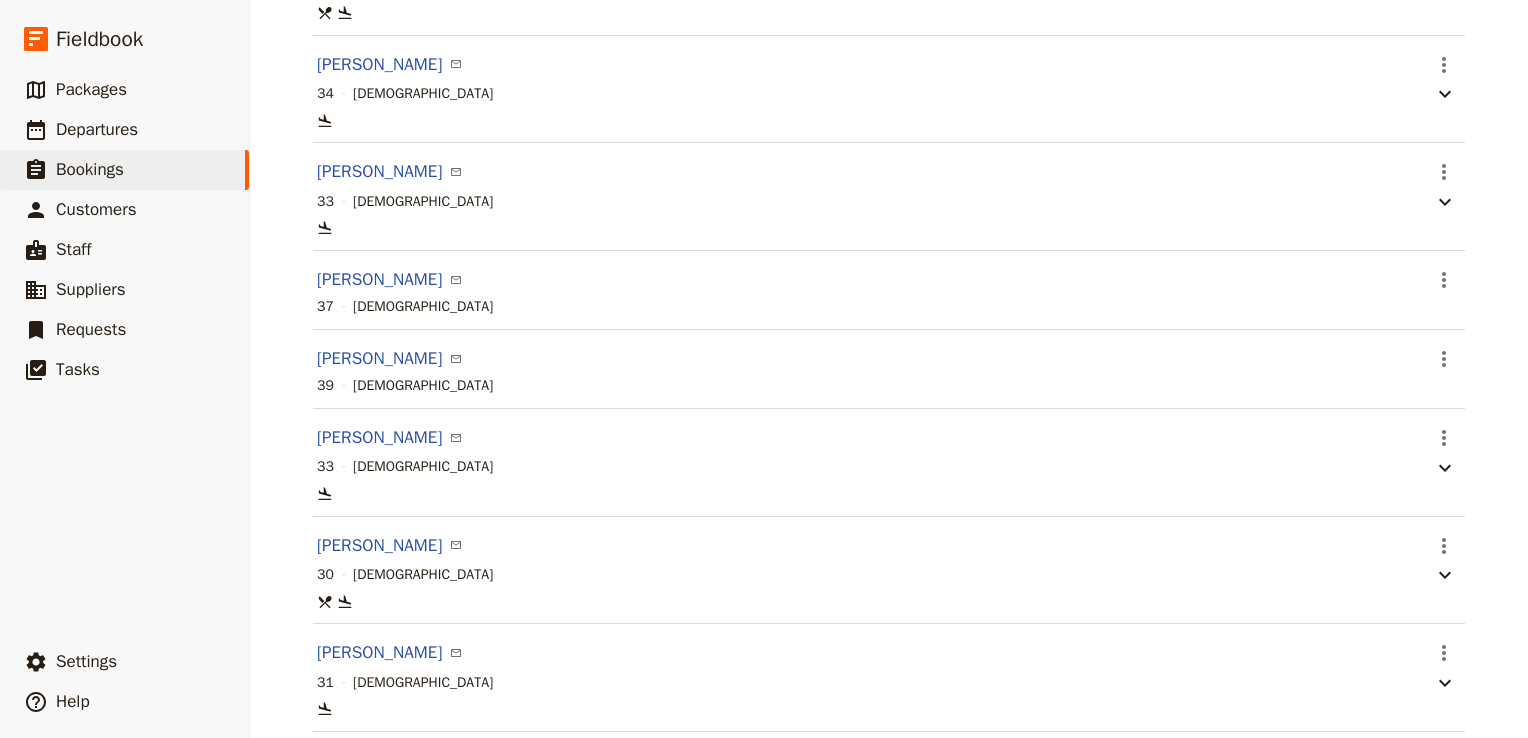 scroll, scrollTop: 900, scrollLeft: 0, axis: vertical 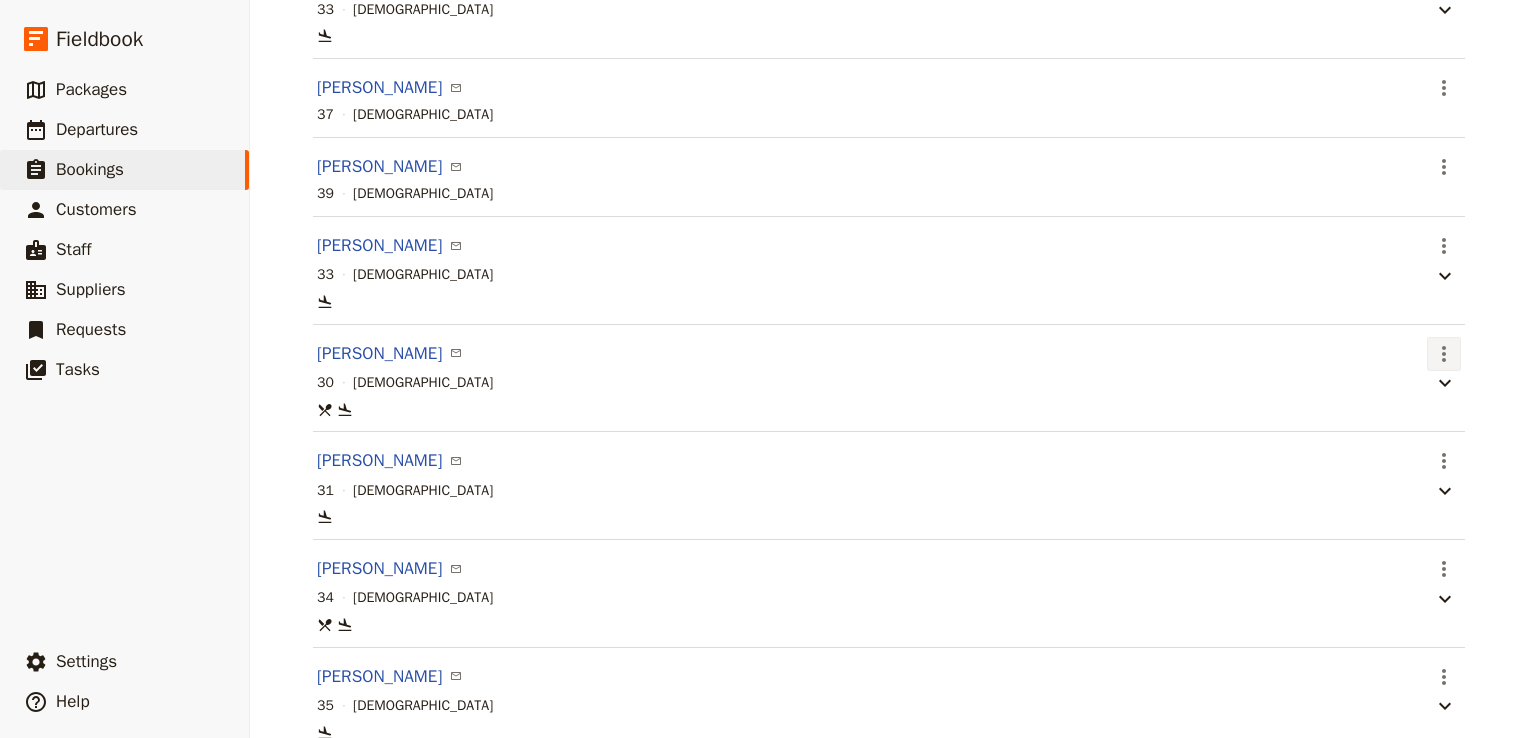 click 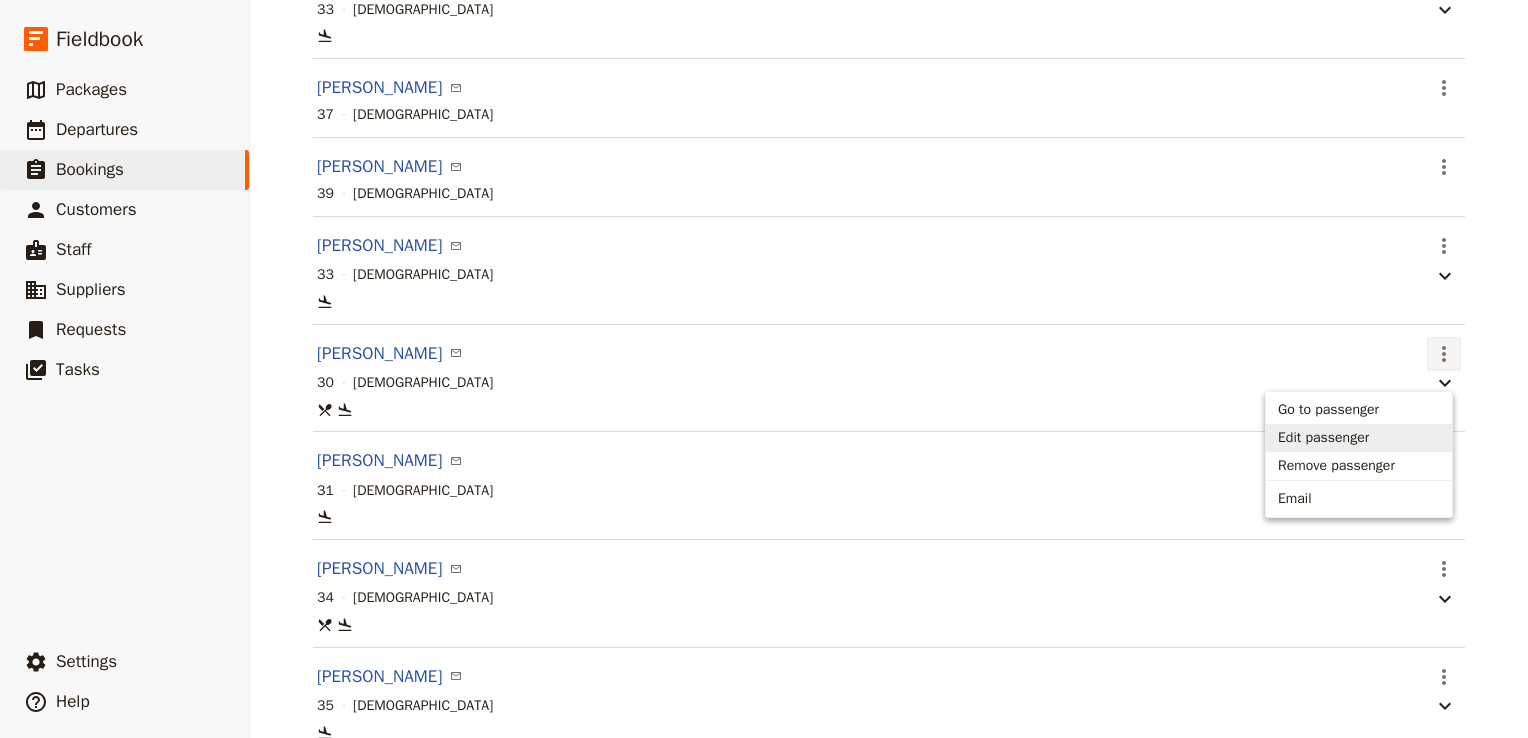 click on "Edit passenger" at bounding box center (1323, 438) 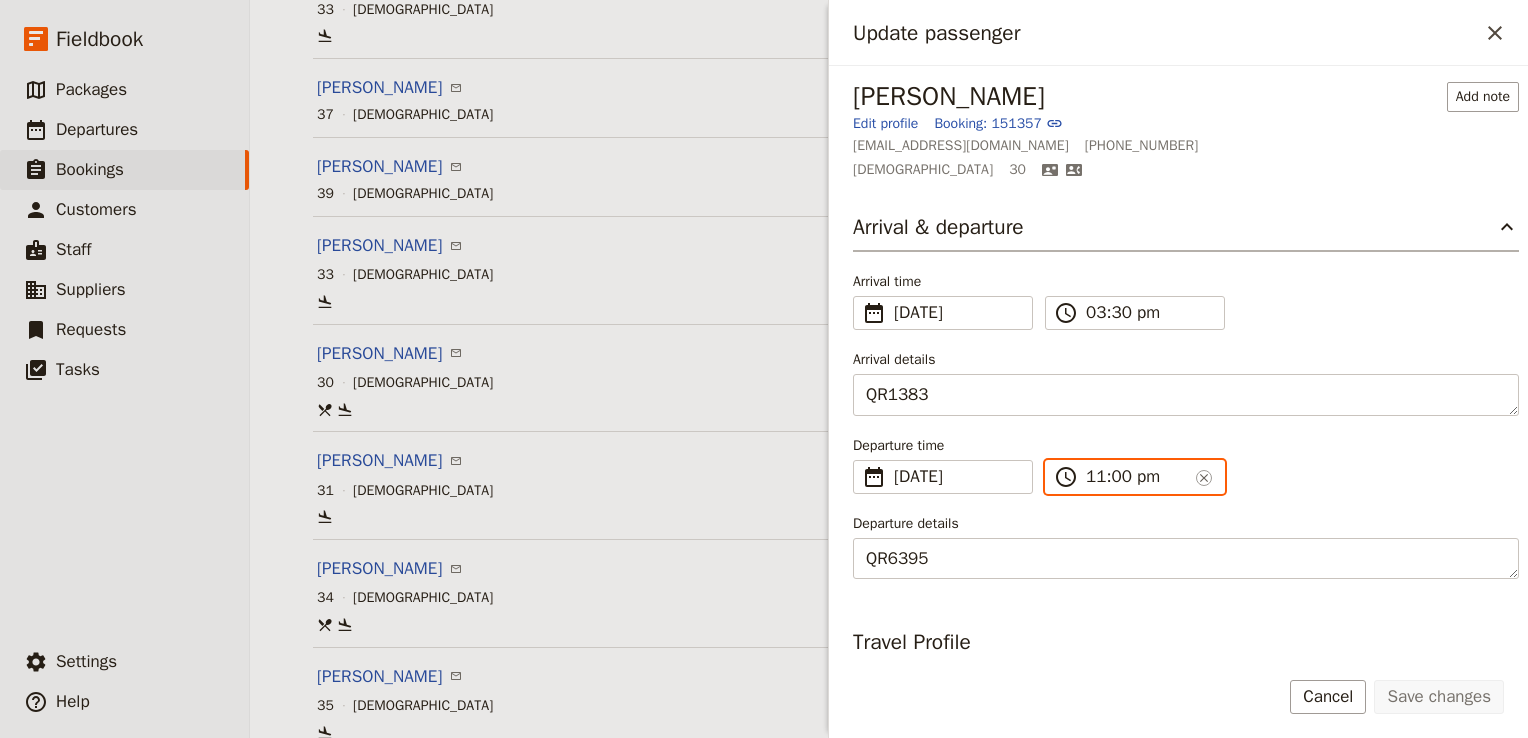click on "11:00 pm" at bounding box center [1137, 477] 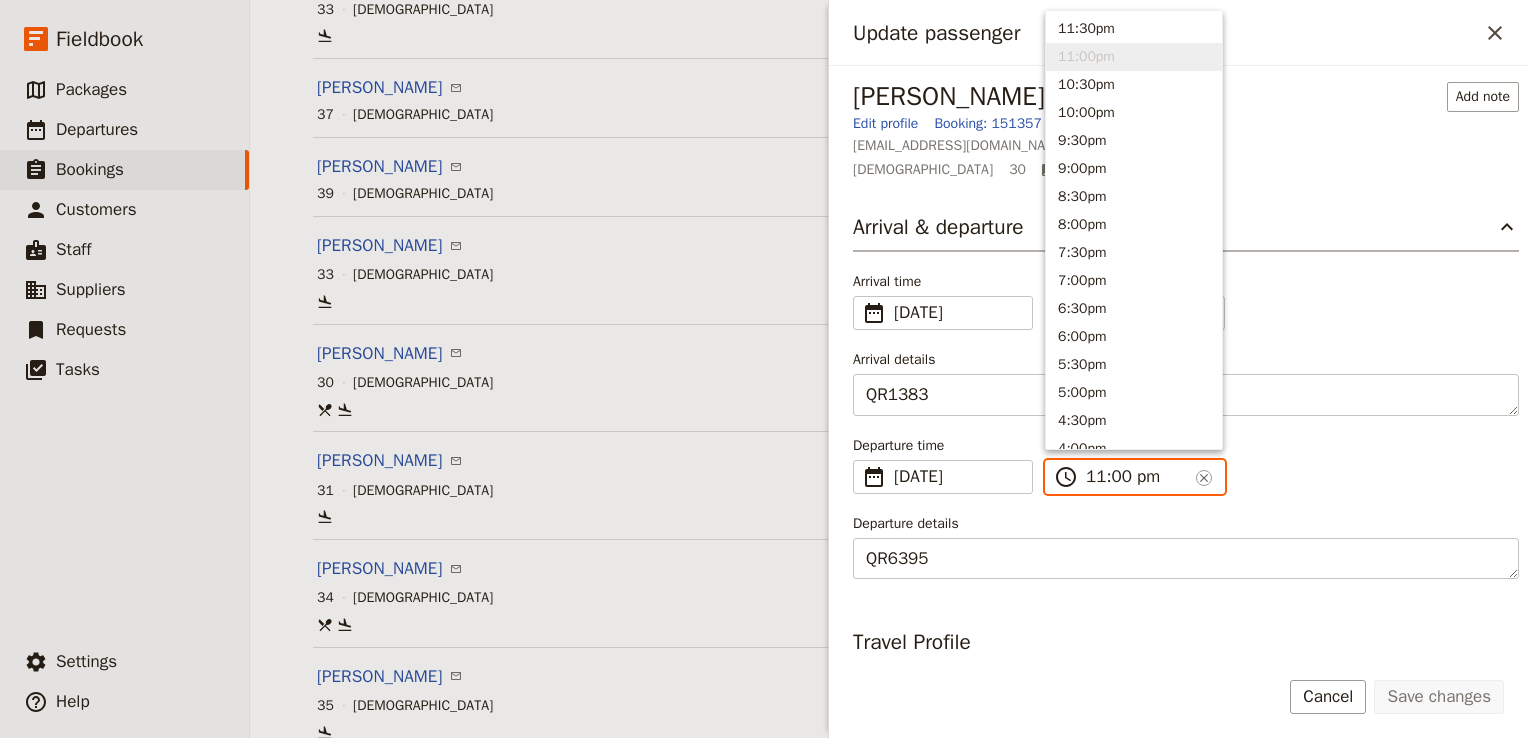 click on "11:00 pm" at bounding box center [1137, 477] 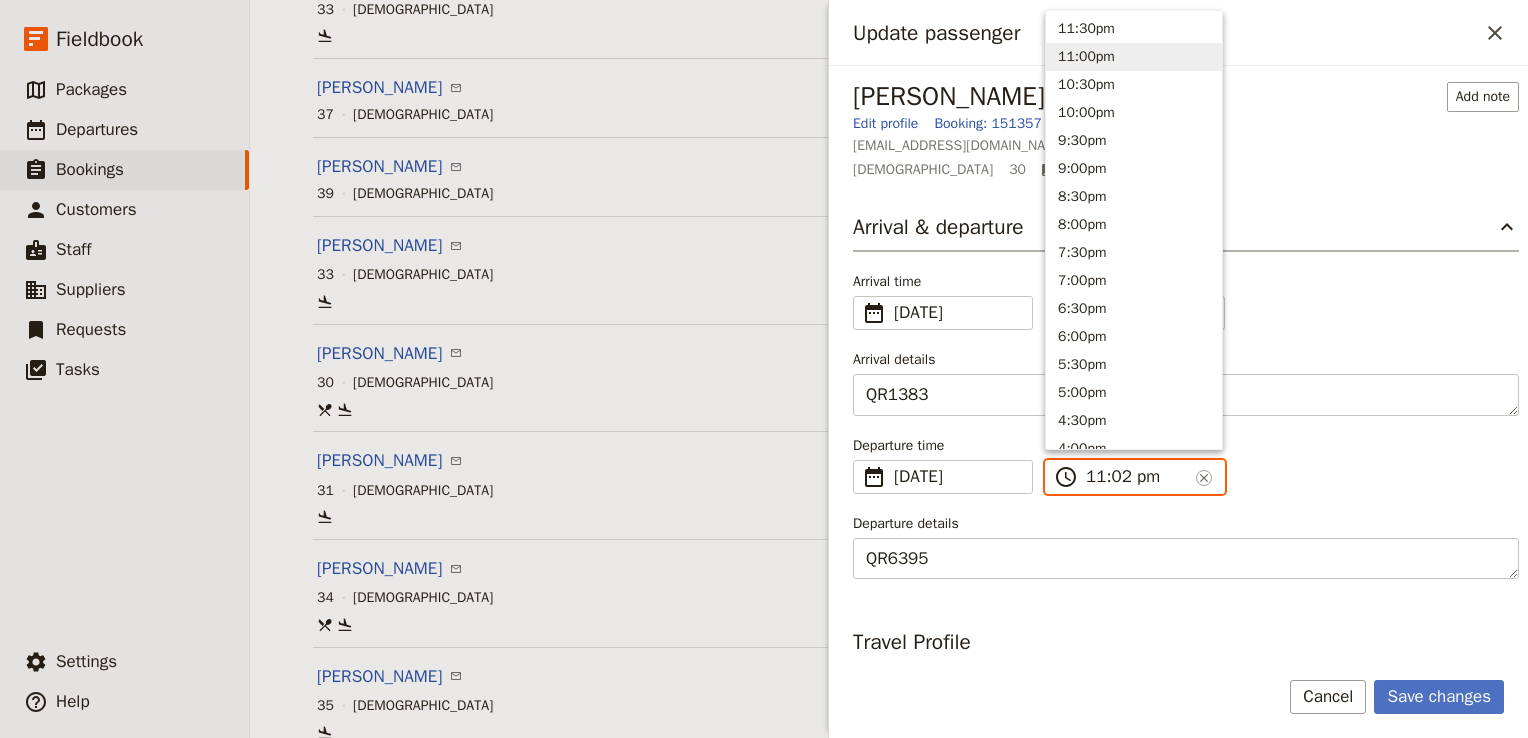 type on "11:20 pm" 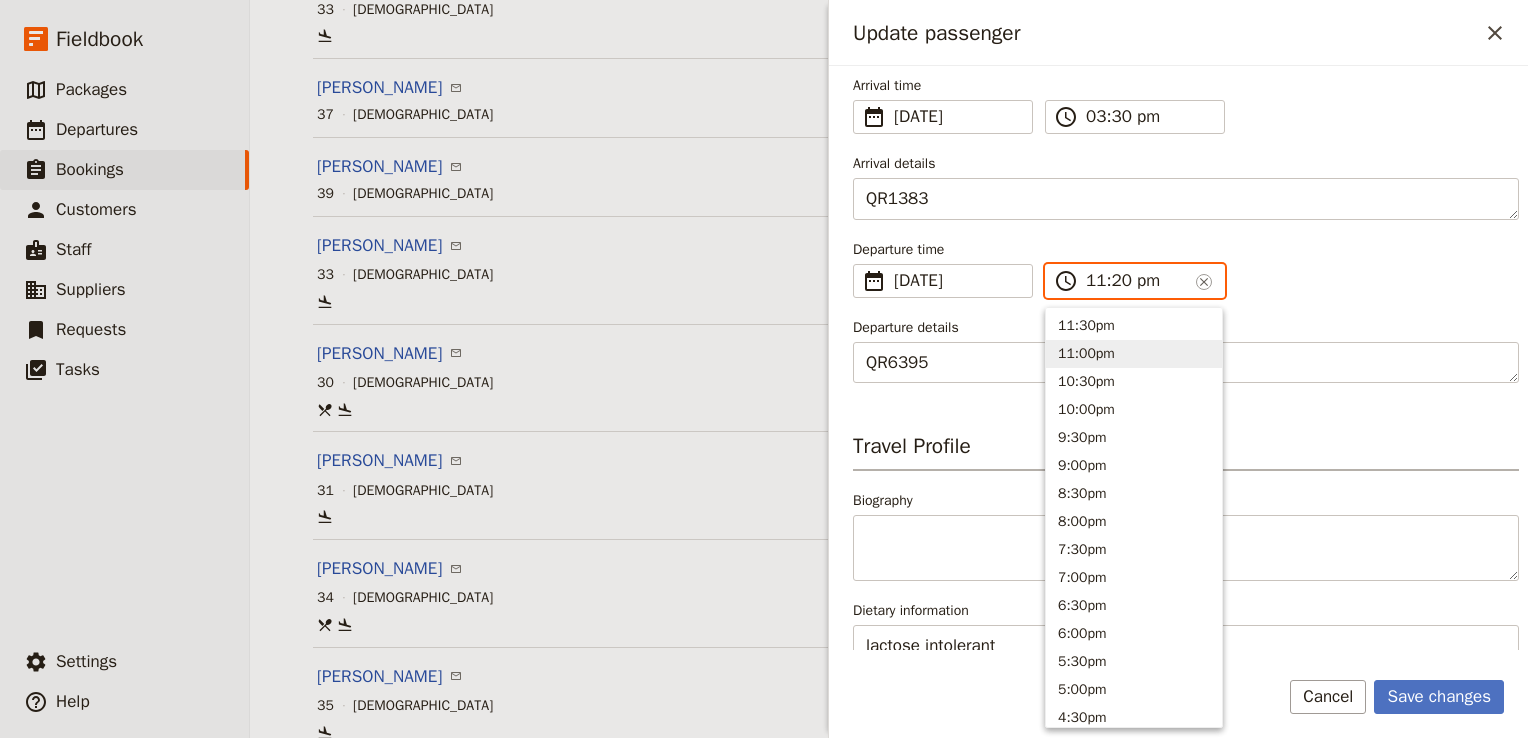 scroll, scrollTop: 200, scrollLeft: 0, axis: vertical 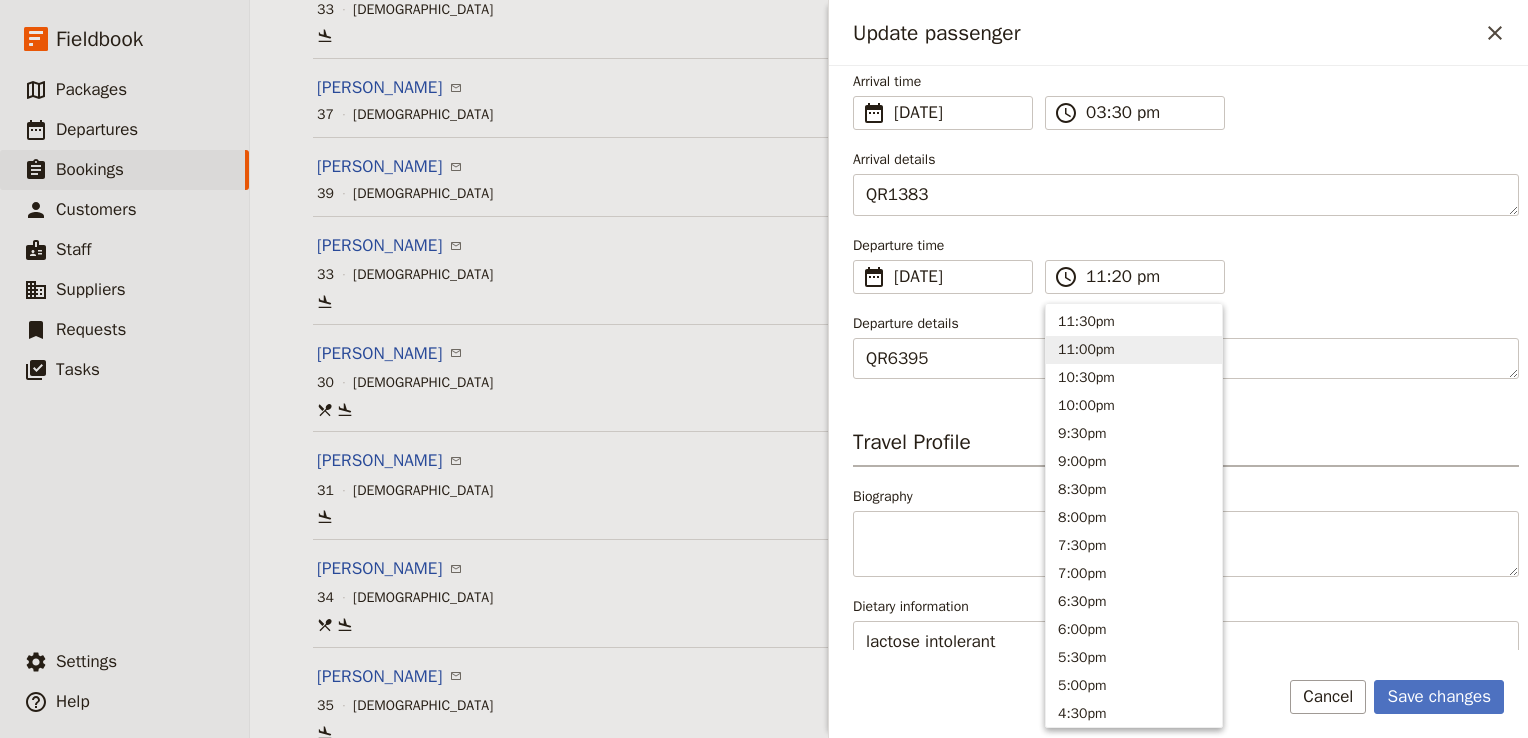 click on "Arrival & departure Arrival time ​ 28 Jul 2025 28/07/2025 ​ 2025-07-28 15:30 ​ 03:30 pm ​ Arrival details QR1383 Departure time ​ 6 Aug 2025 06/08/2025 ​ 2025-08-06 23:20 ​ 11:20 pm ​ Departure details QR6395" at bounding box center [1186, 195] 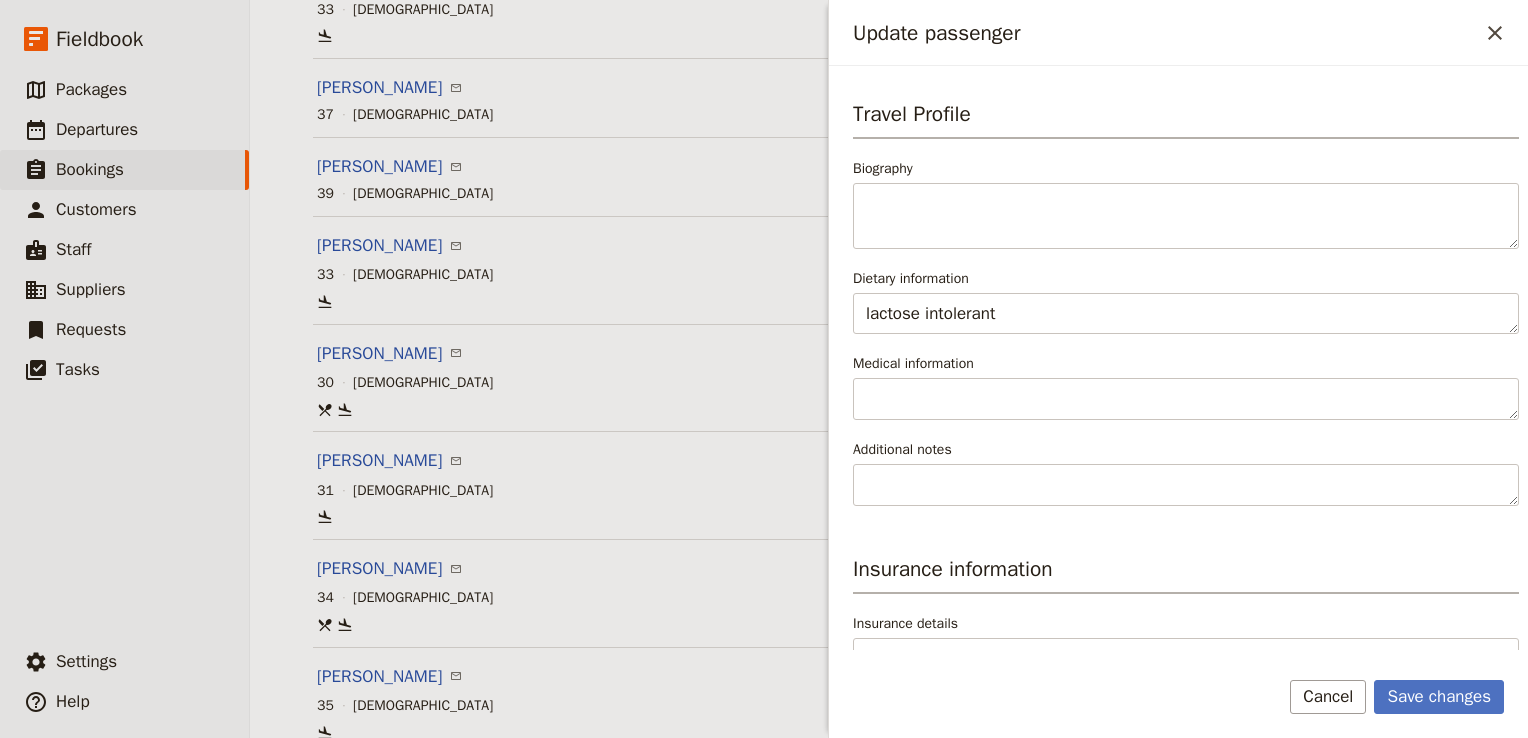 scroll, scrollTop: 555, scrollLeft: 0, axis: vertical 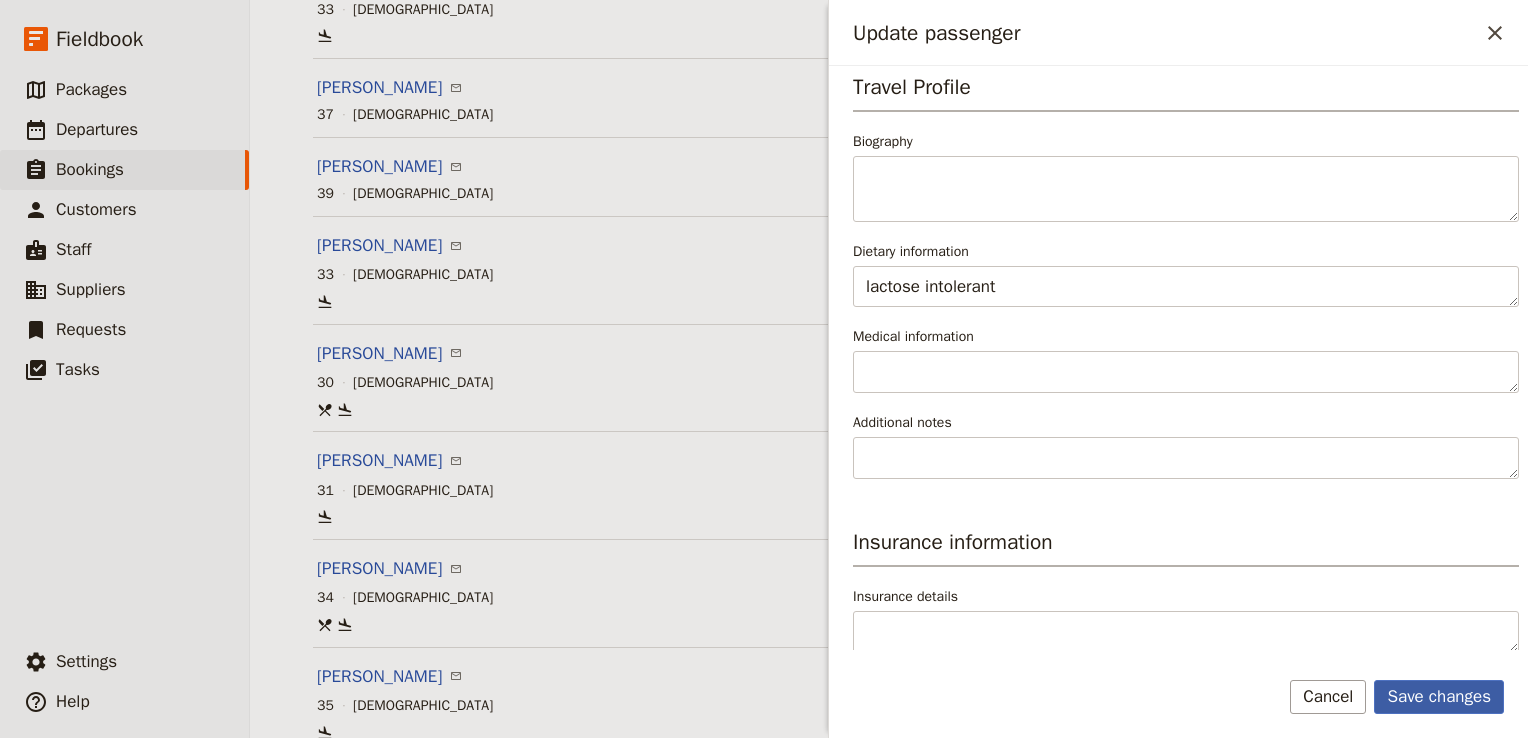 click on "Save changes" at bounding box center [1439, 697] 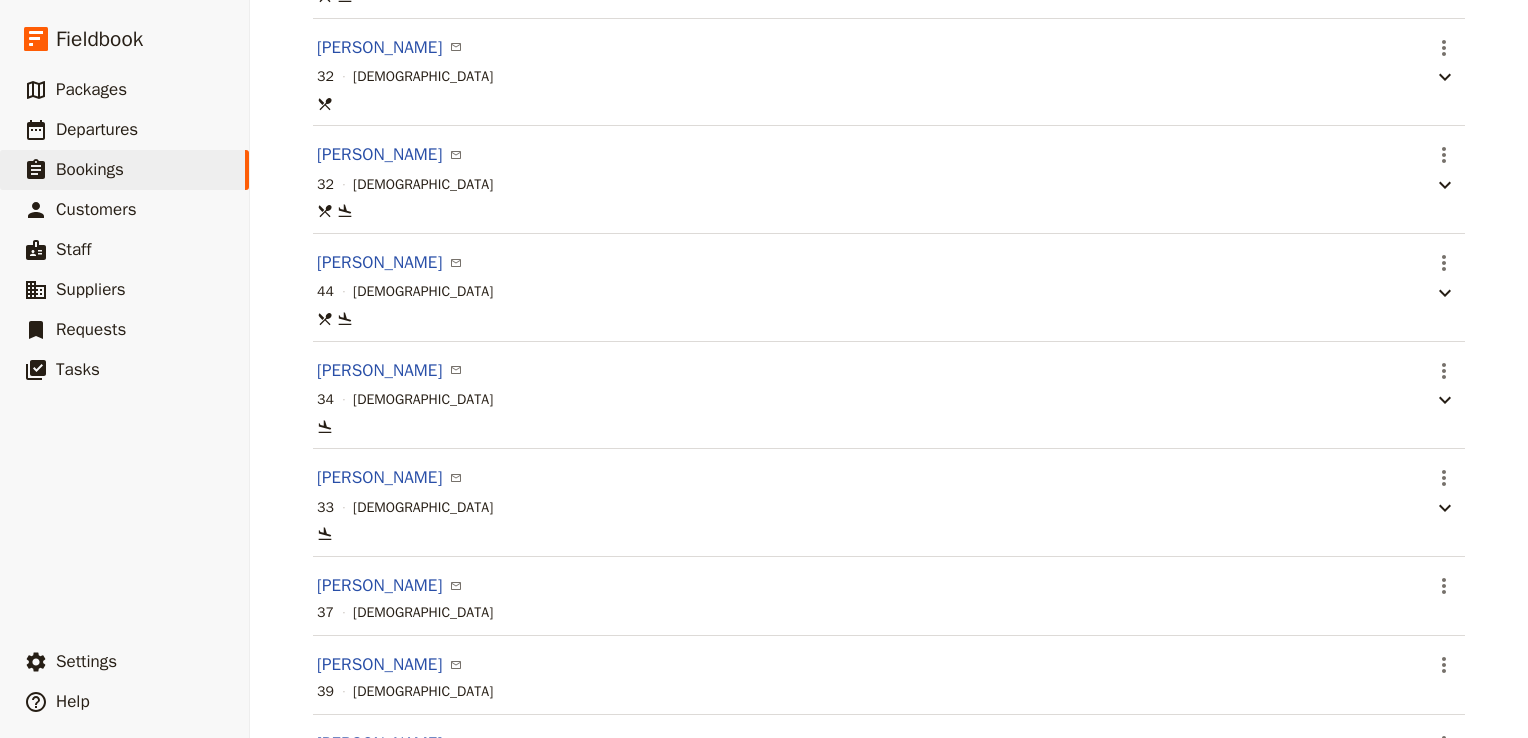 scroll, scrollTop: 104, scrollLeft: 0, axis: vertical 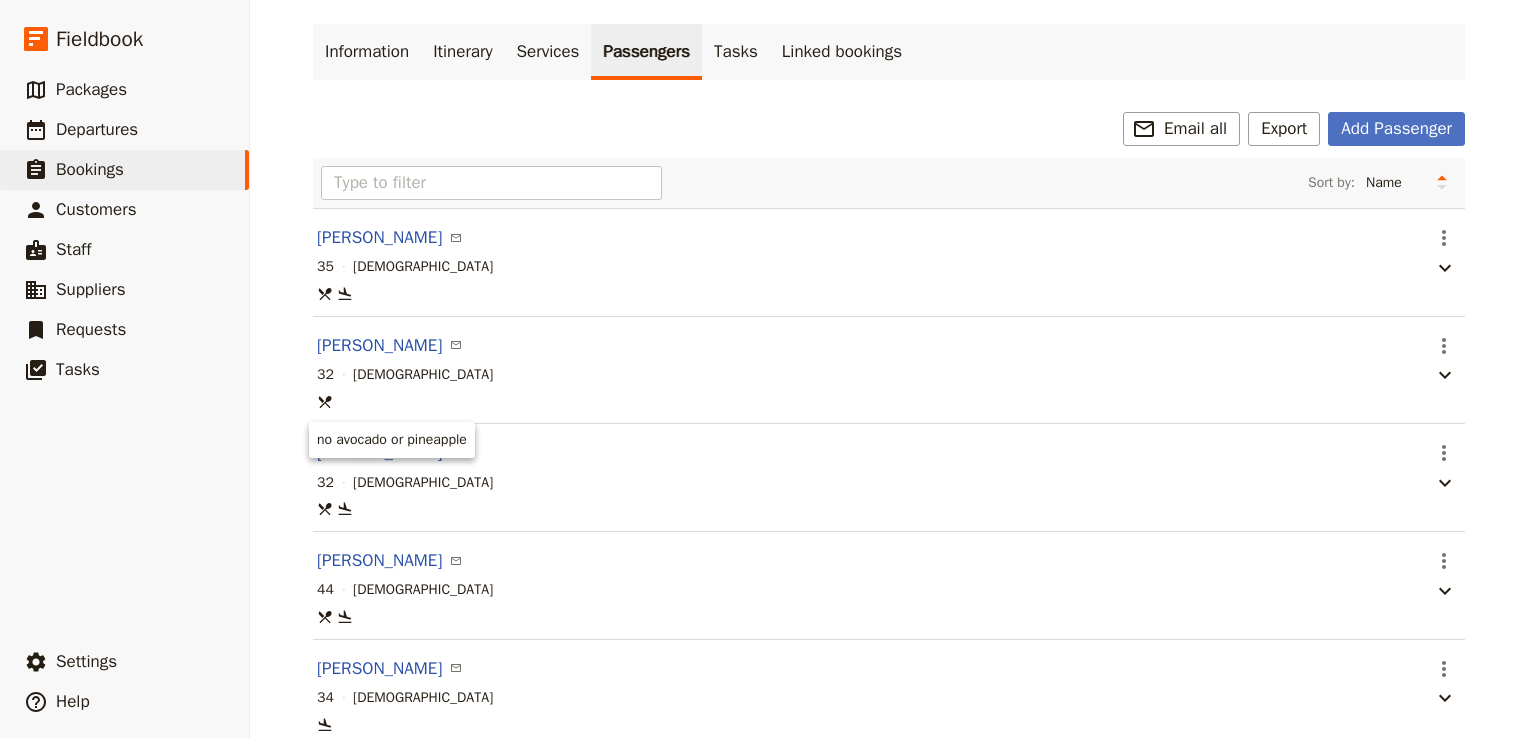 click 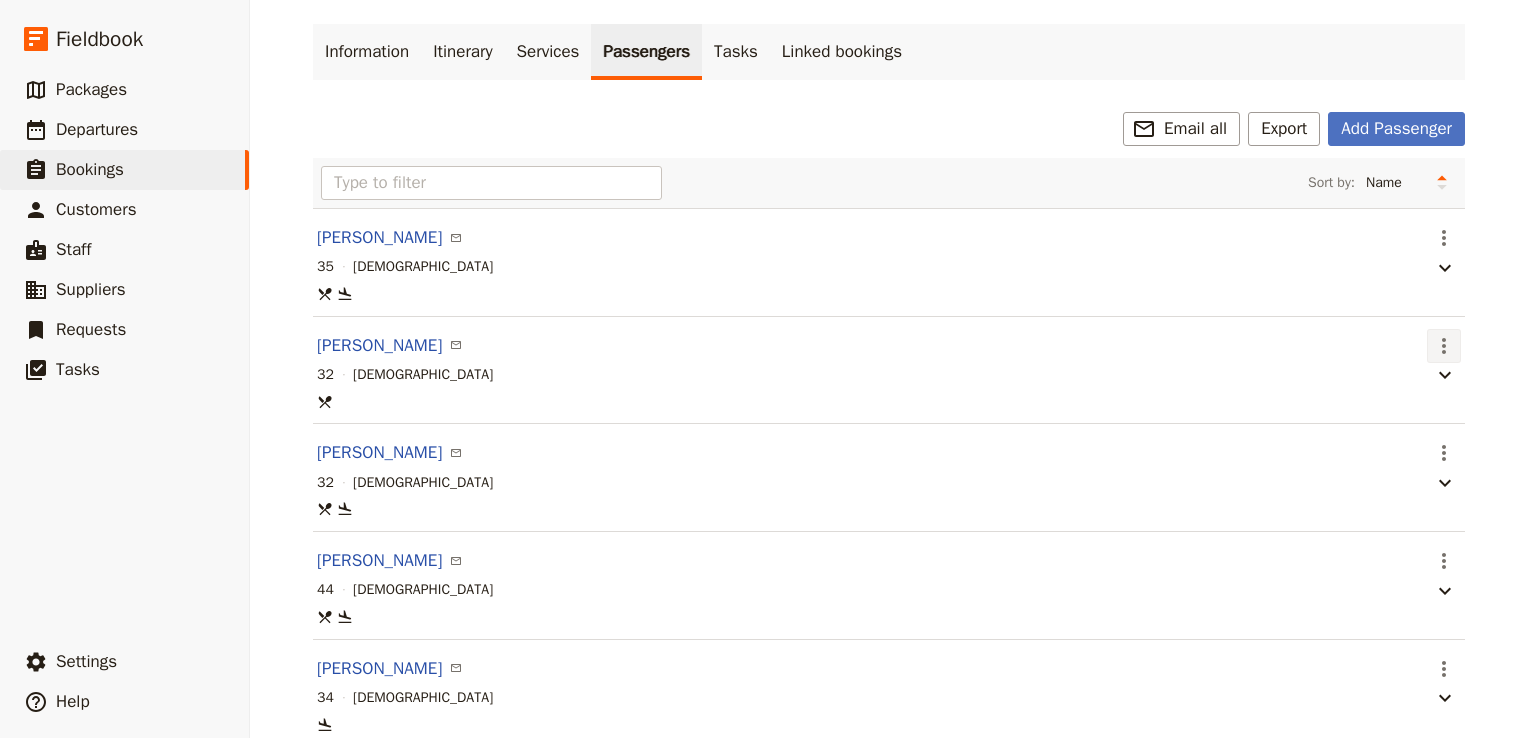 click 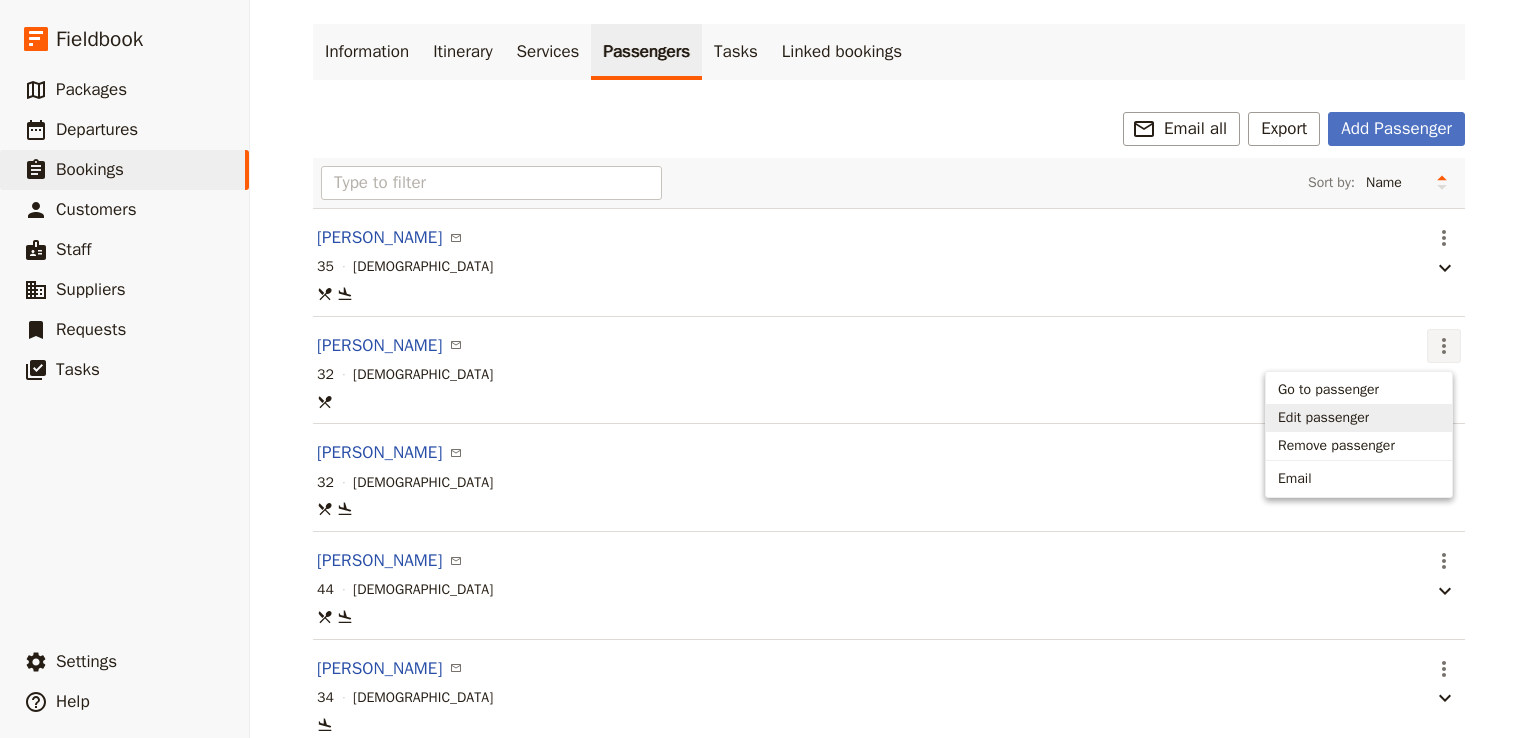 click on "Edit passenger" at bounding box center (1323, 418) 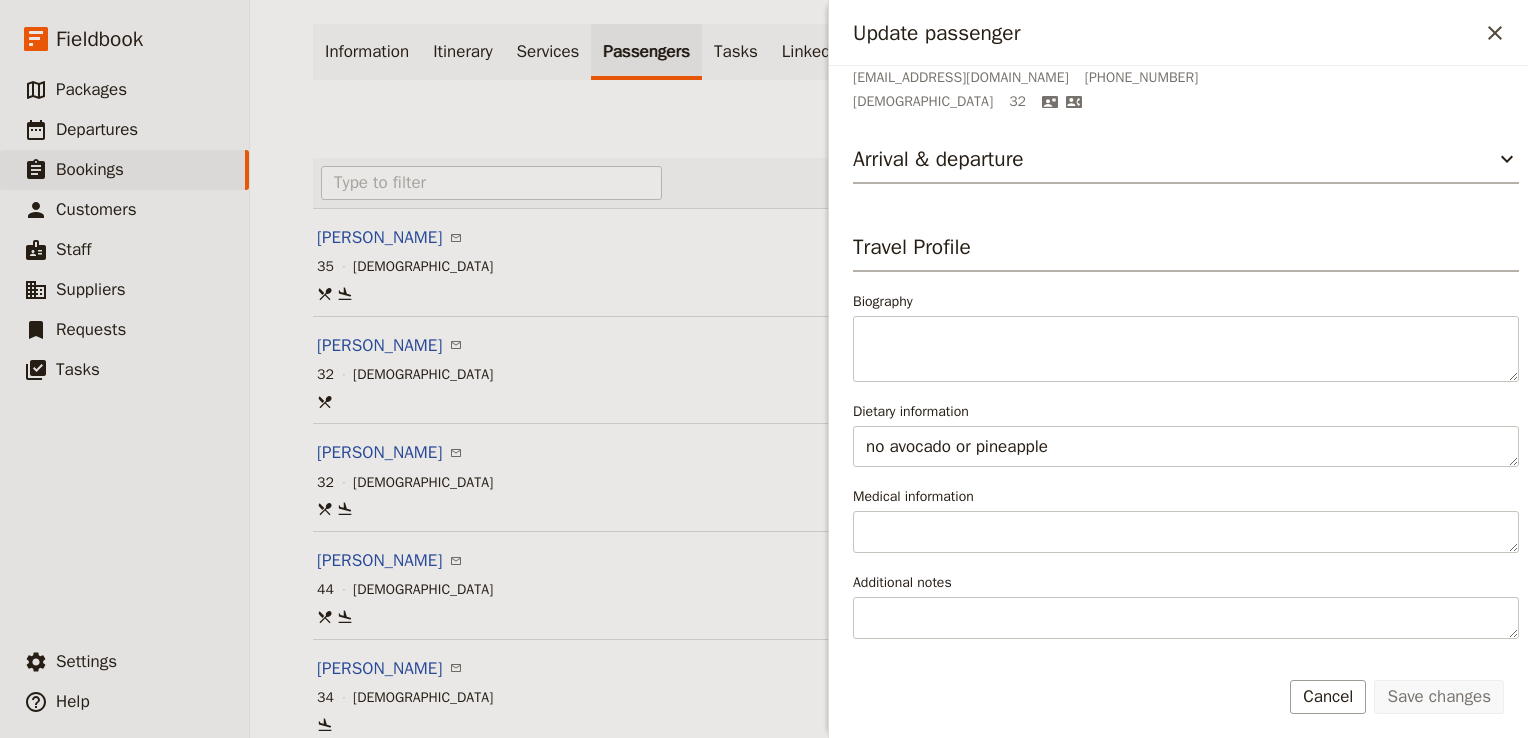 scroll, scrollTop: 228, scrollLeft: 0, axis: vertical 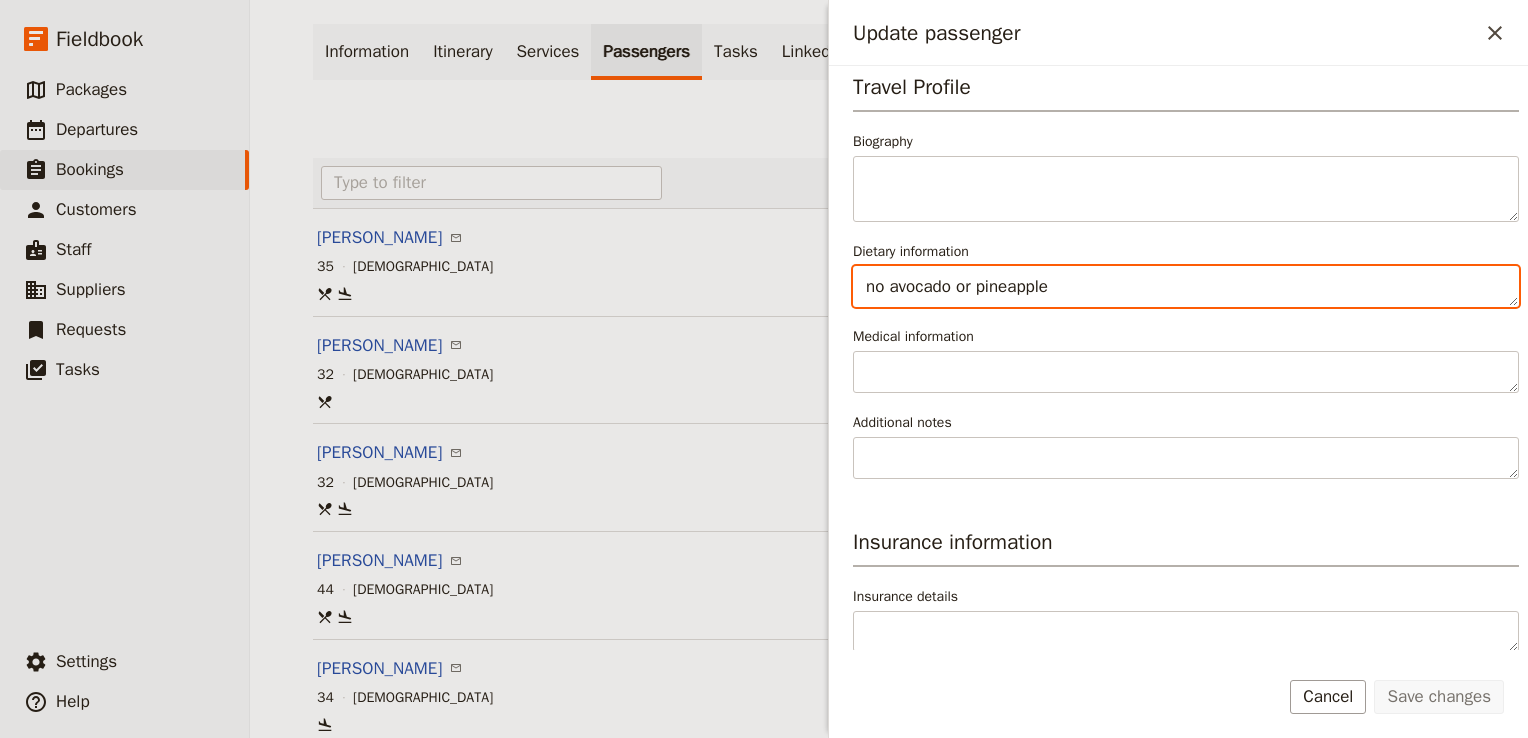 drag, startPoint x: 1064, startPoint y: 279, endPoint x: 825, endPoint y: 309, distance: 240.87549 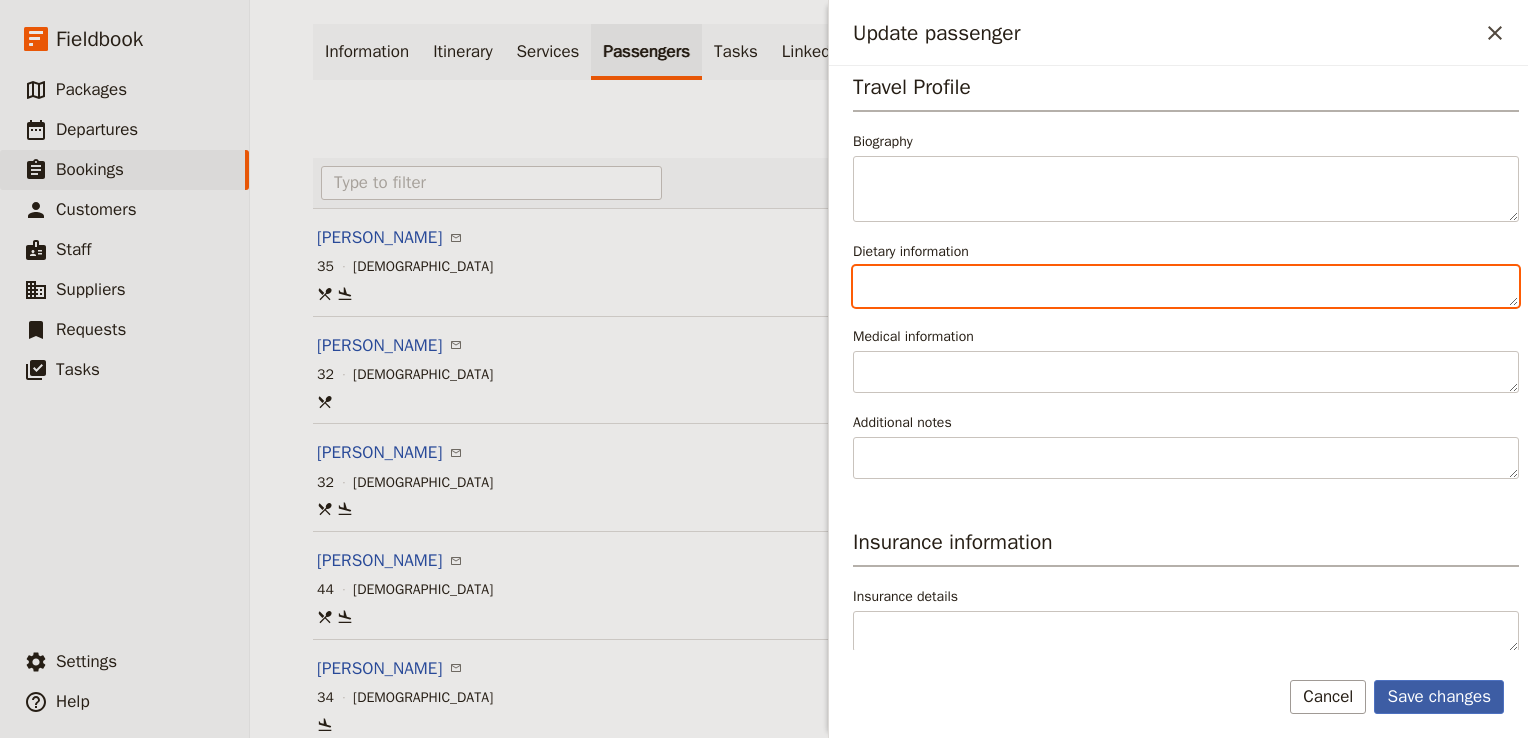 type 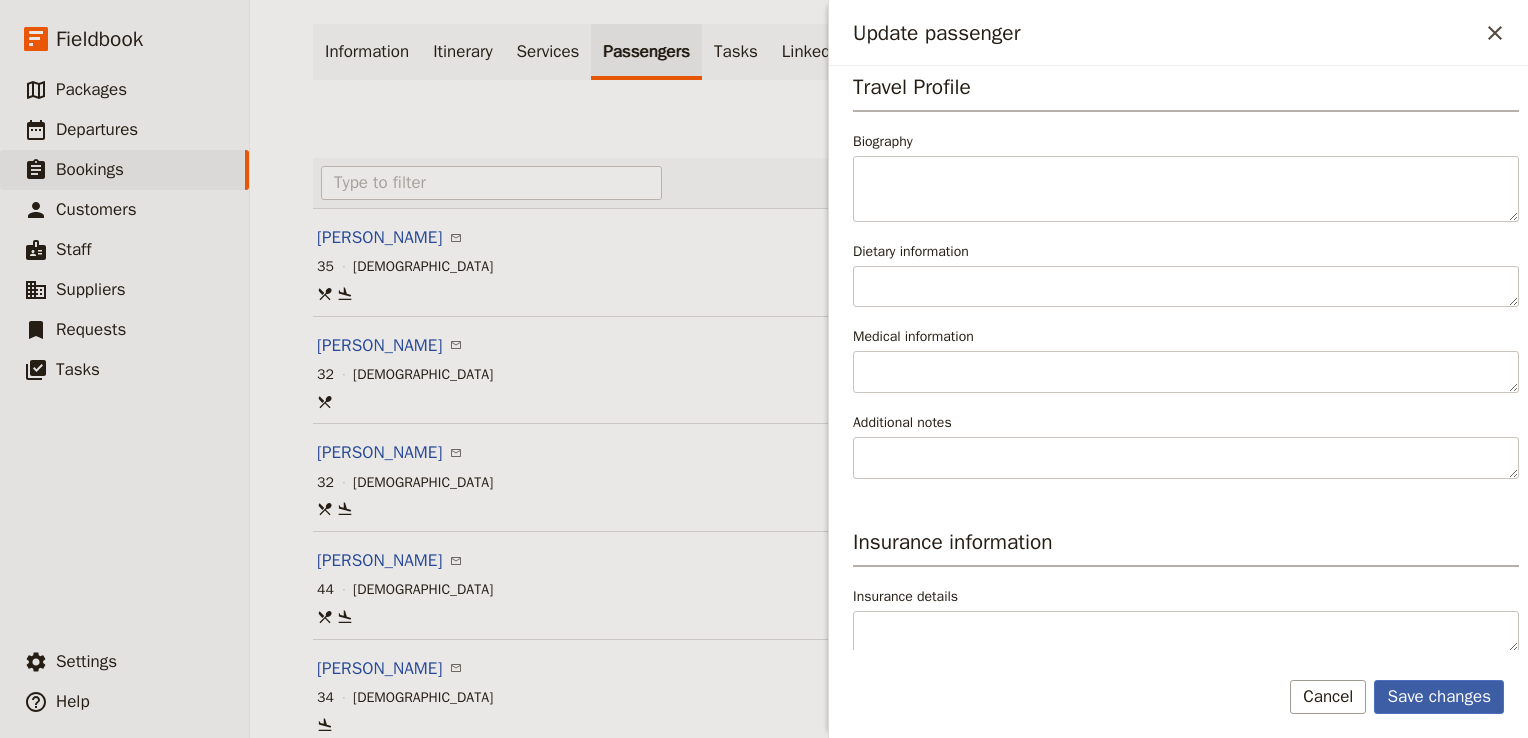 click on "Save changes" at bounding box center (1439, 697) 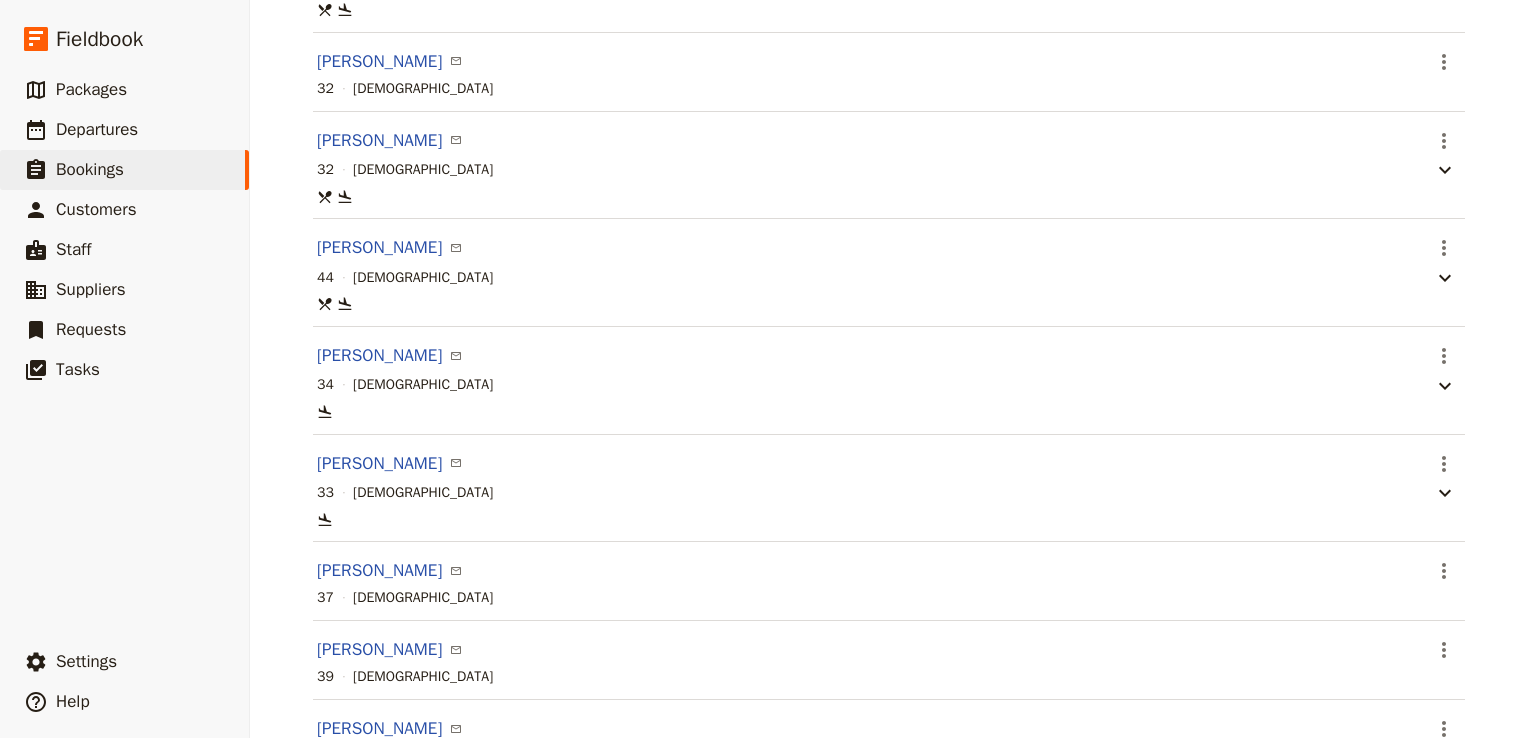 scroll, scrollTop: 404, scrollLeft: 0, axis: vertical 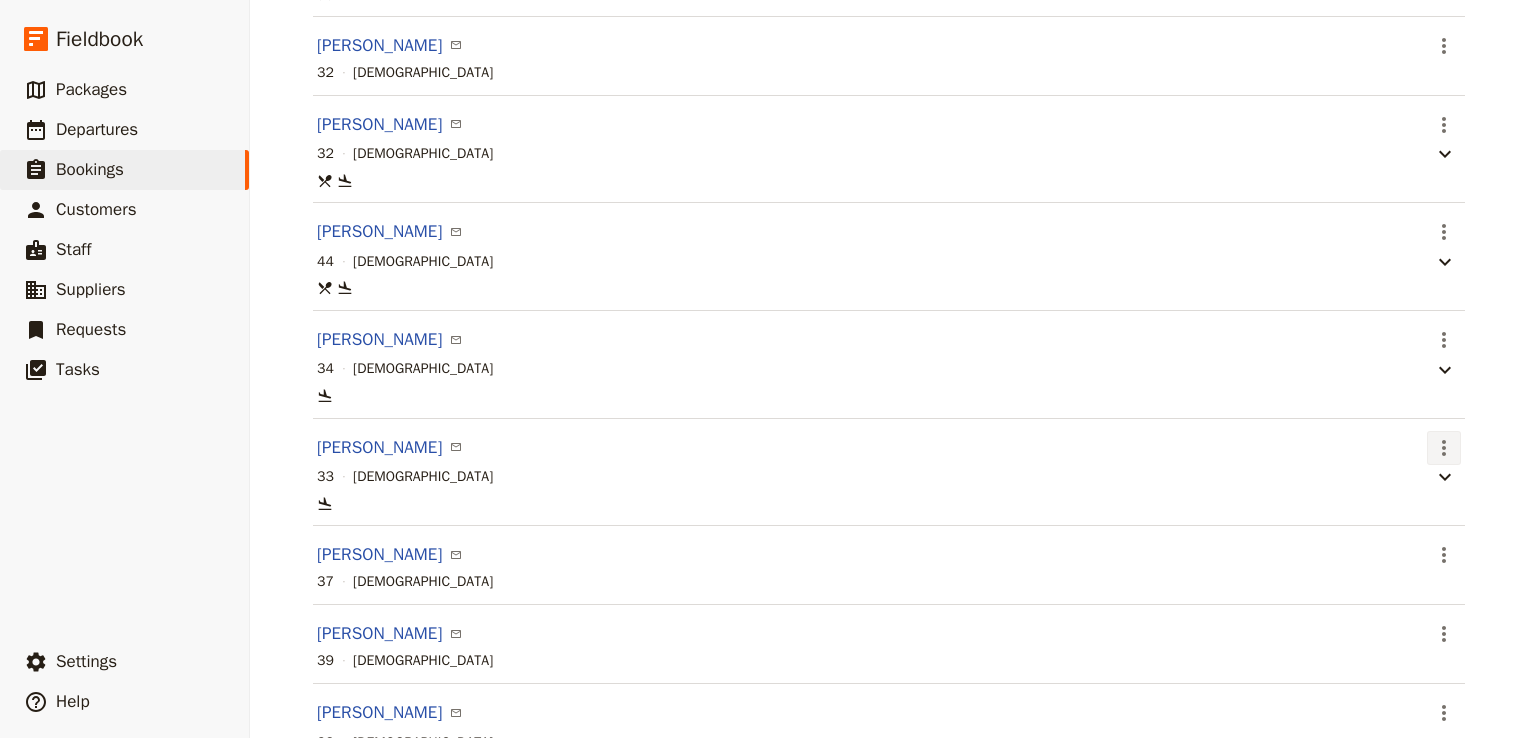 click 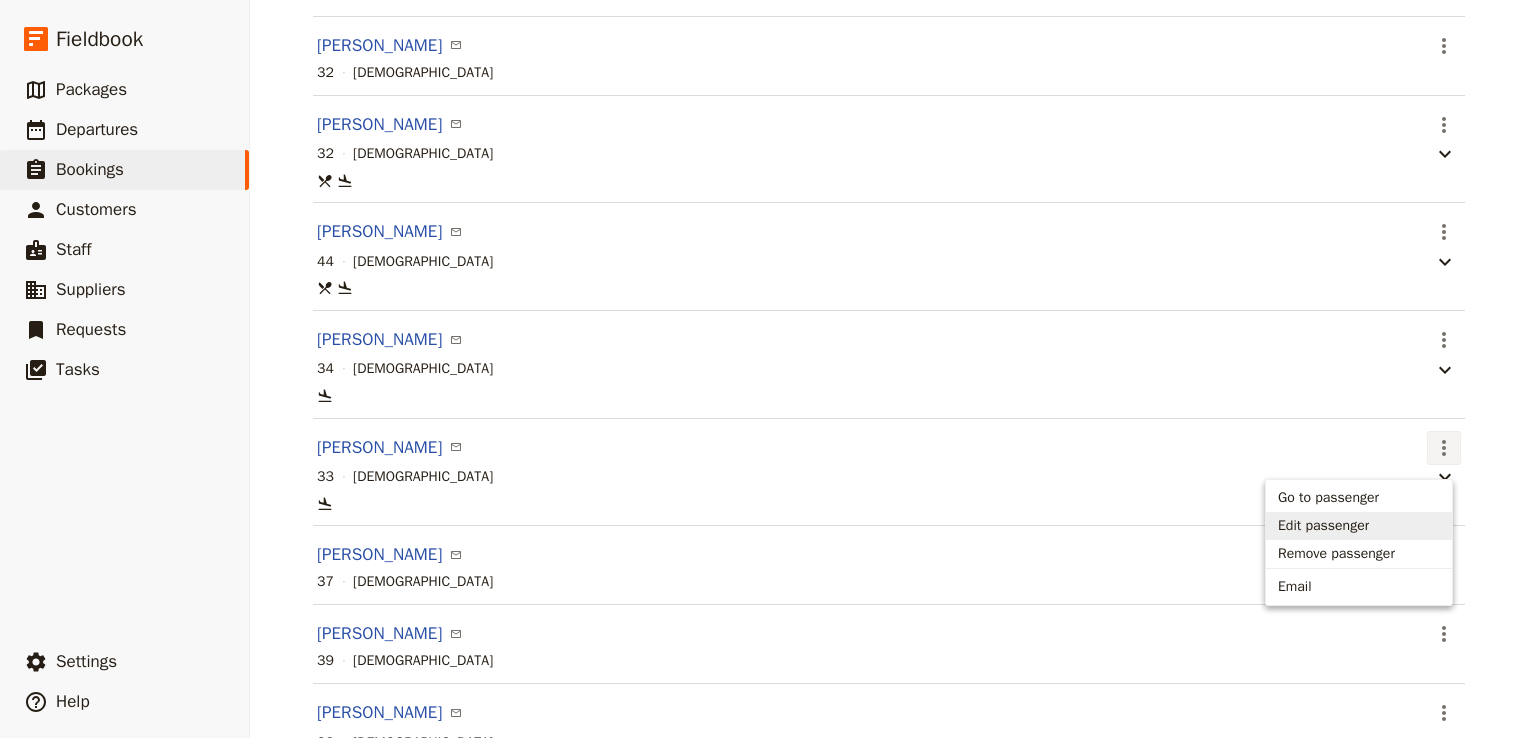 click on "Edit passenger" at bounding box center [1323, 526] 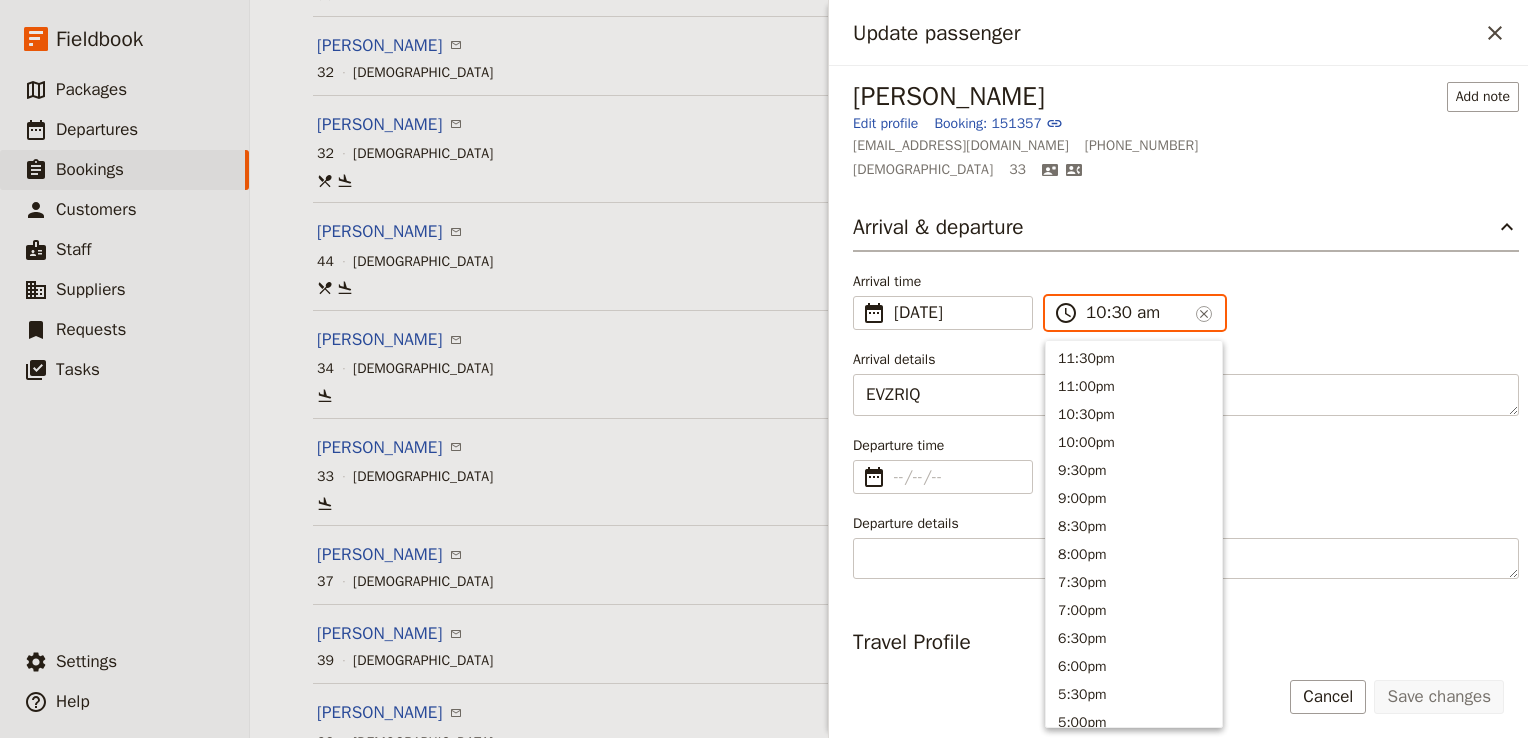 click on "10:30 am" at bounding box center (1137, 313) 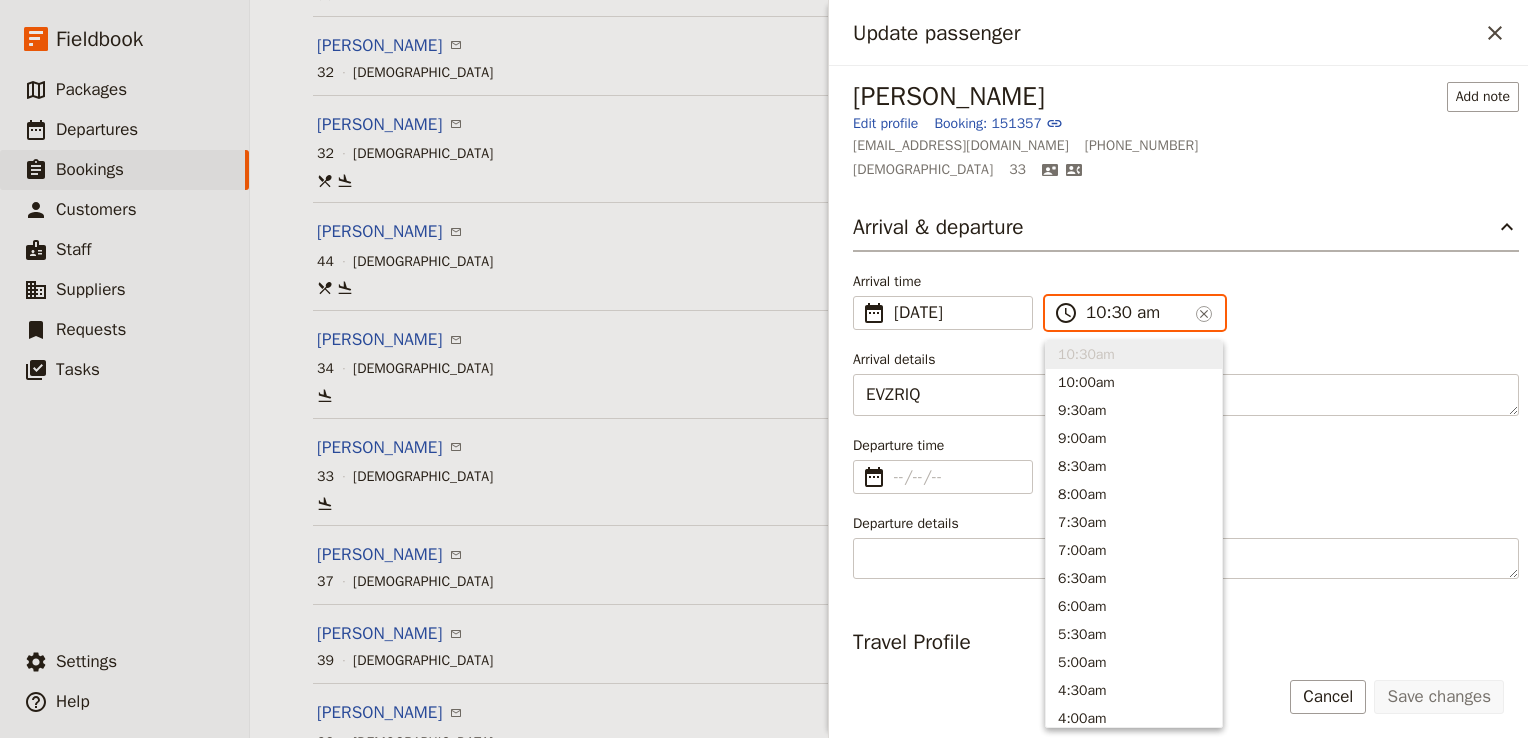 click on "10:30 am" at bounding box center (1137, 313) 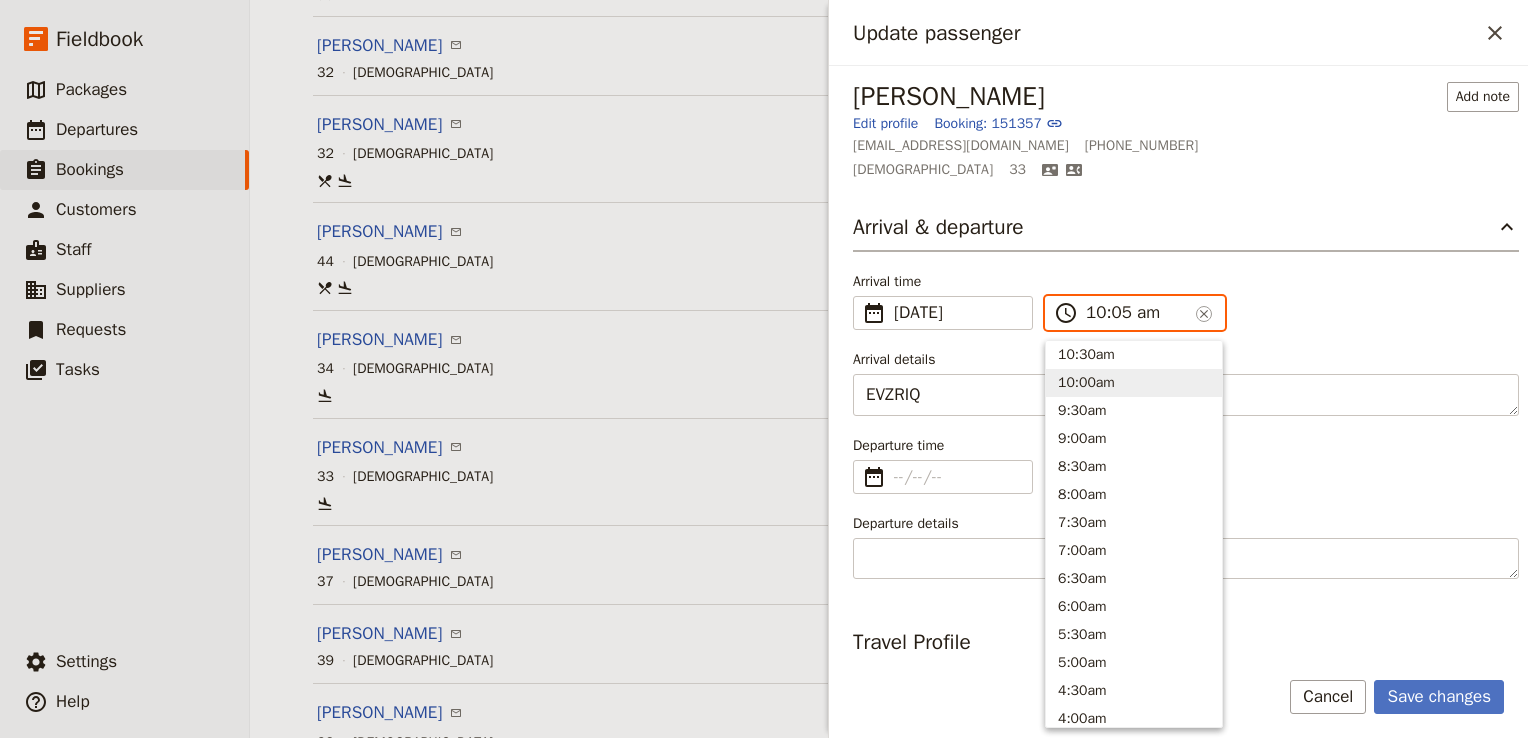 type on "10:50 am" 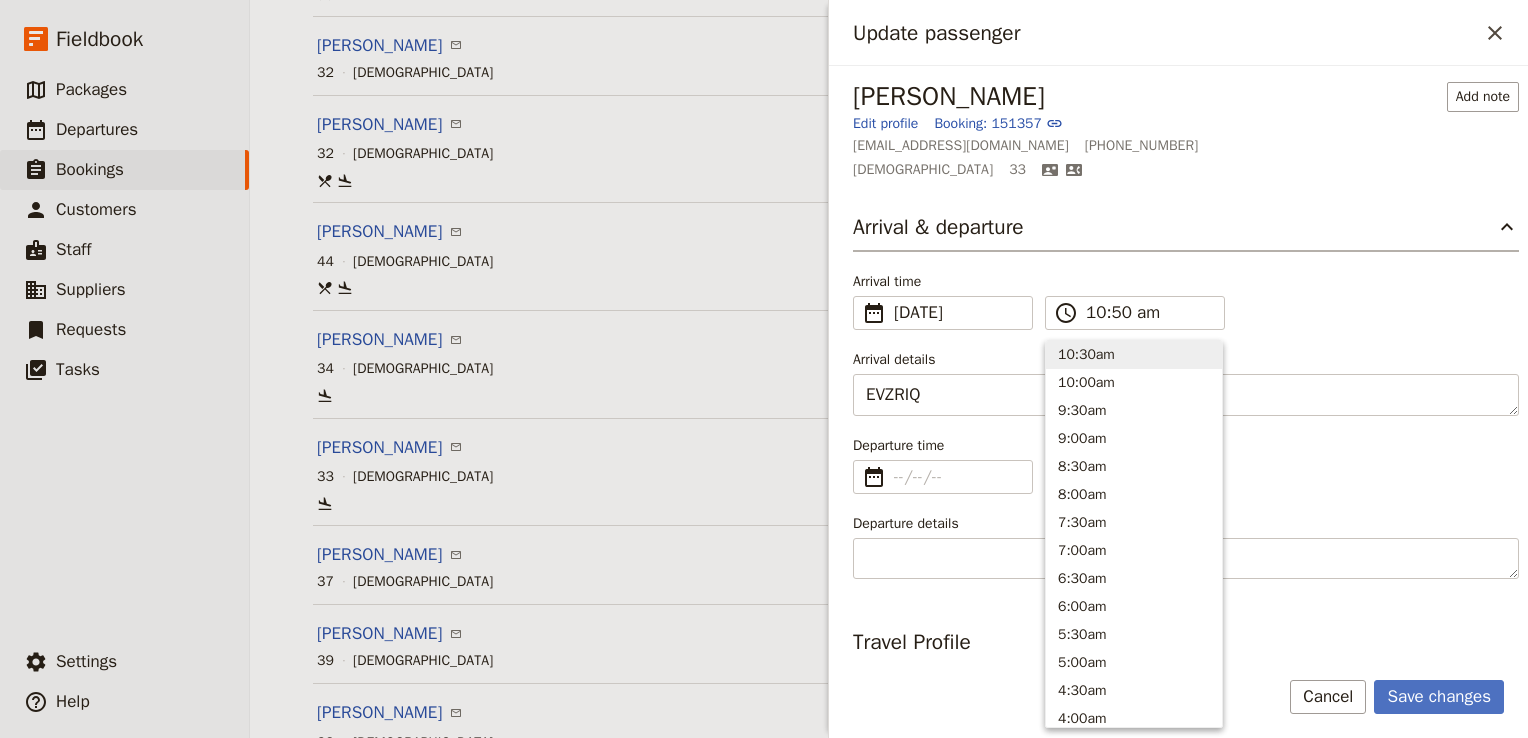 click on "Arrival time ​ 28 Jul 2025 28/07/2025 ​ 2025-07-28 10:50 ​ 10:50 am ​" at bounding box center [1186, 301] 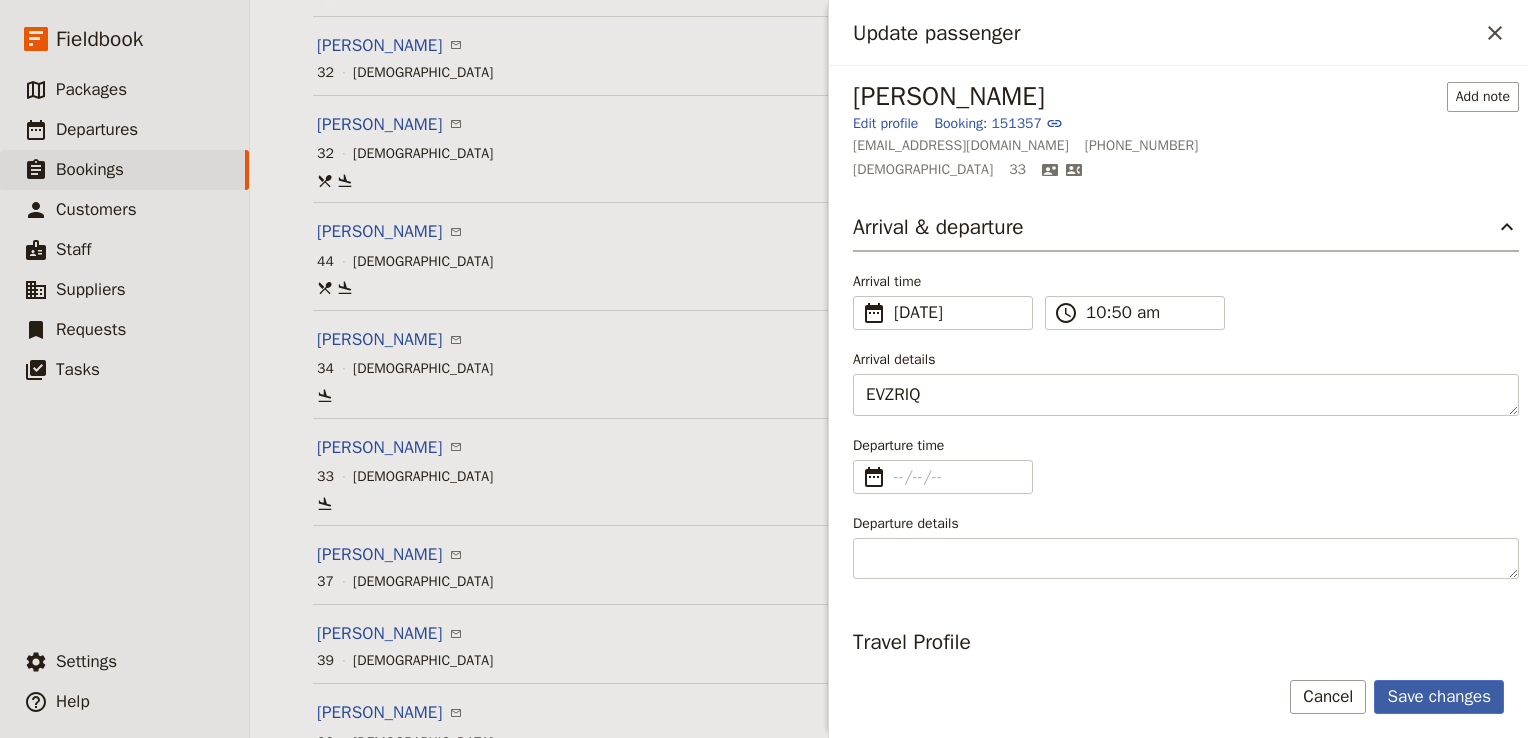 click on "Save changes" at bounding box center (1439, 697) 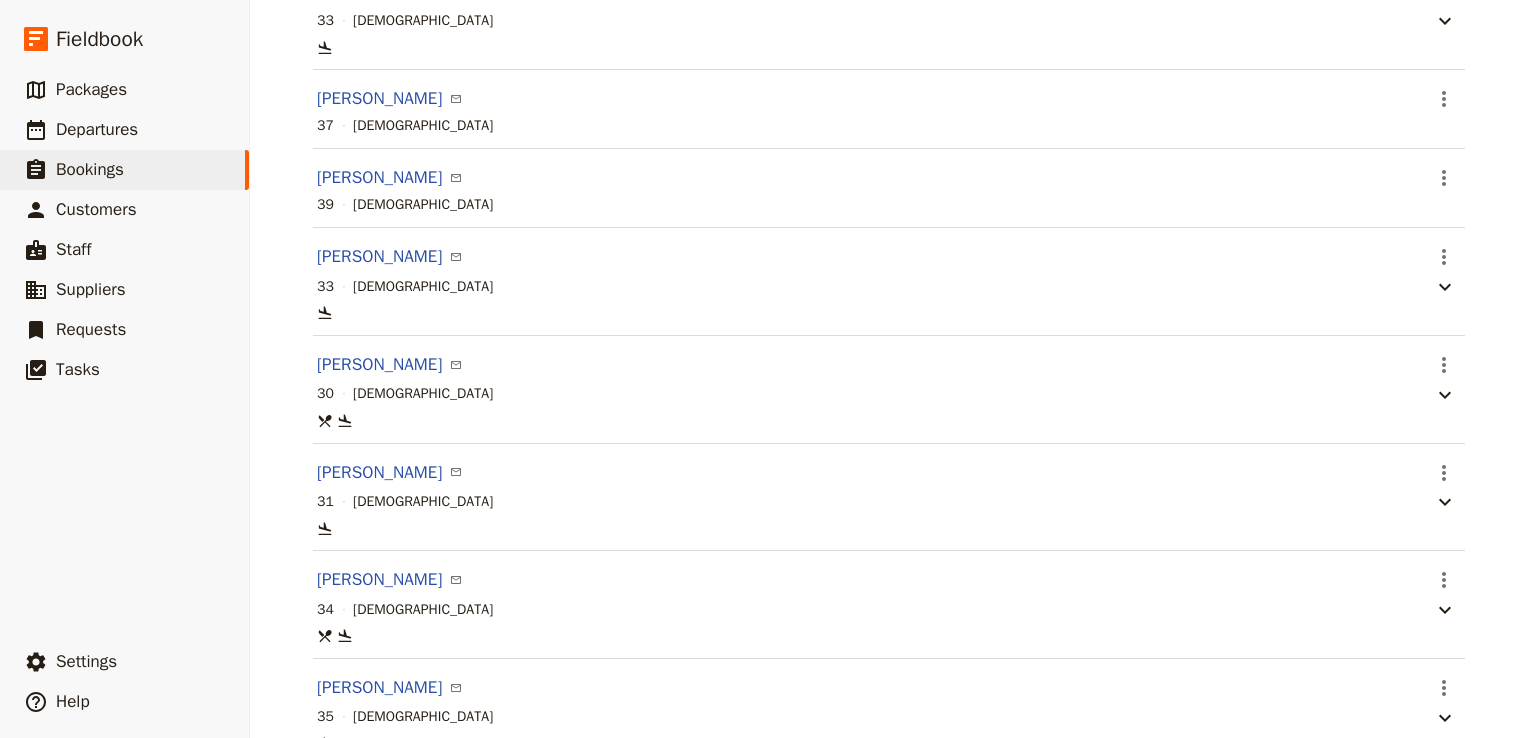 scroll, scrollTop: 904, scrollLeft: 0, axis: vertical 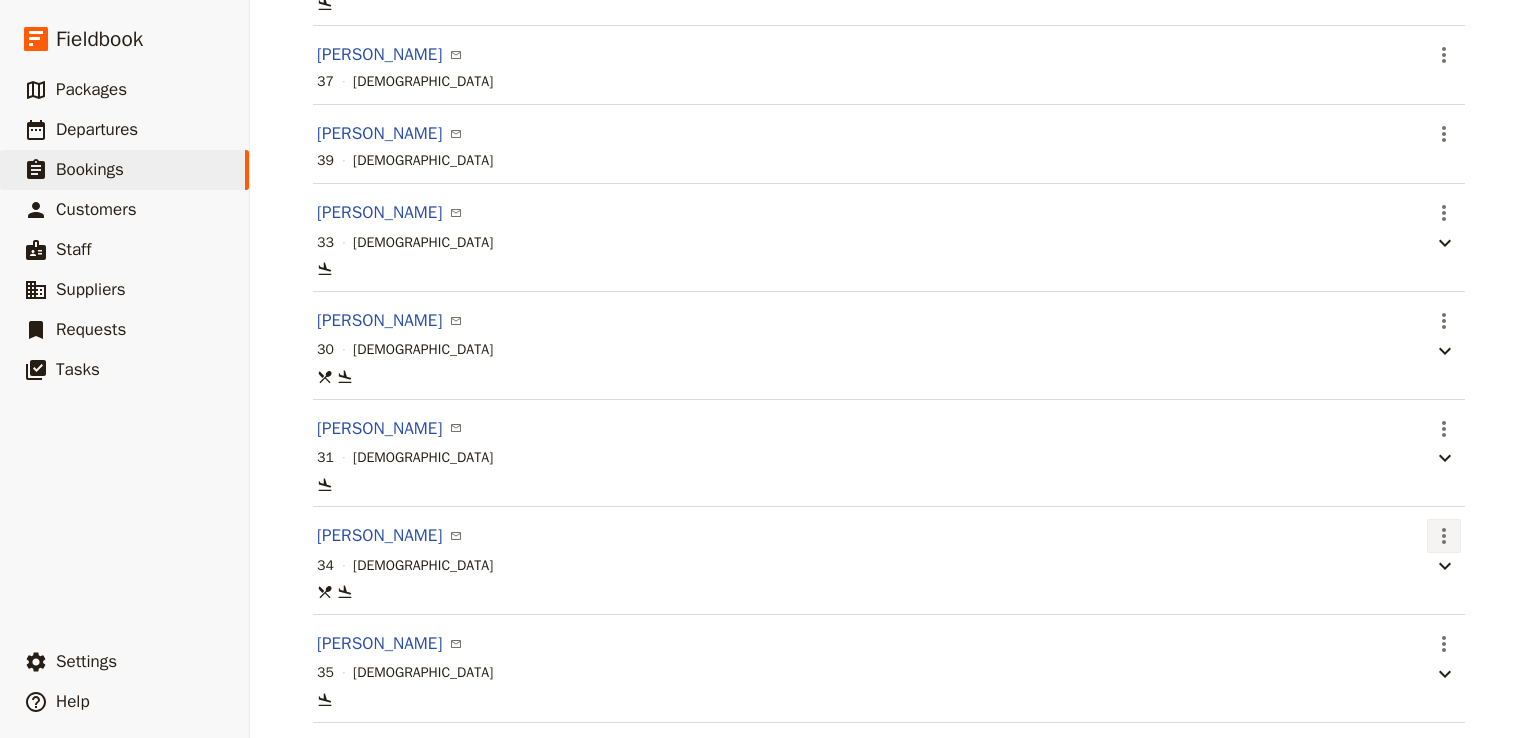 click 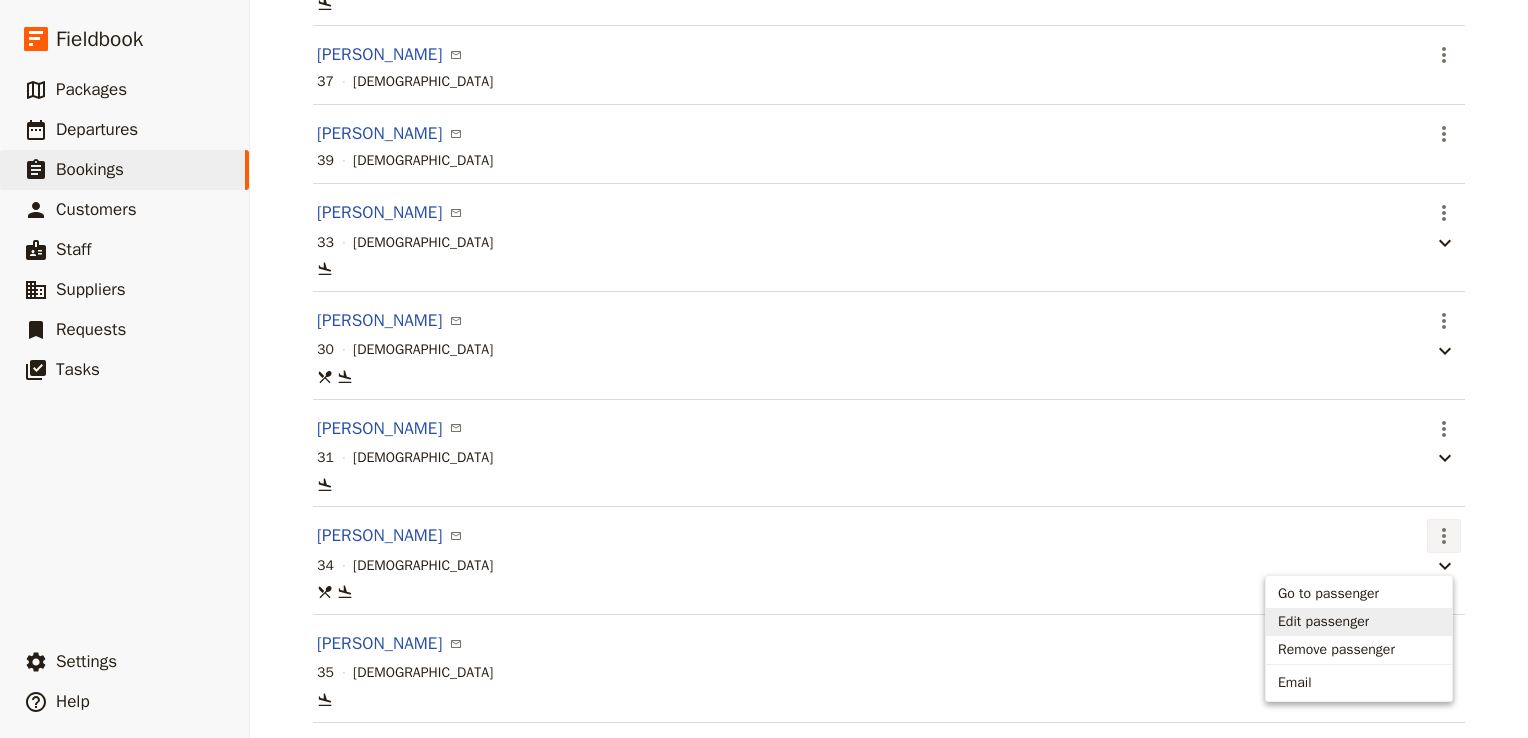 click on "Edit passenger" at bounding box center [1323, 622] 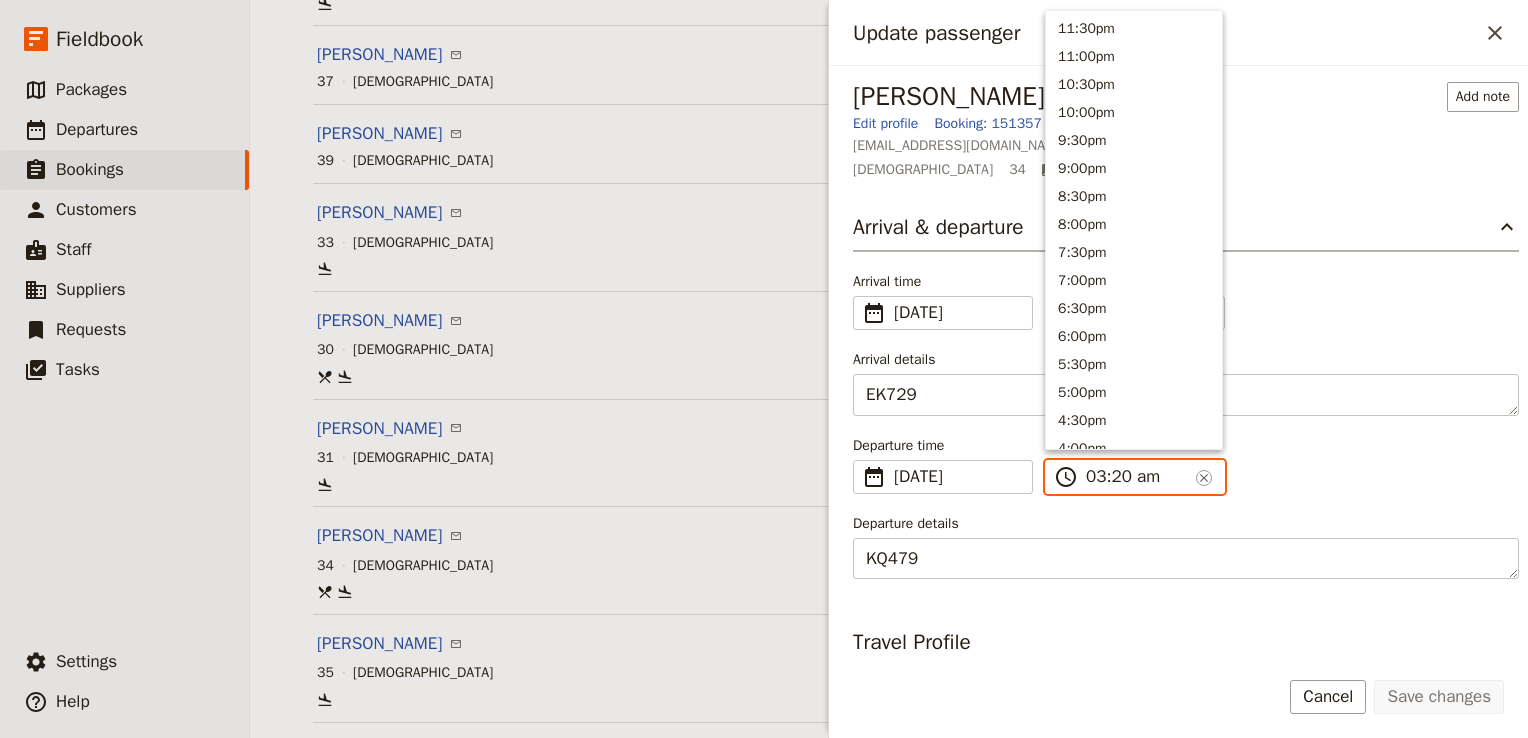 click on "03:20 am" at bounding box center [1137, 477] 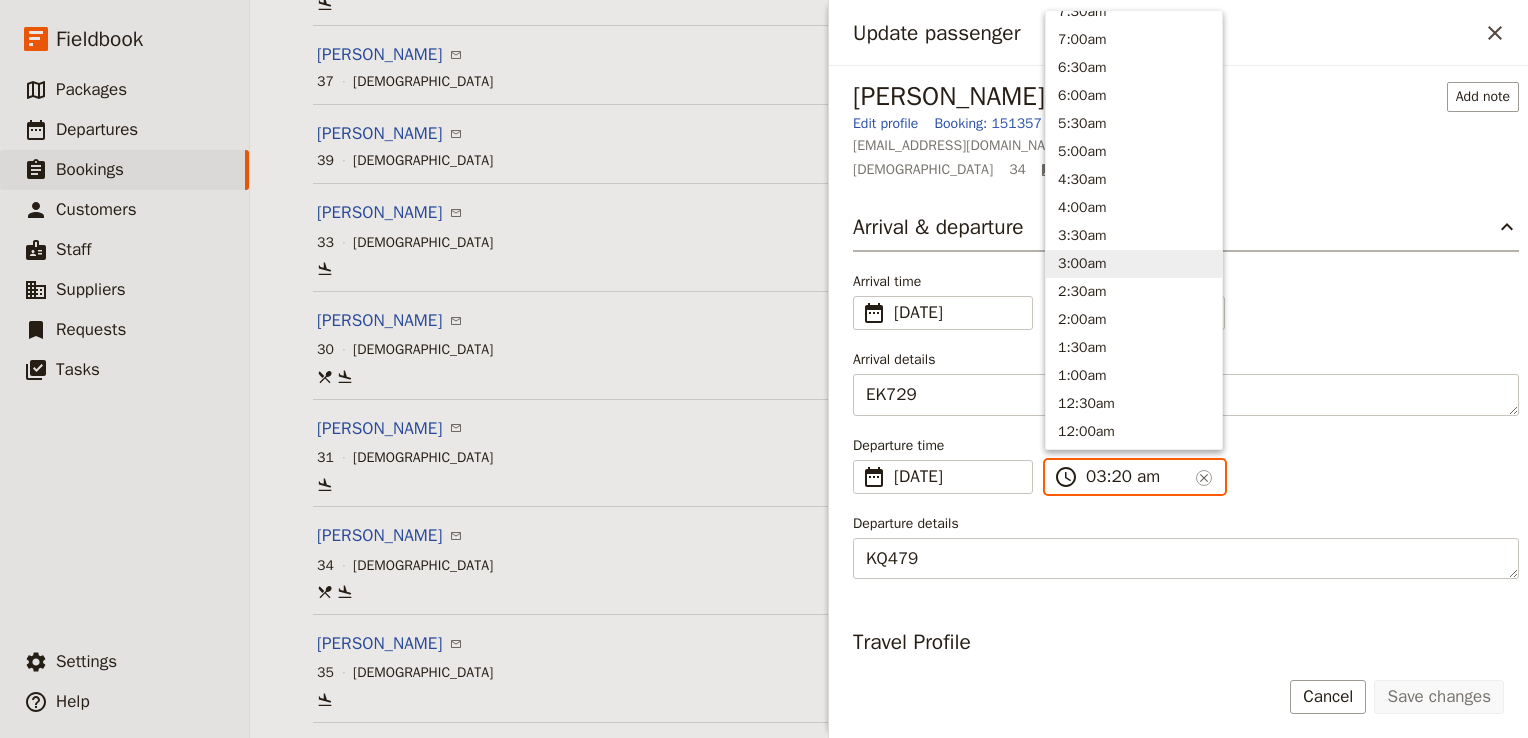 click on "03:20 am" at bounding box center (1137, 477) 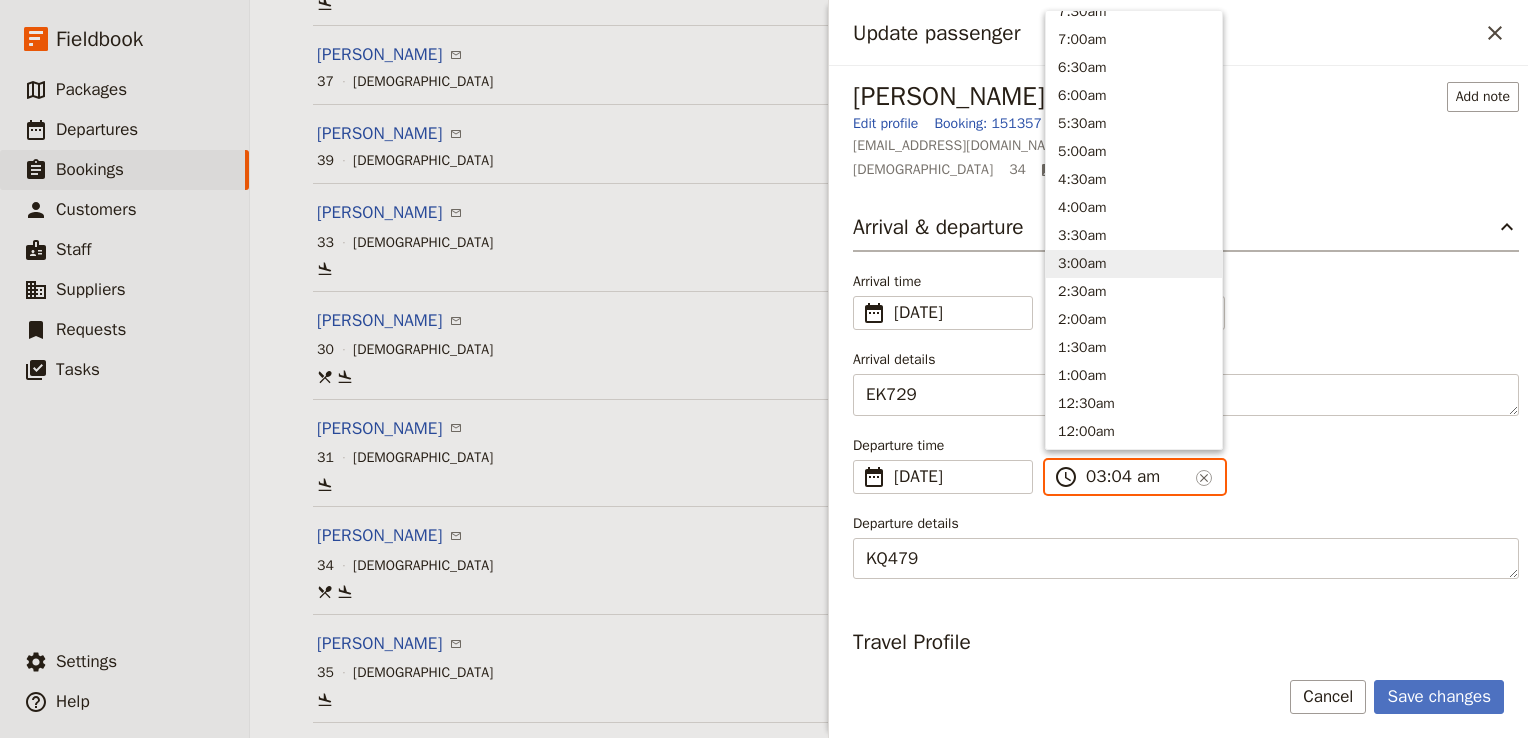 type on "03:40 am" 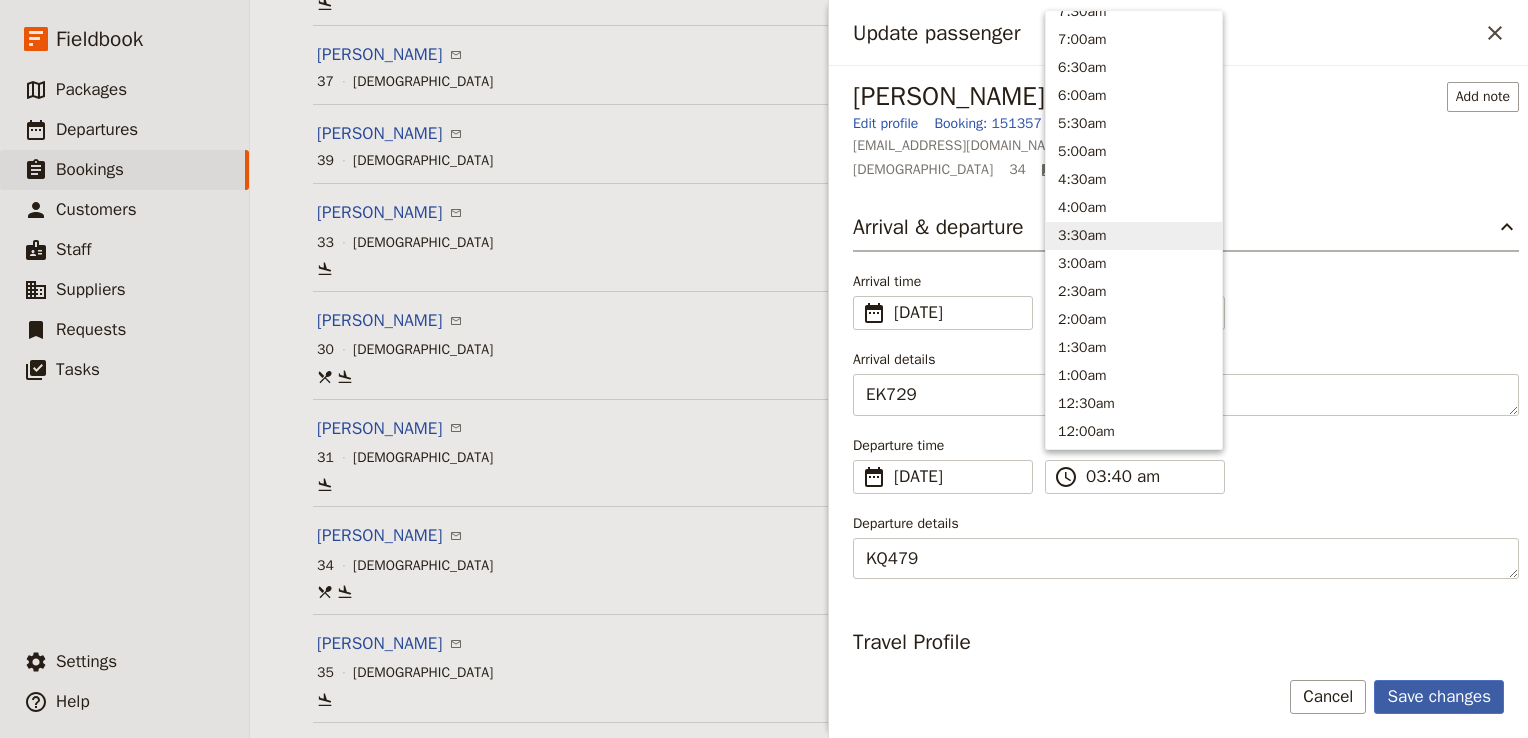 click on "Save changes" at bounding box center (1439, 697) 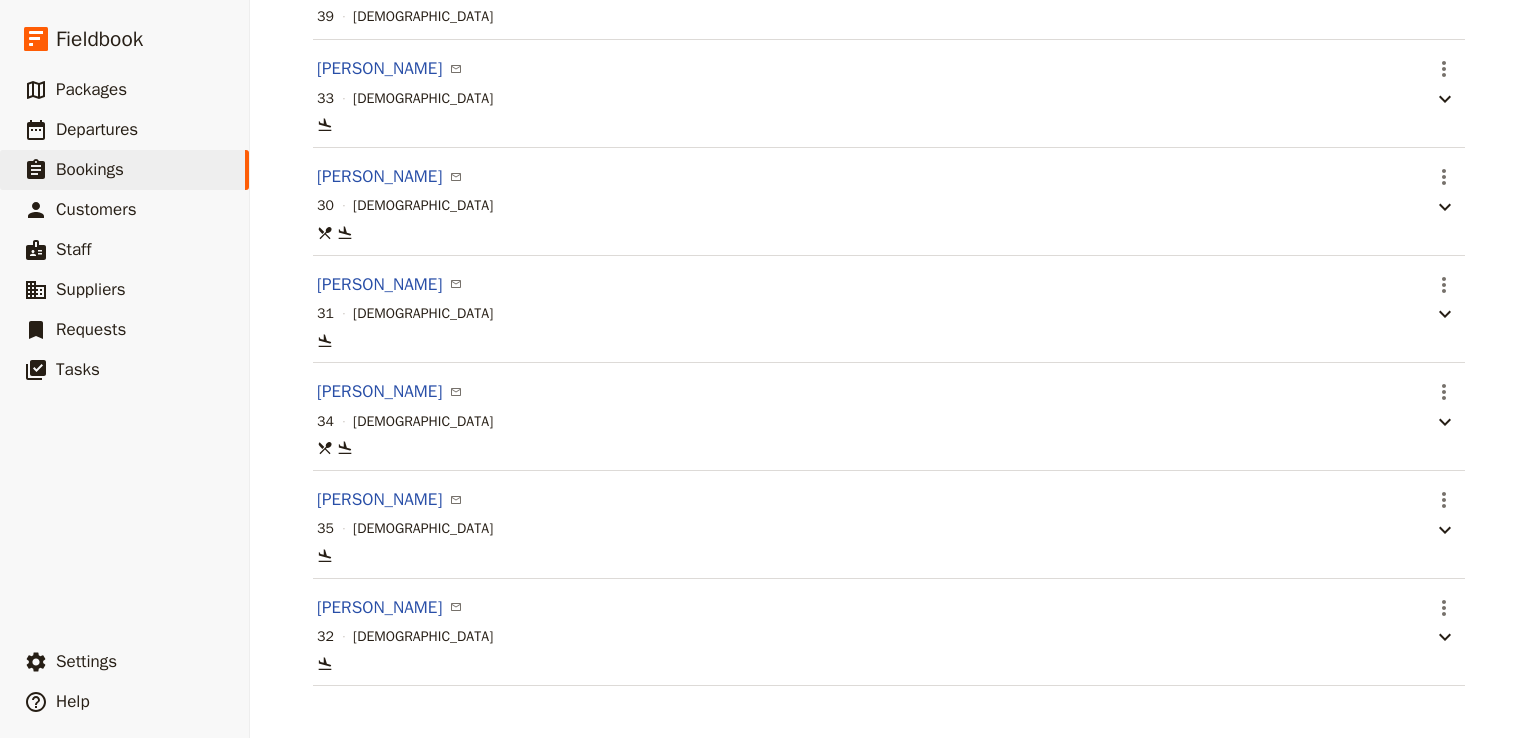 scroll, scrollTop: 1072, scrollLeft: 0, axis: vertical 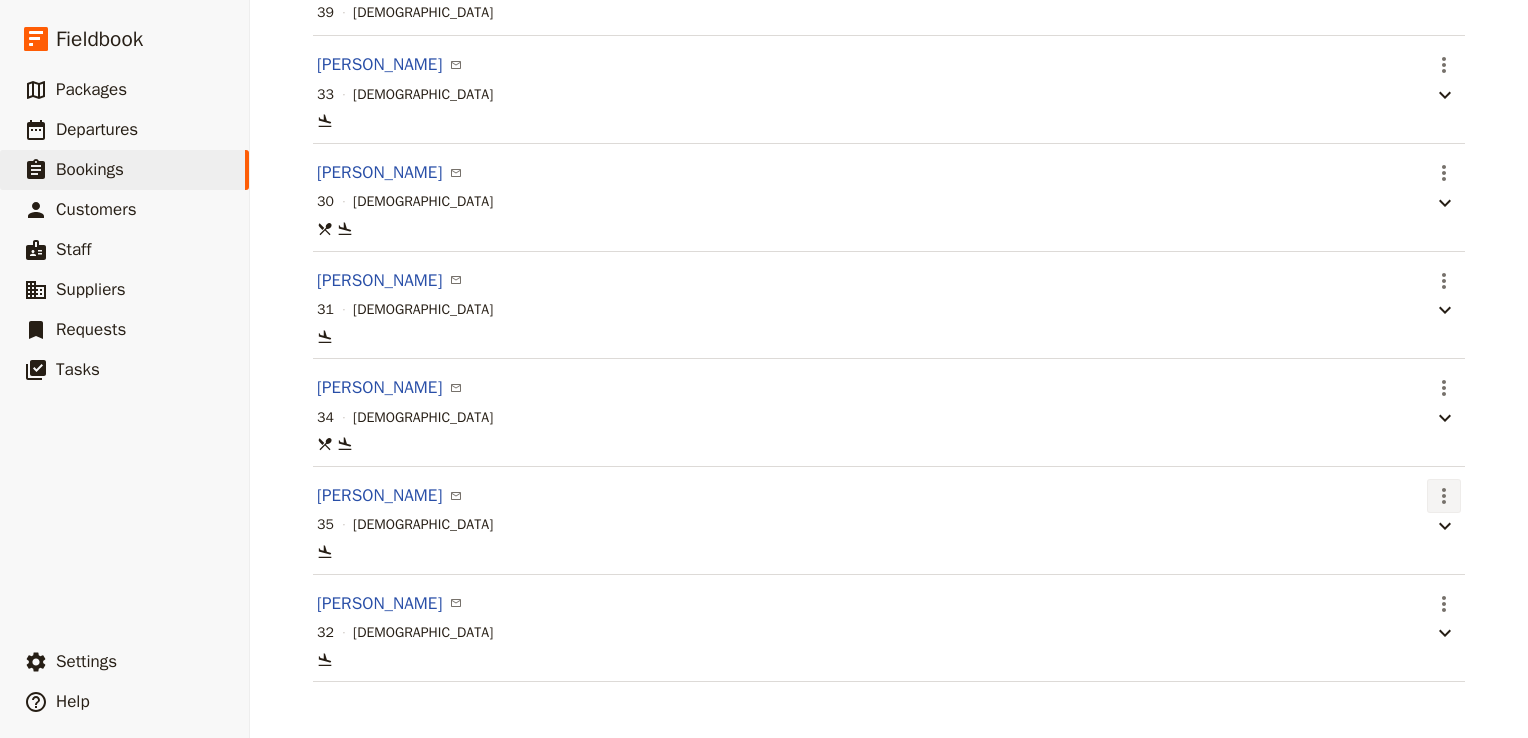 click 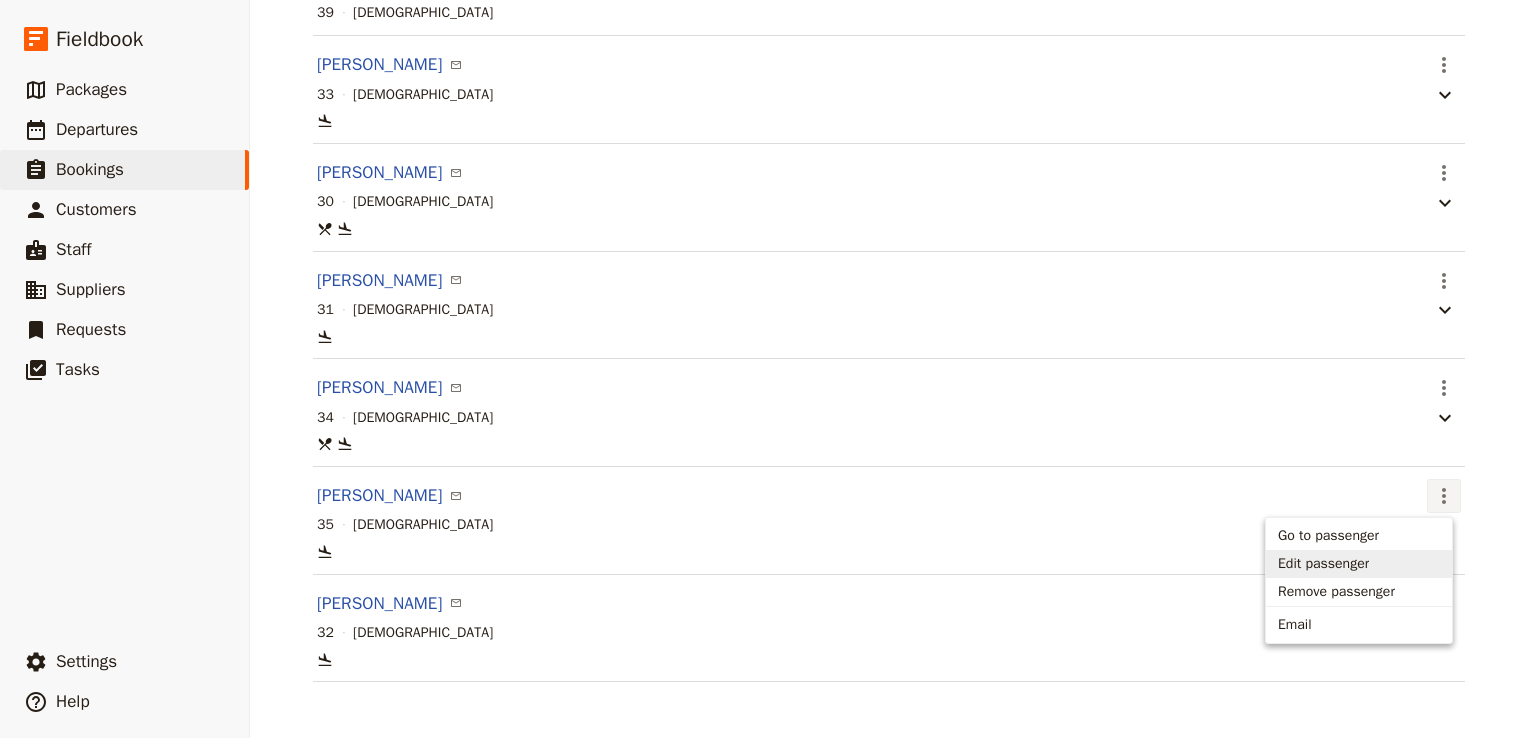 click on "Edit passenger" at bounding box center (1323, 564) 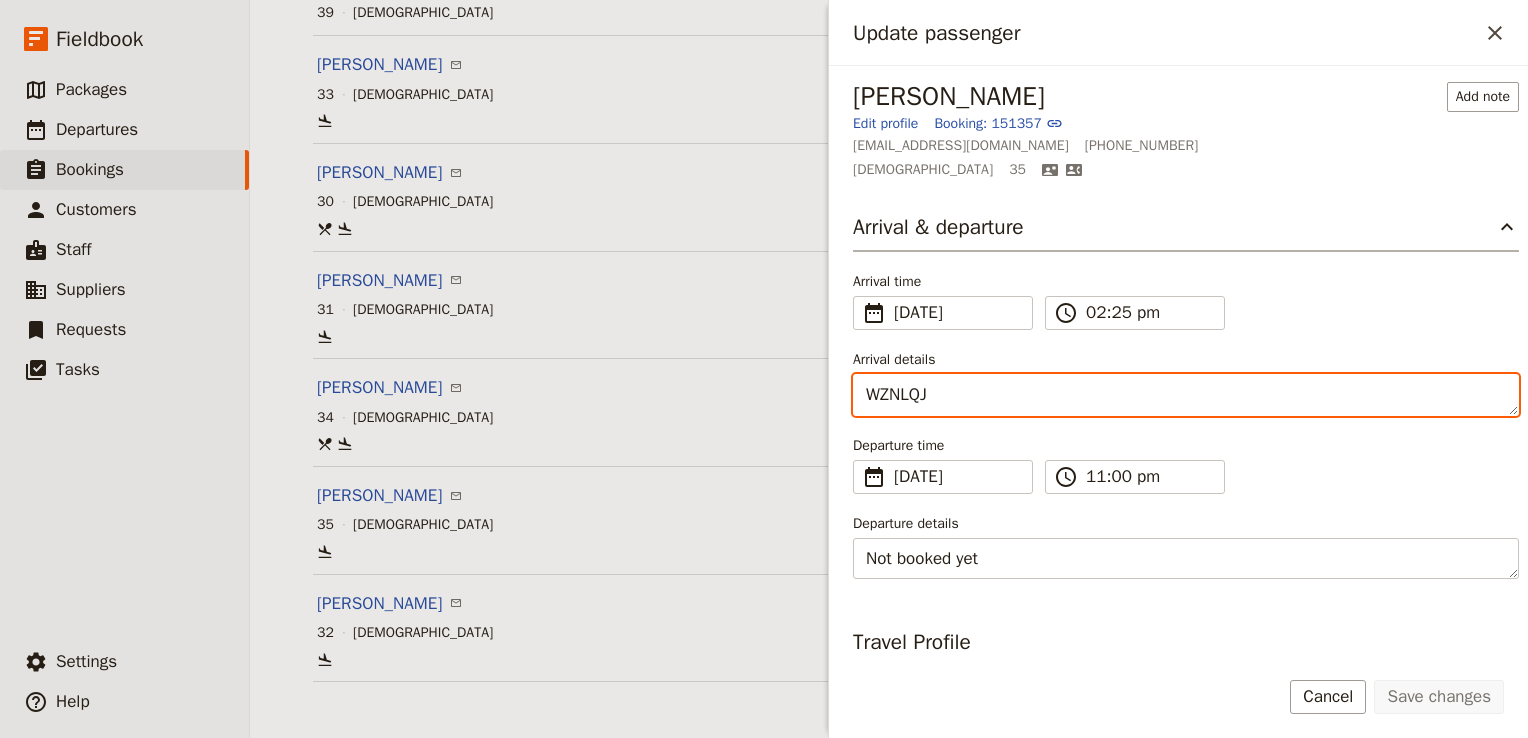 drag, startPoint x: 951, startPoint y: 399, endPoint x: 824, endPoint y: 404, distance: 127.09839 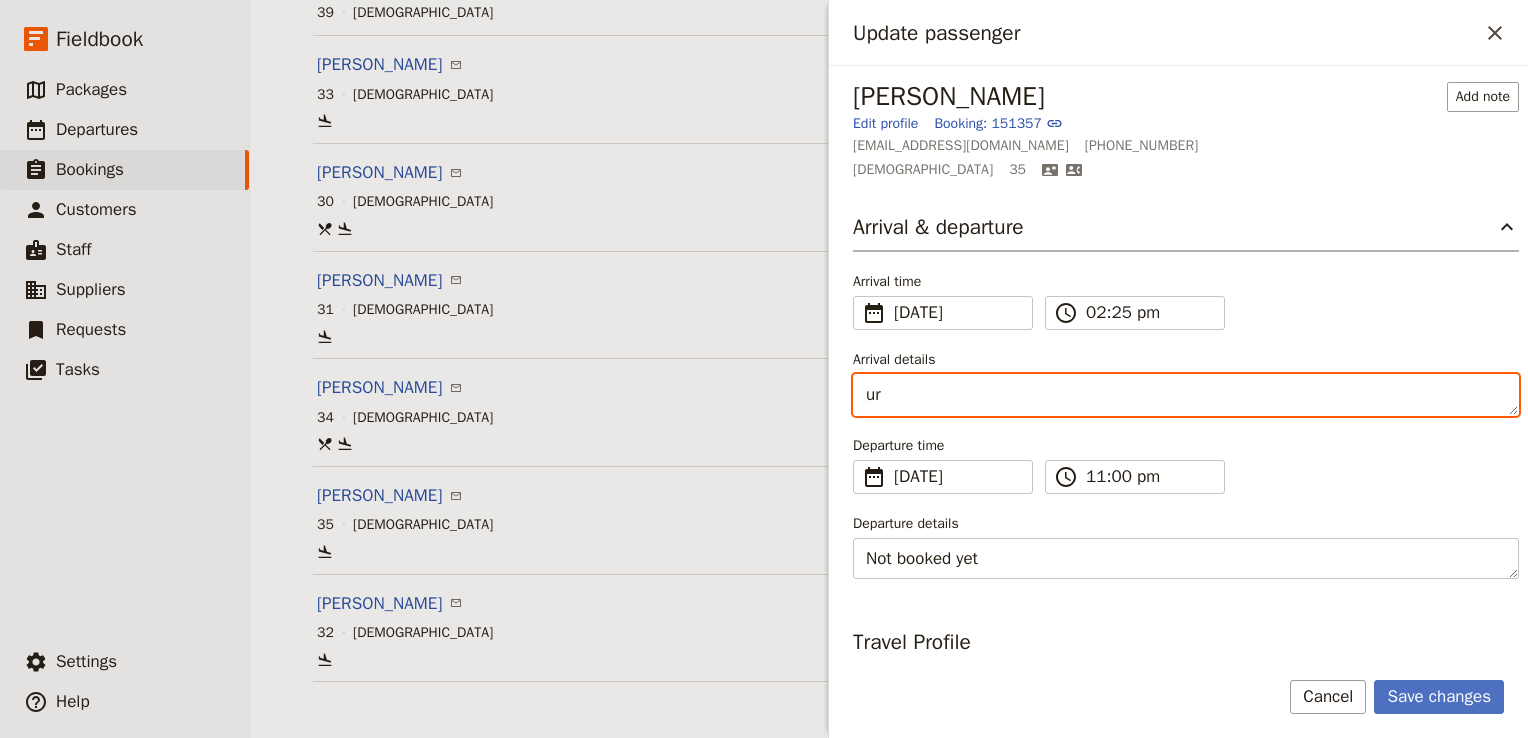 type on "u" 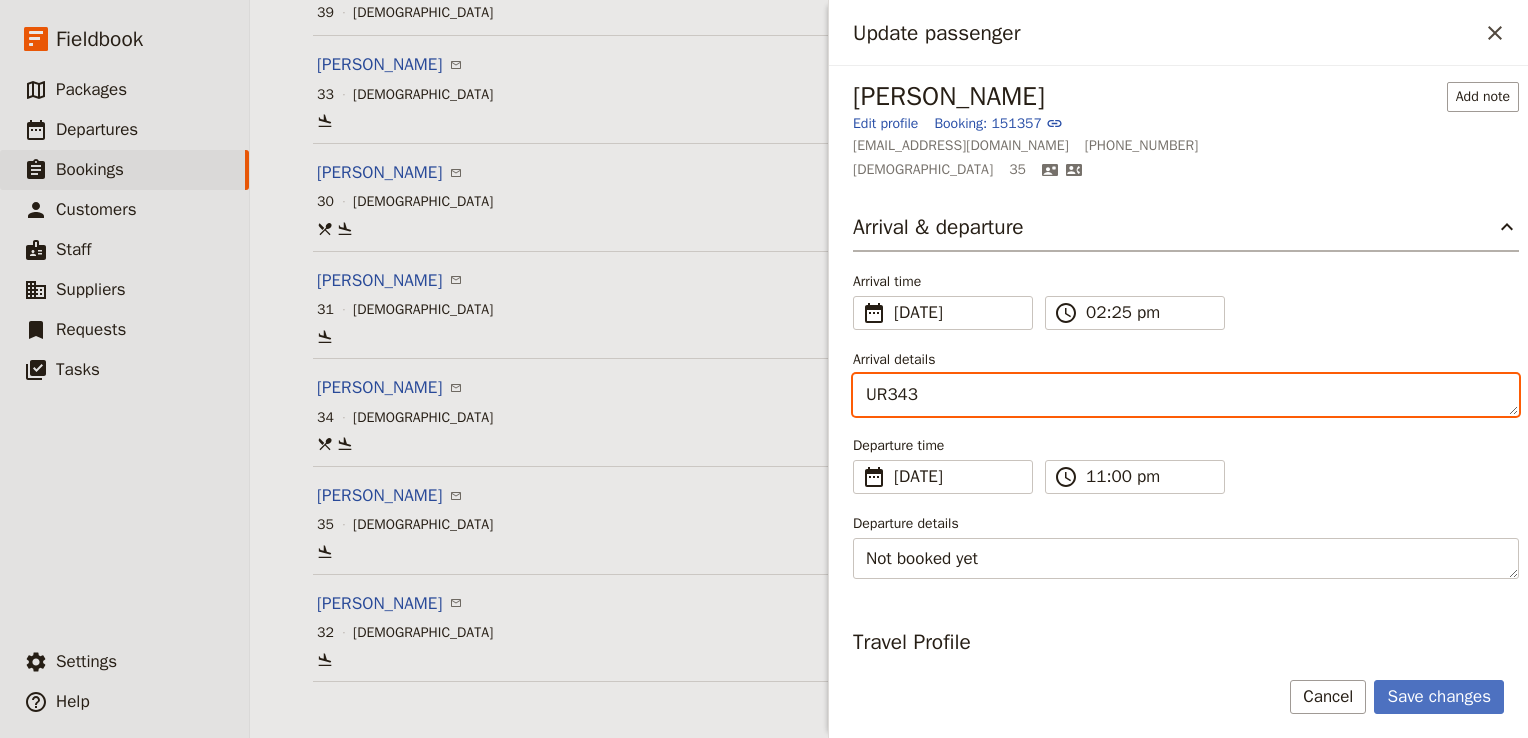 scroll, scrollTop: 400, scrollLeft: 0, axis: vertical 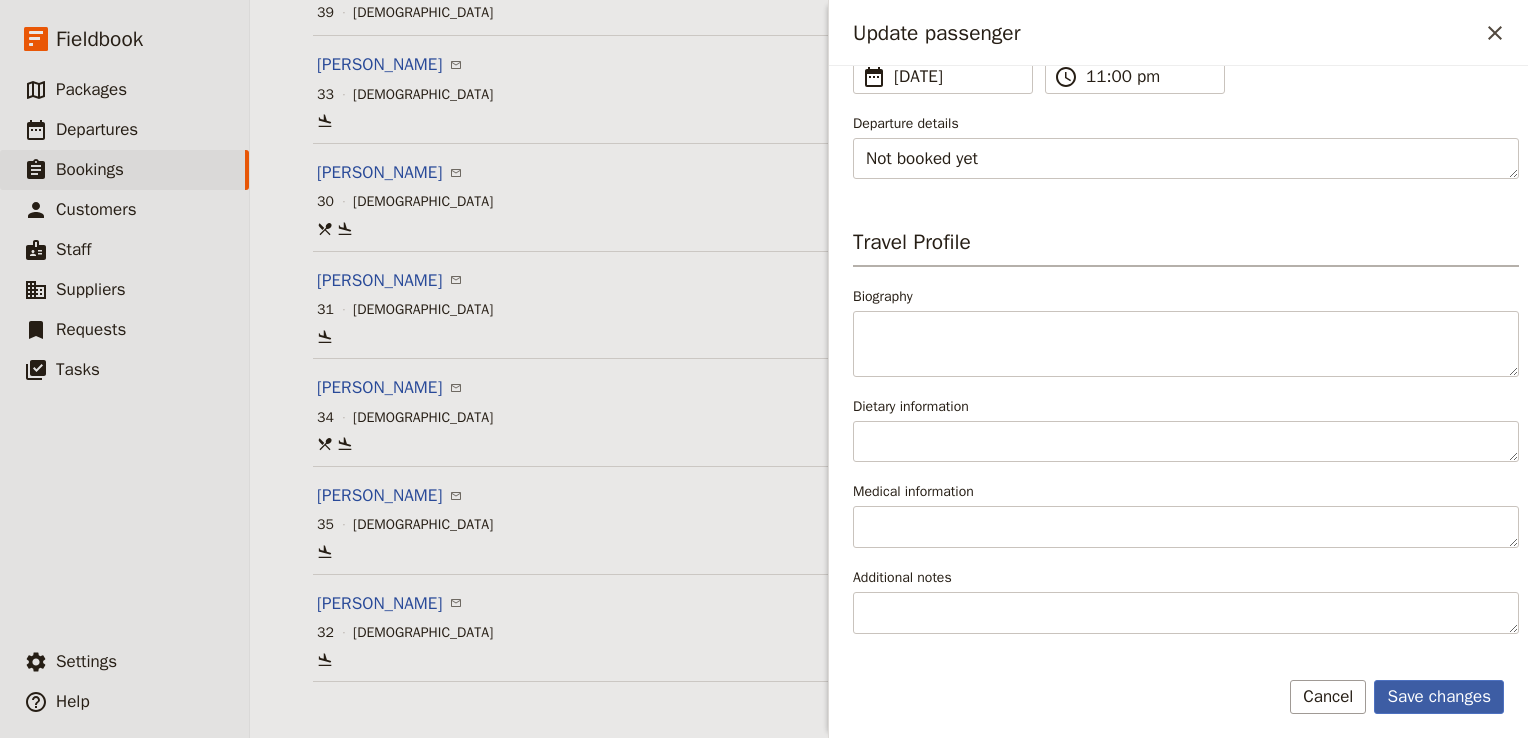 type on "UR343" 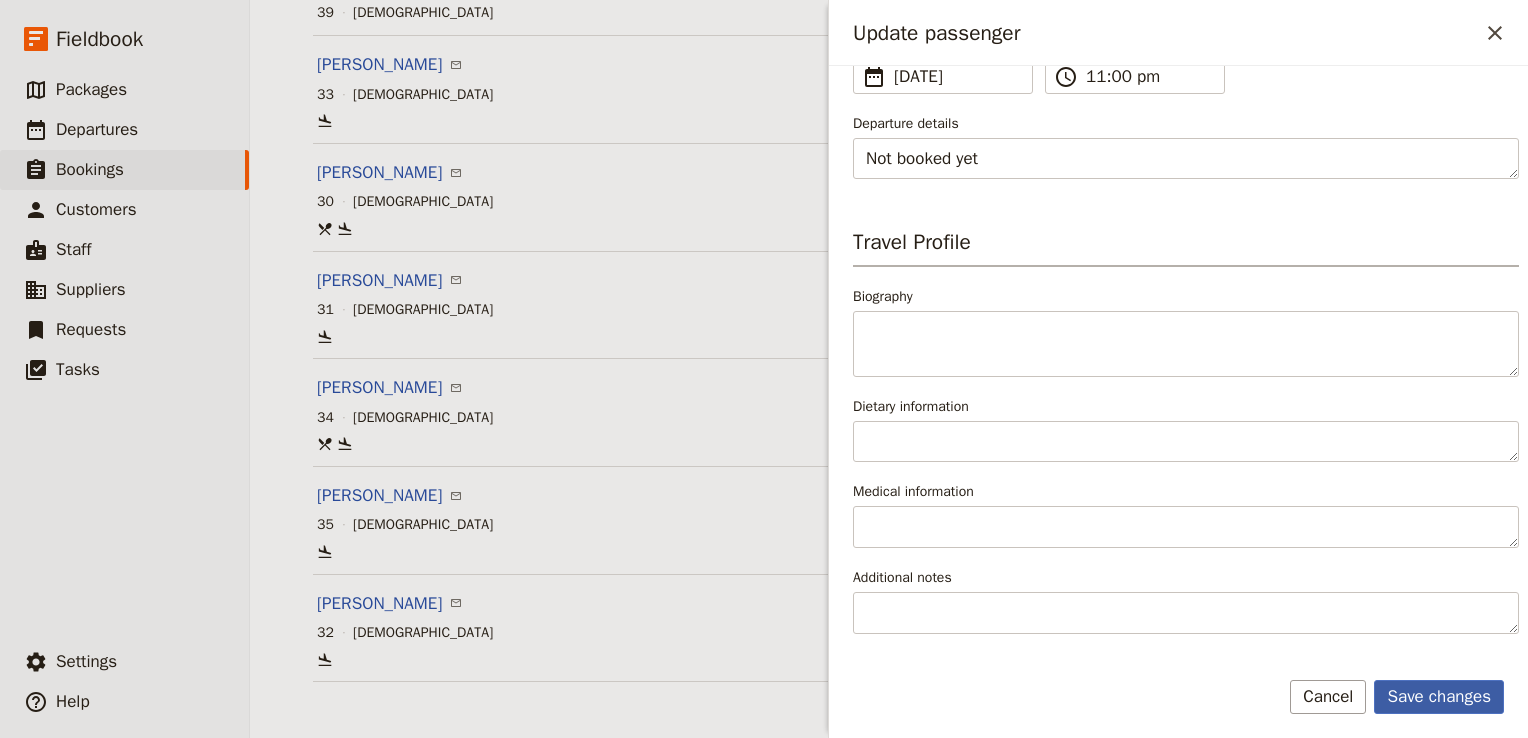 click on "Save changes" at bounding box center (1439, 697) 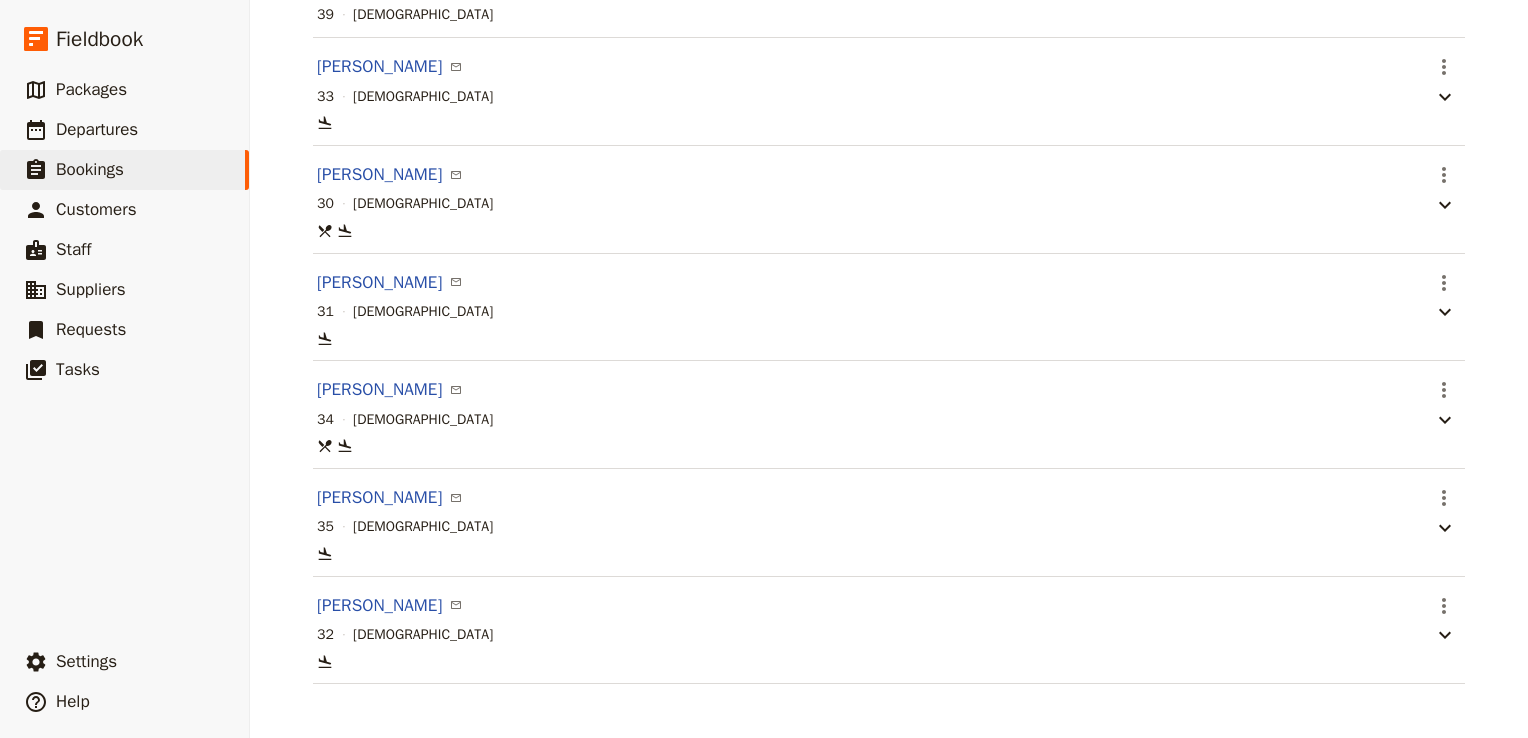 scroll, scrollTop: 1072, scrollLeft: 0, axis: vertical 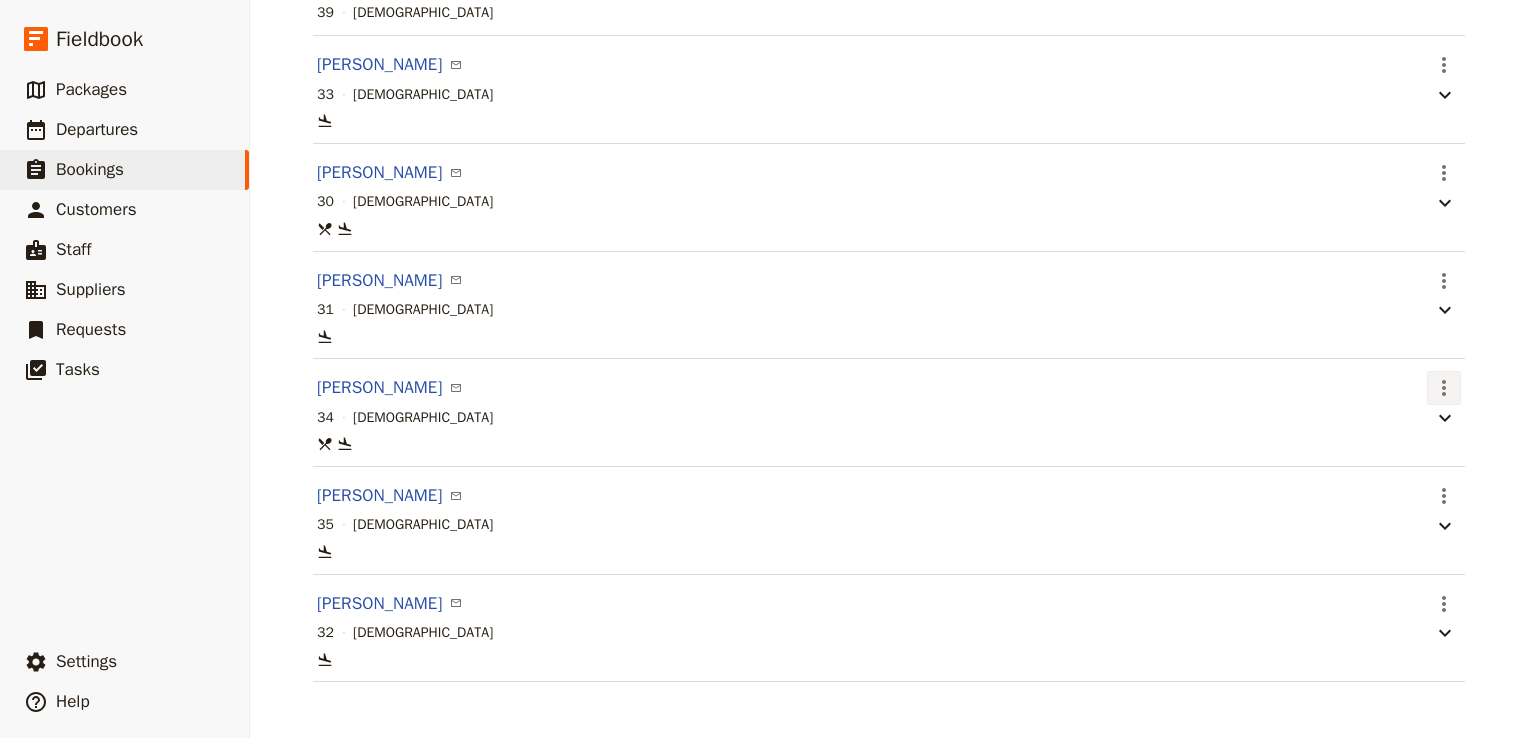click 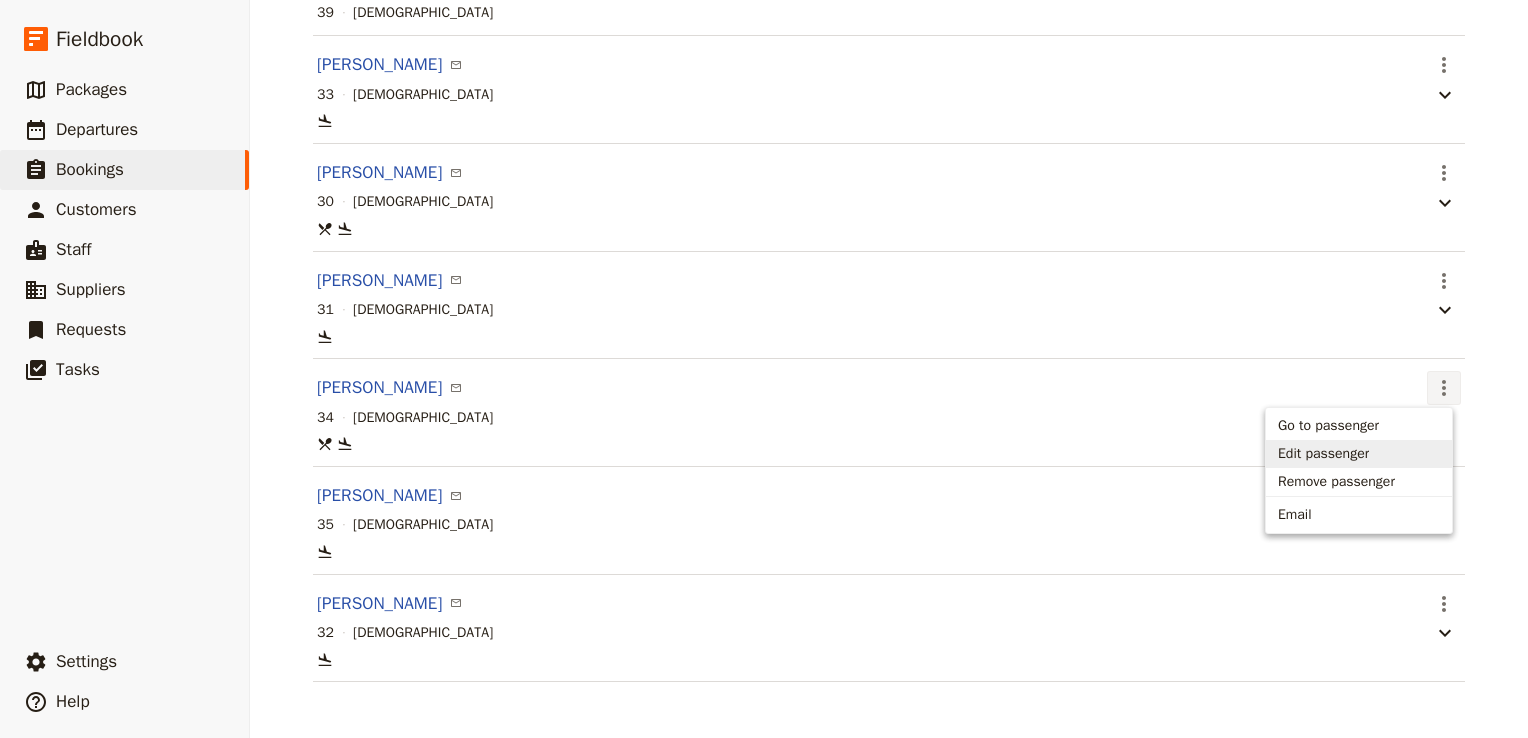 click on "Edit passenger" at bounding box center [1323, 454] 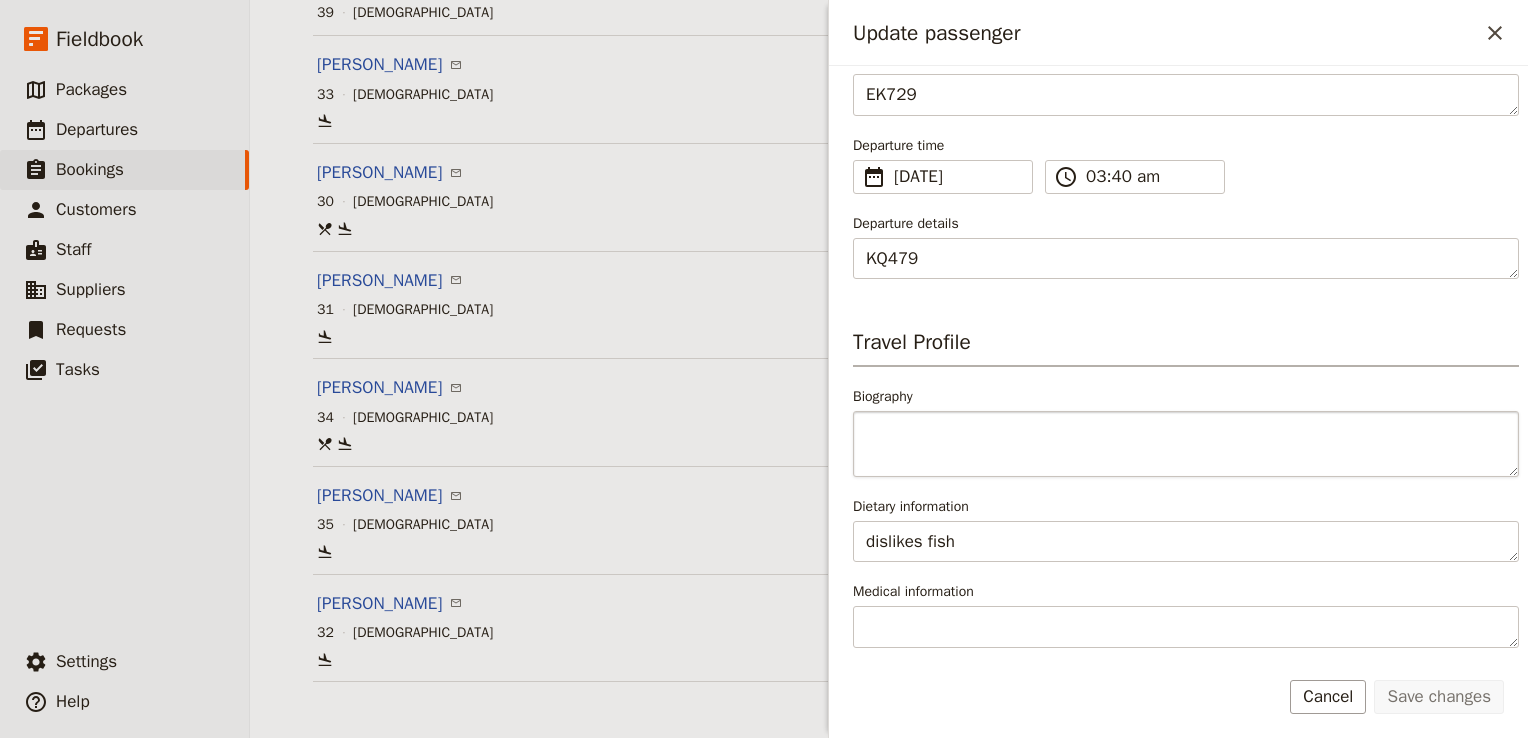 scroll, scrollTop: 500, scrollLeft: 0, axis: vertical 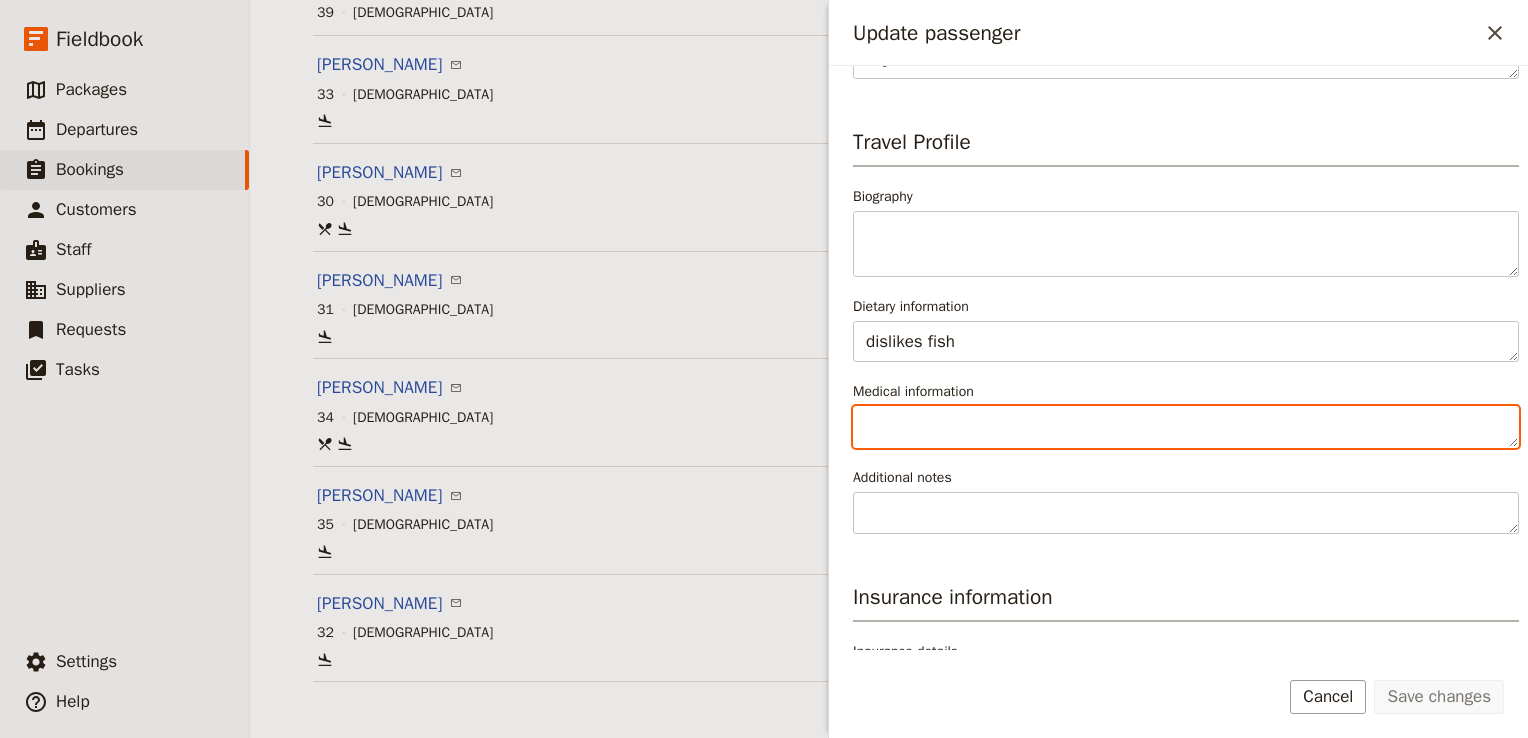 click on "Medical information" at bounding box center (1186, 427) 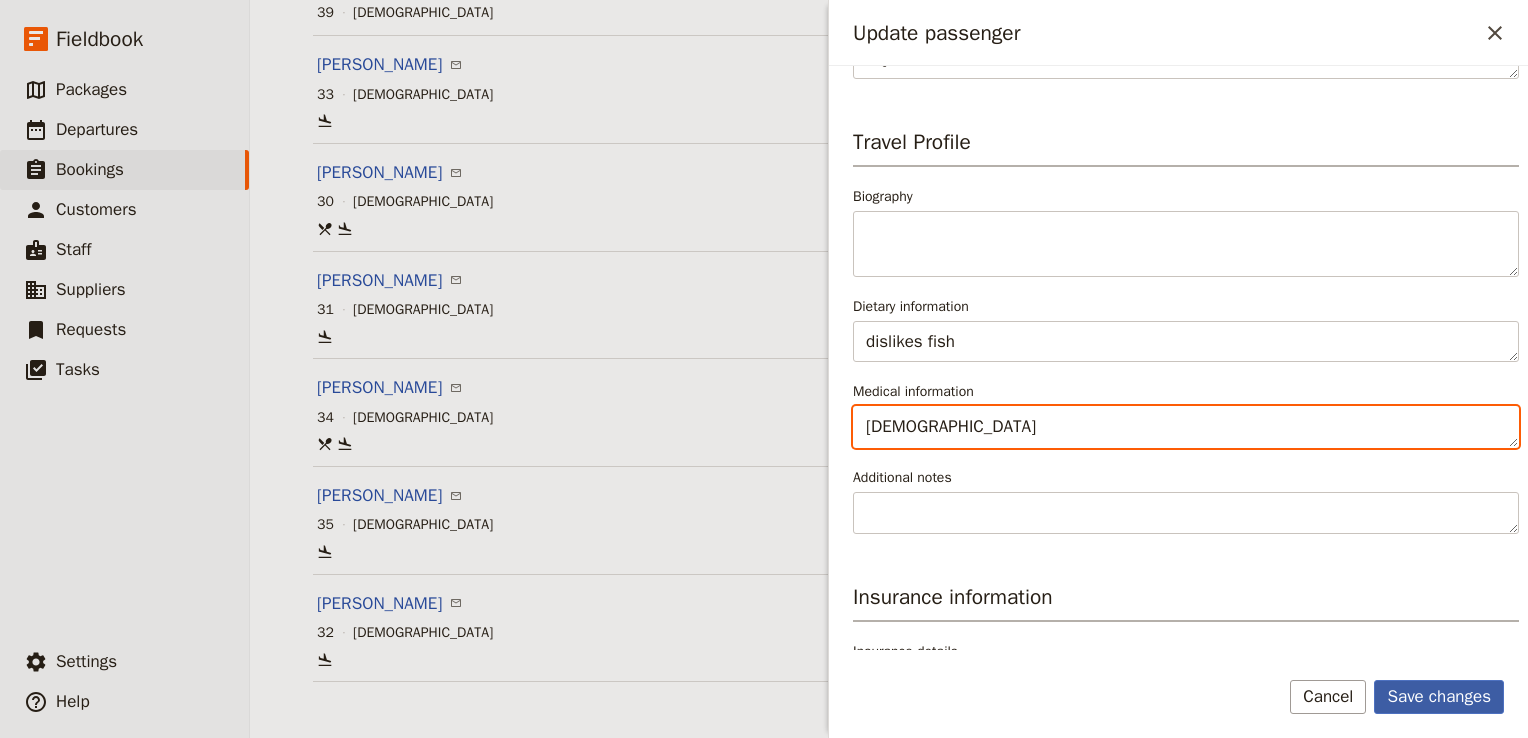 type on "Asthma" 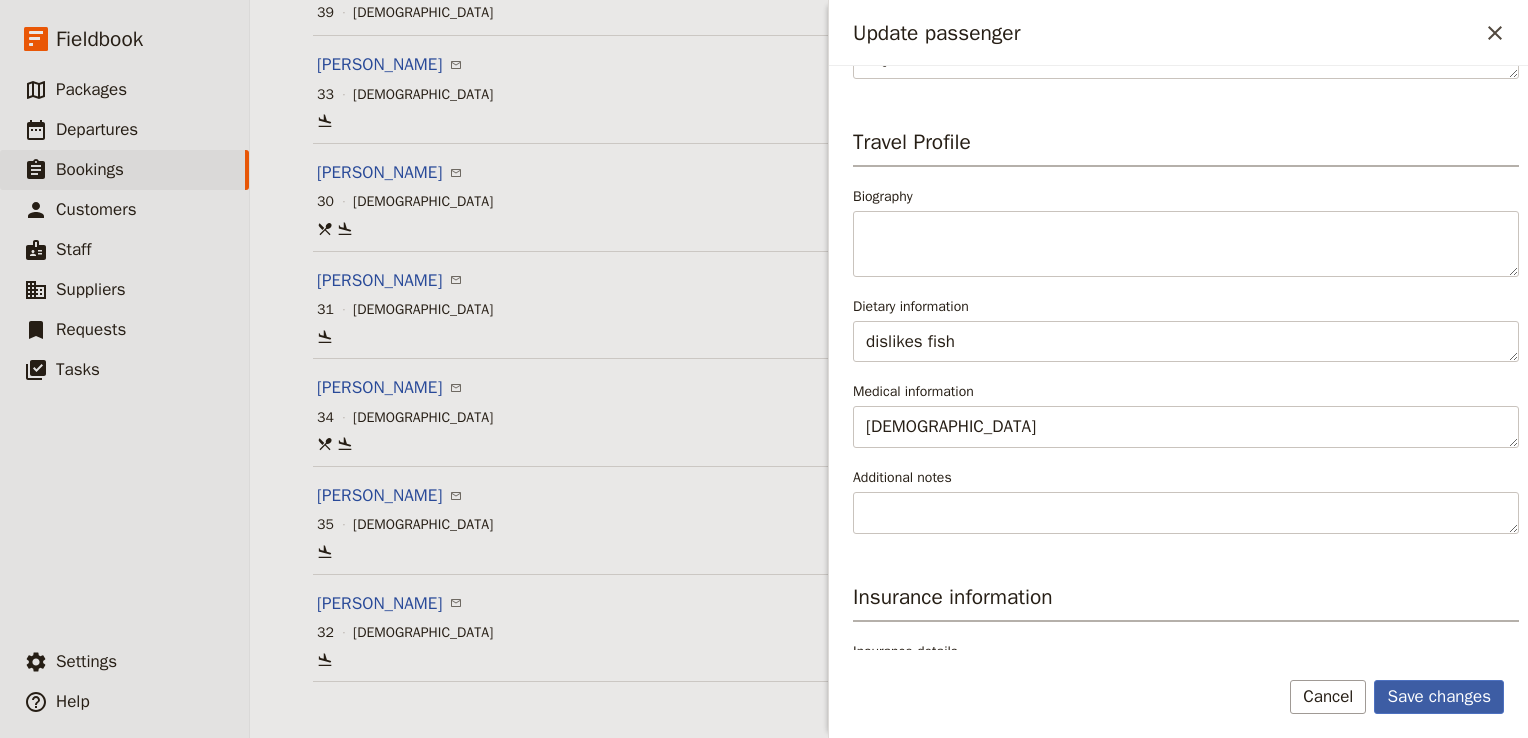 click on "Save changes" at bounding box center [1439, 697] 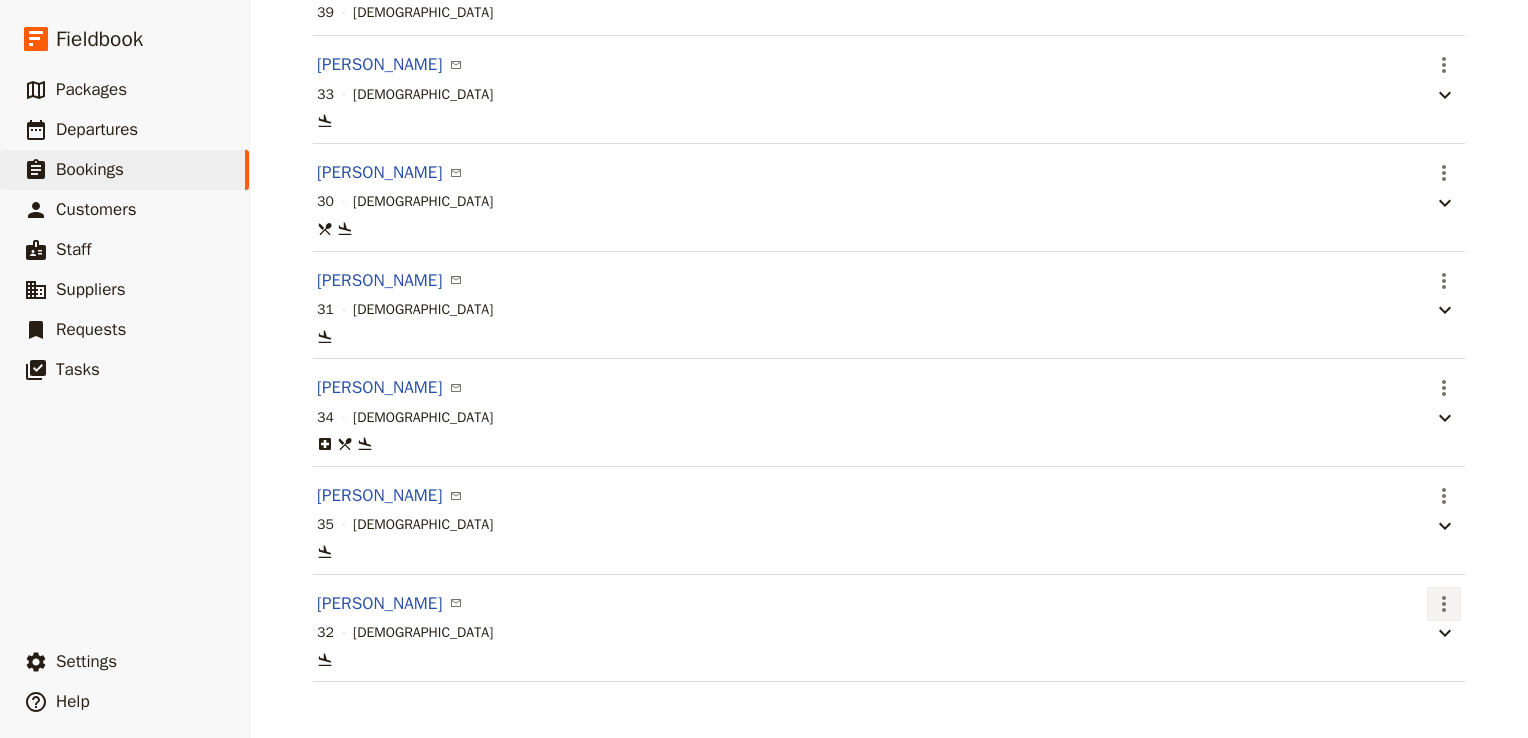 click 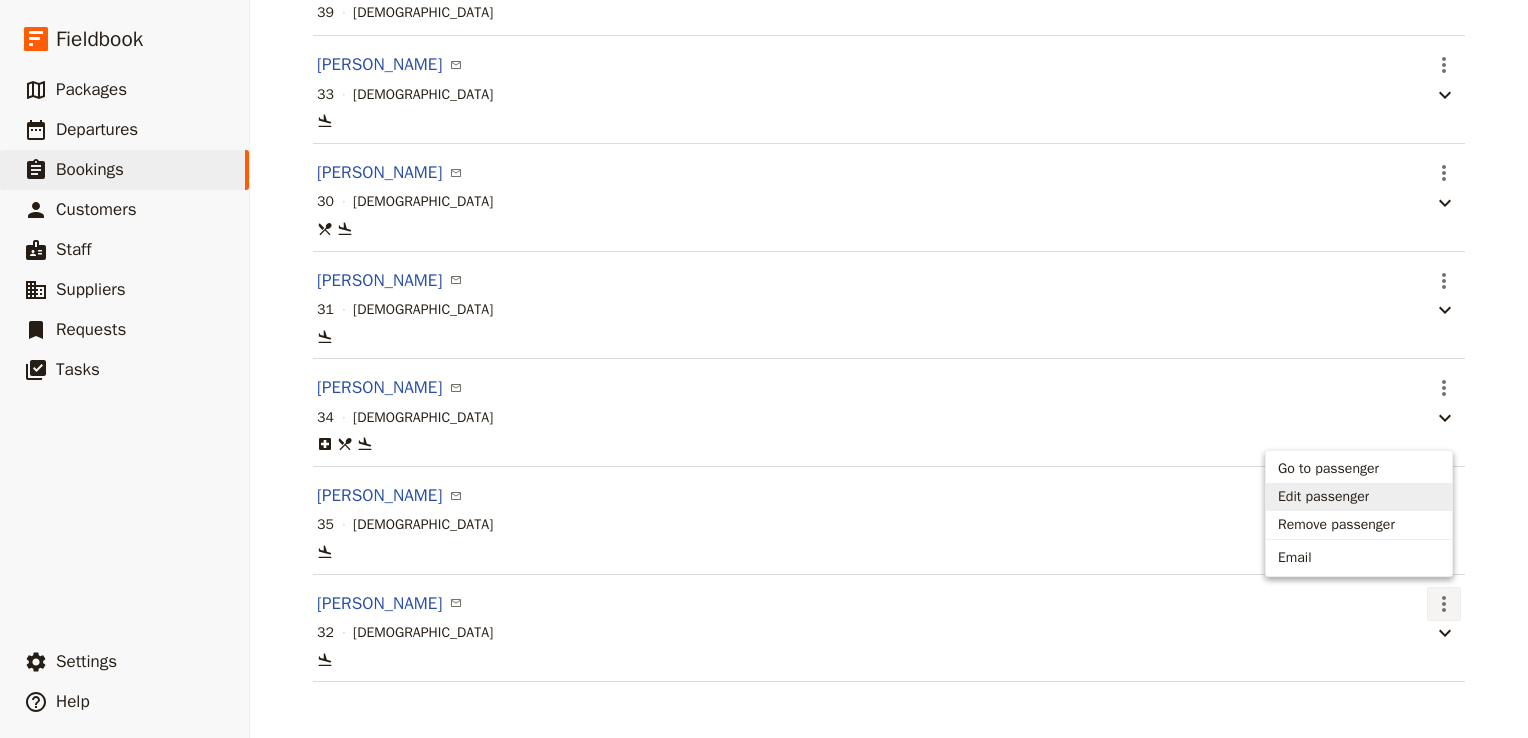 click on "Edit passenger" at bounding box center [1323, 497] 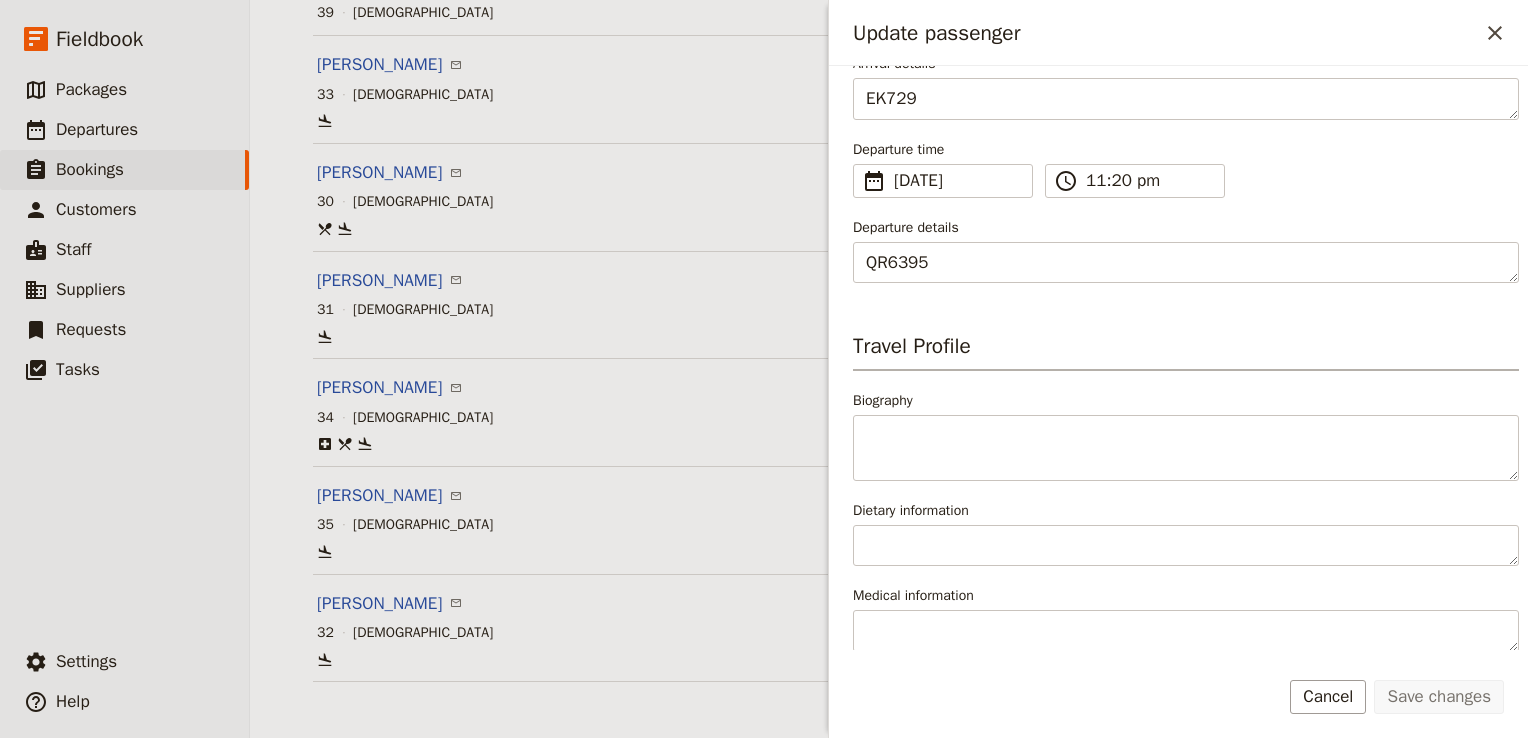 scroll, scrollTop: 555, scrollLeft: 0, axis: vertical 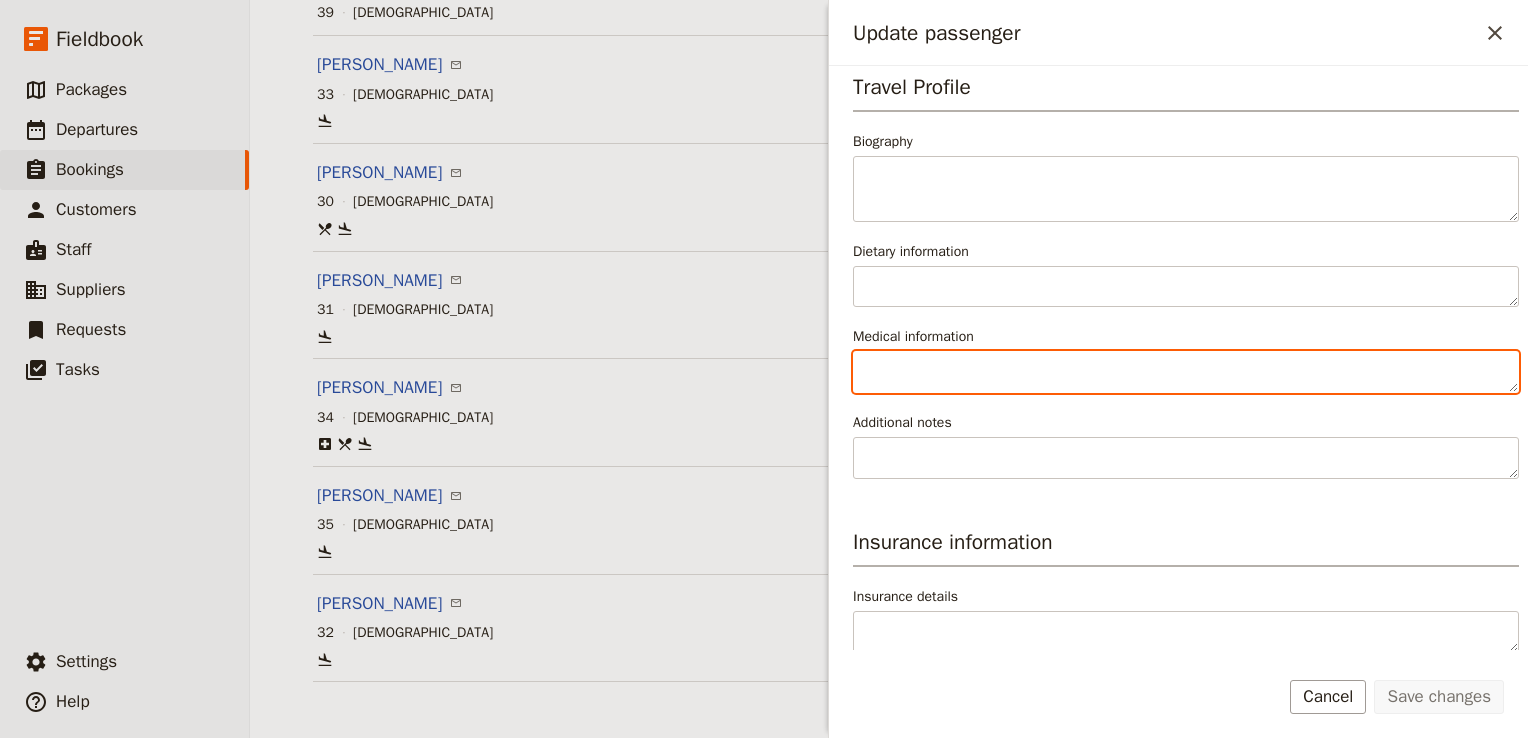 click on "Medical information" at bounding box center [1186, 372] 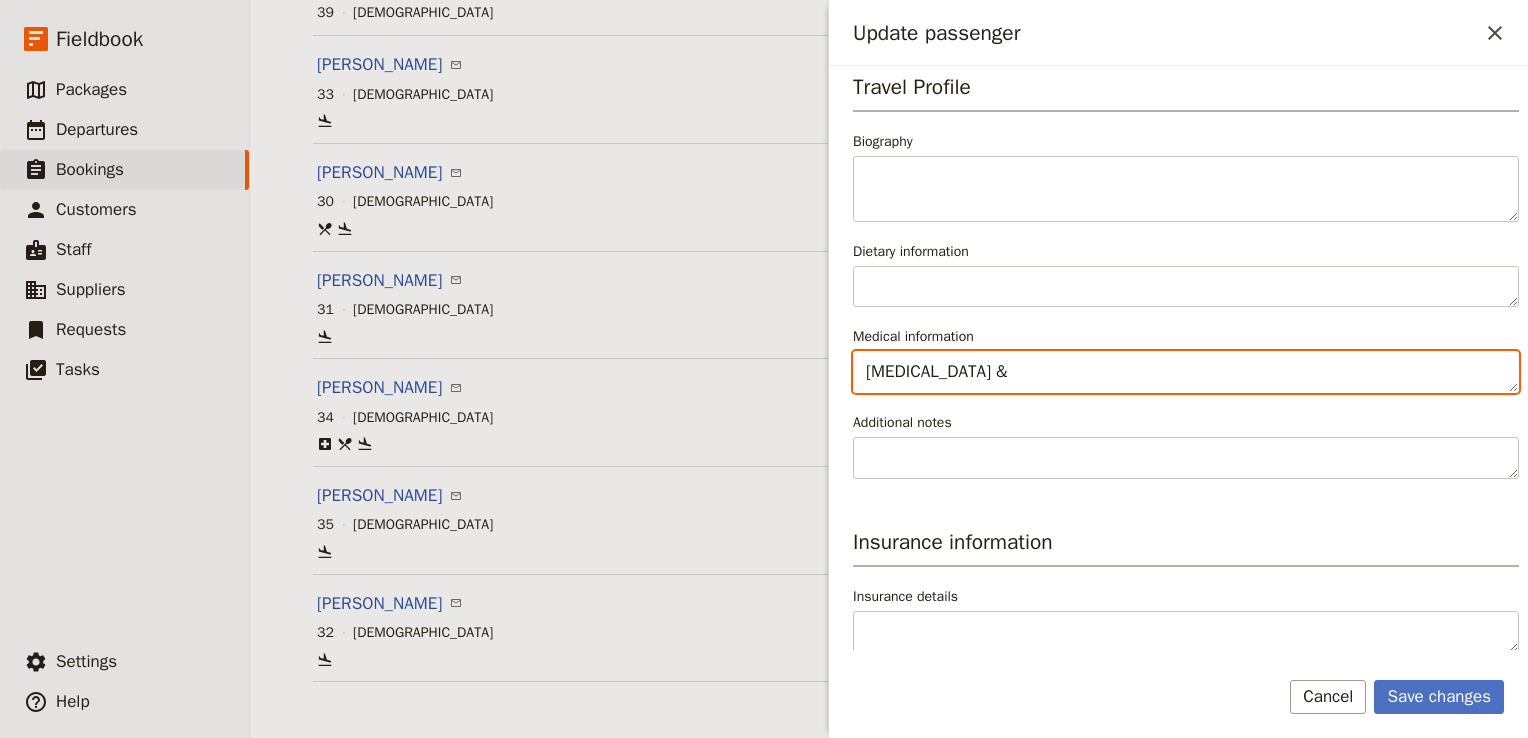 click on "Migraines &" at bounding box center (1186, 372) 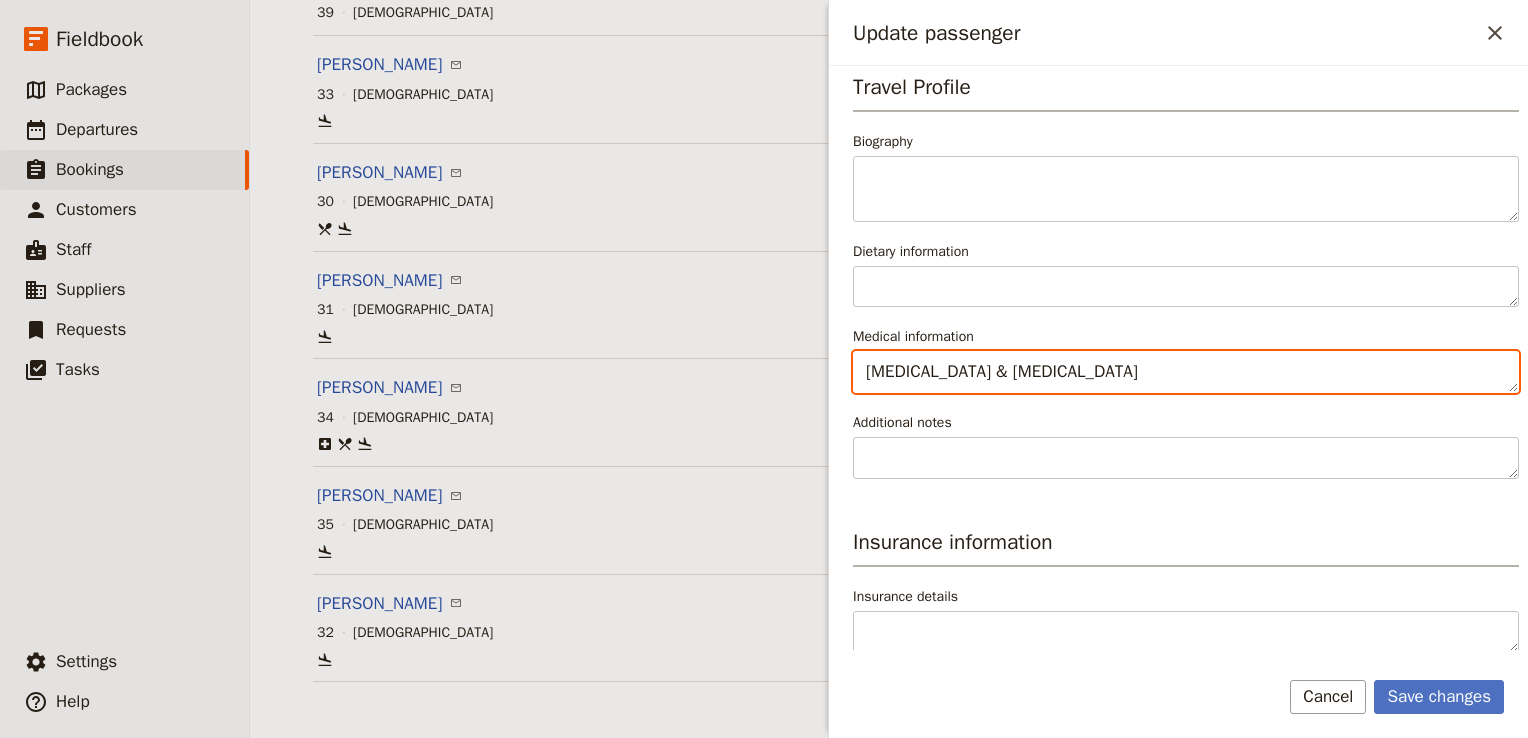 drag, startPoint x: 1046, startPoint y: 370, endPoint x: 966, endPoint y: 374, distance: 80.09994 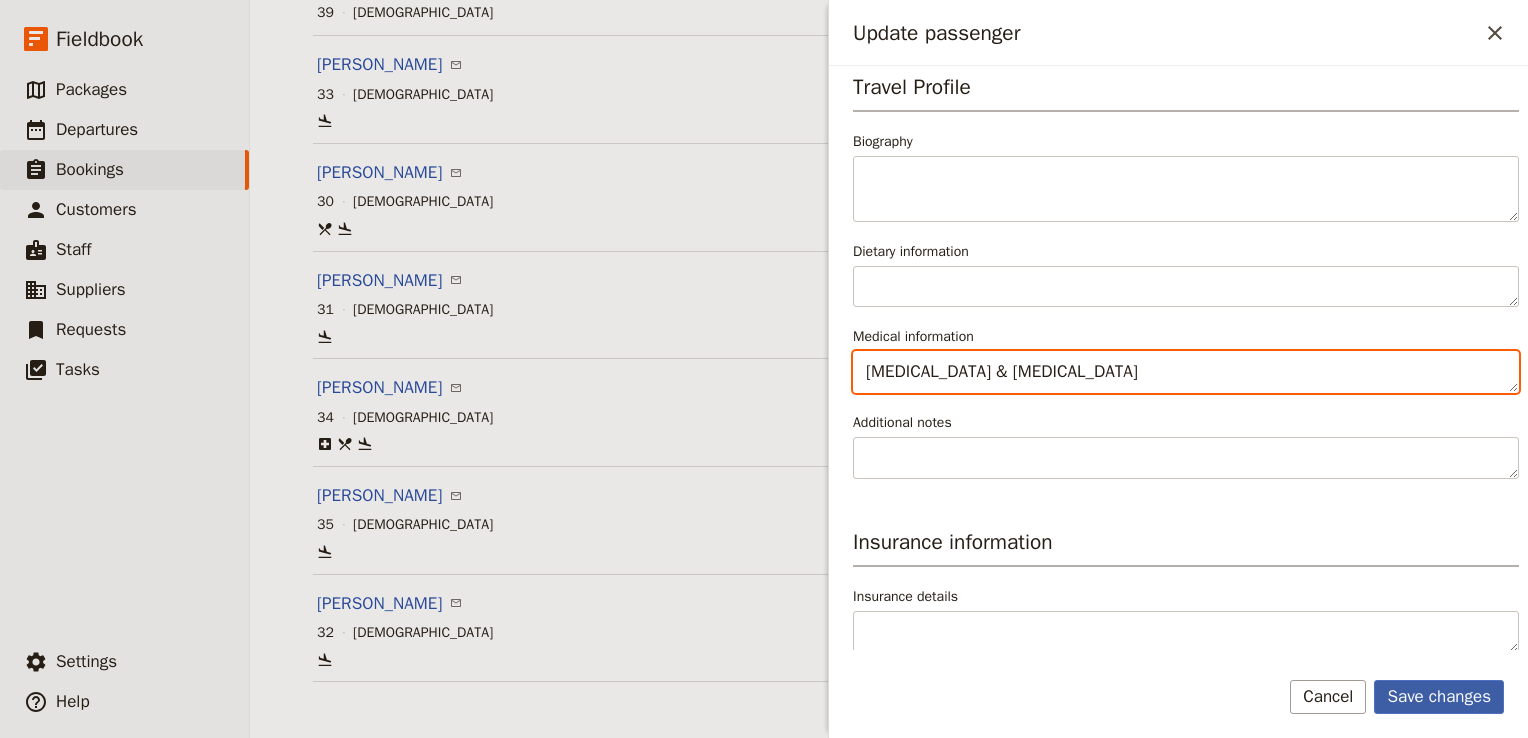 type on "Migraines & Hypotension" 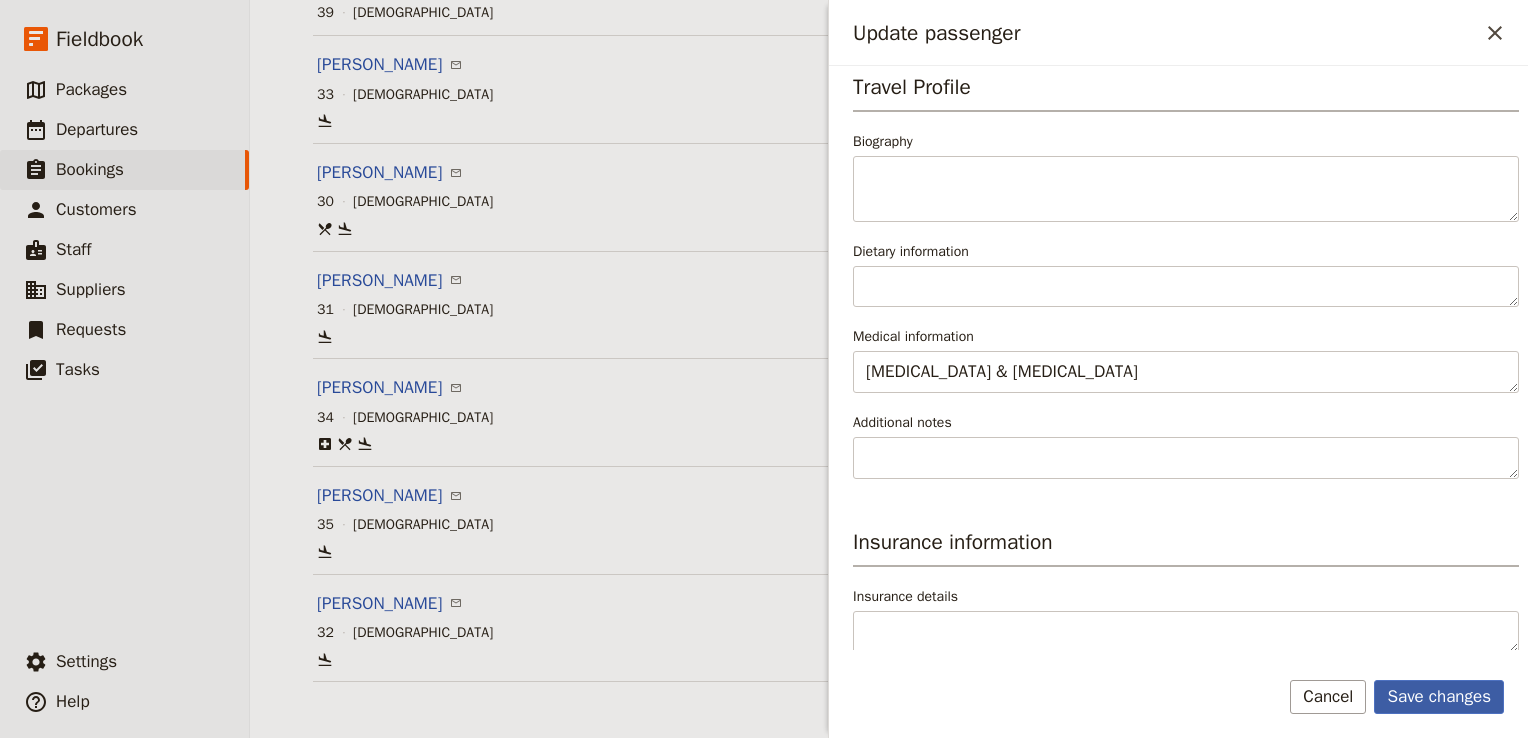 click on "Save changes" at bounding box center [1439, 697] 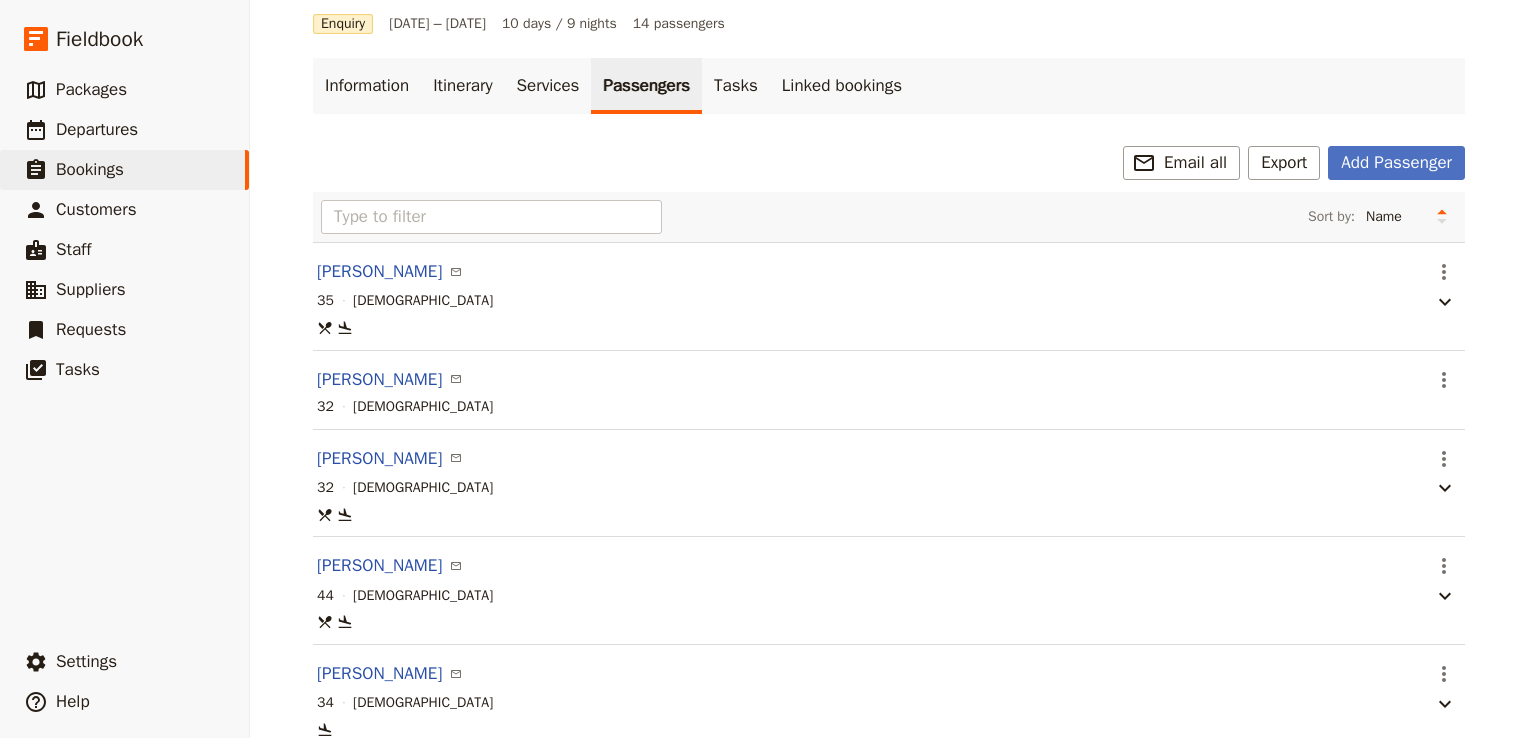 scroll, scrollTop: 0, scrollLeft: 0, axis: both 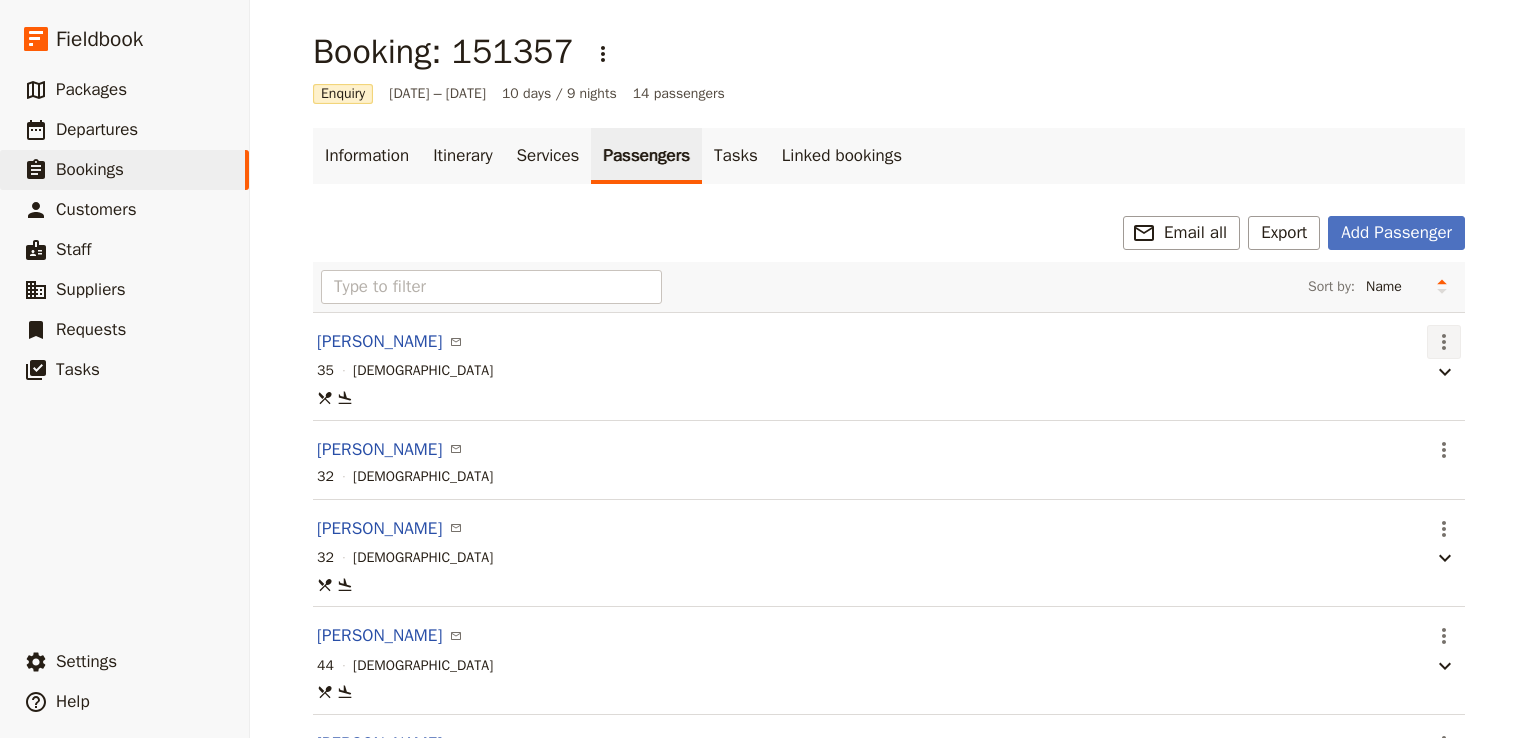 click 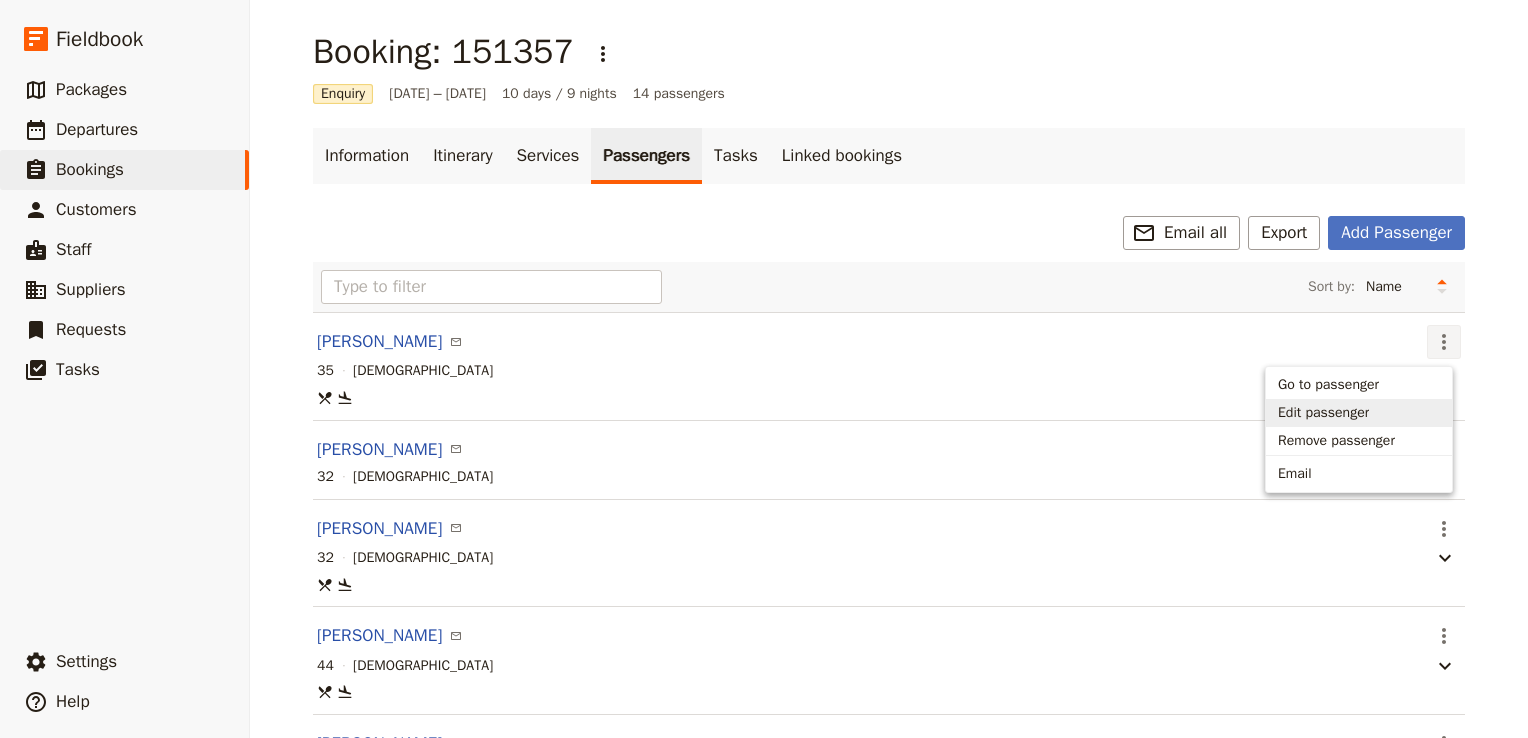 click on "Edit passenger" at bounding box center [1323, 413] 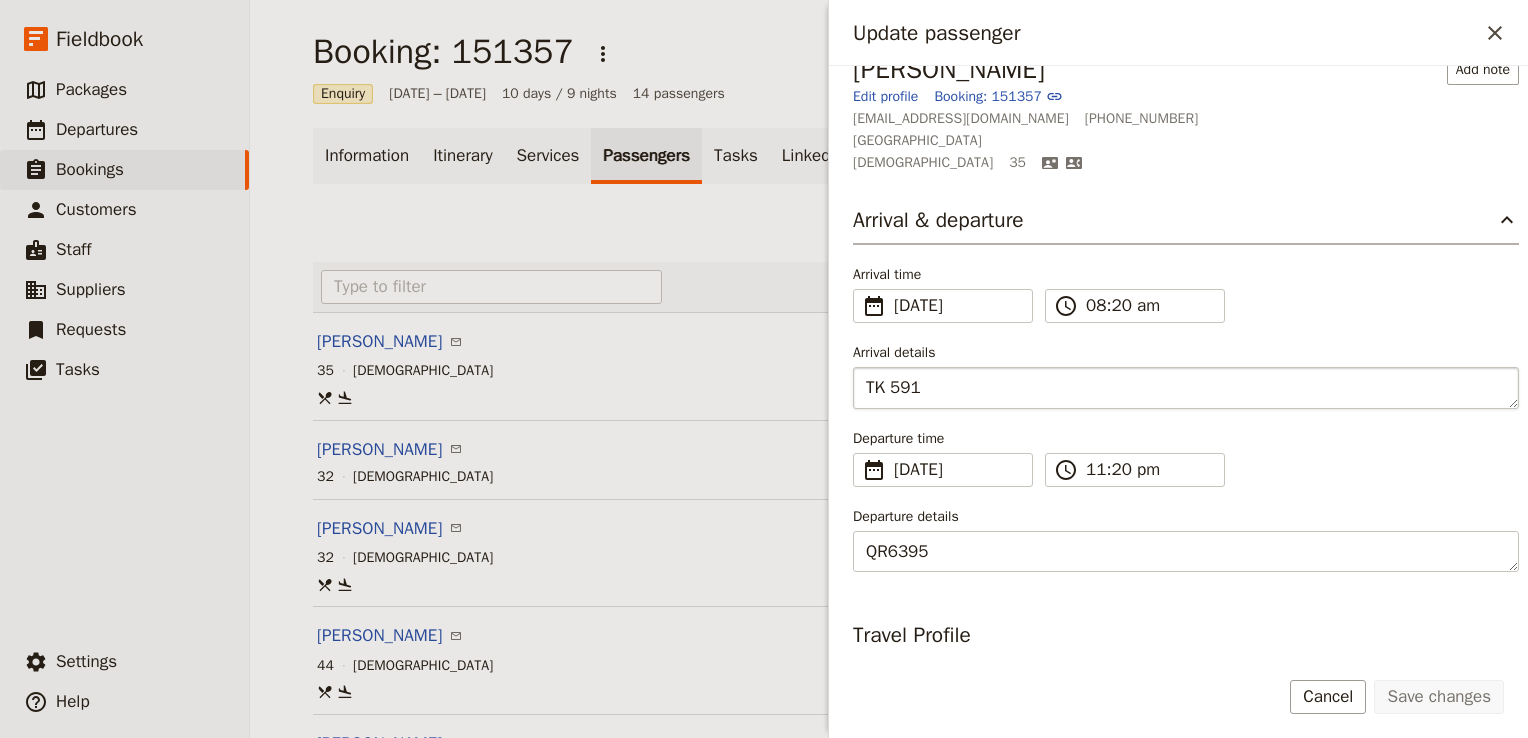 scroll, scrollTop: 0, scrollLeft: 0, axis: both 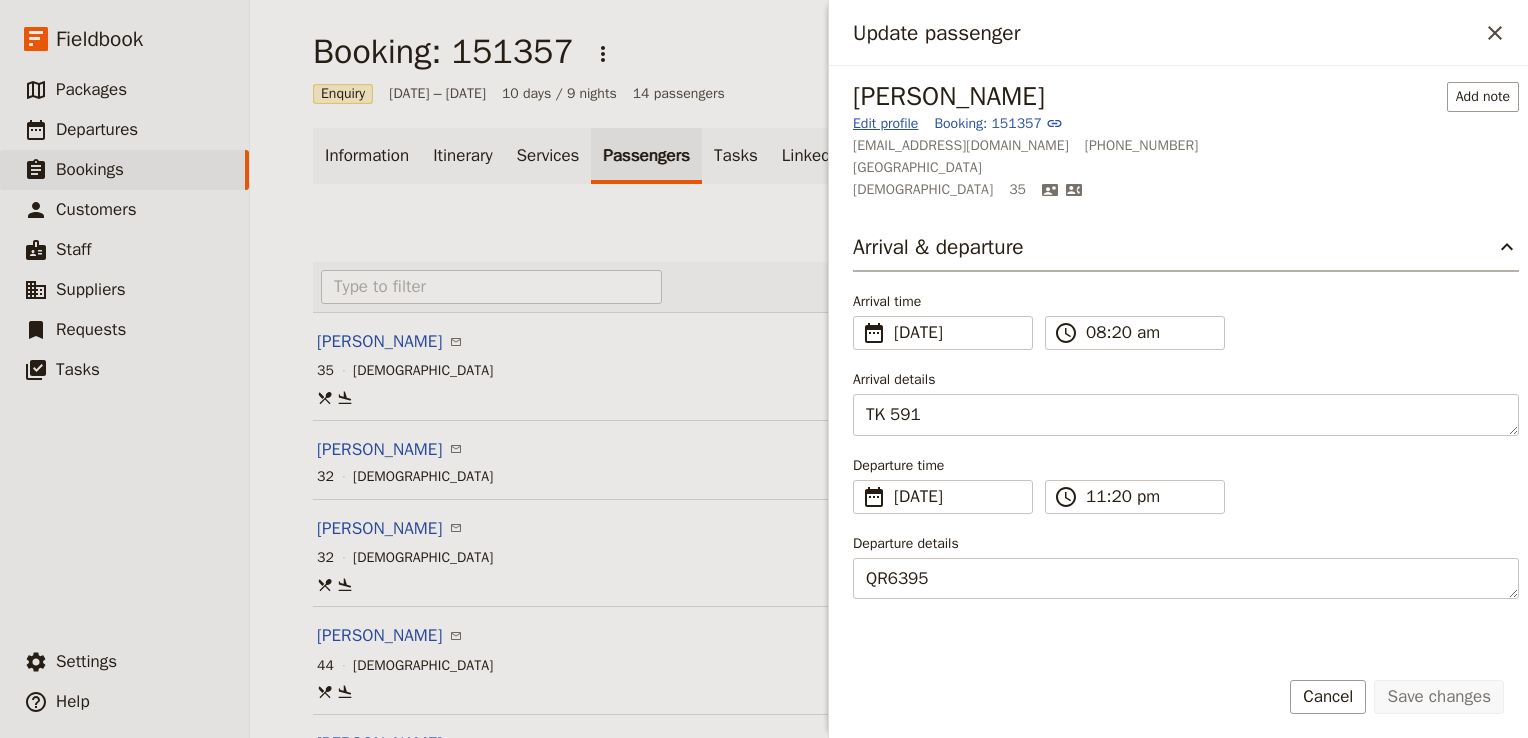 click on "Edit profile" at bounding box center (885, 124) 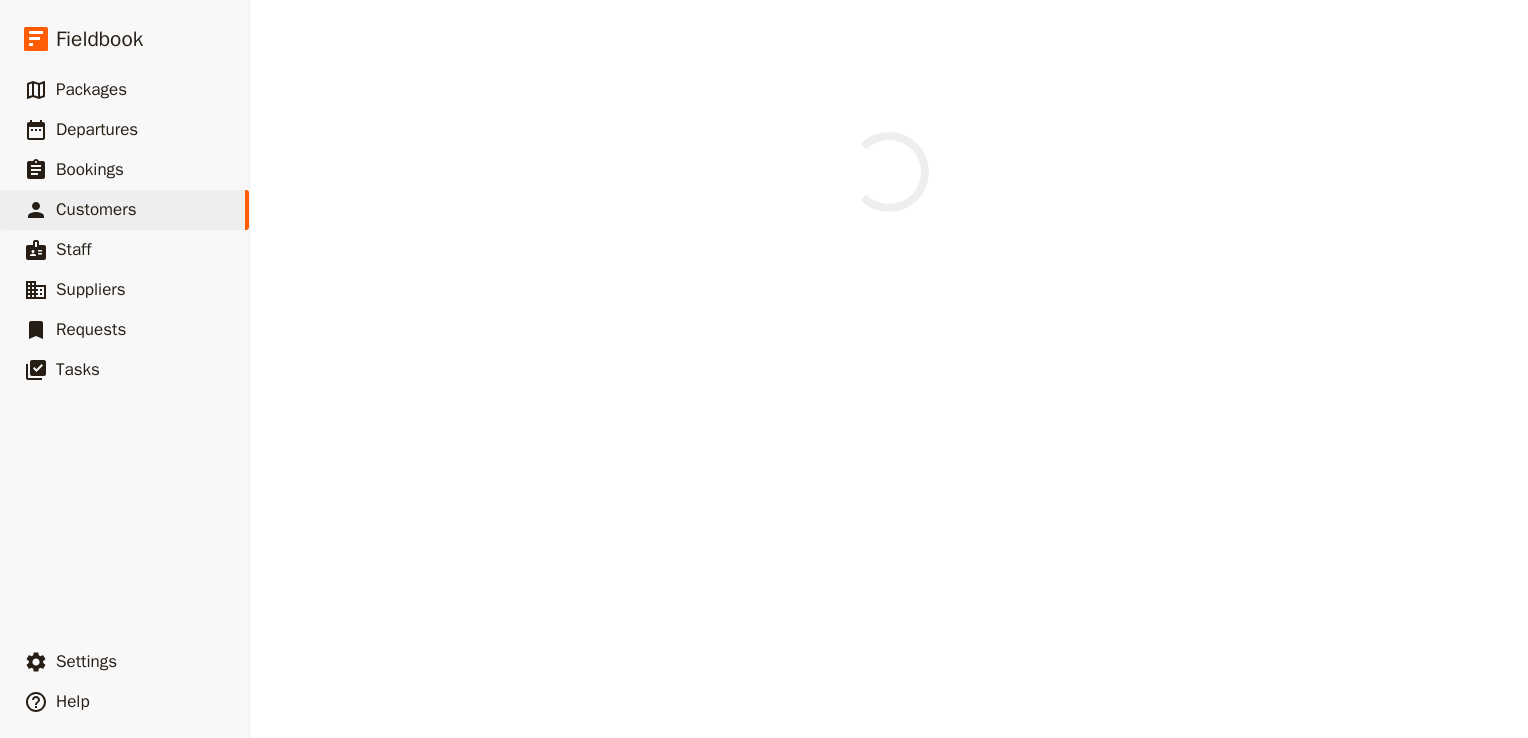 select on "FEMALE" 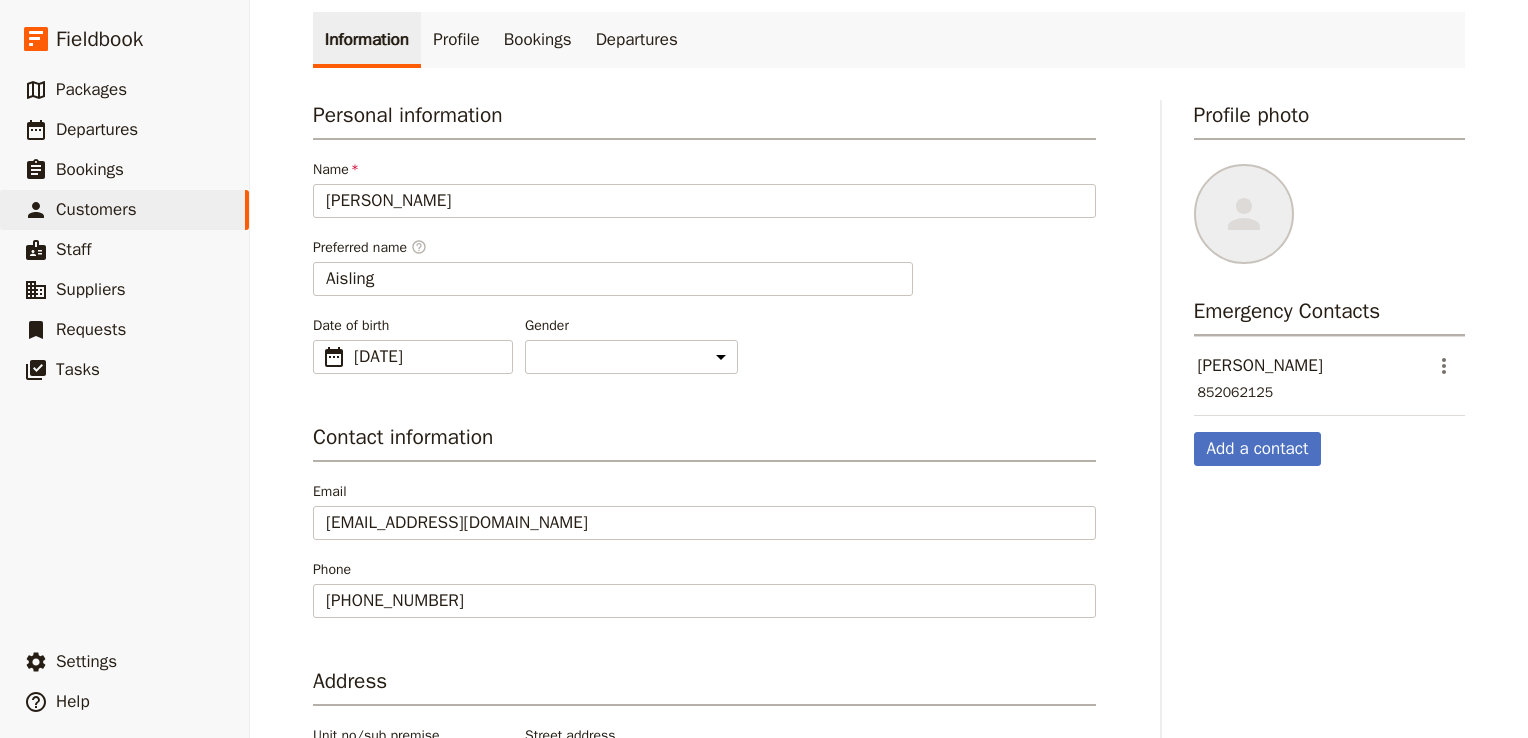 scroll, scrollTop: 0, scrollLeft: 0, axis: both 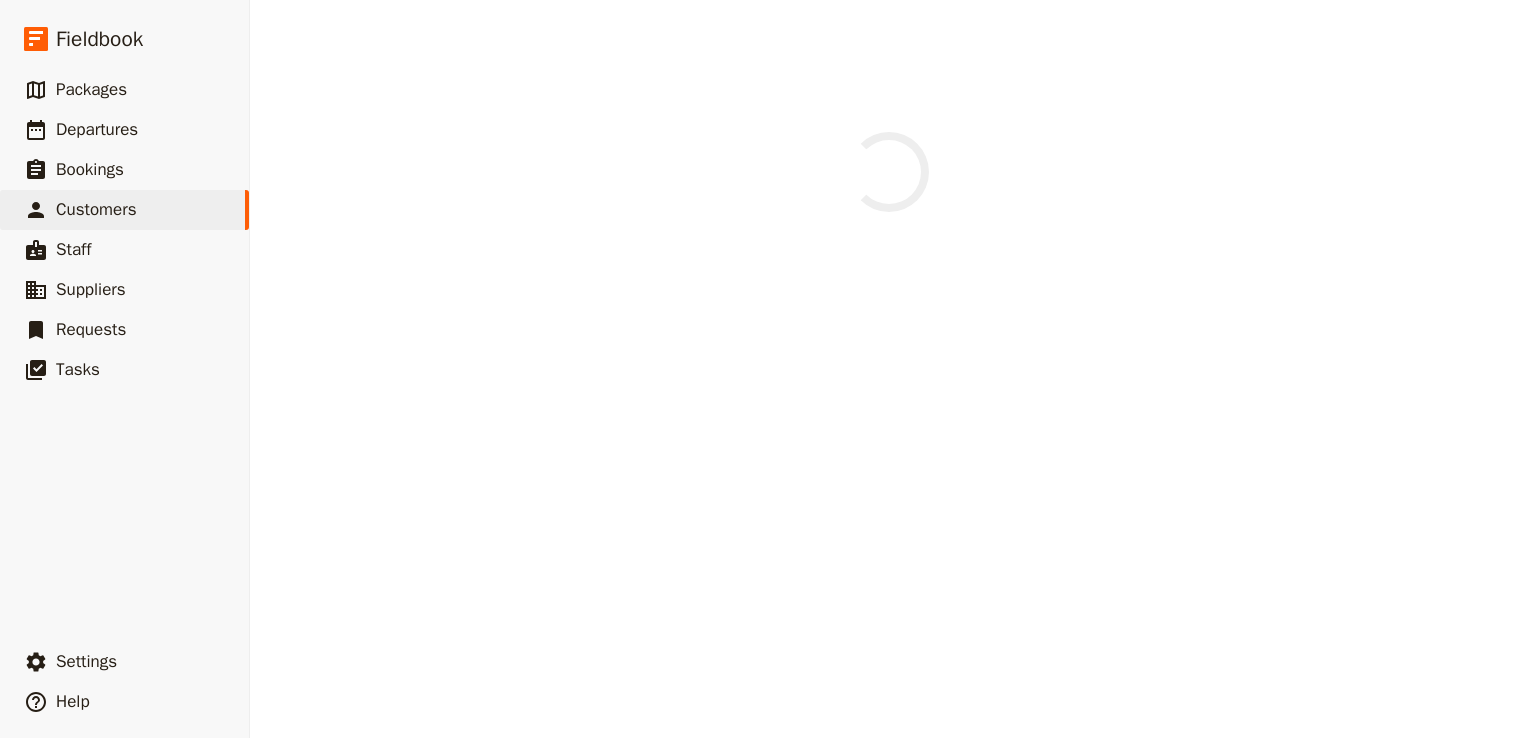 select on "[DEMOGRAPHIC_DATA]" 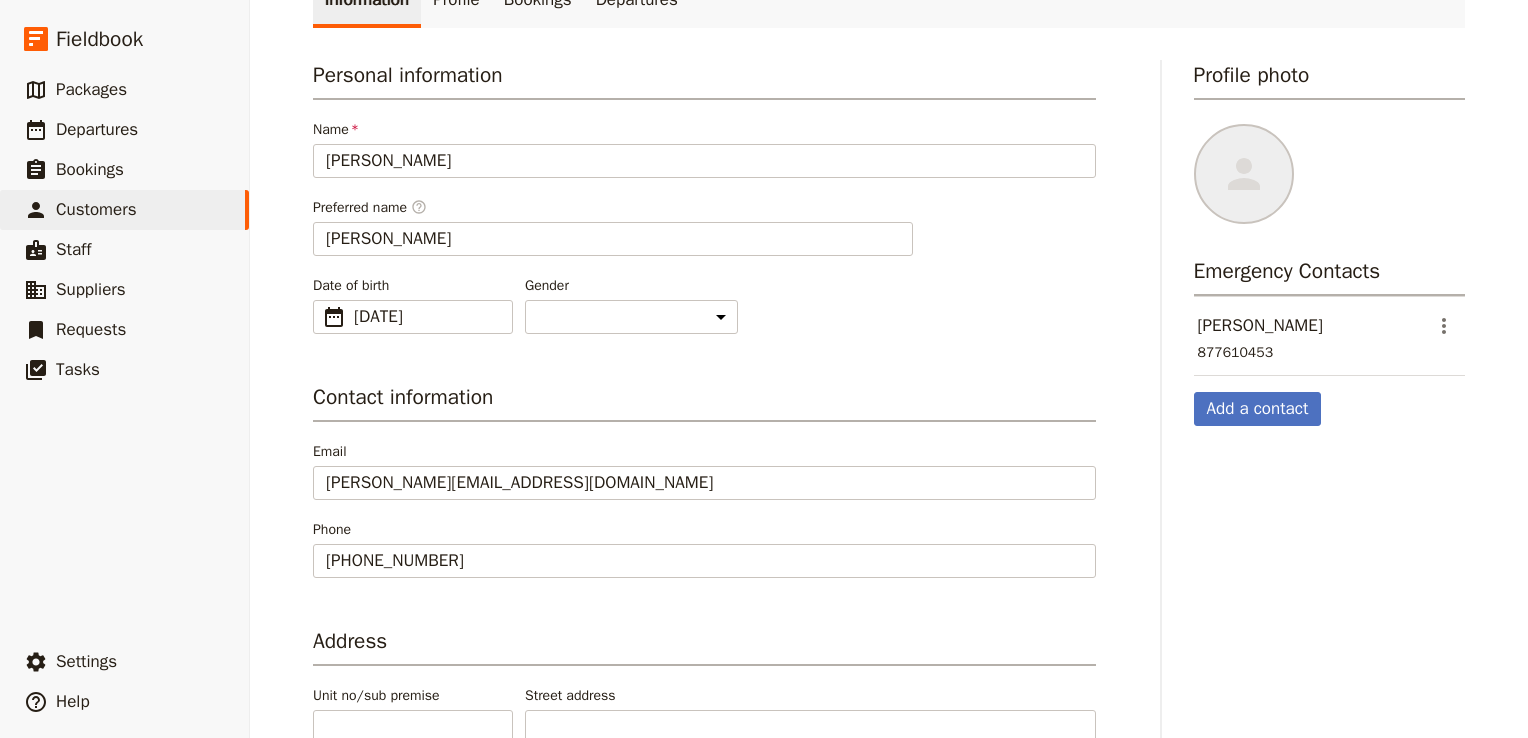 scroll, scrollTop: 0, scrollLeft: 0, axis: both 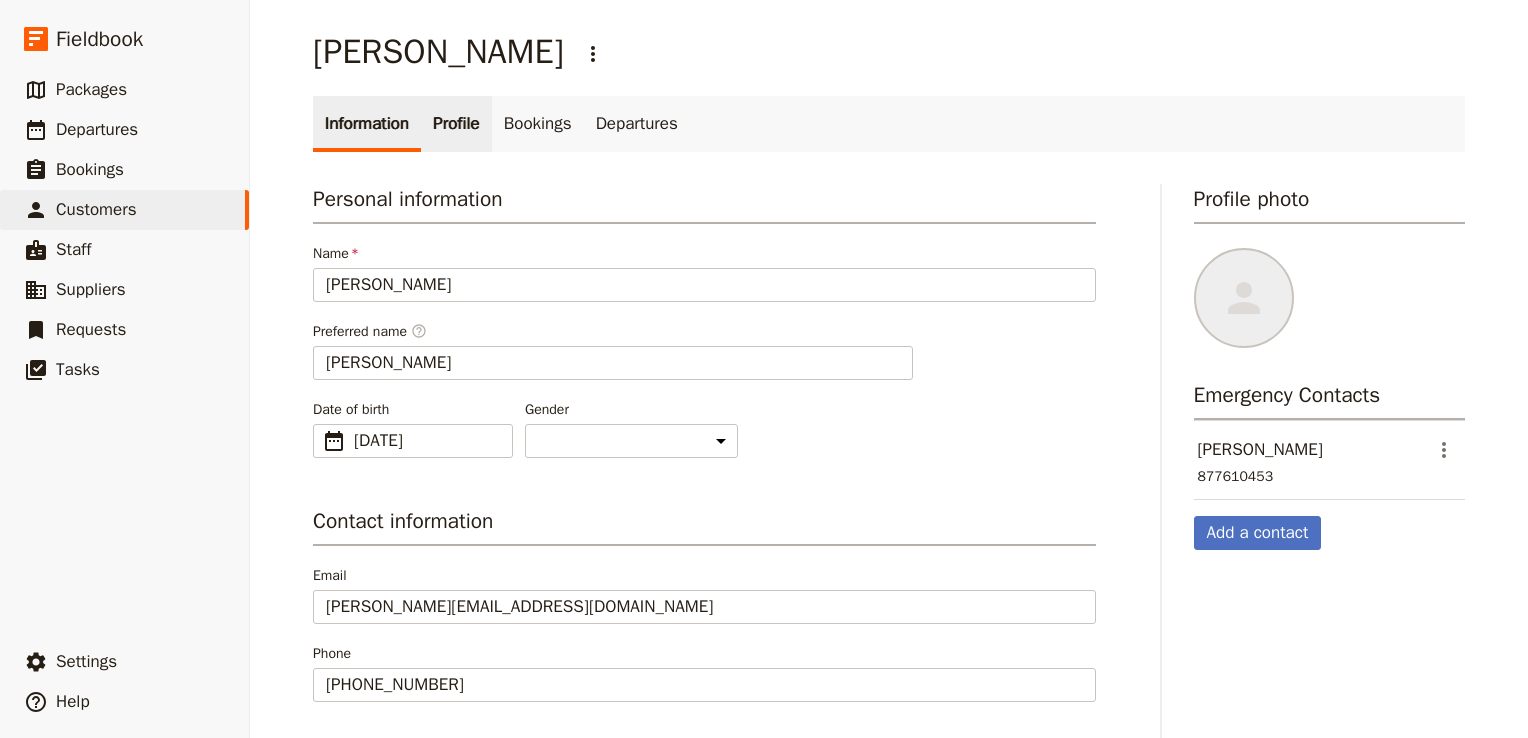 click on "Profile" at bounding box center [456, 124] 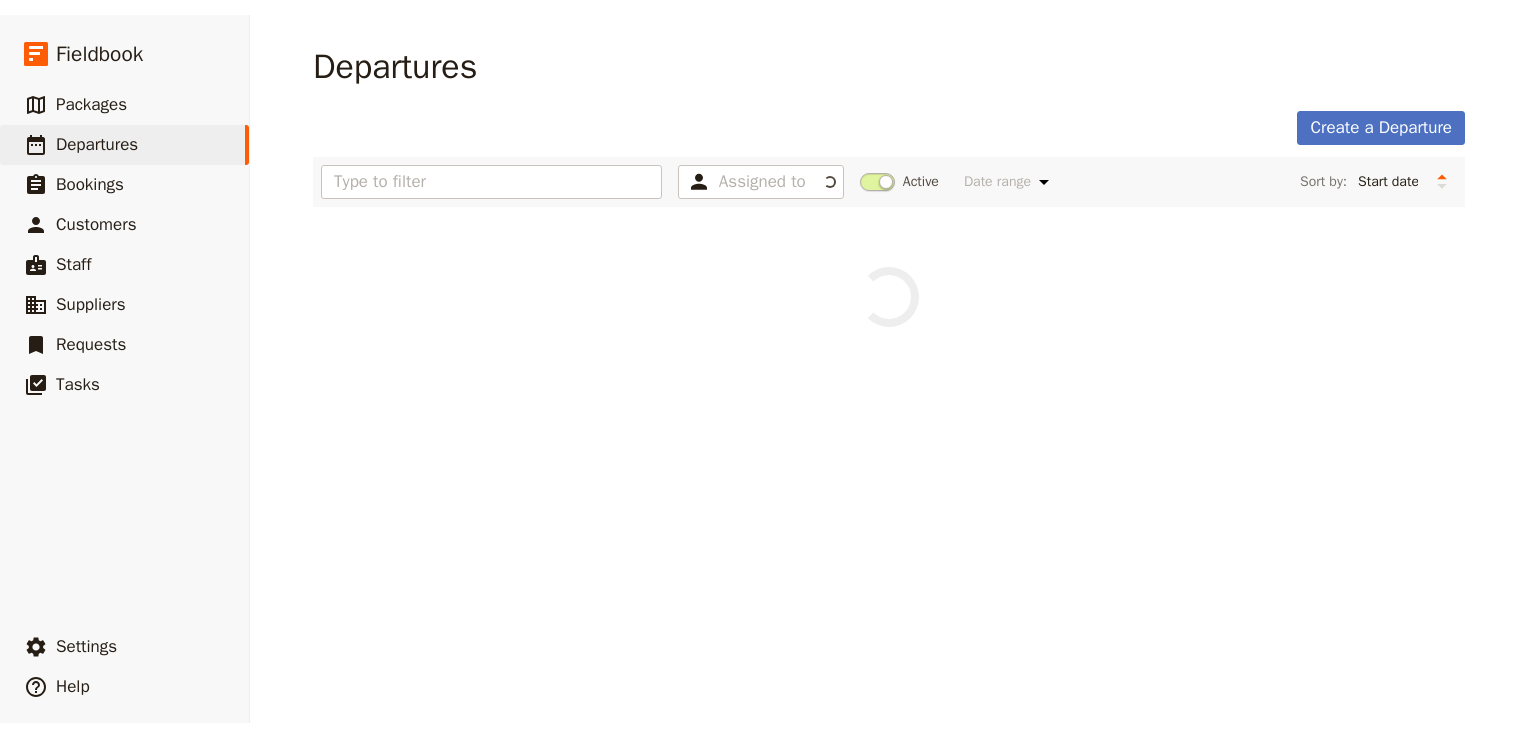 scroll, scrollTop: 0, scrollLeft: 0, axis: both 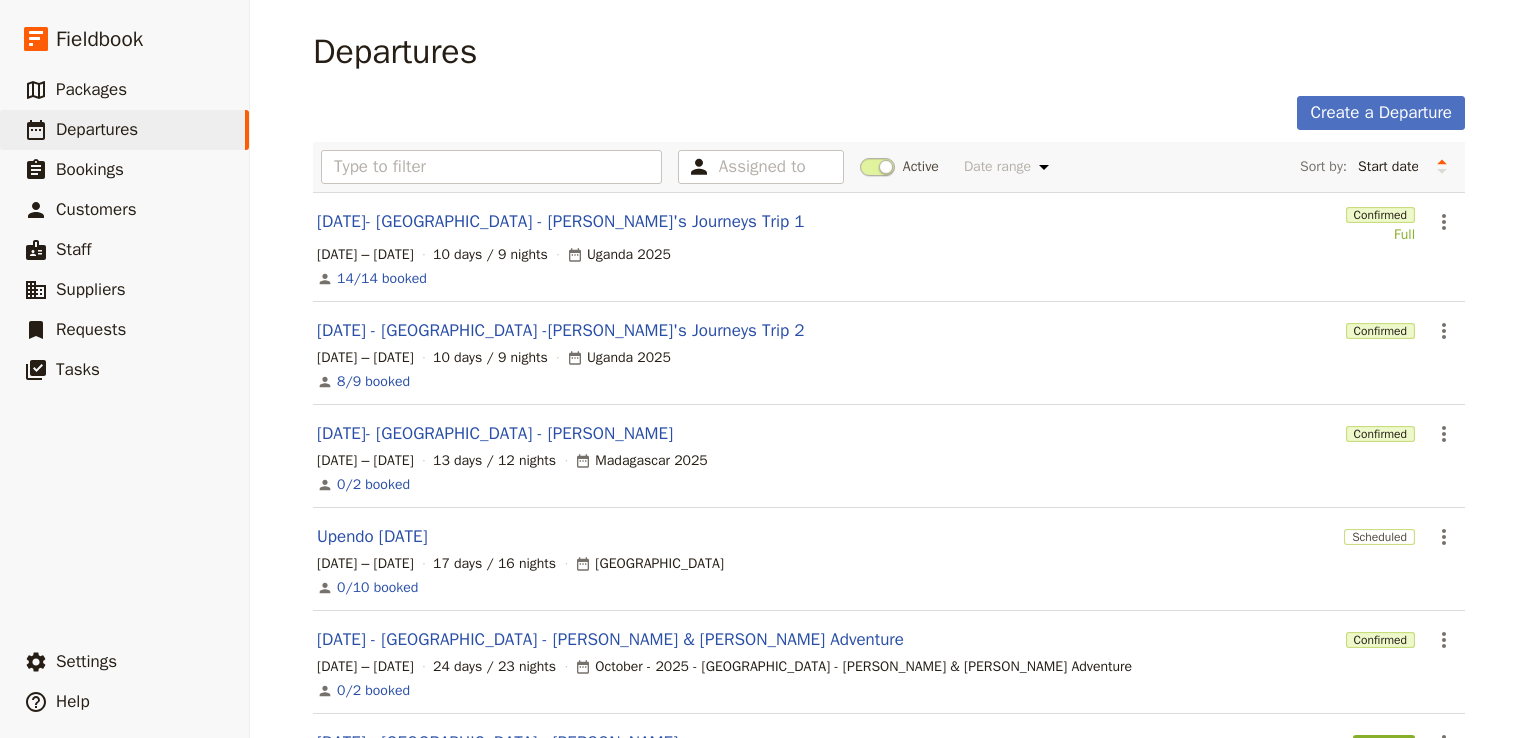 drag, startPoint x: 426, startPoint y: 217, endPoint x: 423, endPoint y: 204, distance: 13.341664 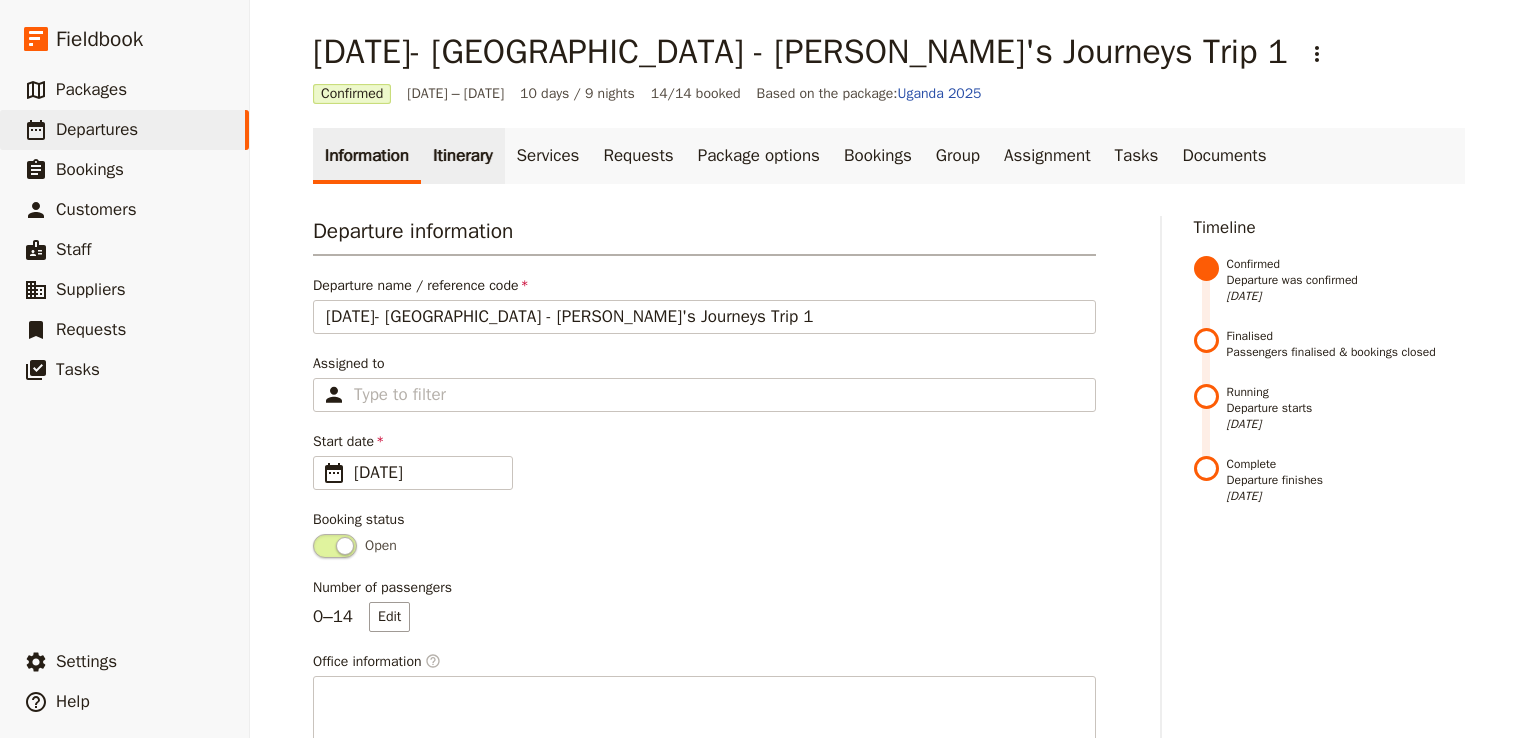 click on "Itinerary" at bounding box center [462, 156] 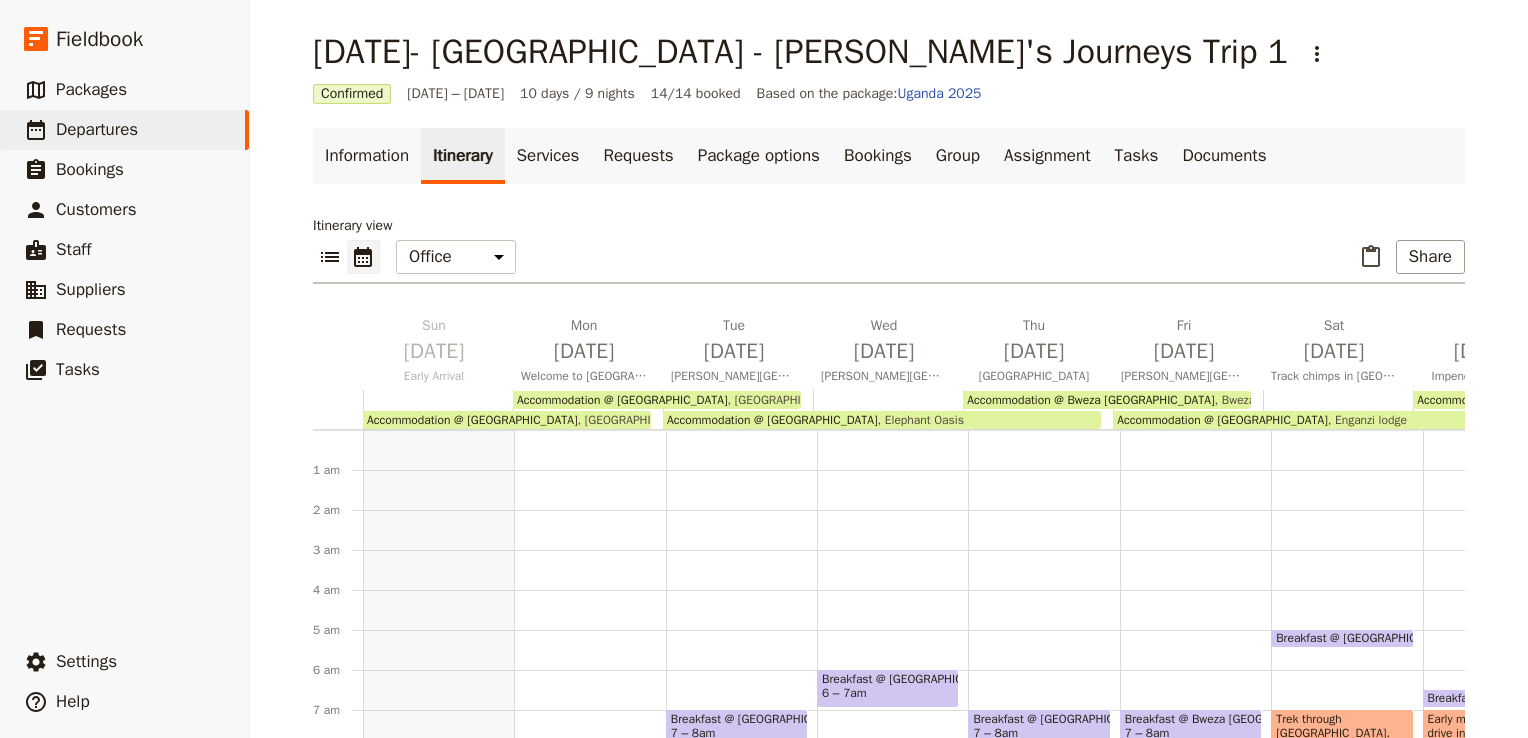scroll, scrollTop: 60, scrollLeft: 0, axis: vertical 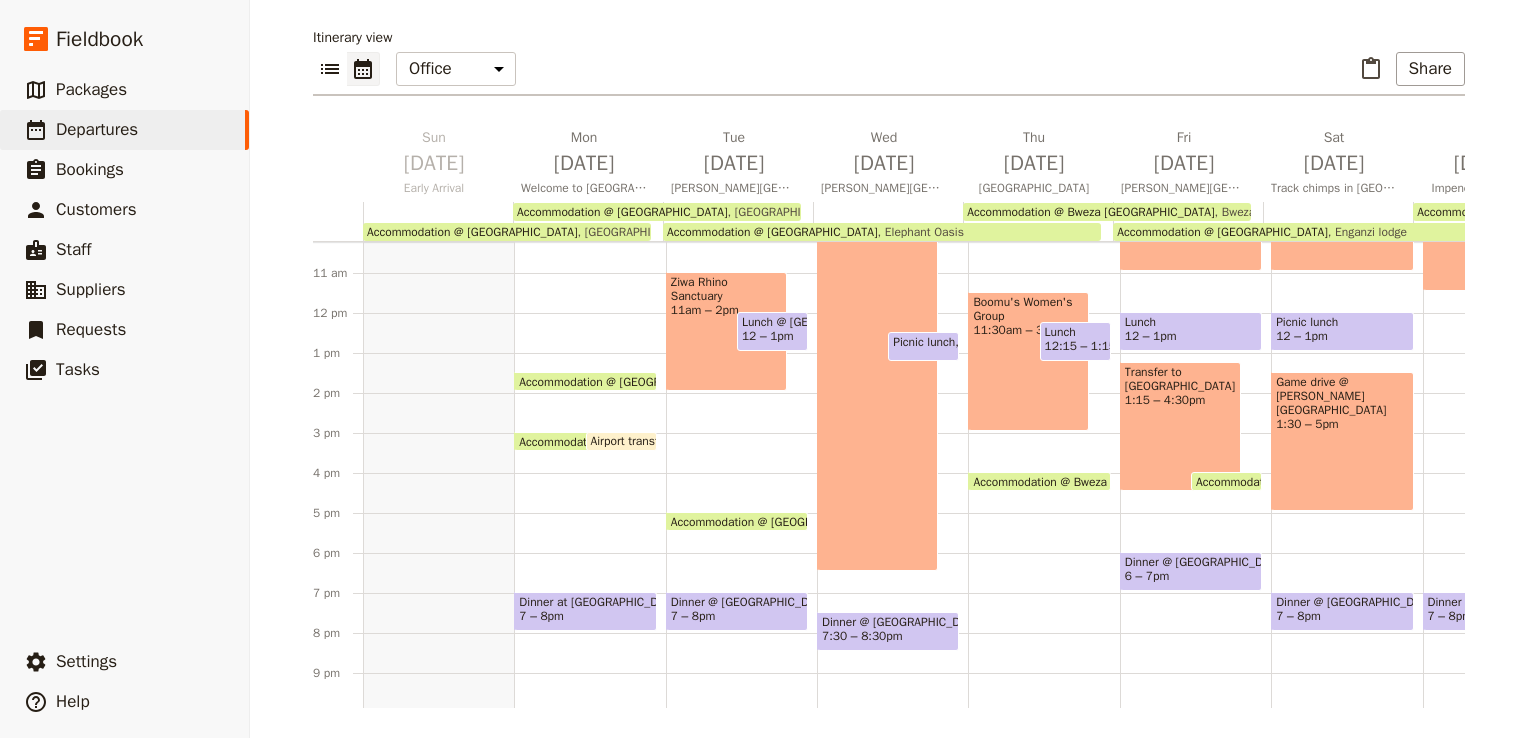 click on "Picnic lunch" at bounding box center (927, 342) 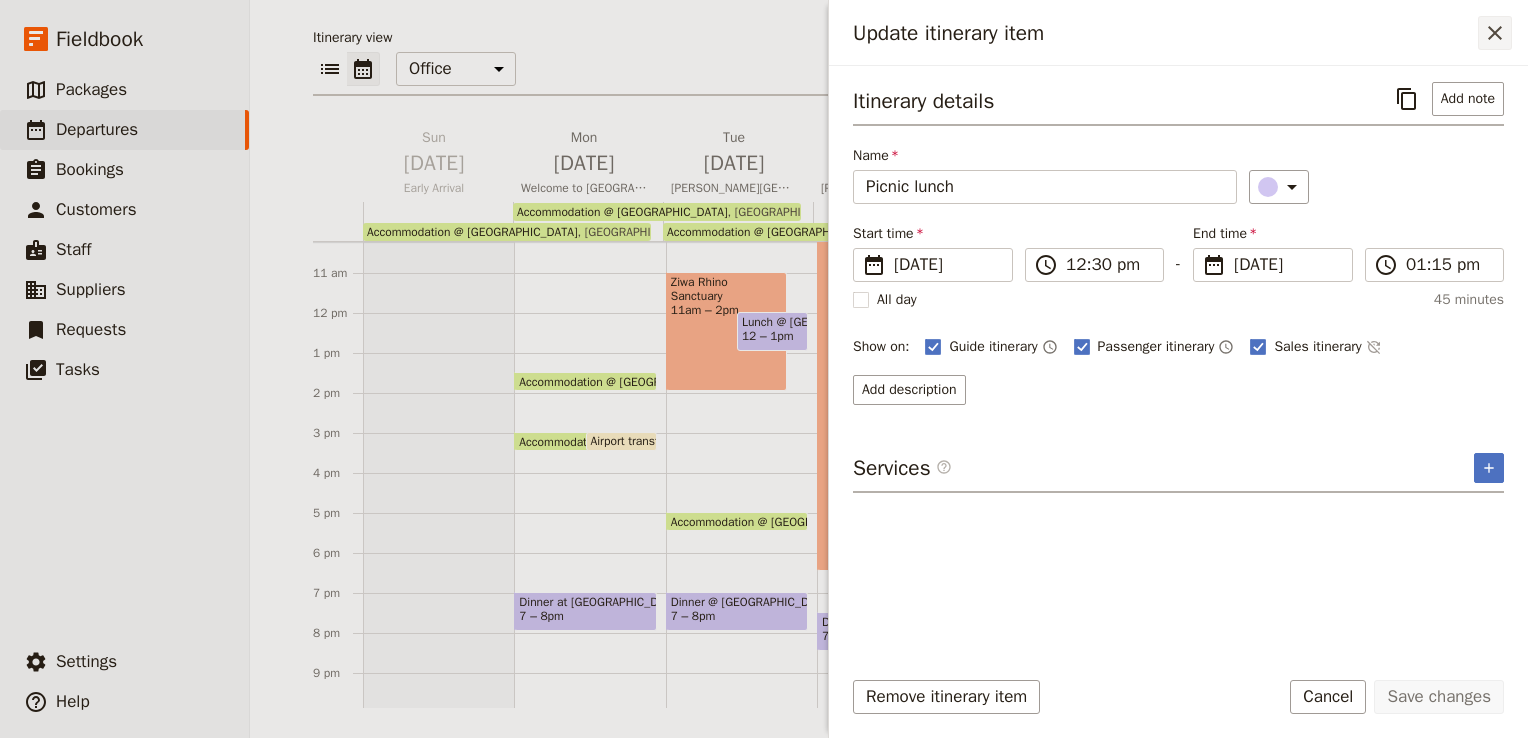 click 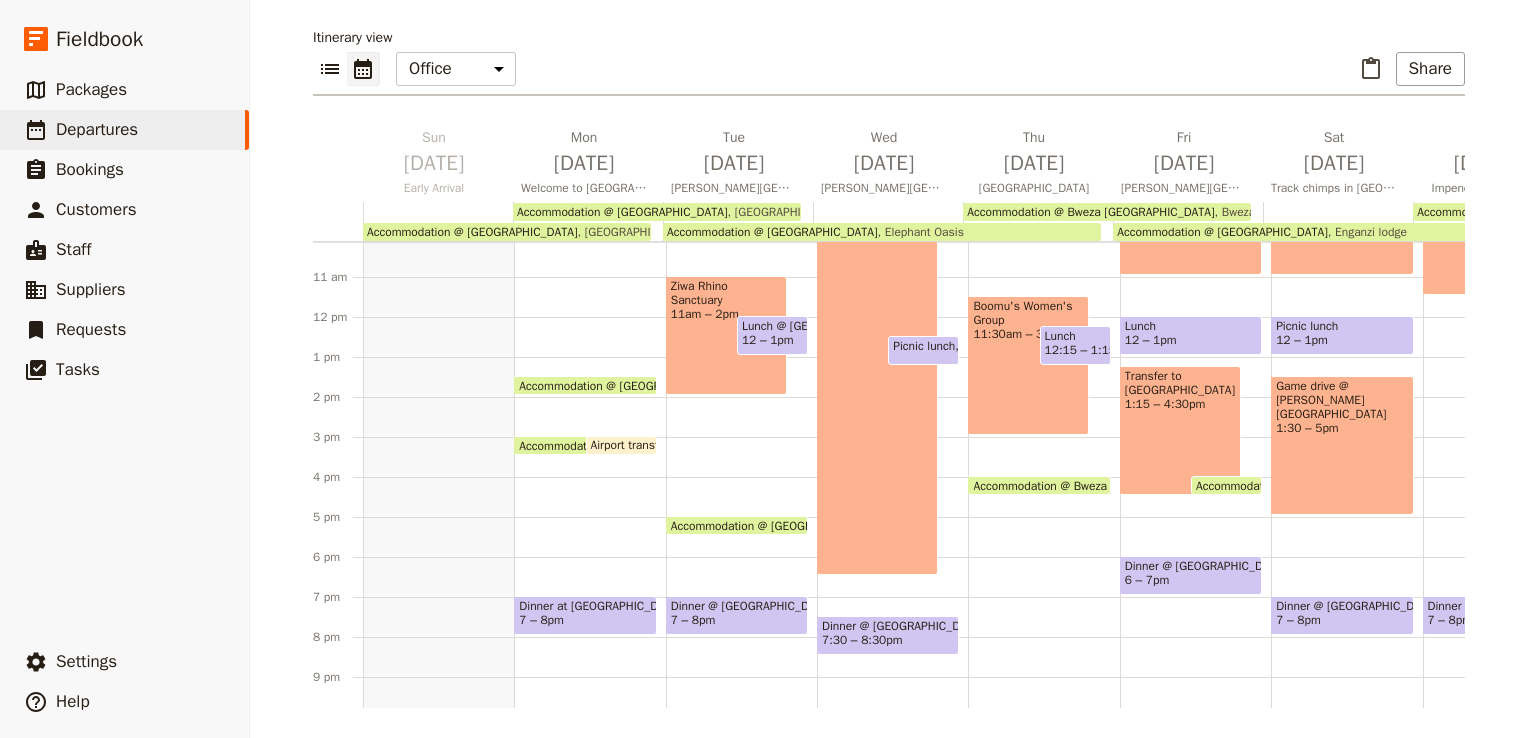 scroll, scrollTop: 409, scrollLeft: 0, axis: vertical 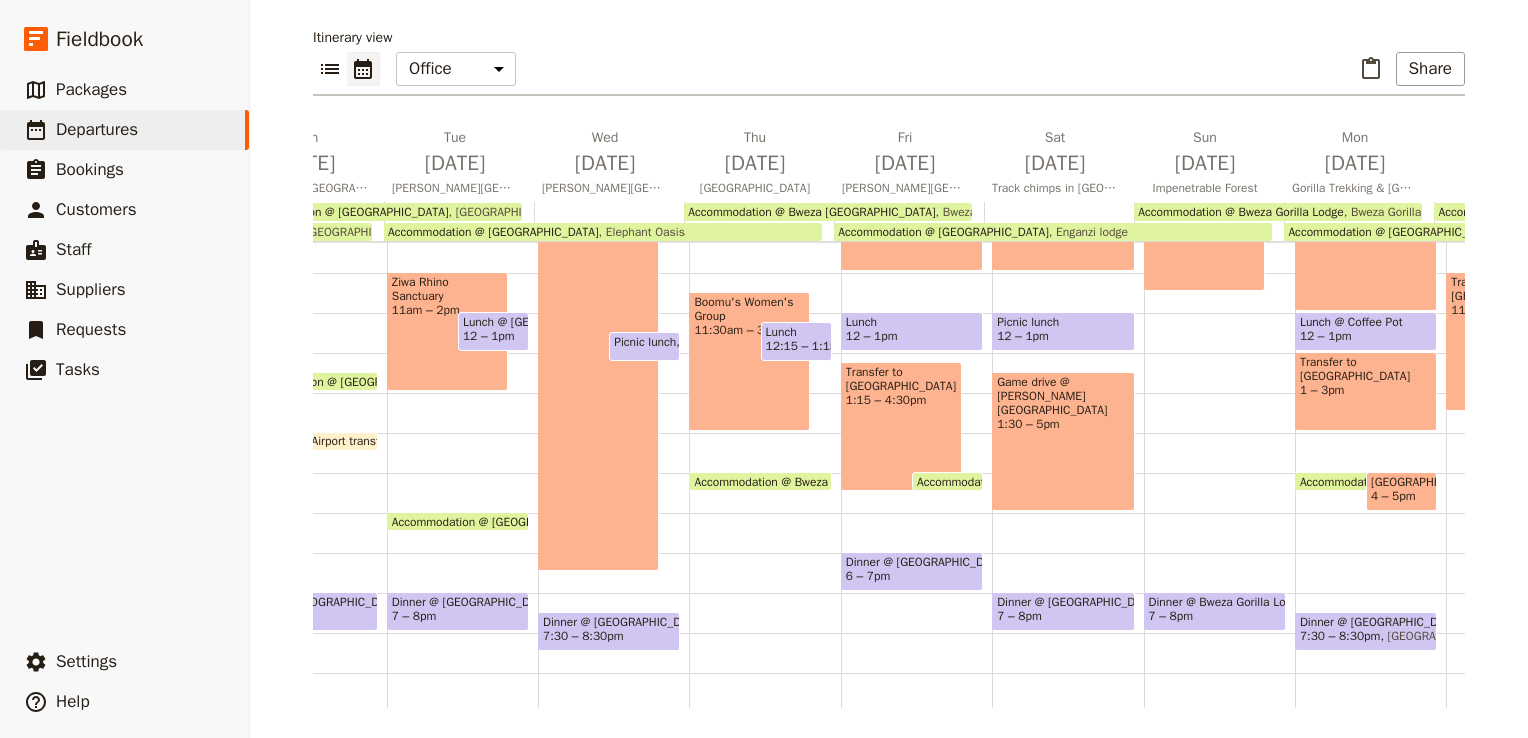 click on "Enganzi lodge" at bounding box center [1088, 232] 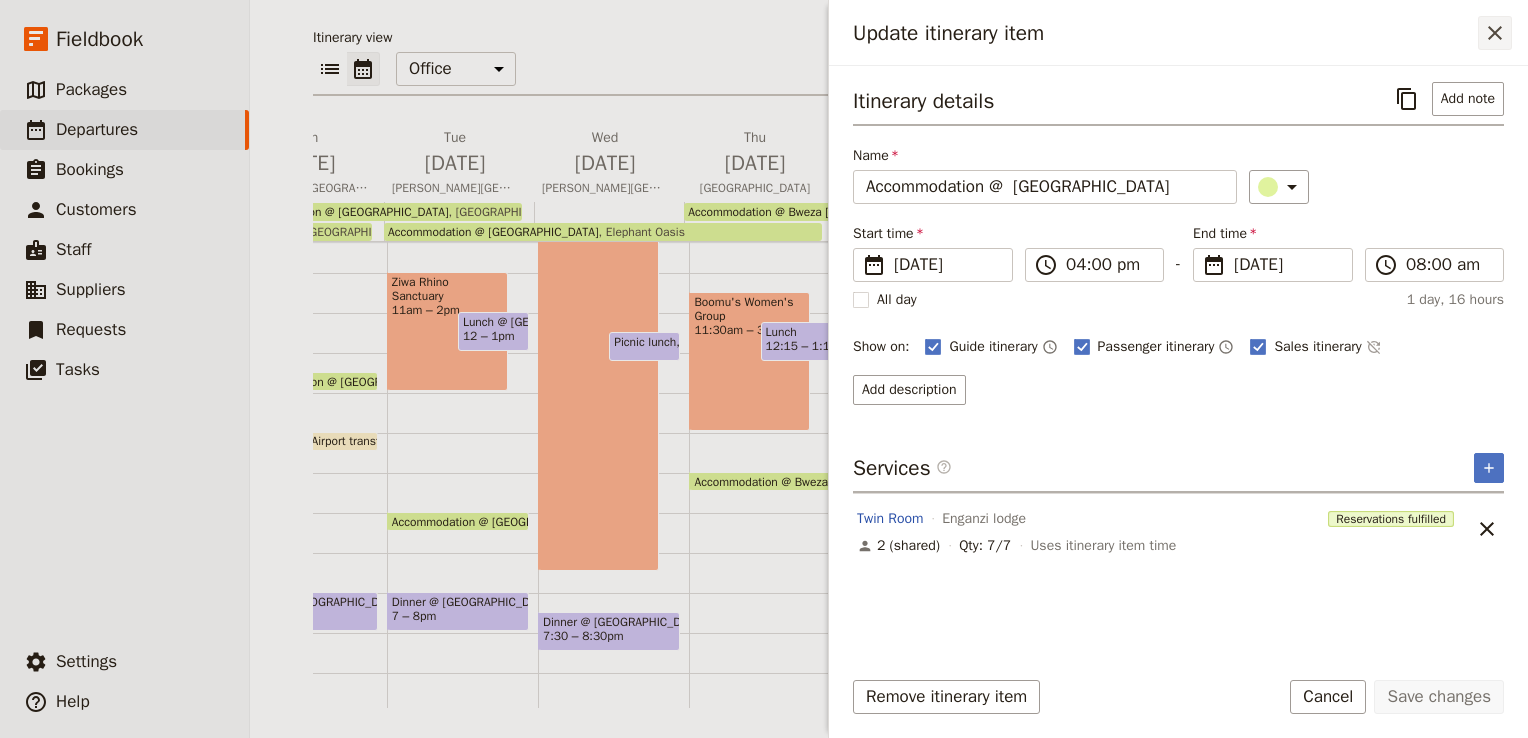 click 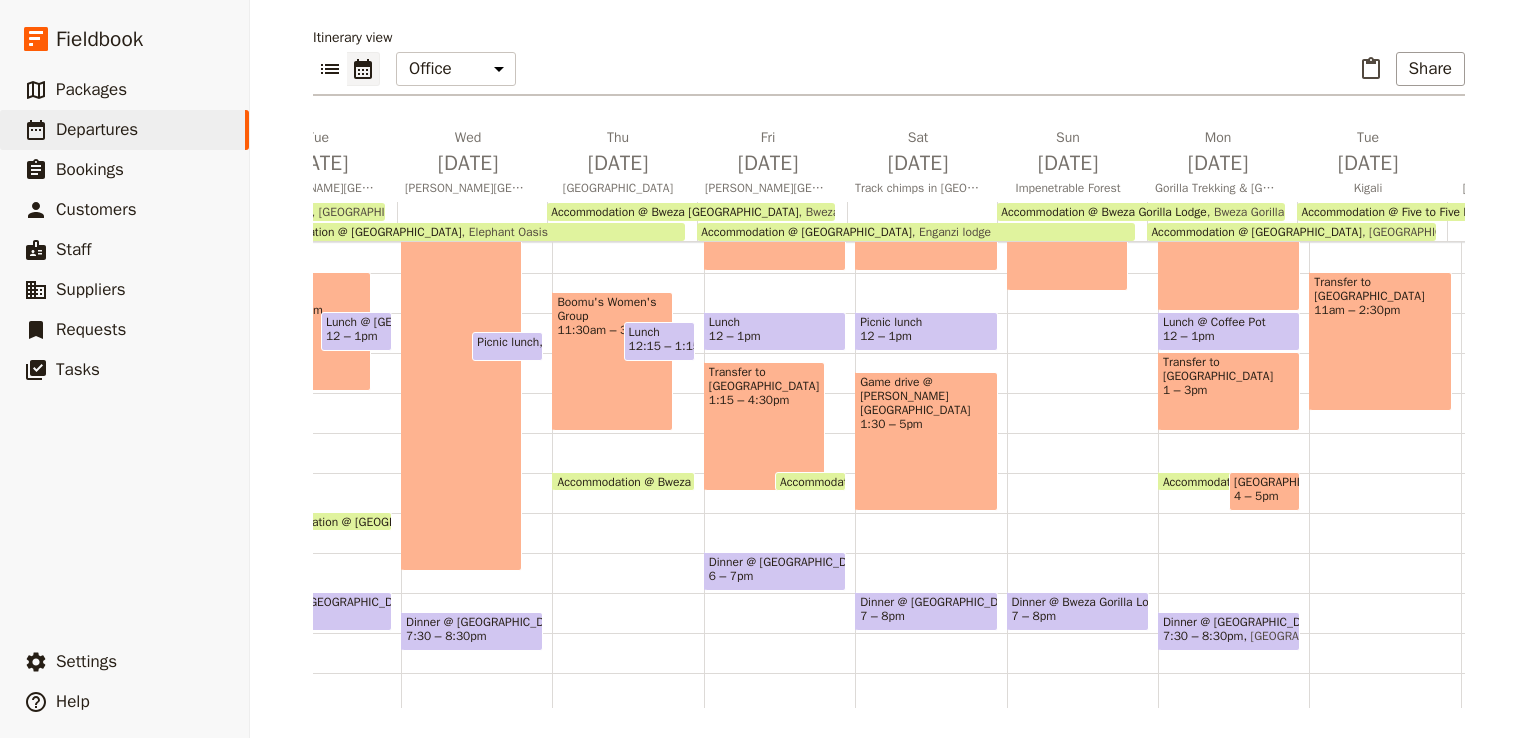 scroll, scrollTop: 0, scrollLeft: 416, axis: horizontal 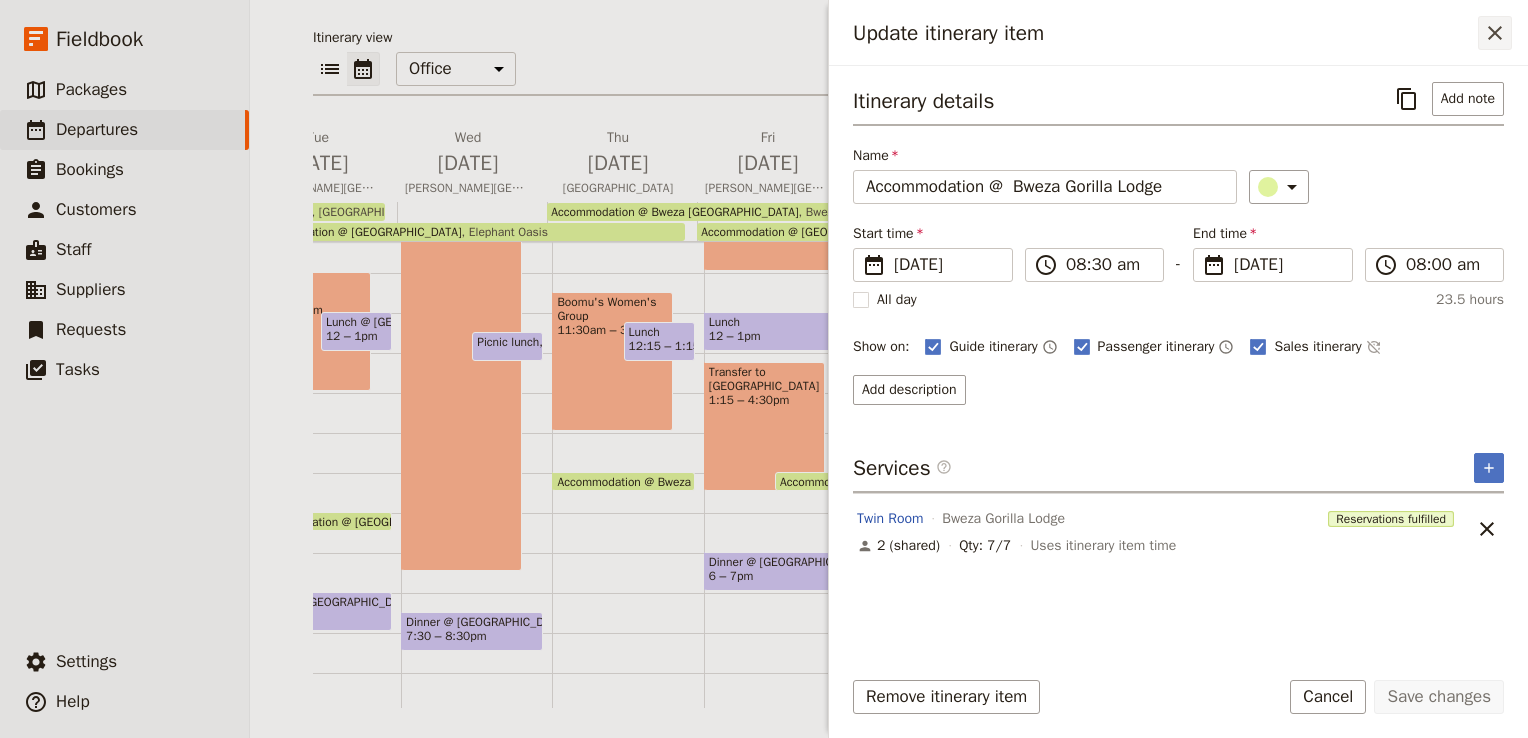 click 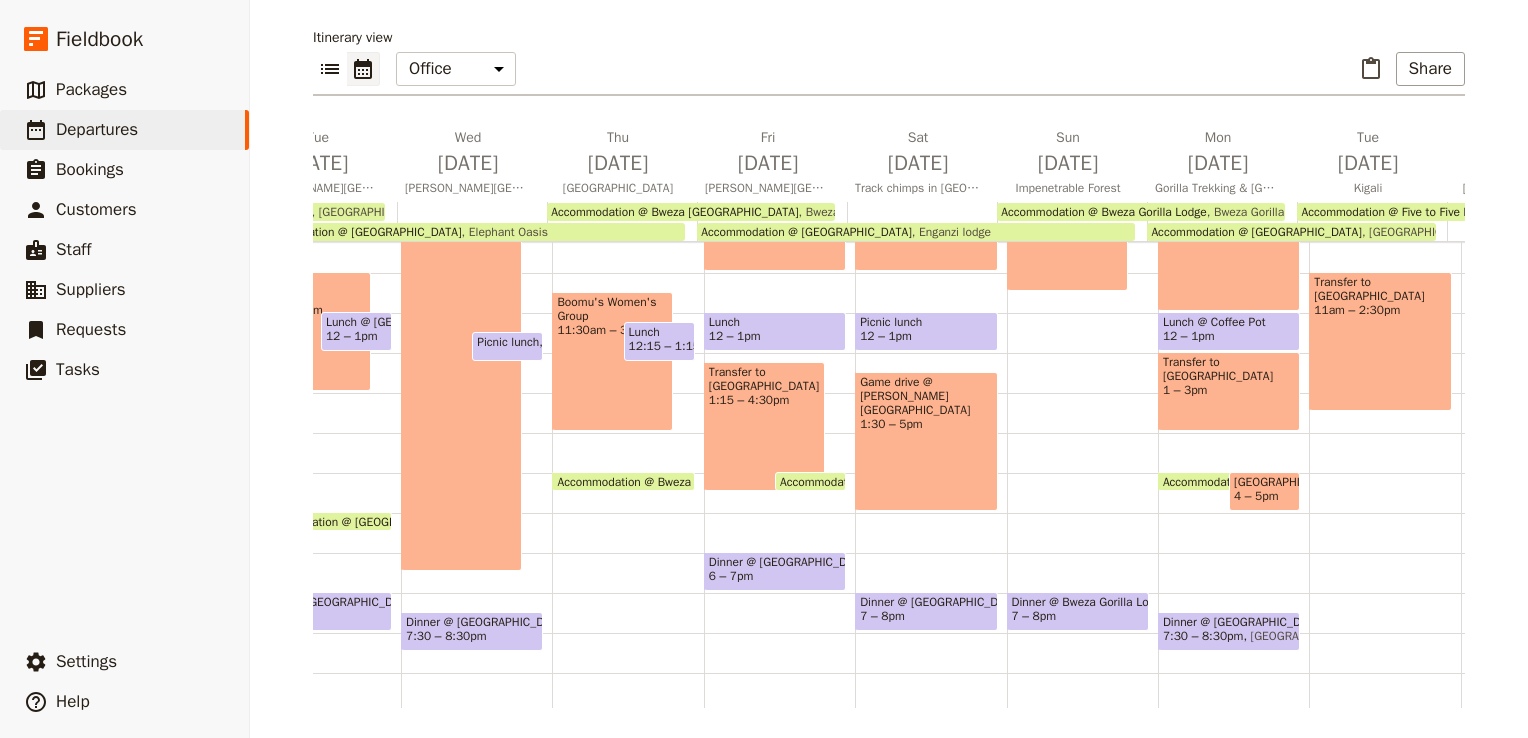 click on "Enganzi lodge" at bounding box center (951, 232) 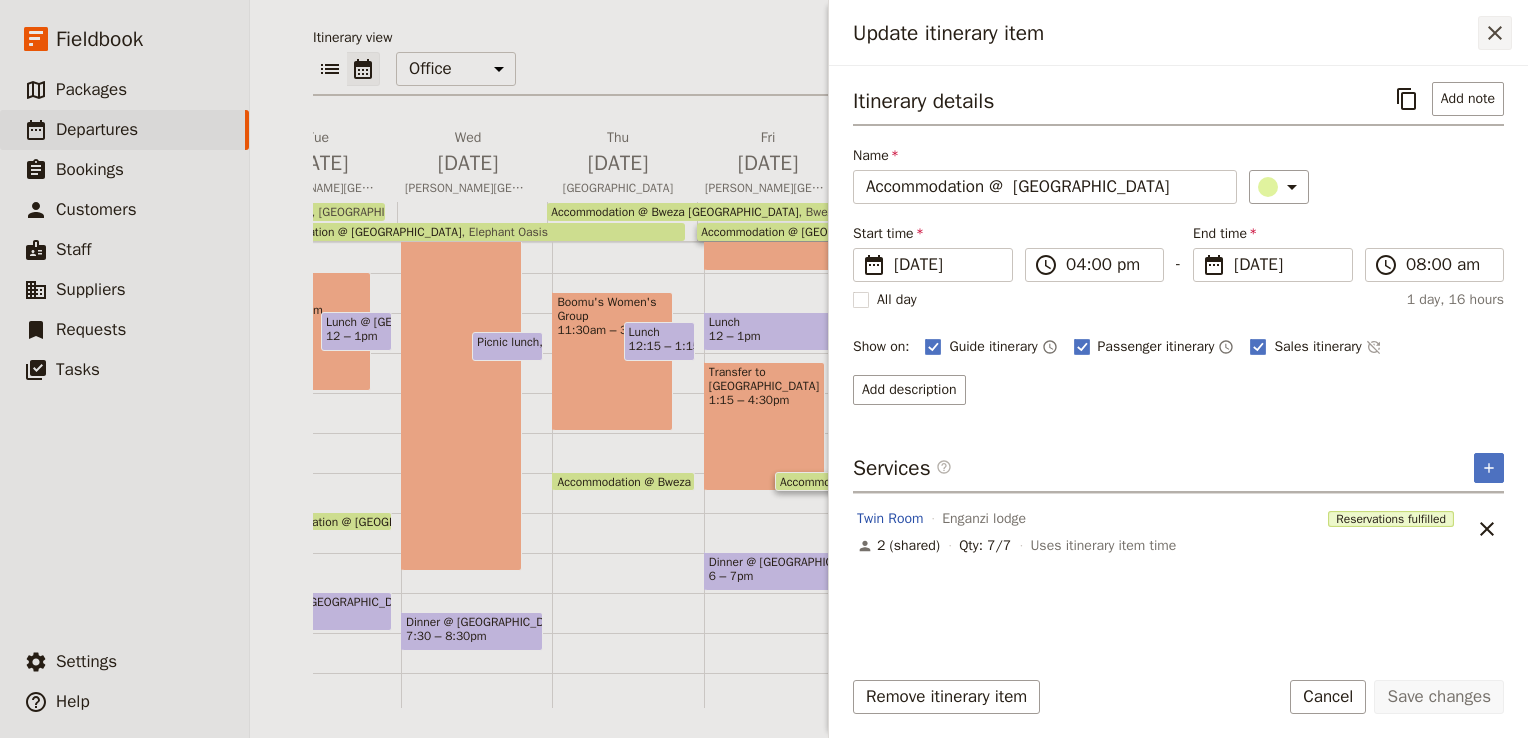 click 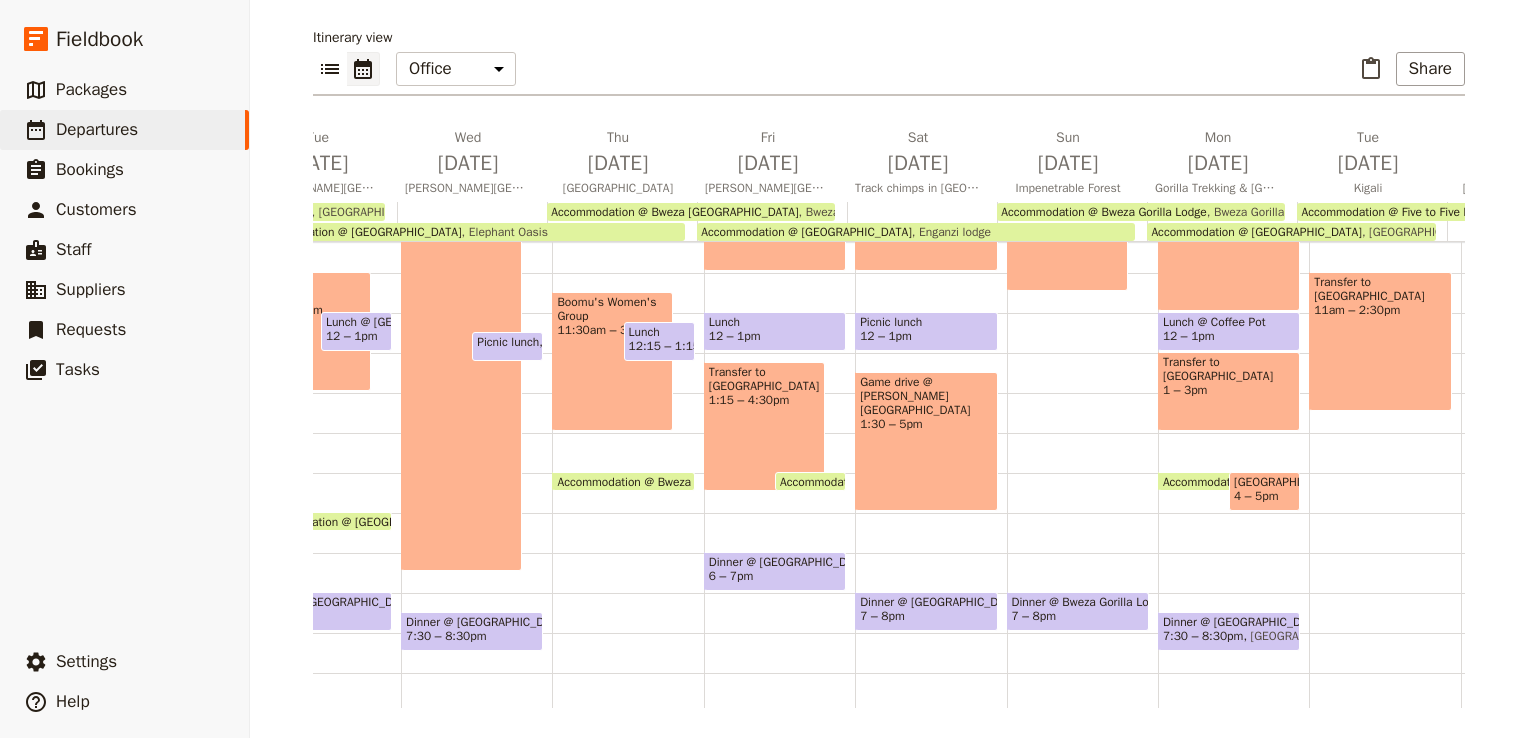 click on "Accommodation @  Bweza Gorilla Lodge" at bounding box center (1103, 212) 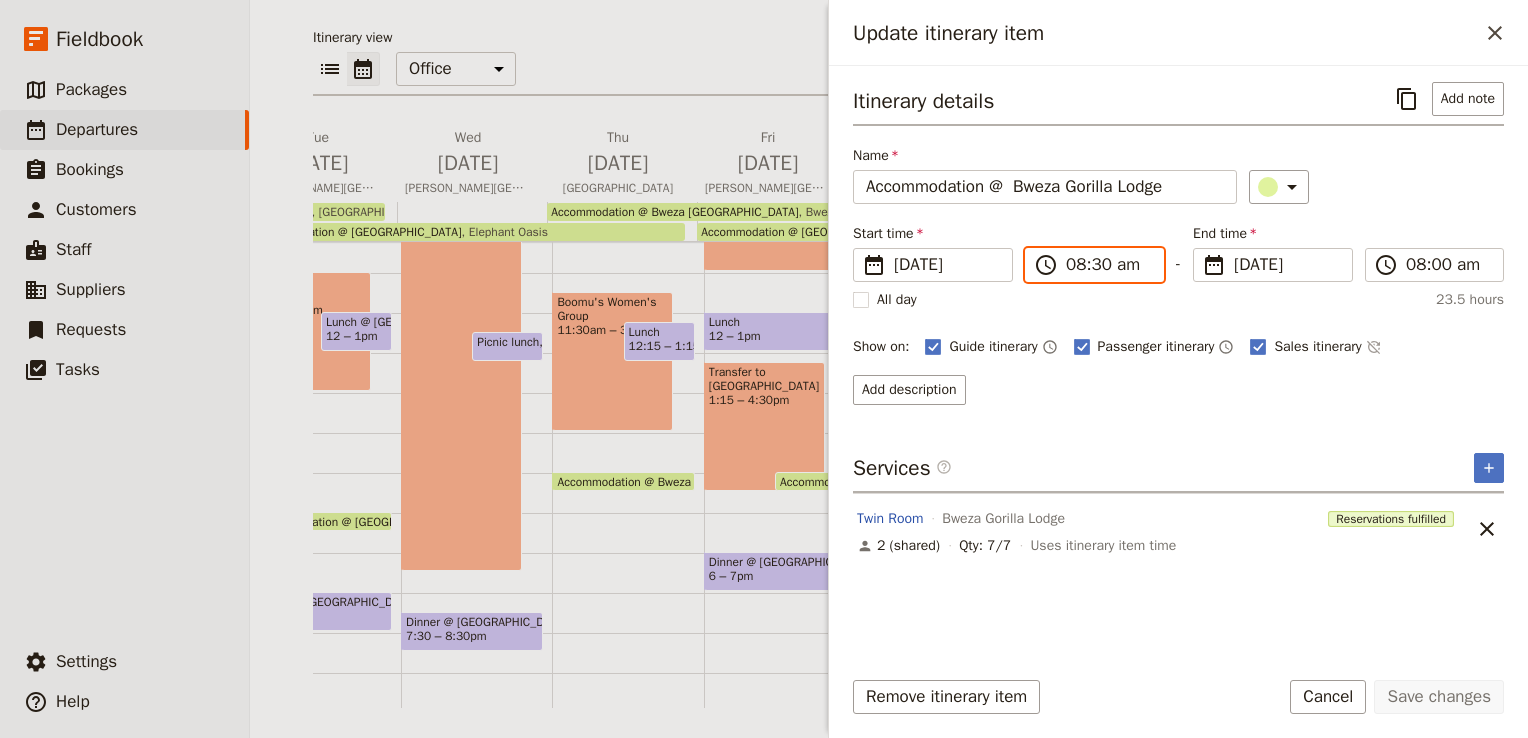 click on "08:30 am" at bounding box center [1108, 265] 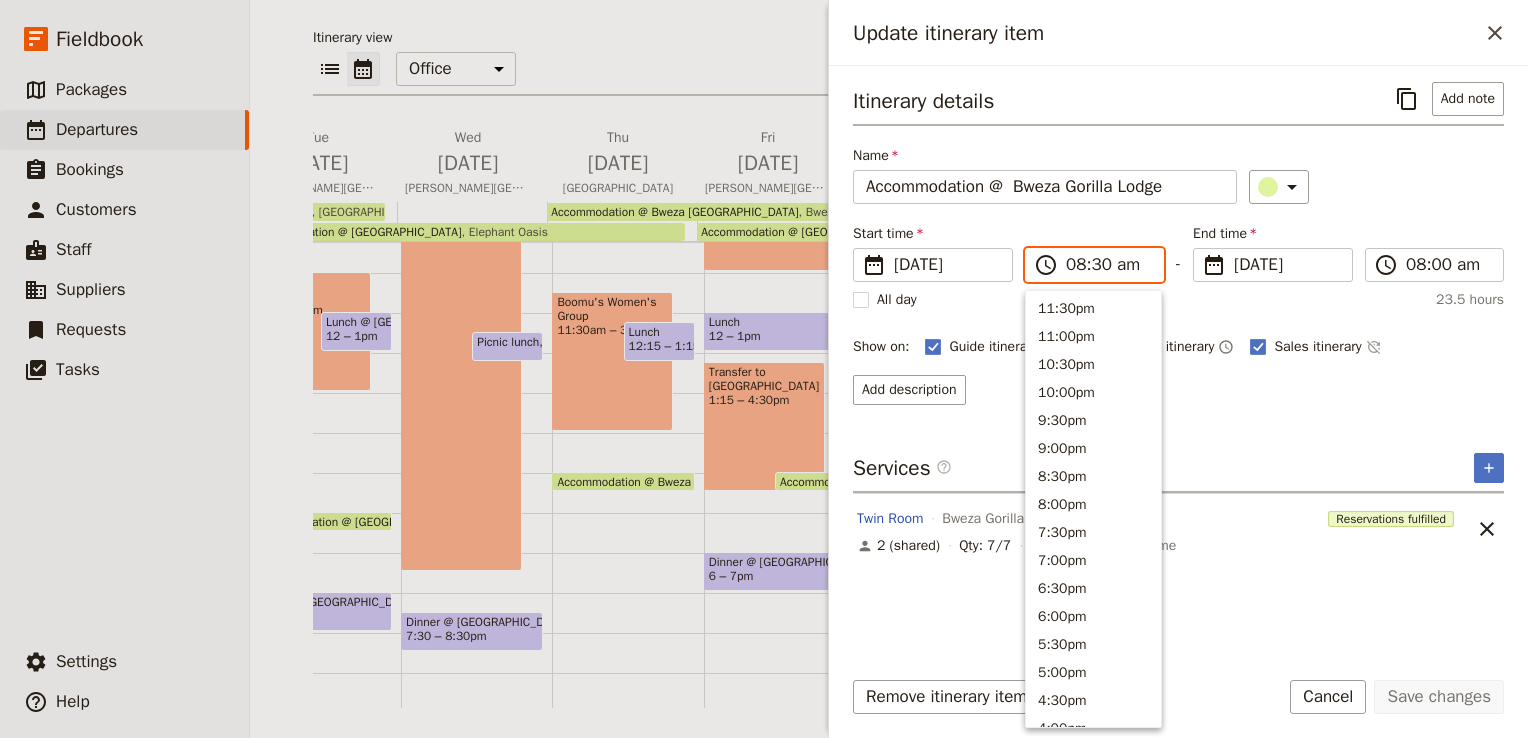 scroll, scrollTop: 844, scrollLeft: 0, axis: vertical 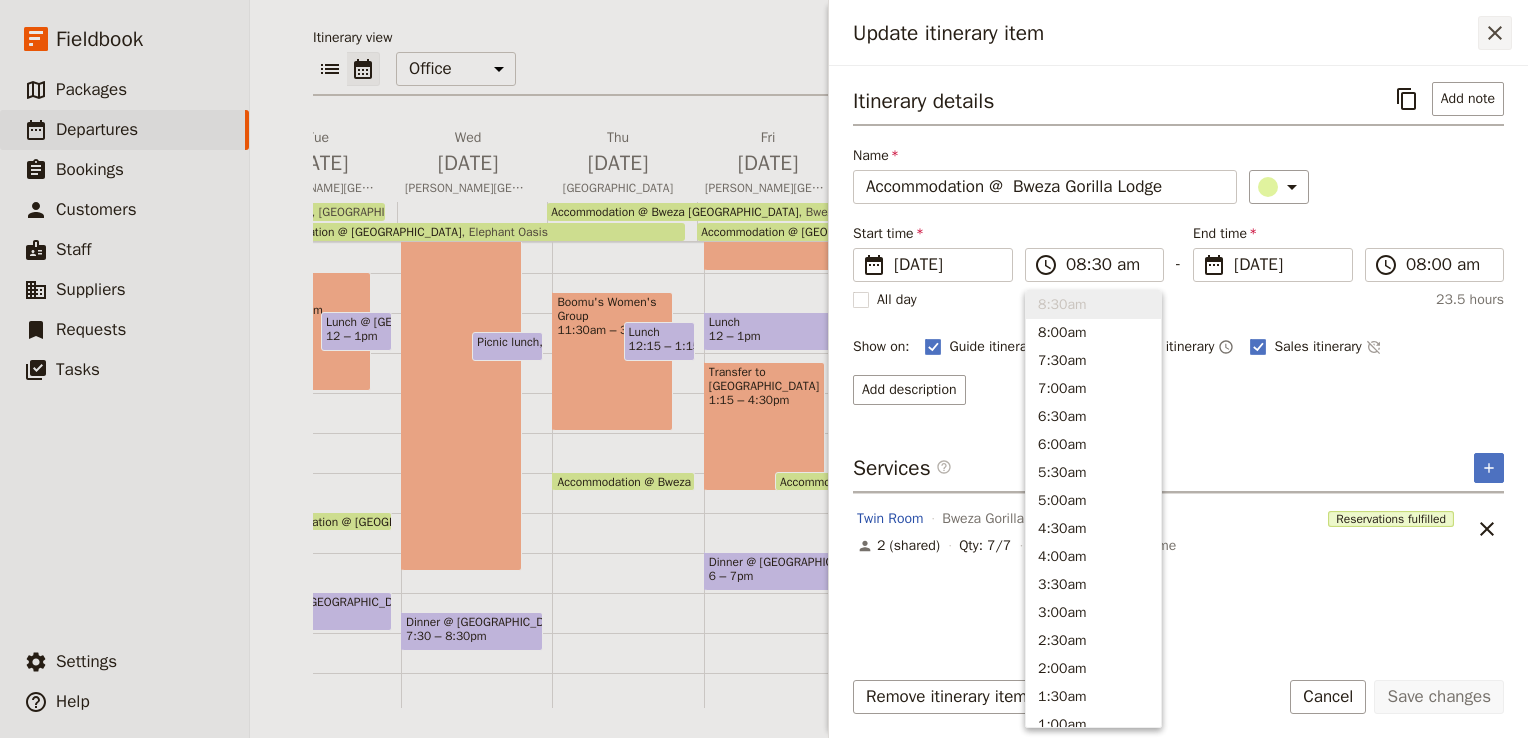 click 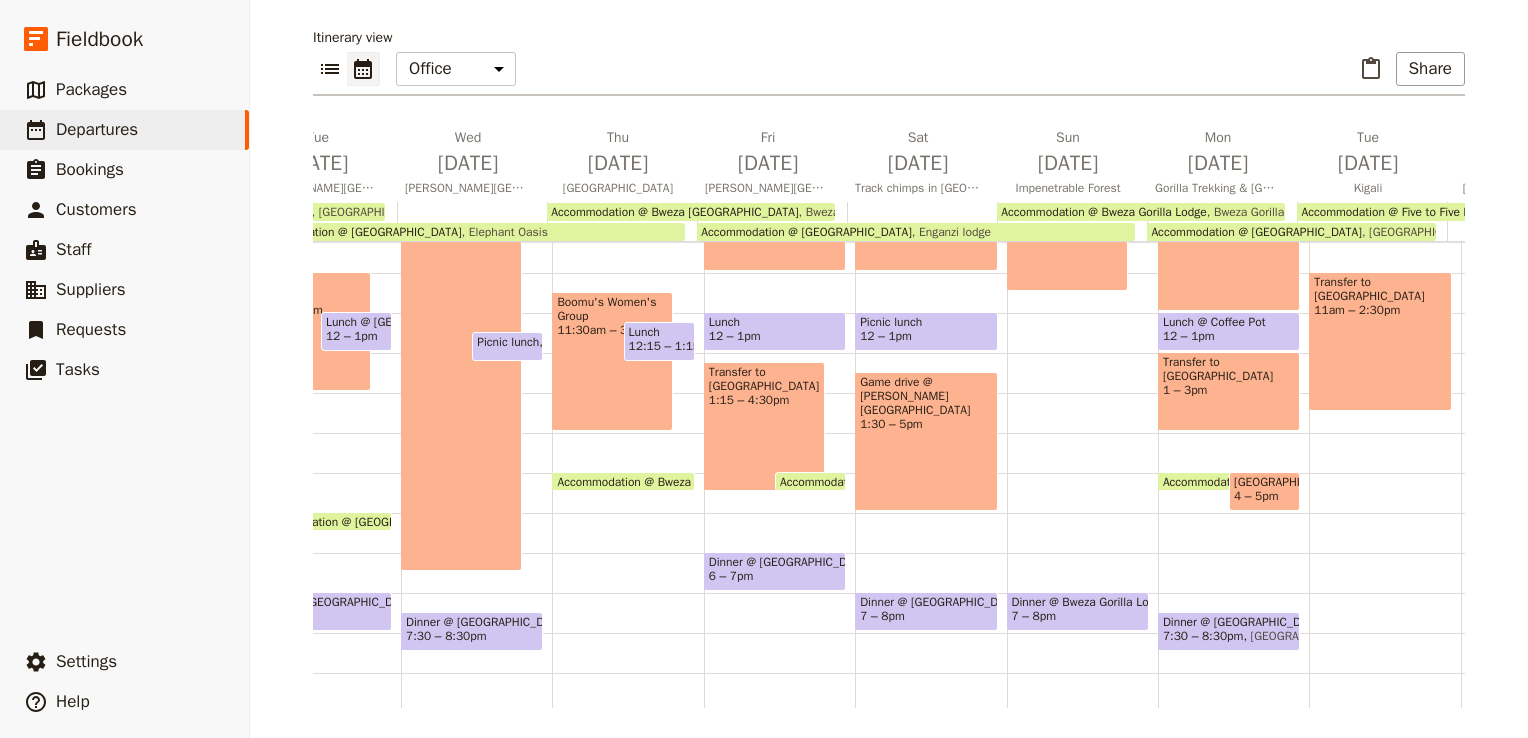 click on "Accommodation @  Bweza [GEOGRAPHIC_DATA]" at bounding box center (674, 212) 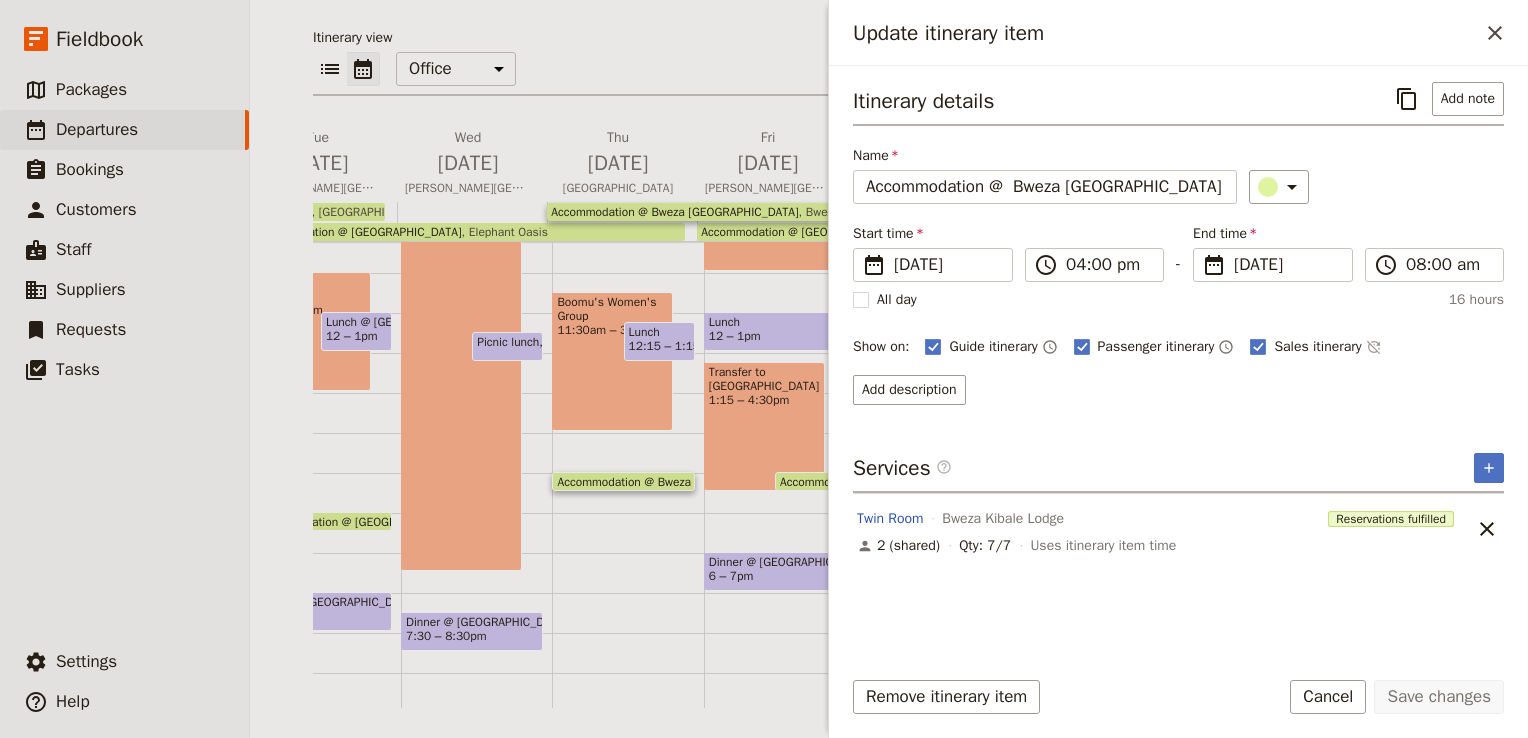 click on "Bweza Kibale Lodge" at bounding box center (855, 212) 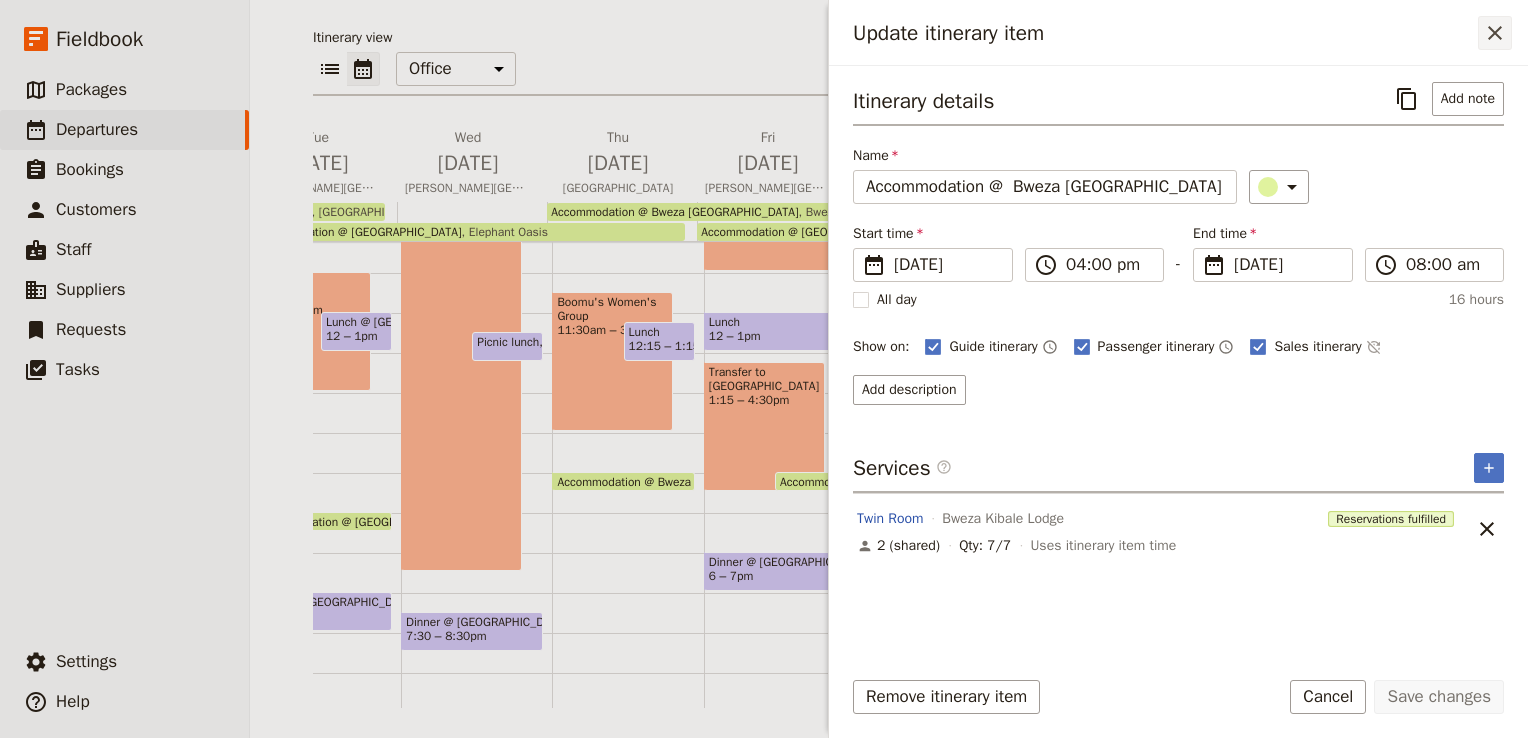 click 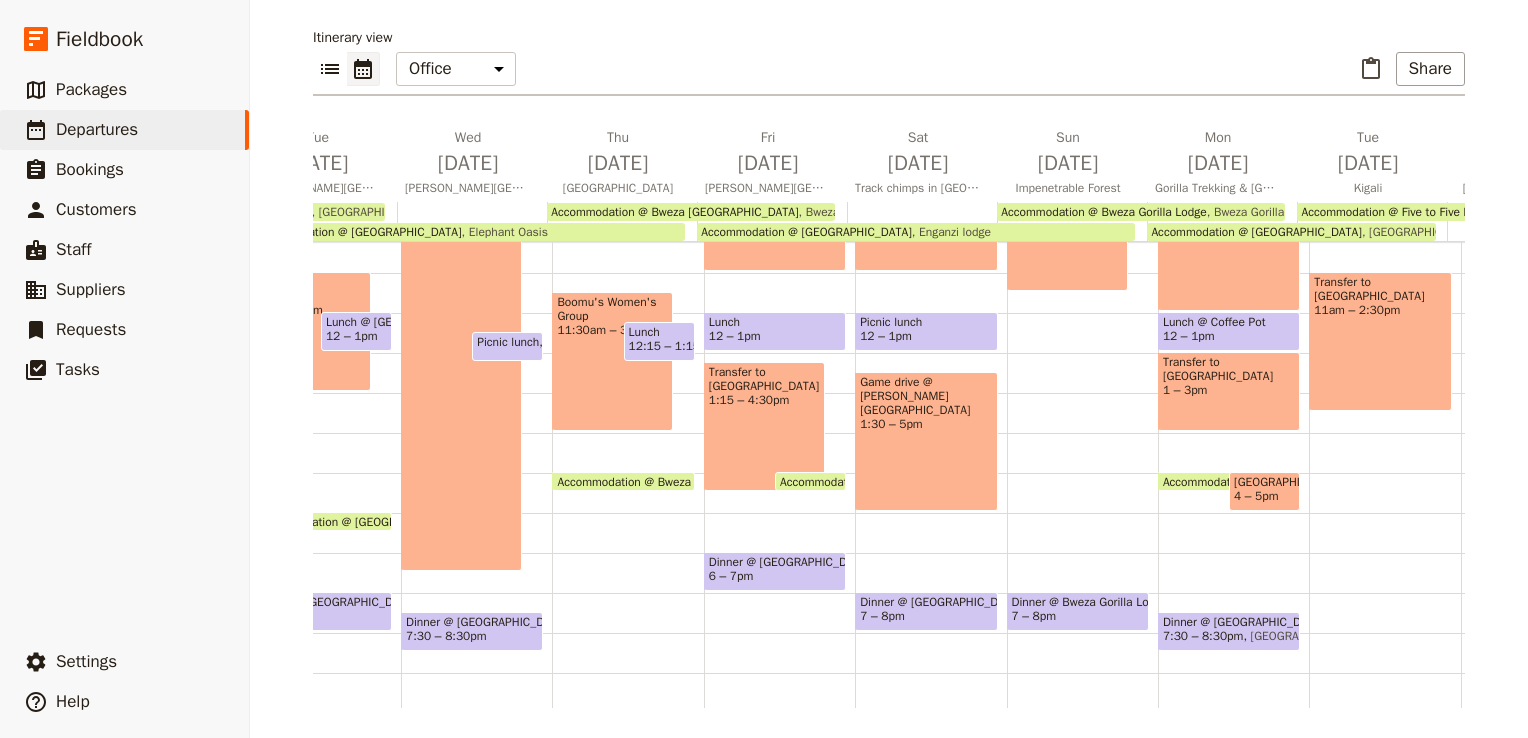 scroll, scrollTop: 0, scrollLeft: 0, axis: both 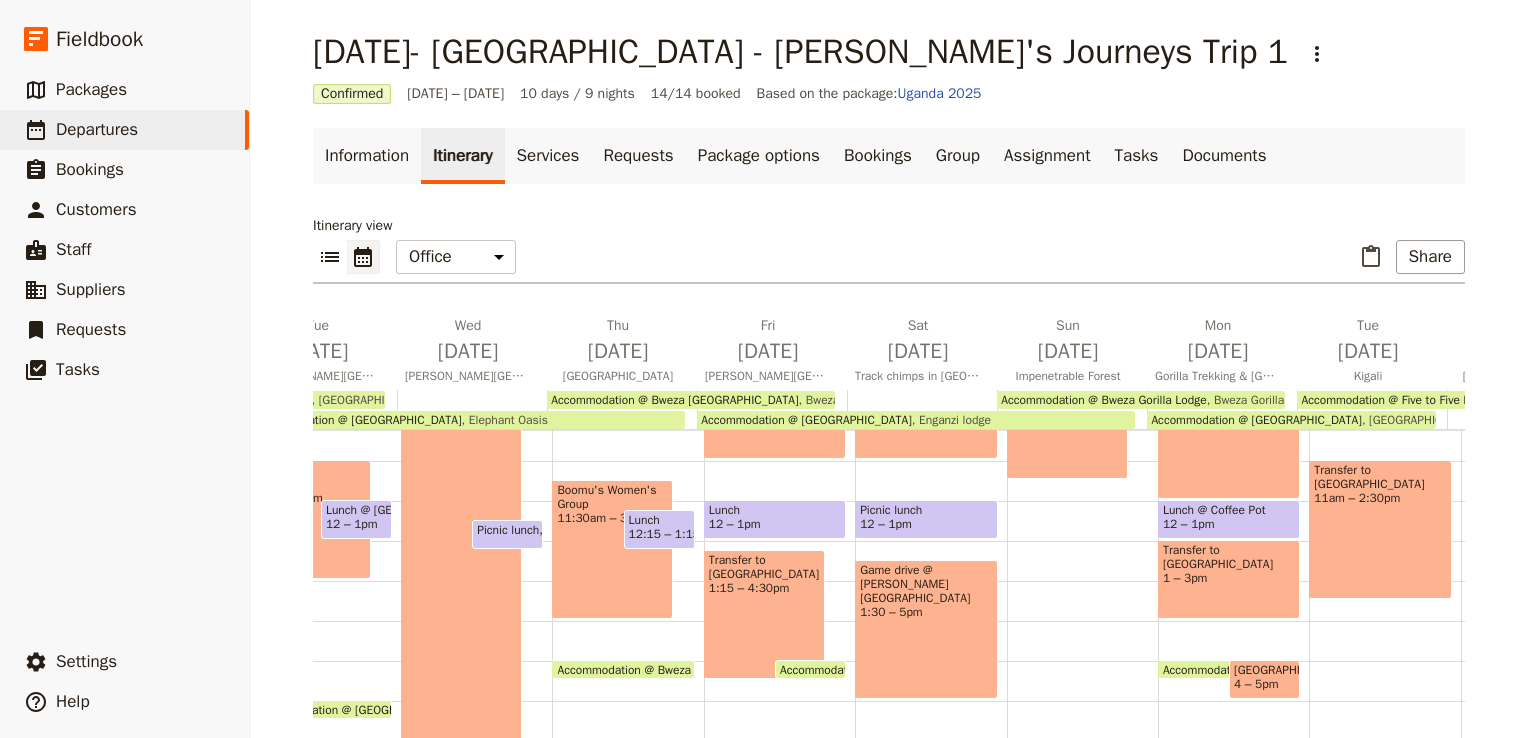 click on "Accommodation @  [GEOGRAPHIC_DATA] [GEOGRAPHIC_DATA]" at bounding box center (916, 420) 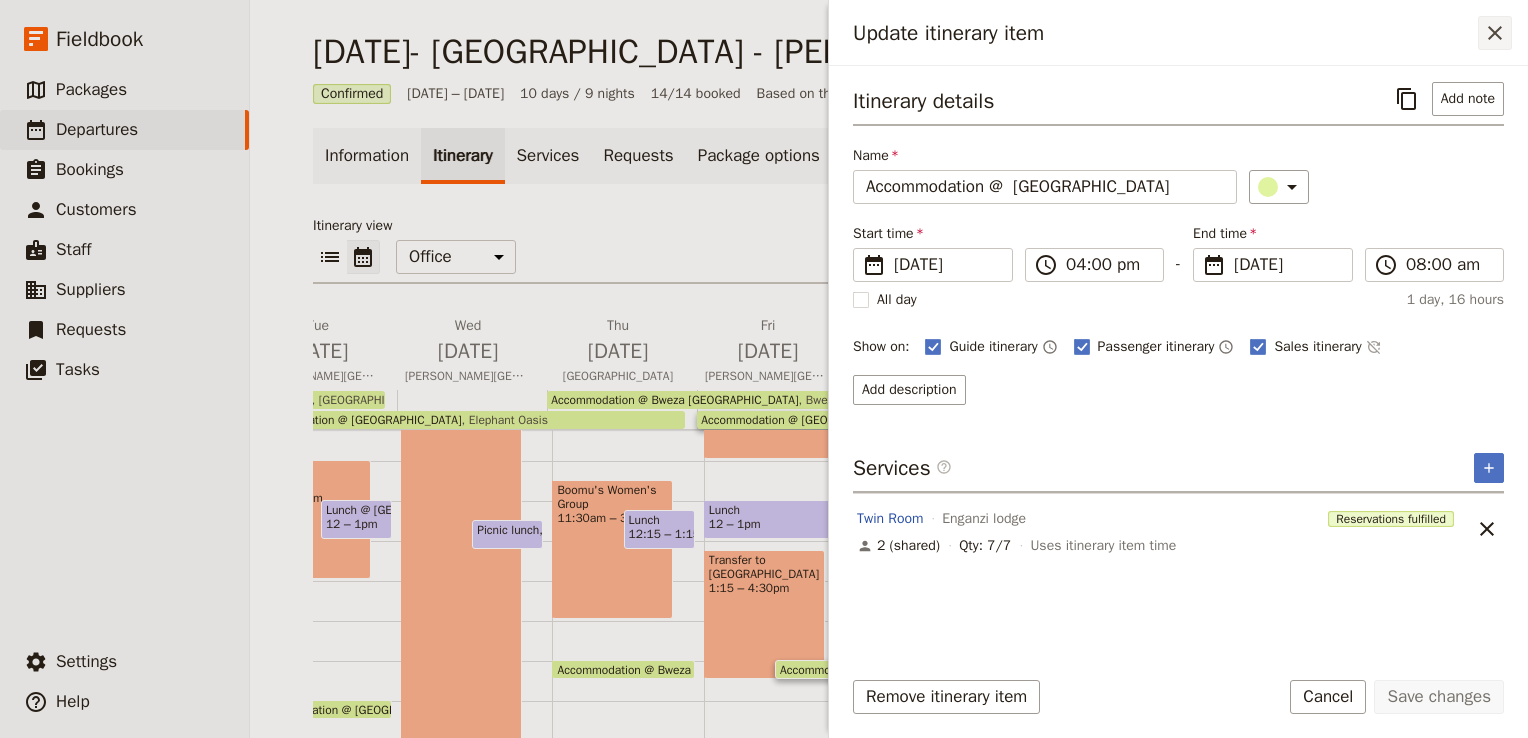 click 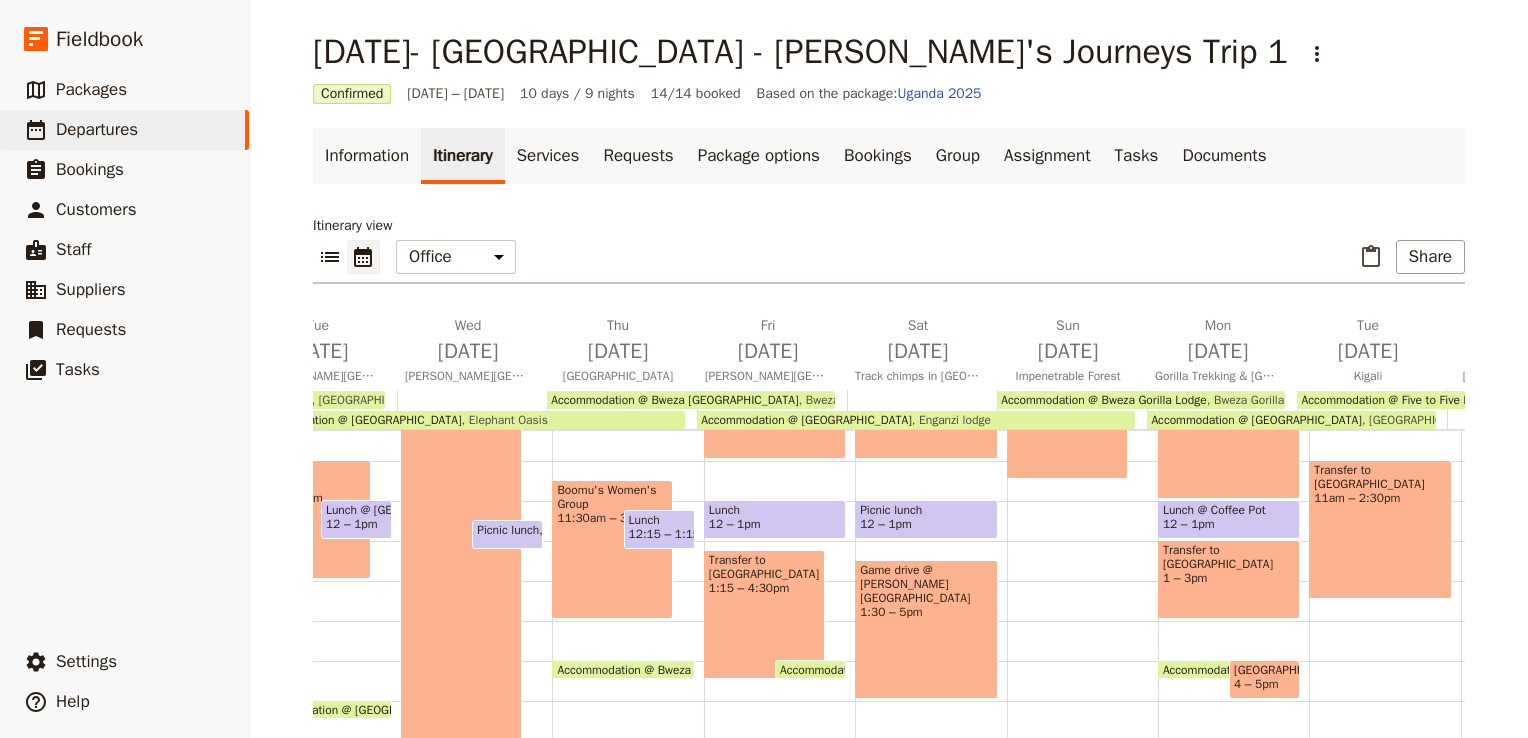 click on "Accommodation @  Bweza Gorilla Lodge" at bounding box center [1103, 400] 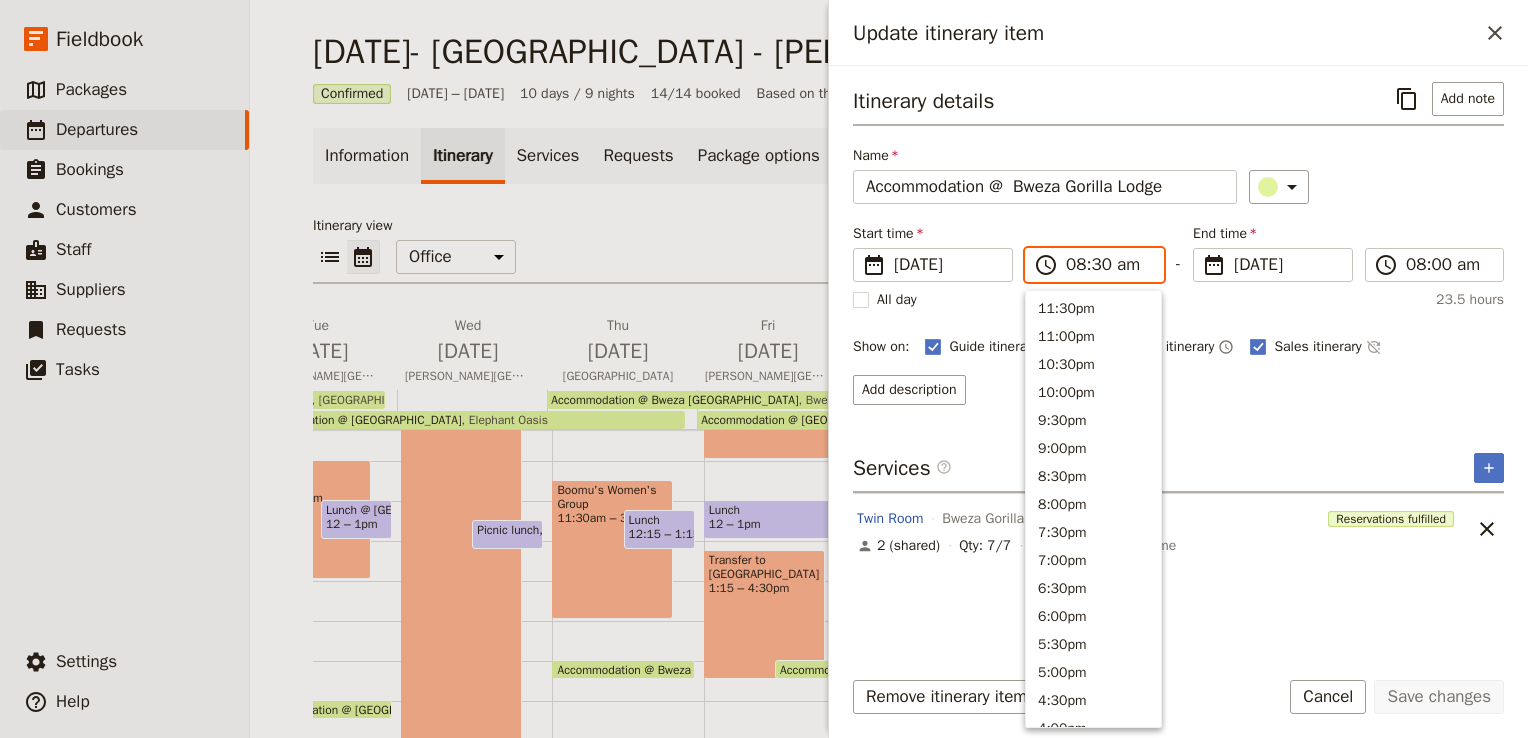 click on "08:30 am" at bounding box center [1108, 265] 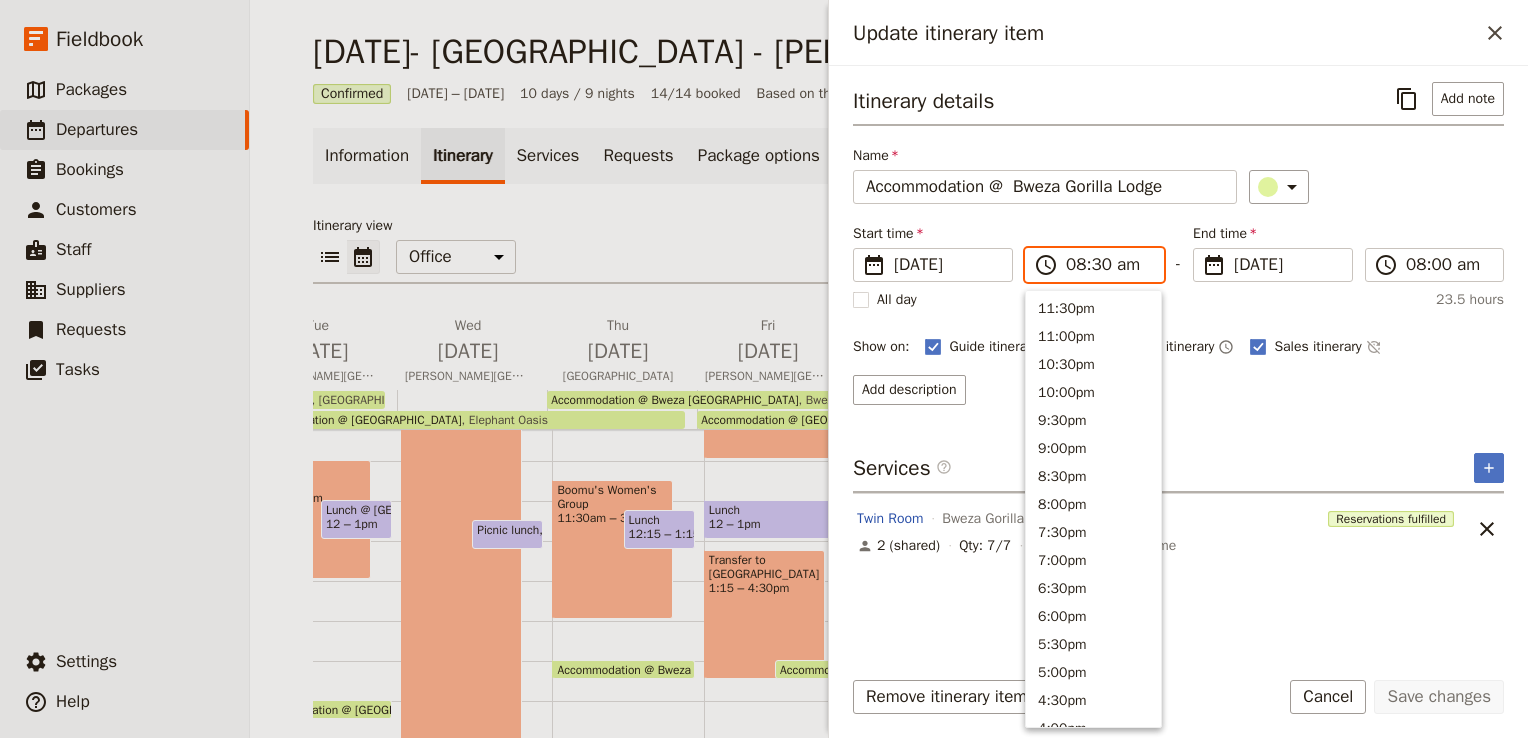 scroll, scrollTop: 844, scrollLeft: 0, axis: vertical 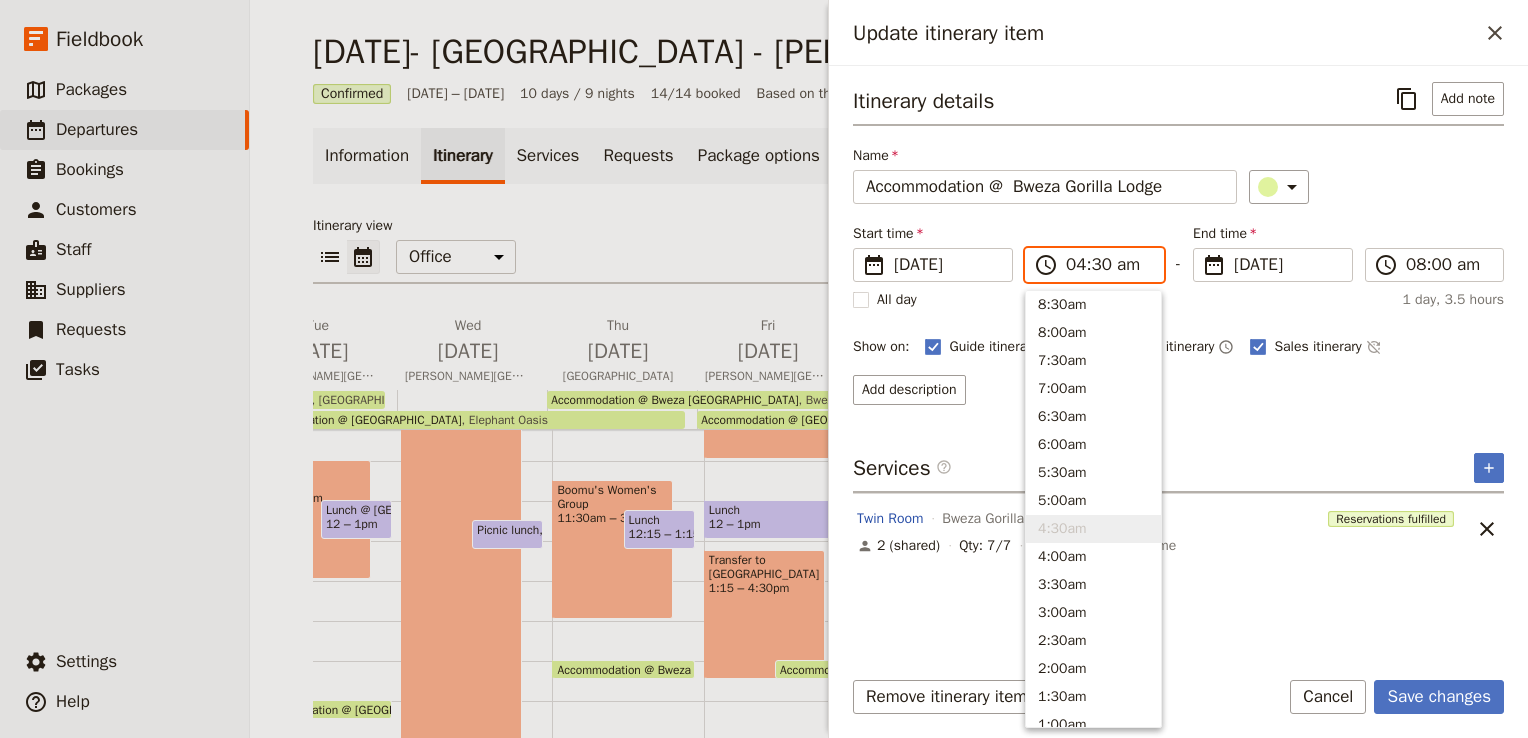 click on "04:30 am" at bounding box center [1108, 265] 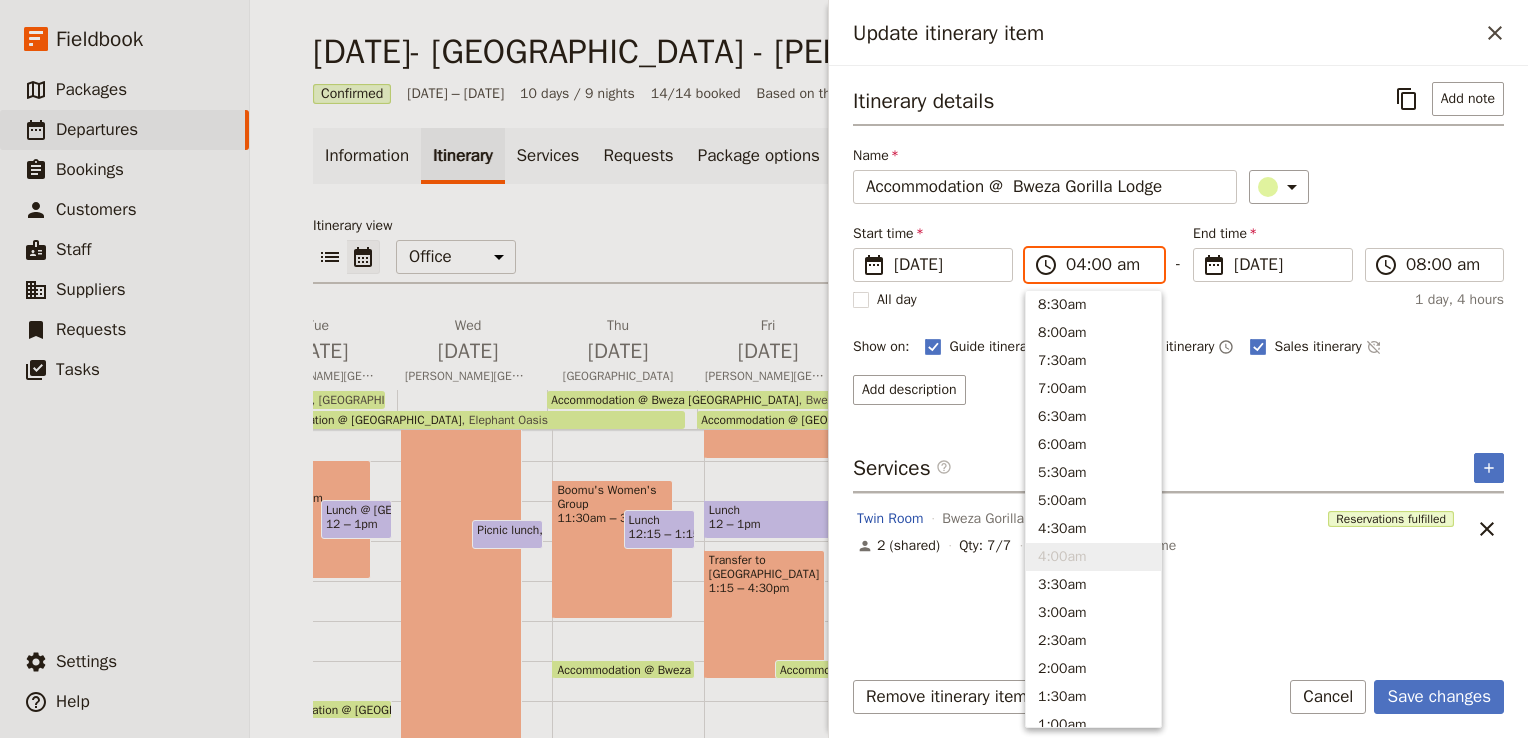 type on "04:00 pm" 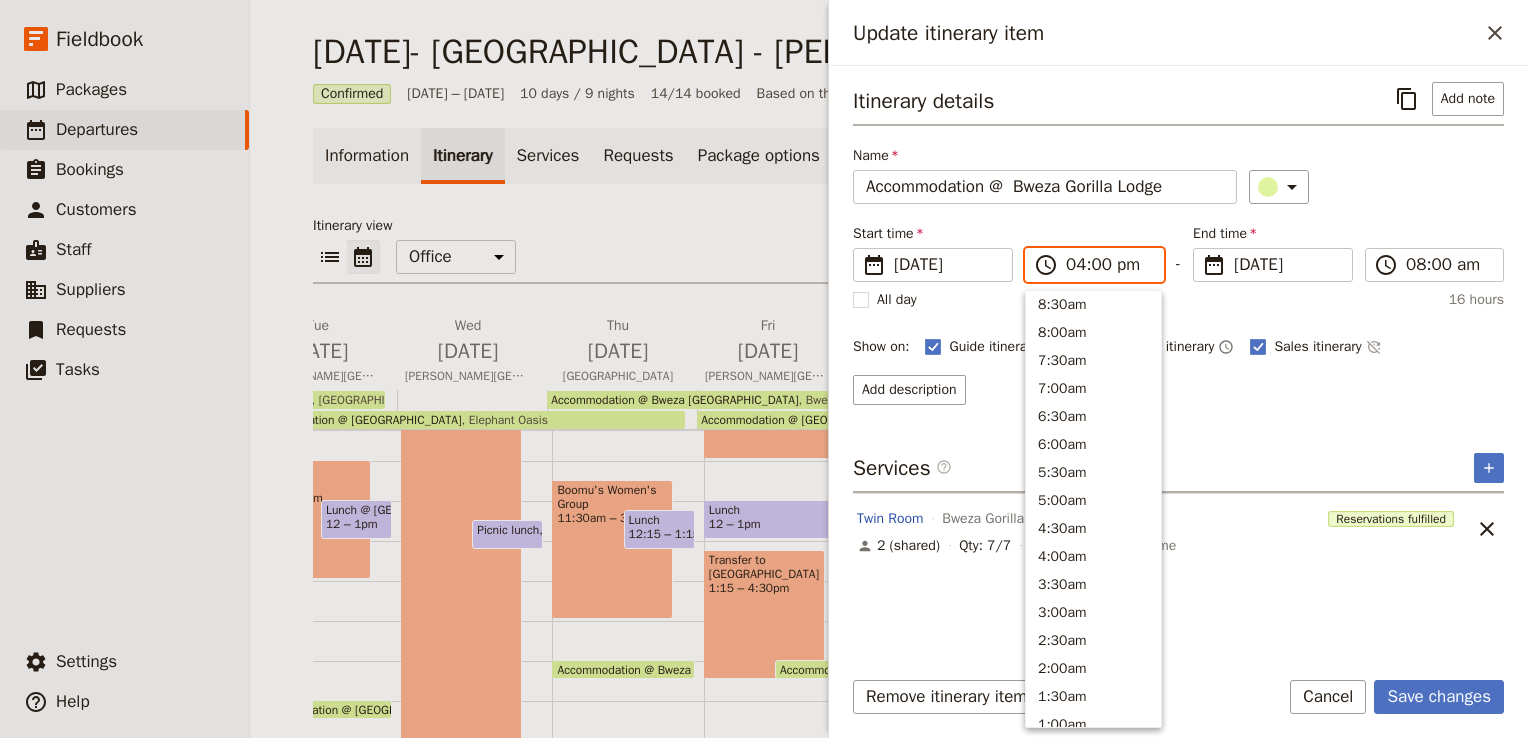 scroll, scrollTop: 424, scrollLeft: 0, axis: vertical 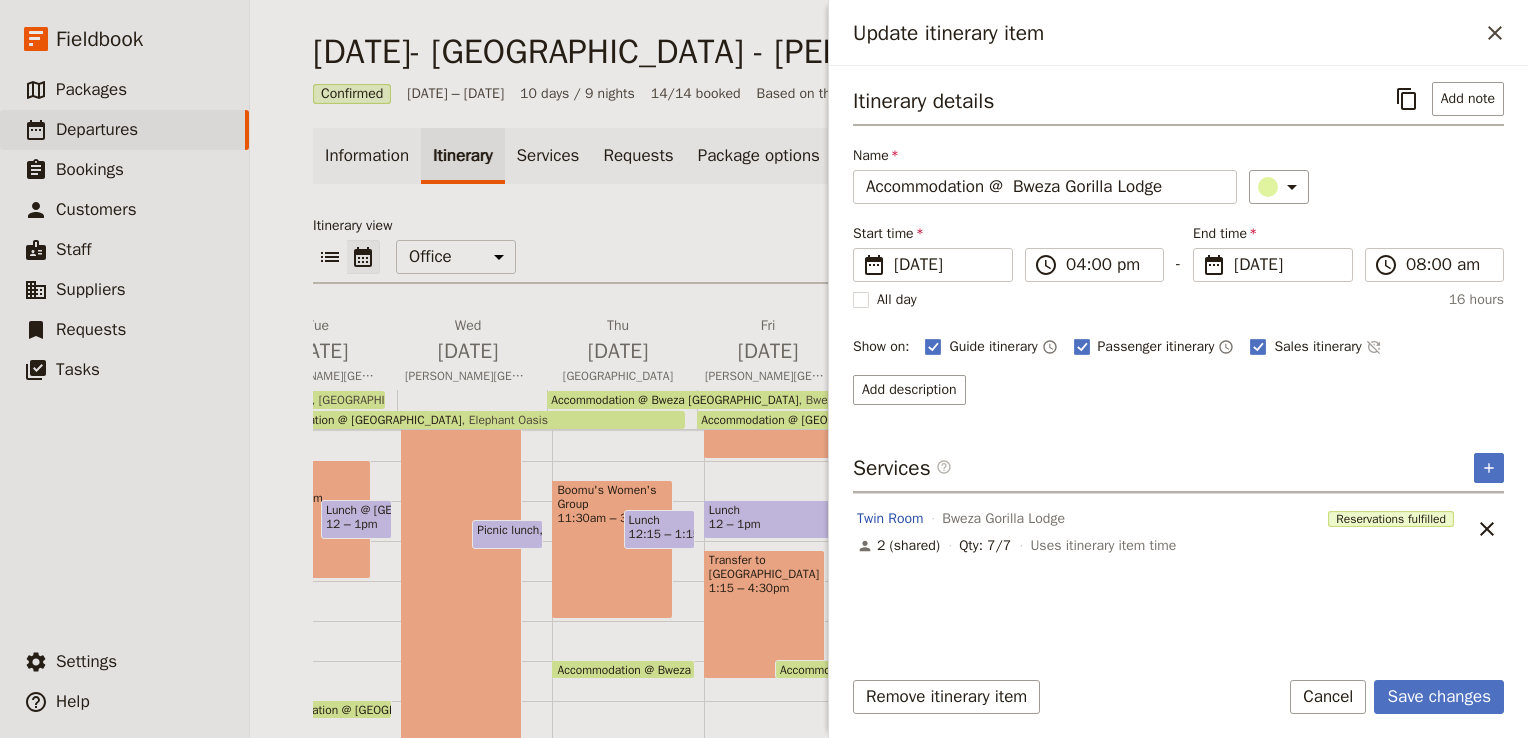 click on "Itinerary details ​ Add note Name Accommodation @  Bweza Gorilla Lodge ​ Start time ​ [DATE] [DATE] [DATE] 16:00 ​ 04:00 pm - End time ​ [DATE] [DATE] [DATE] 08:00 ​ 08:00 am All day 16 hours Show on: Guide itinerary ​ Passenger itinerary ​ Sales itinerary ​ Add description Services ​ ​ Twin Room  Bweza [GEOGRAPHIC_DATA] Reservations fulfilled 2 (shared) Qty: 7/7 Uses itinerary item time ​" at bounding box center (1178, 365) 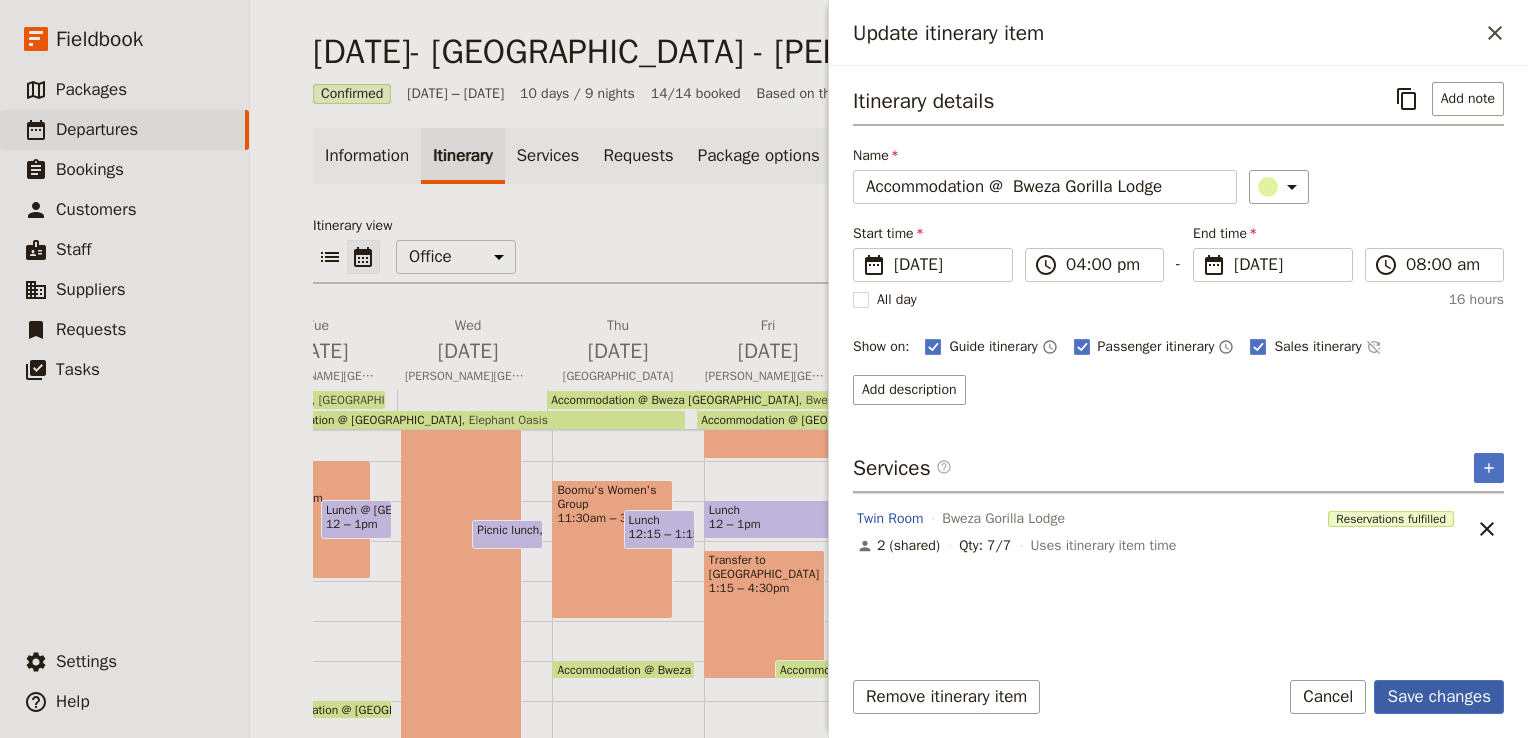 click on "Save changes" at bounding box center (1439, 697) 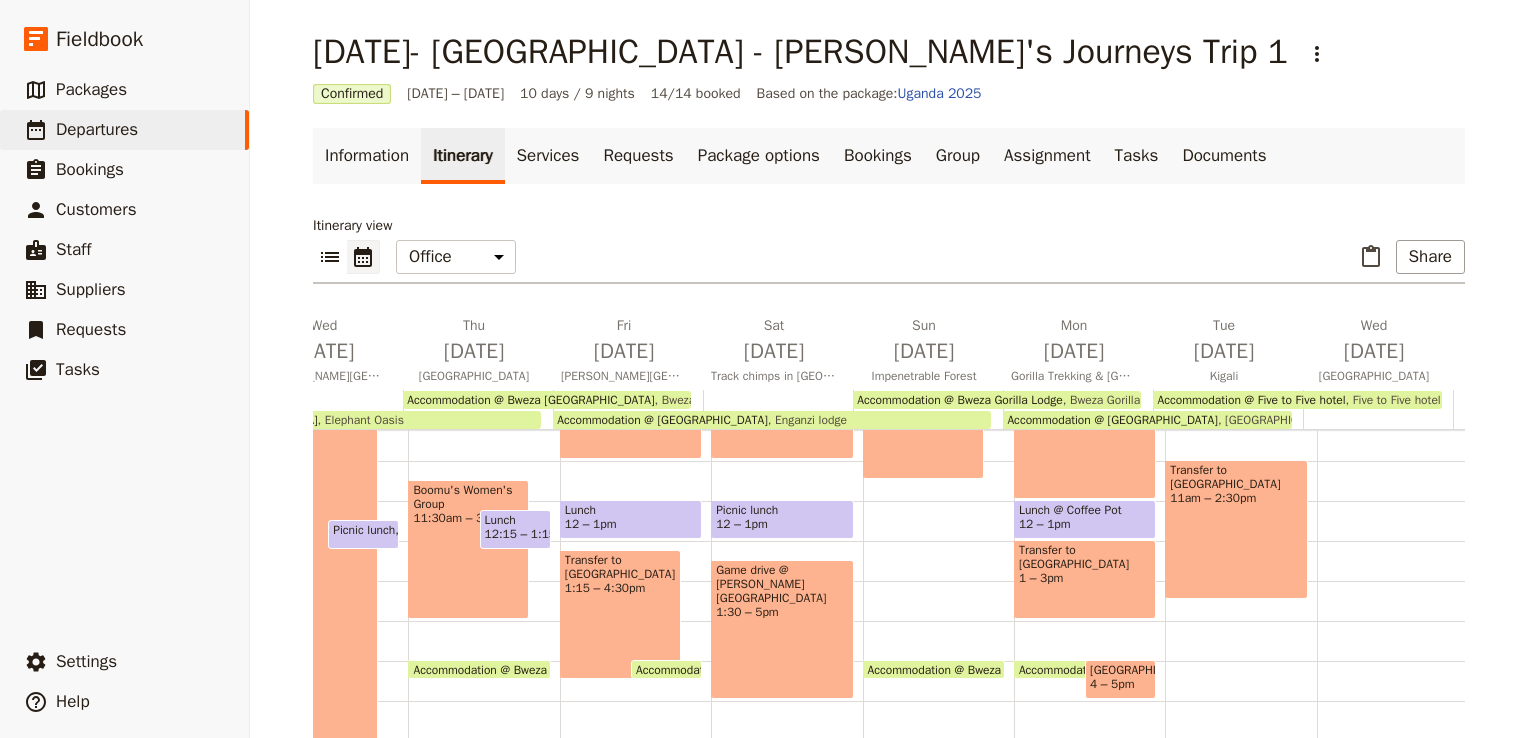 scroll, scrollTop: 0, scrollLeft: 564, axis: horizontal 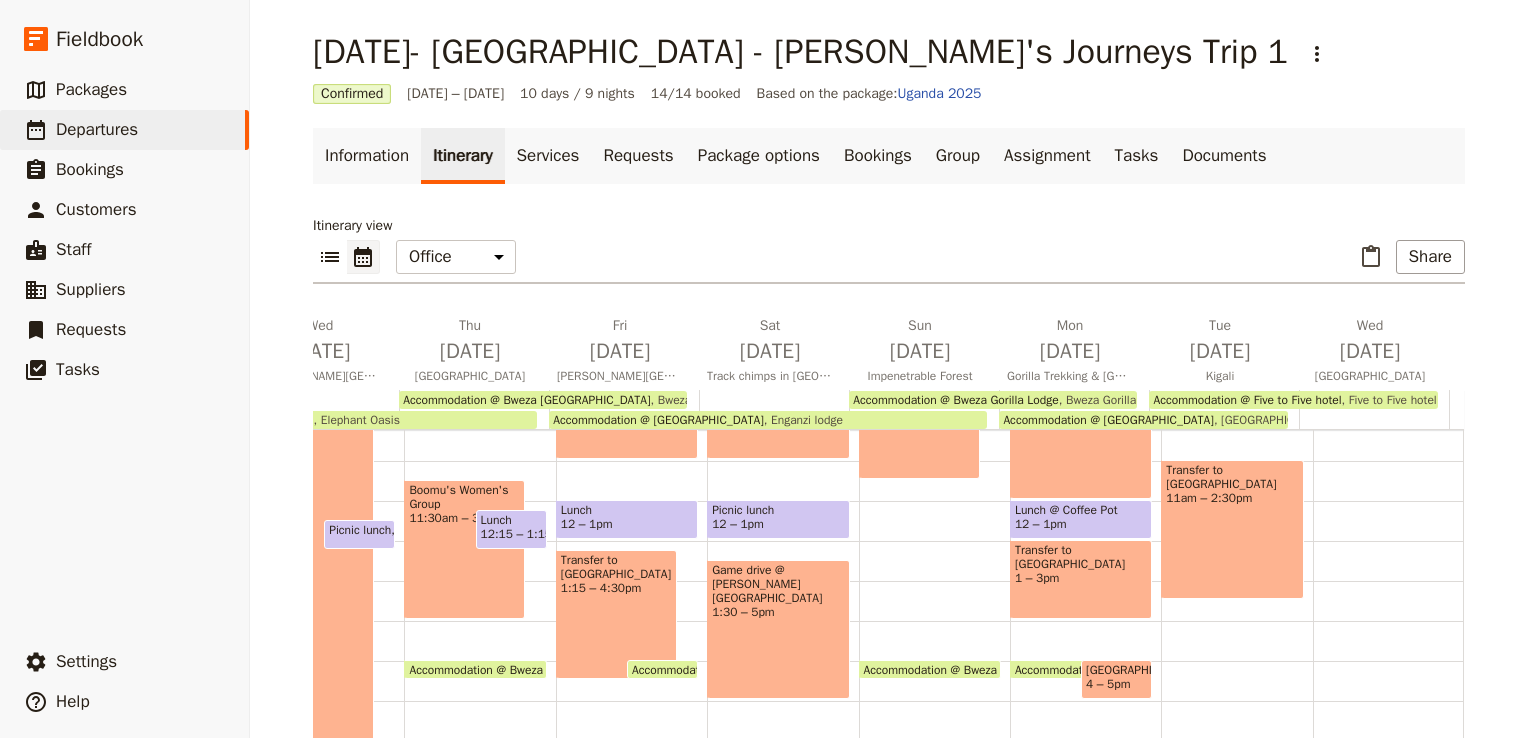 click on "Accommodation @  [GEOGRAPHIC_DATA]" at bounding box center [1108, 420] 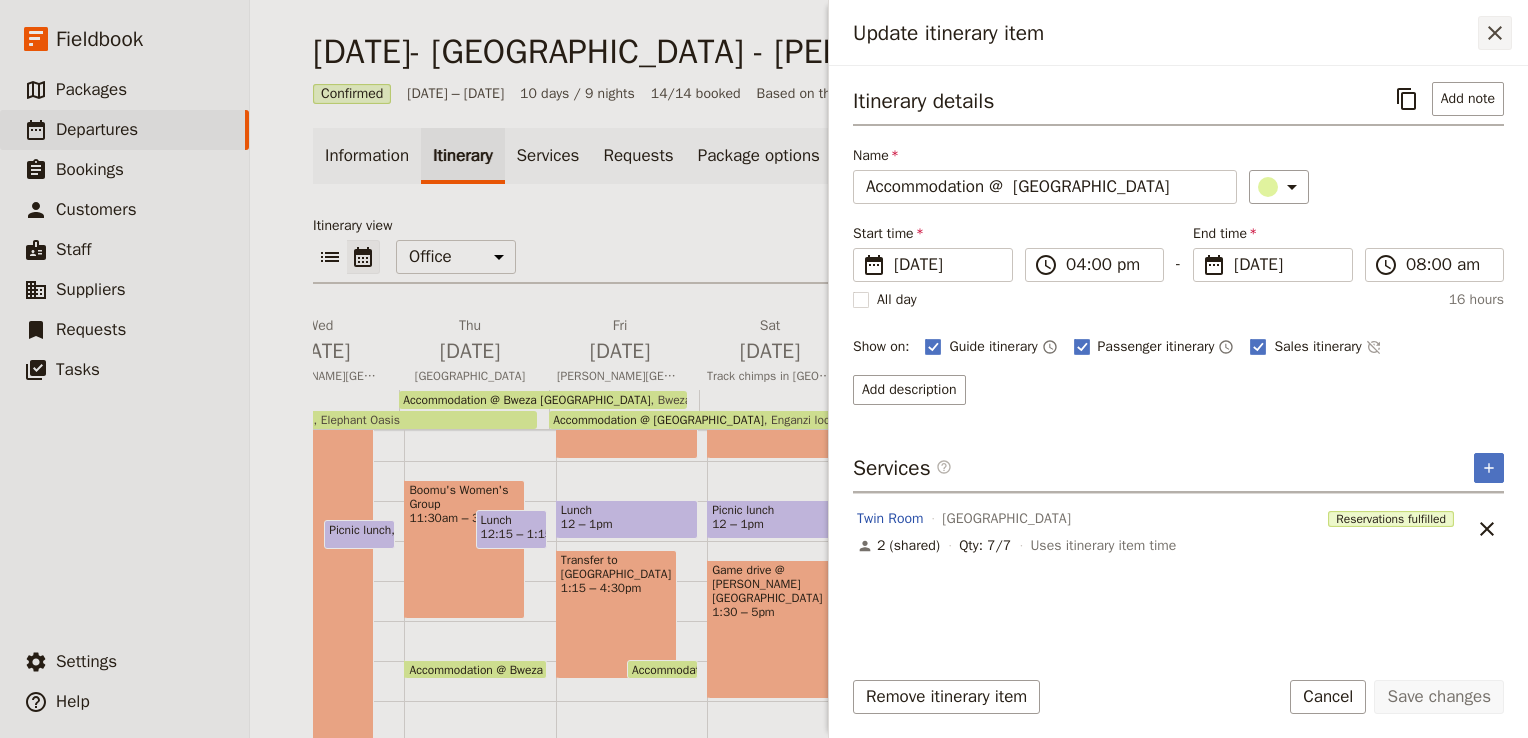 click 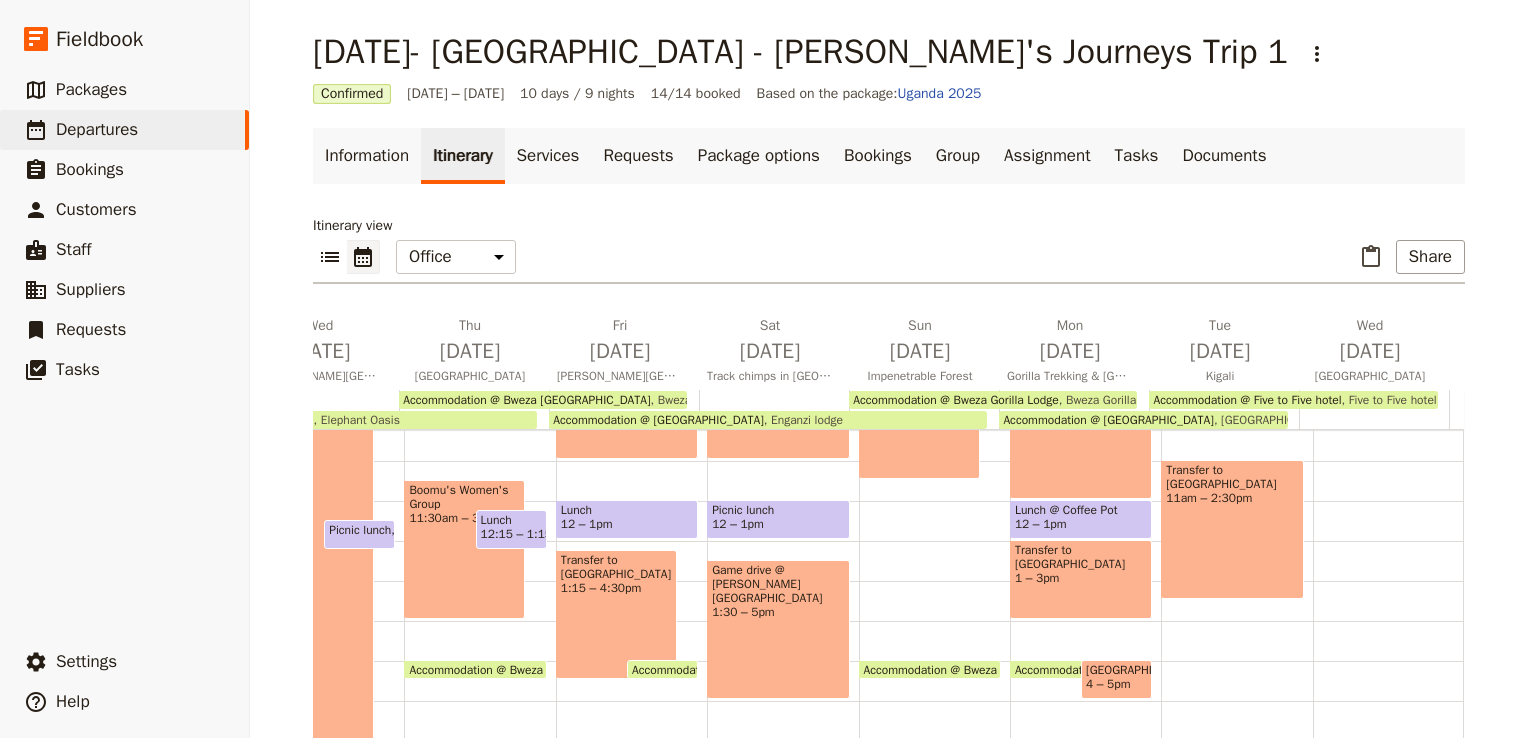 click on "Accommodation @  Bweza Gorilla Lodge" at bounding box center (955, 400) 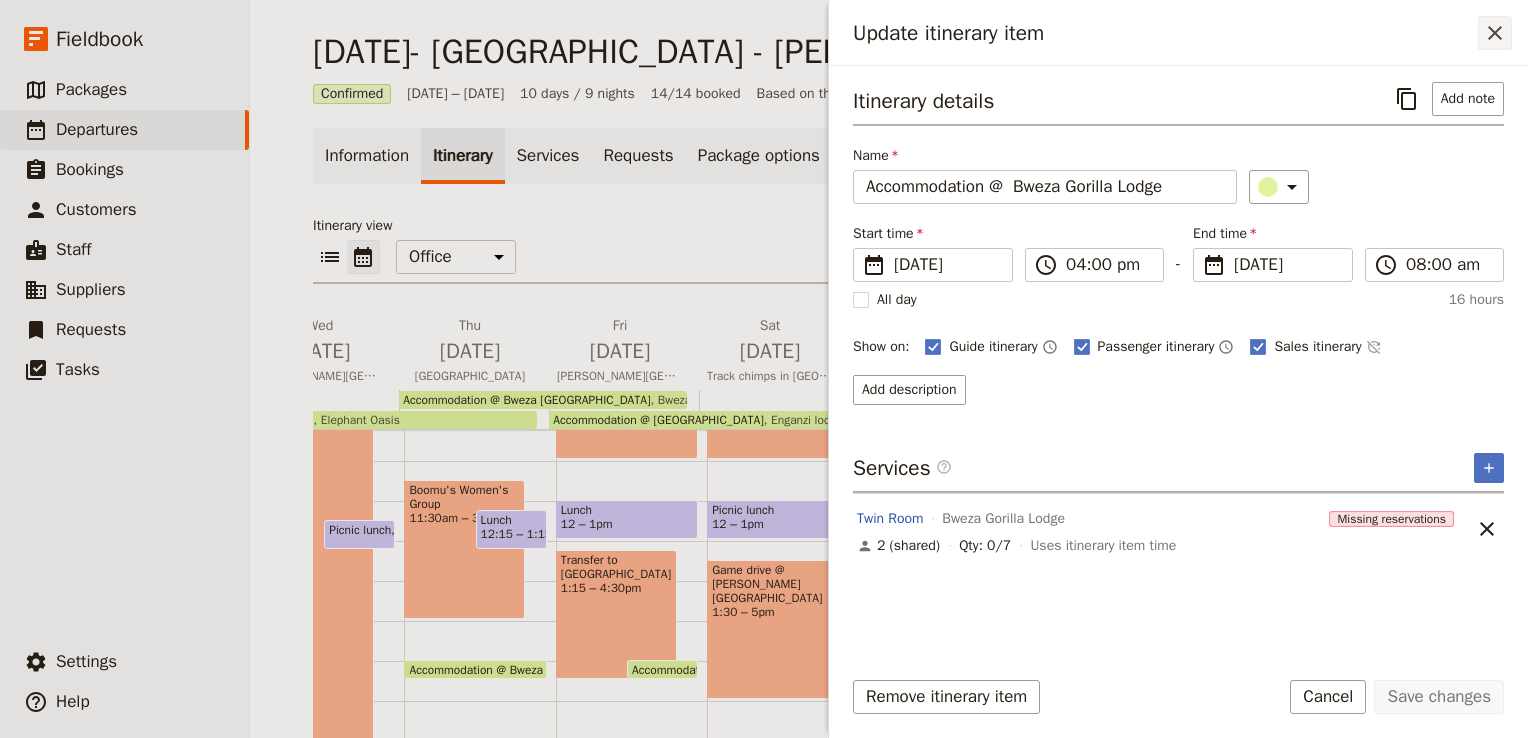 click 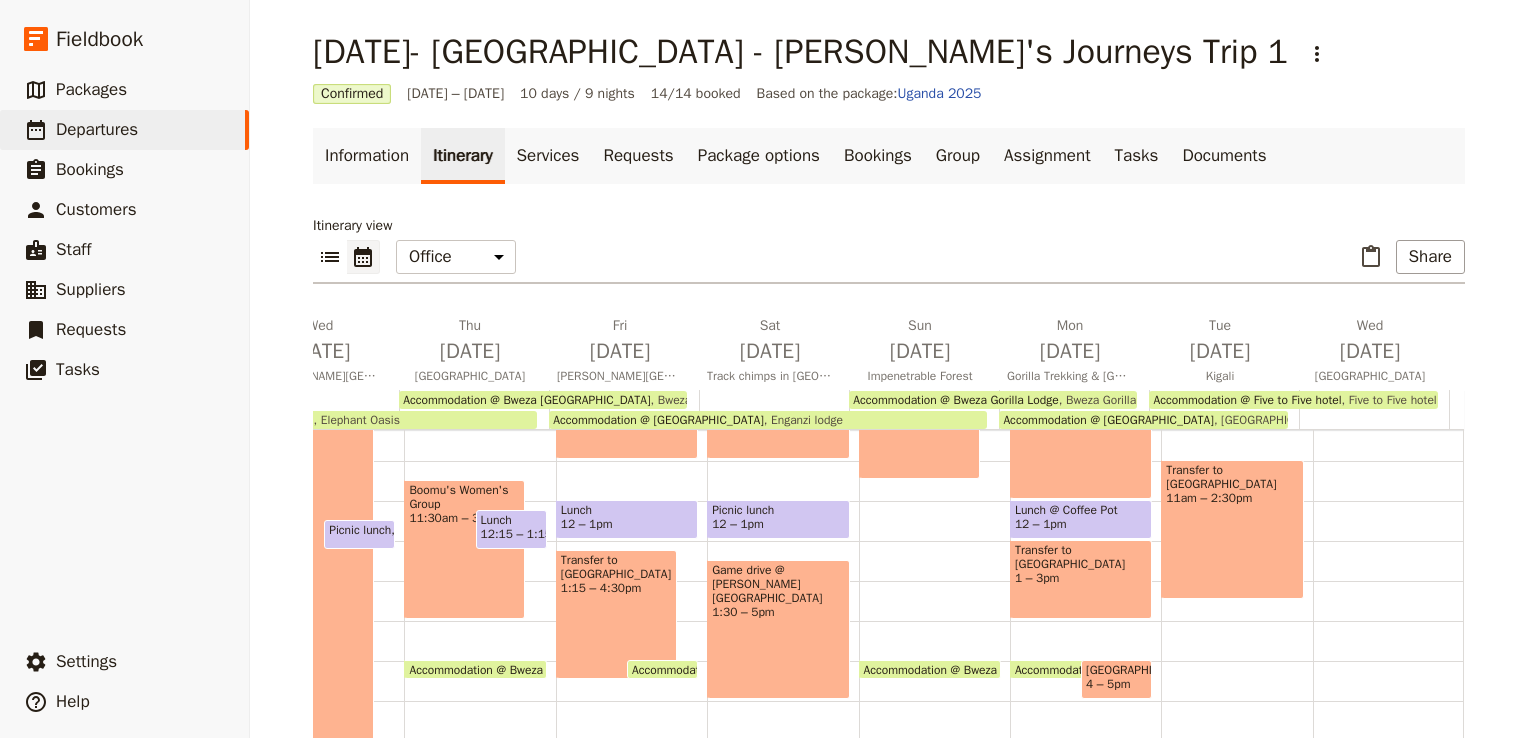 click on "Accommodation @ Five to Five hotel" at bounding box center (1247, 400) 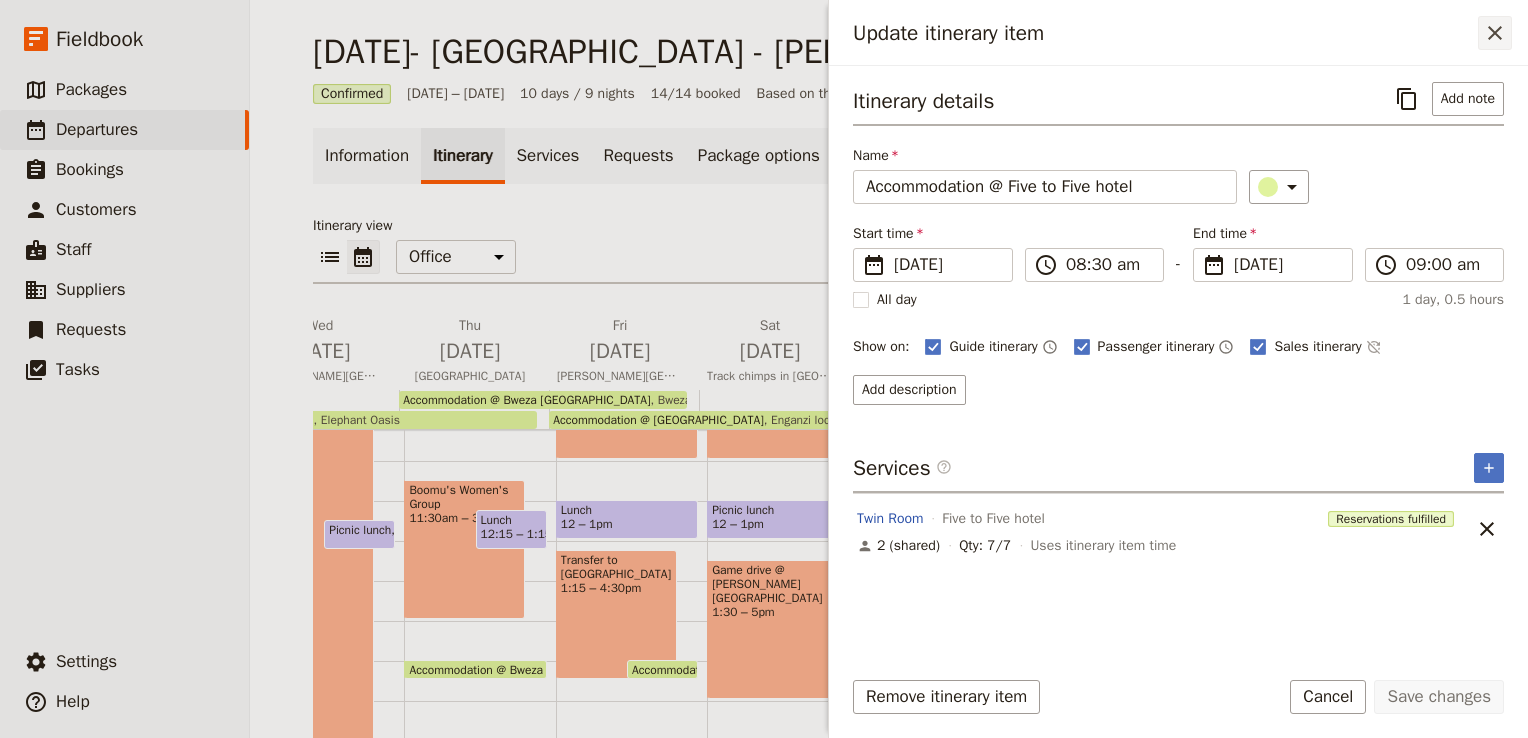 click 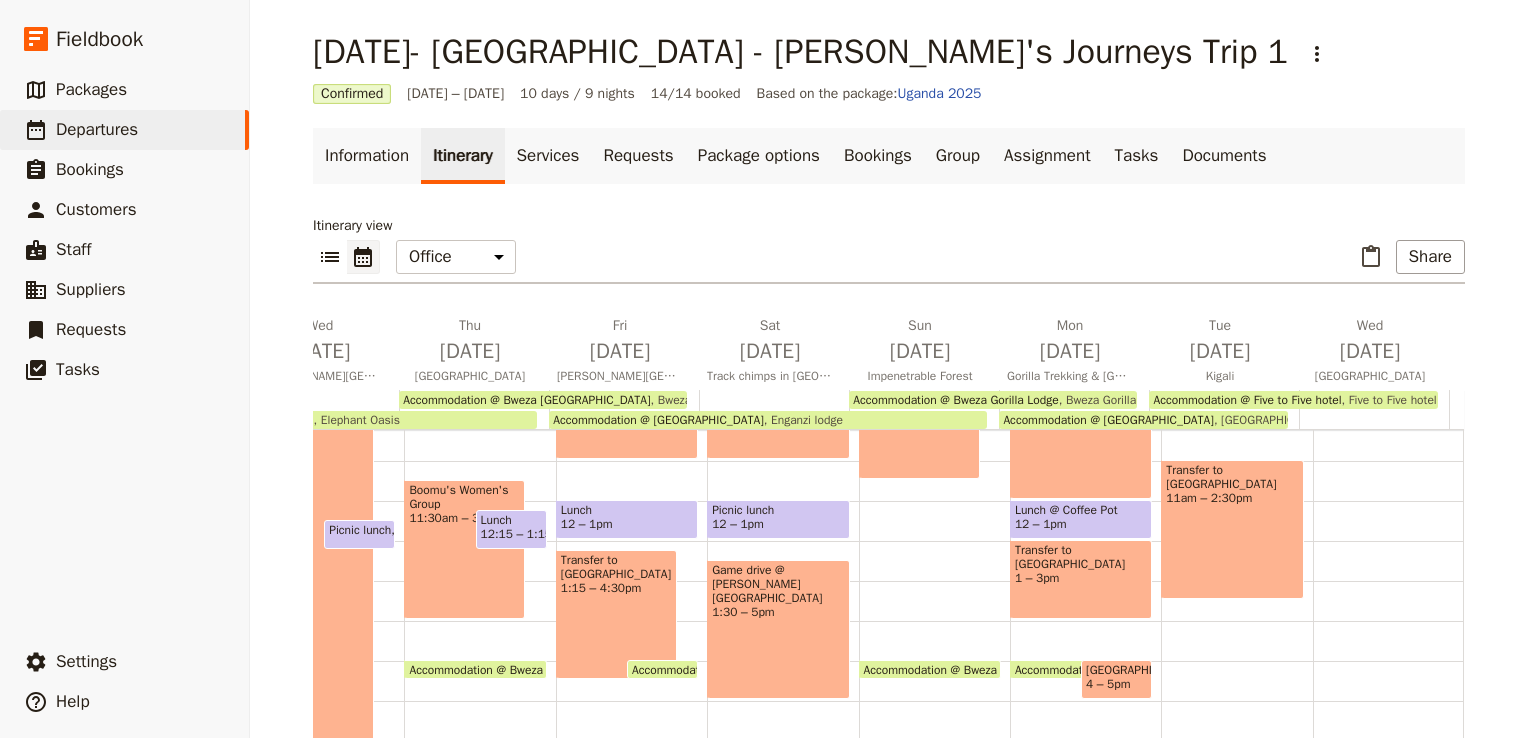 click on "Accommodation @ Five to Five hotel" at bounding box center (1247, 400) 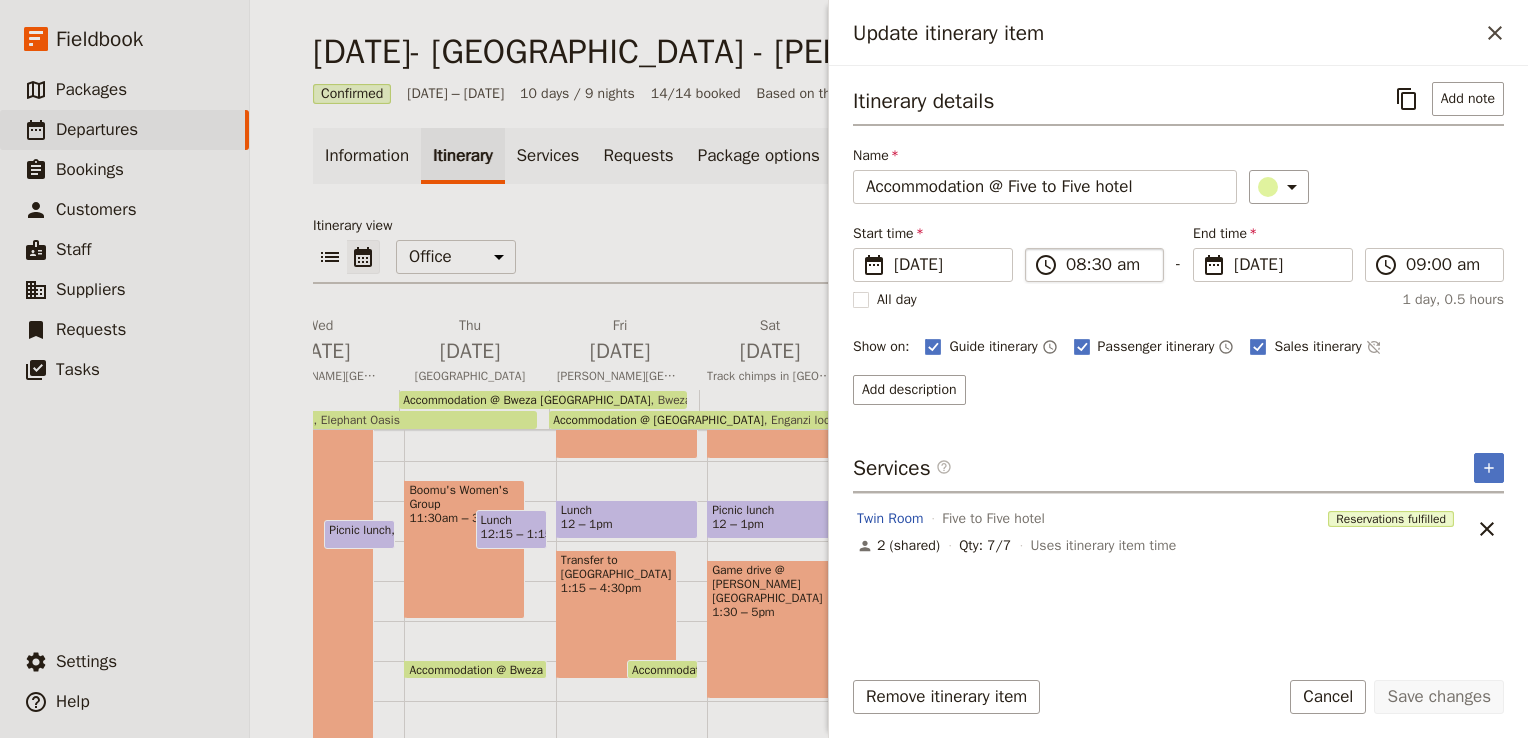 click on "​ 08:30 am" at bounding box center (1094, 265) 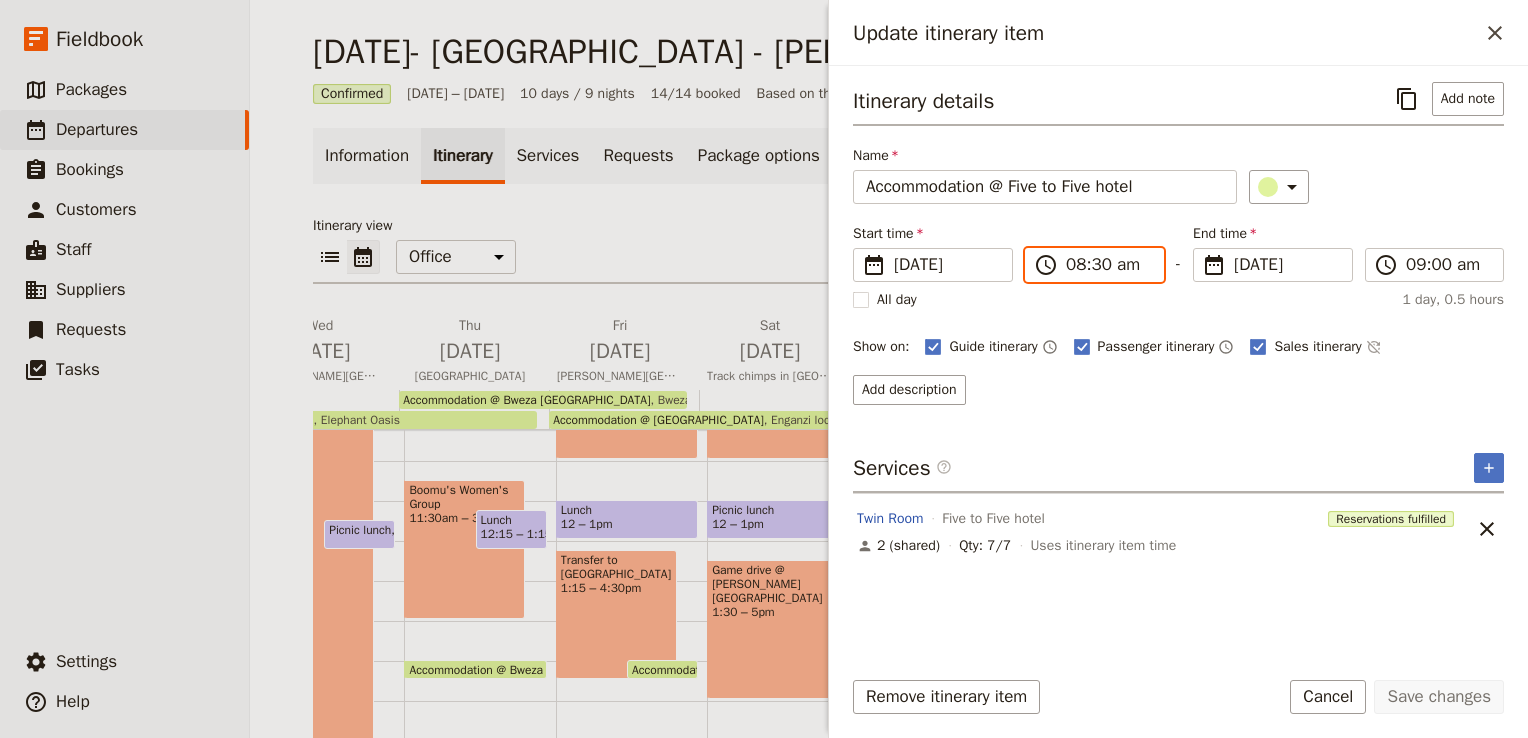 click on "08:30 am" at bounding box center [1108, 265] 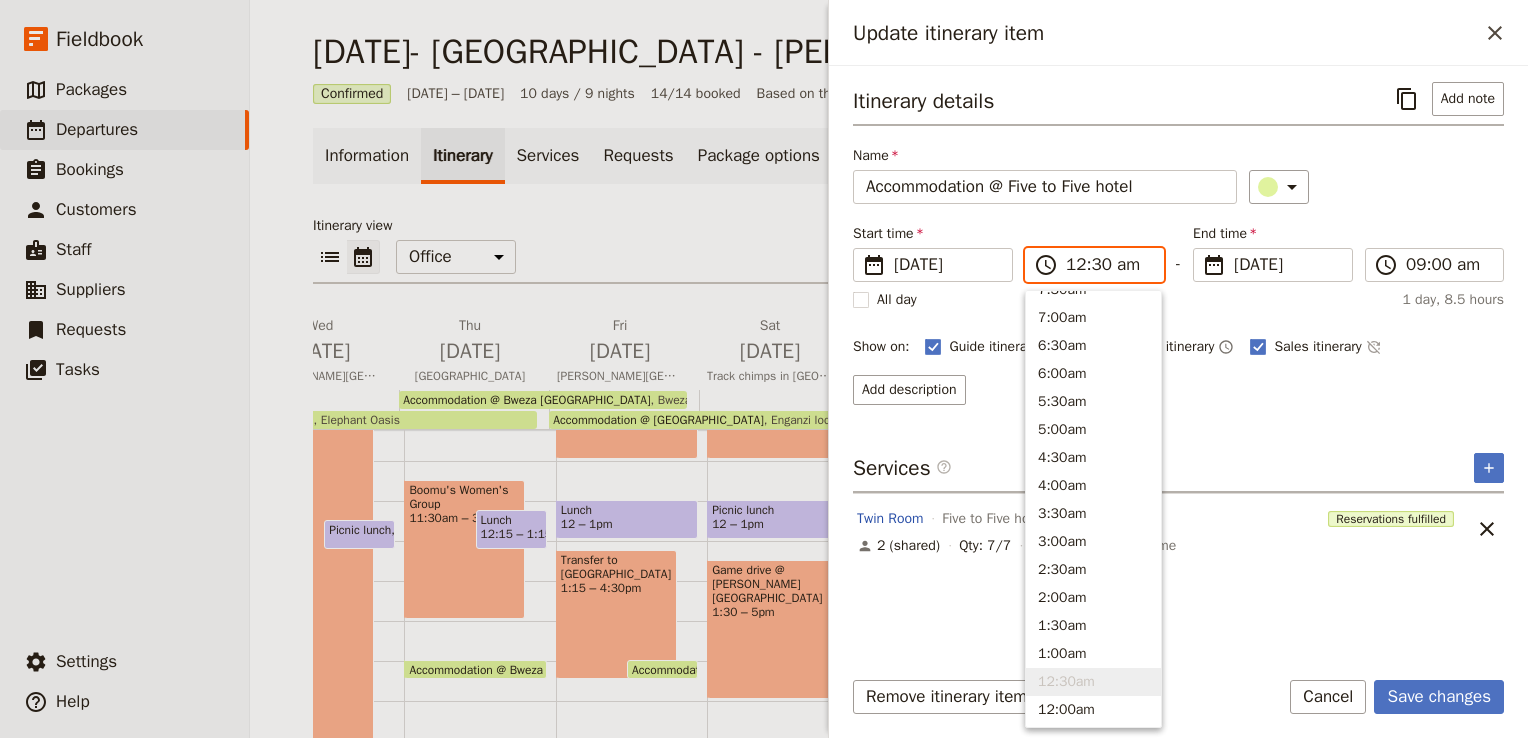 scroll, scrollTop: 900, scrollLeft: 0, axis: vertical 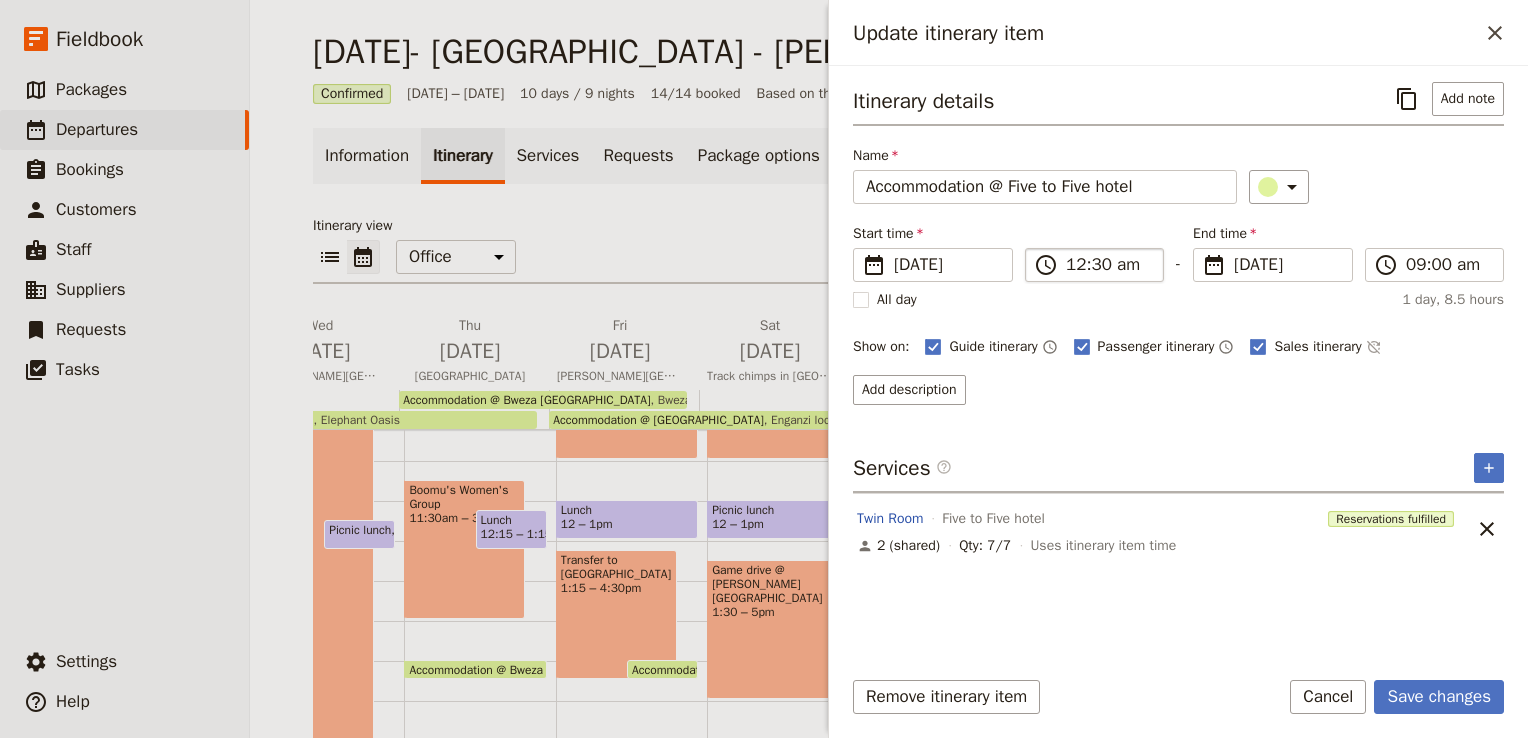 click on "​ 12:30 am" at bounding box center (1094, 265) 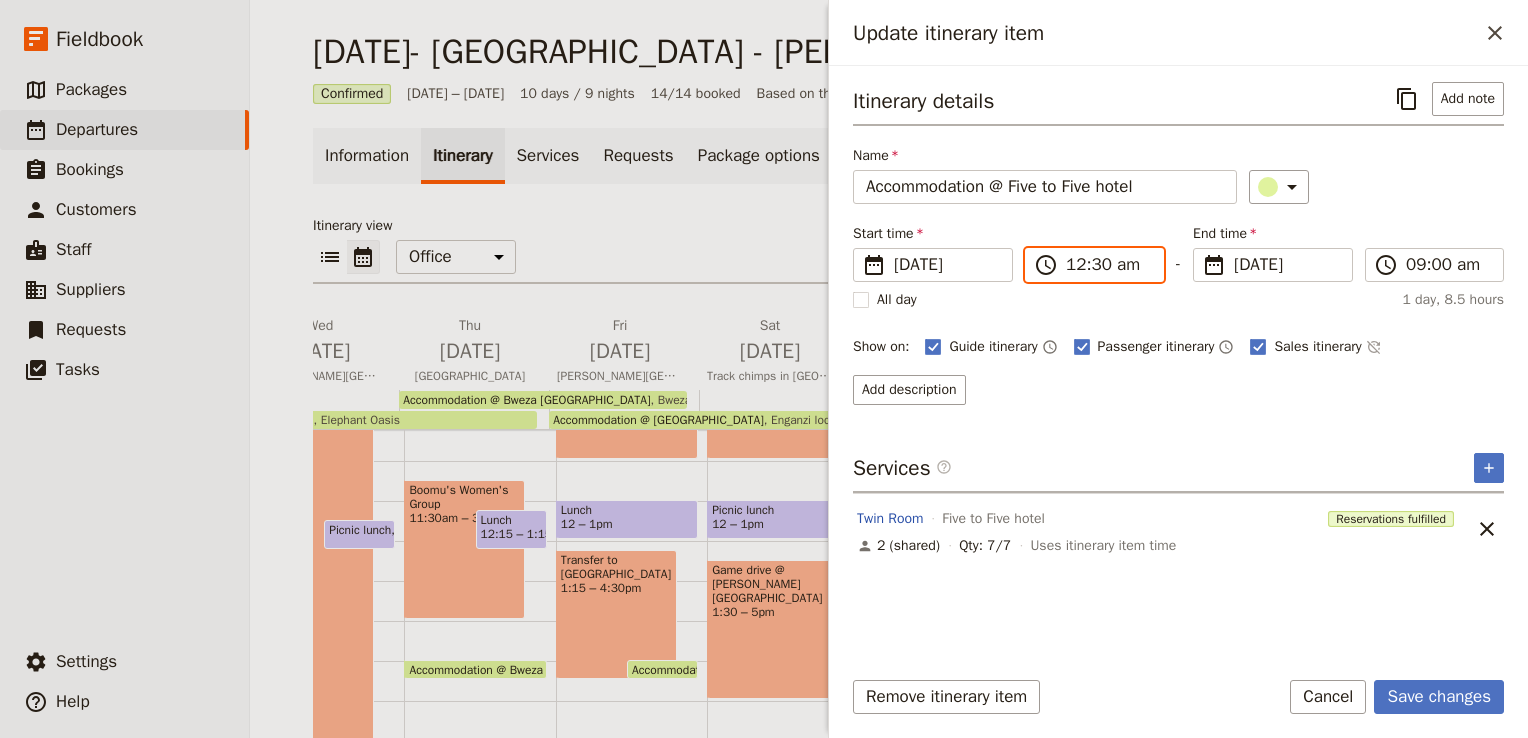 click on "12:30 am" at bounding box center [1108, 265] 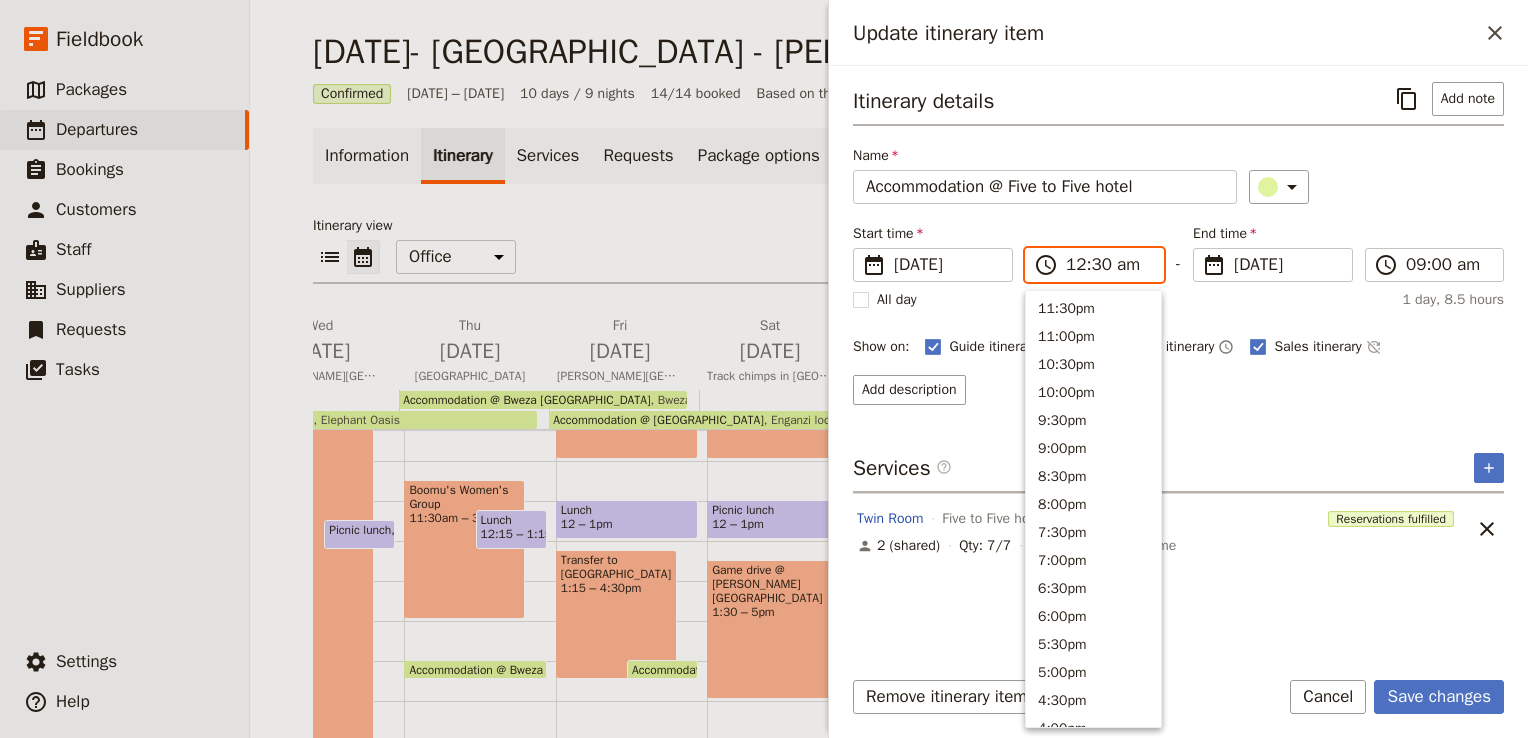 scroll, scrollTop: 900, scrollLeft: 0, axis: vertical 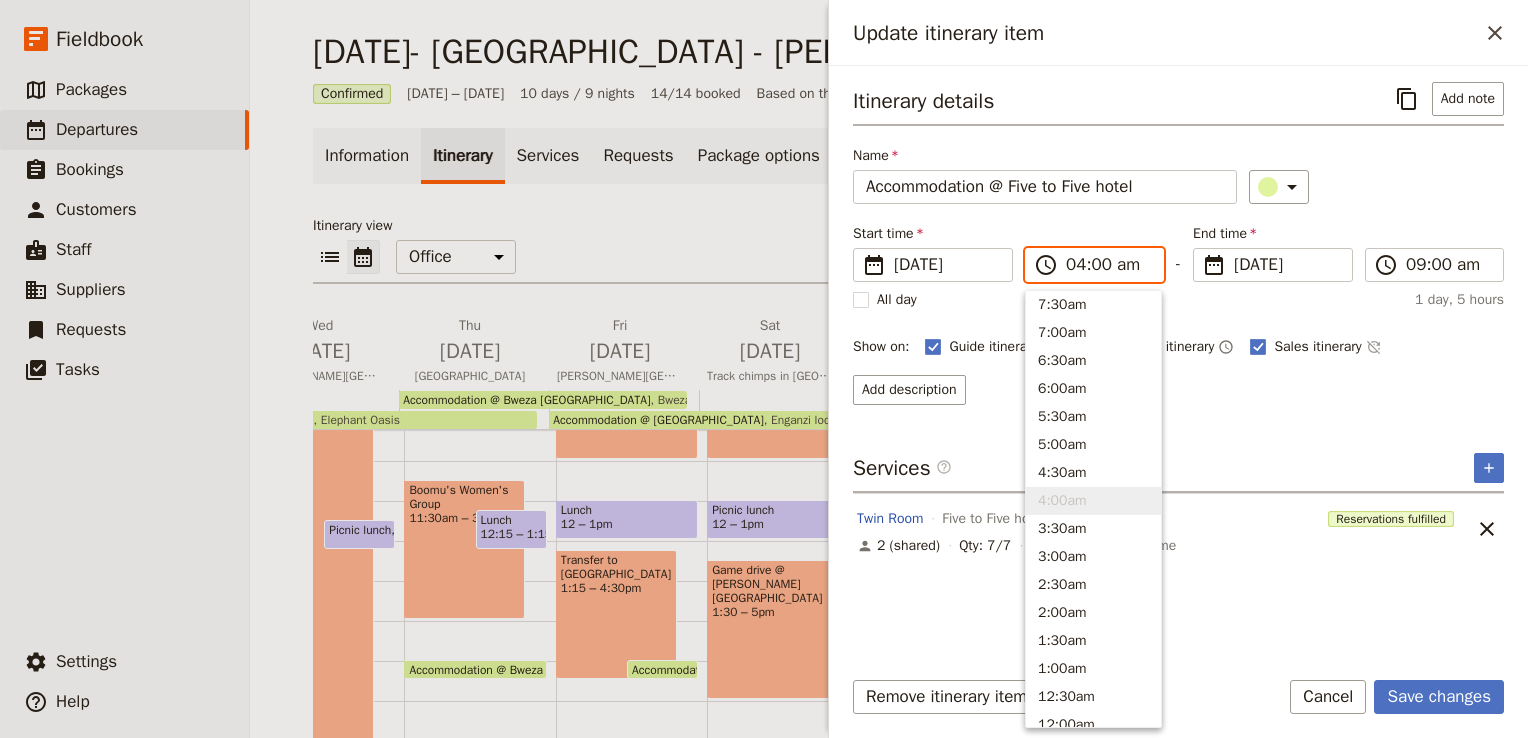 type on "04:00 pm" 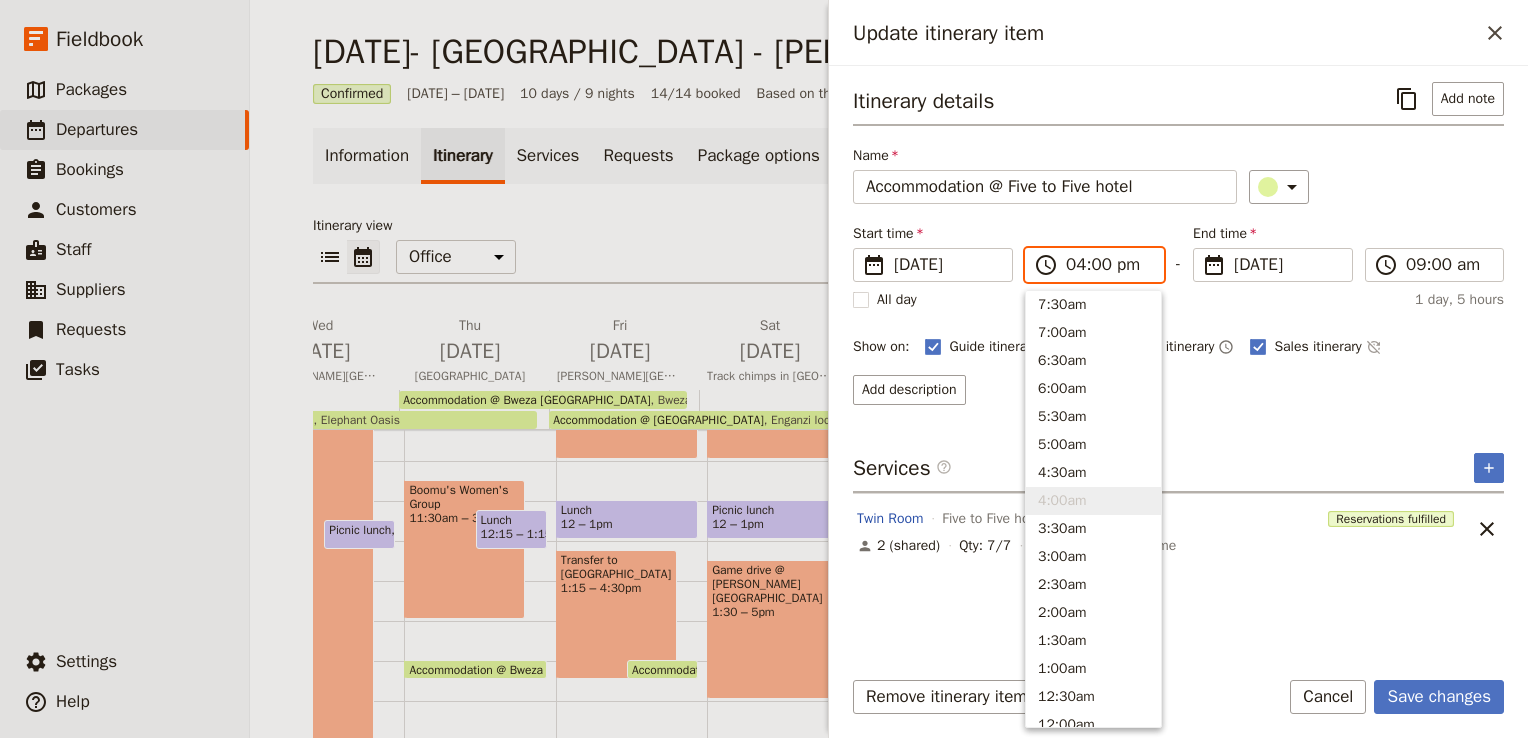 scroll, scrollTop: 424, scrollLeft: 0, axis: vertical 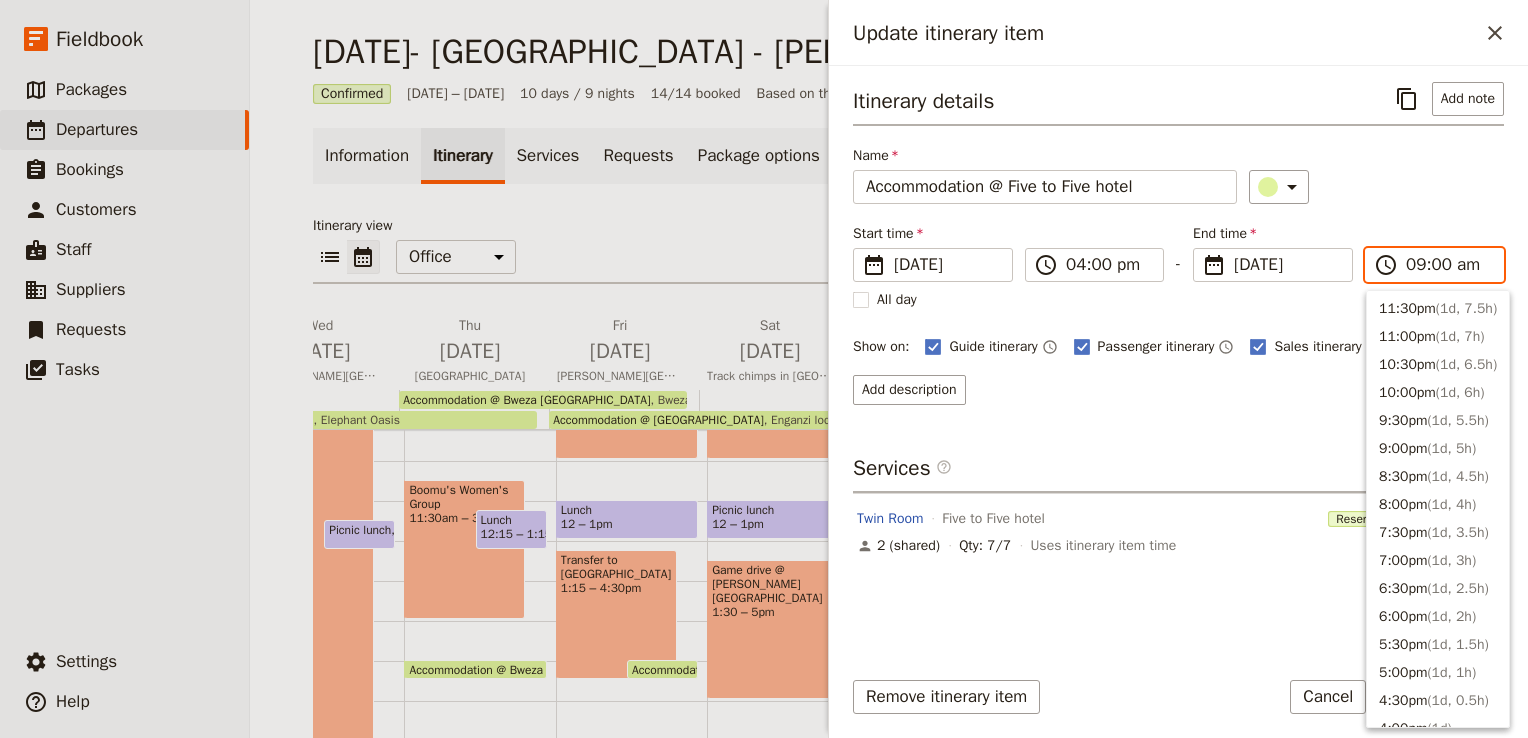 click on "09:00 am" at bounding box center (1448, 265) 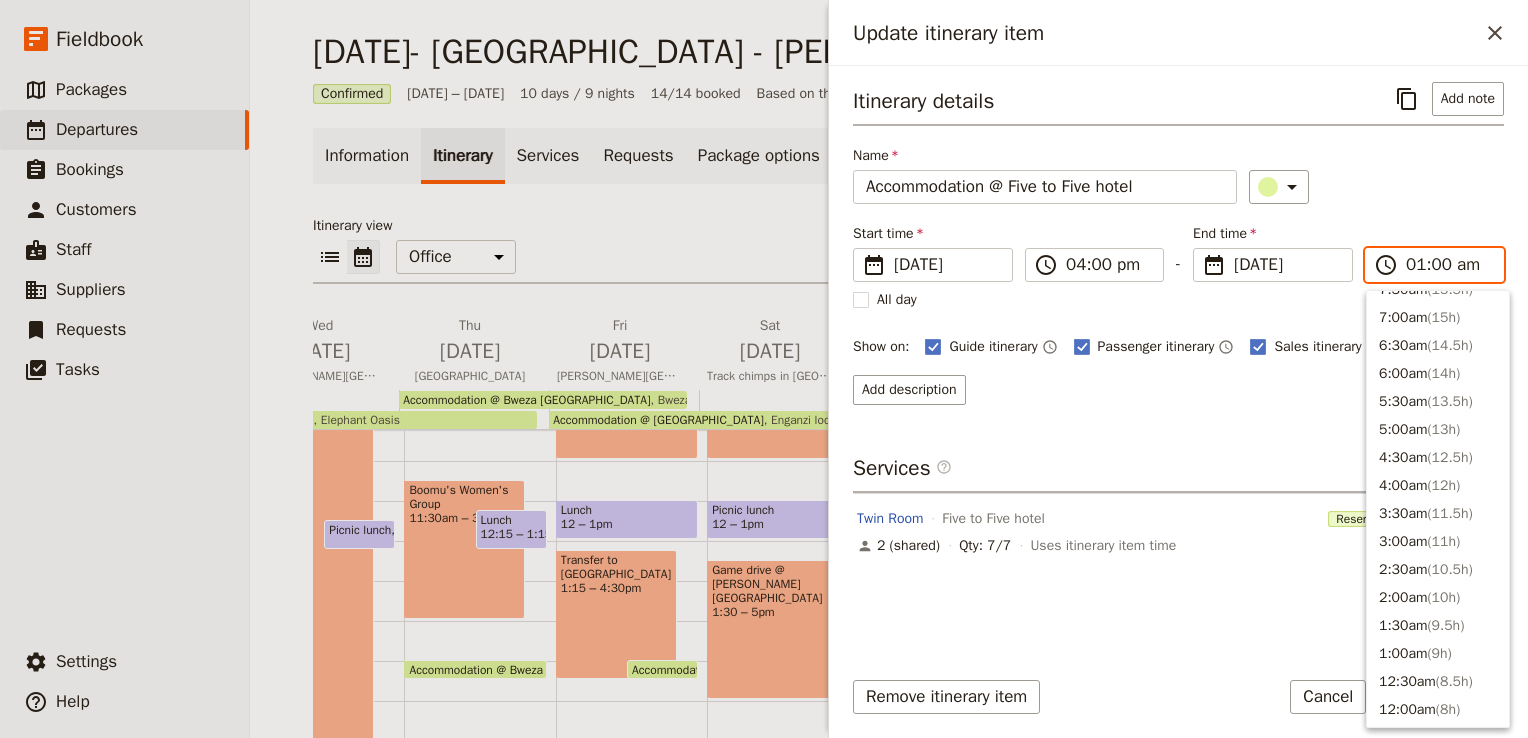 type on "11:00 am" 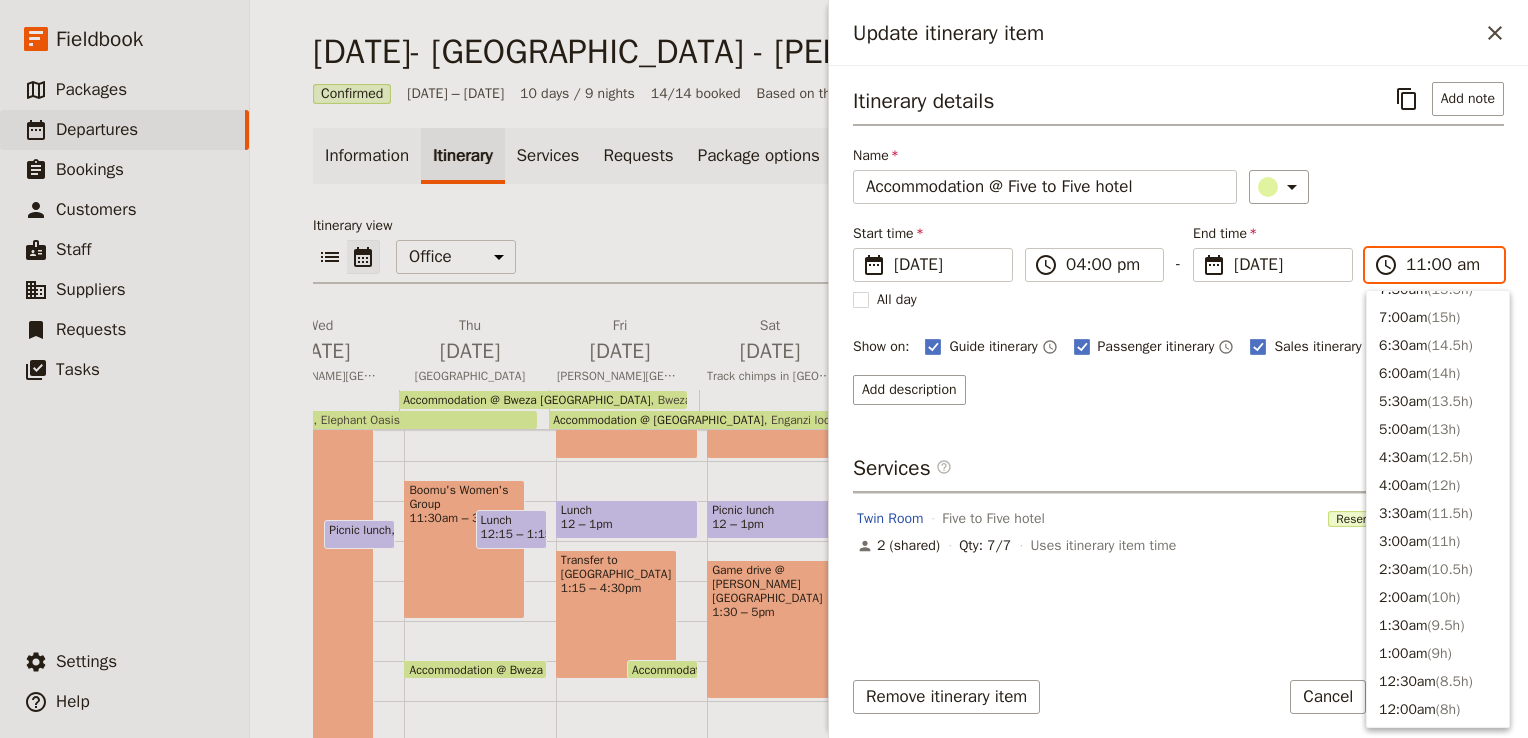 scroll, scrollTop: 704, scrollLeft: 0, axis: vertical 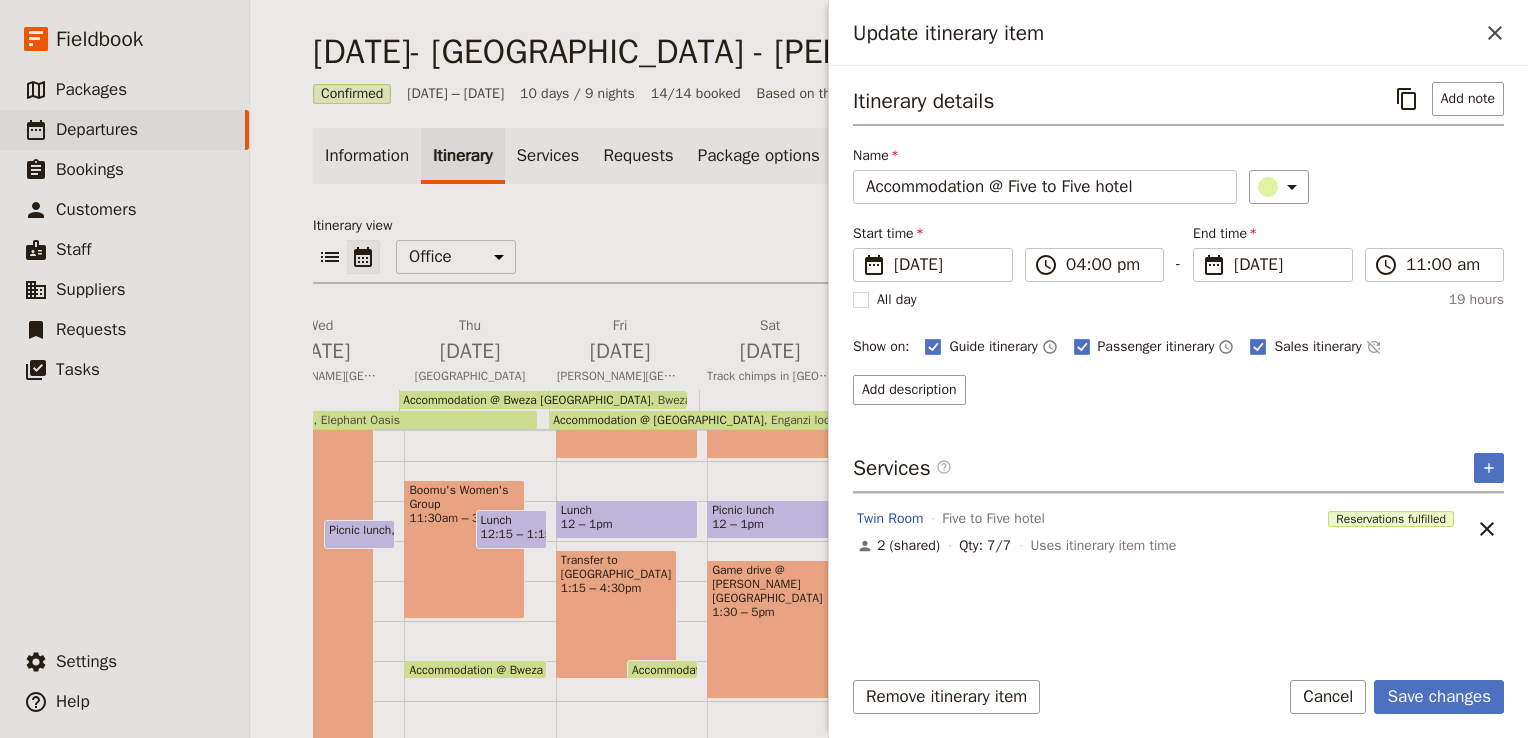 click on "Itinerary details ​ Add note Name Accommodation @ Five to Five hotel ​ Start time ​ [DATE] [DATE] [DATE] 16:00 ​ 04:00 pm - End time ​ [DATE] [DATE] [DATE] 11:00 ​ 11:00 am All day 19 hours Show on: Guide itinerary ​ Passenger itinerary ​ Sales itinerary ​ Add description" at bounding box center (1178, 243) 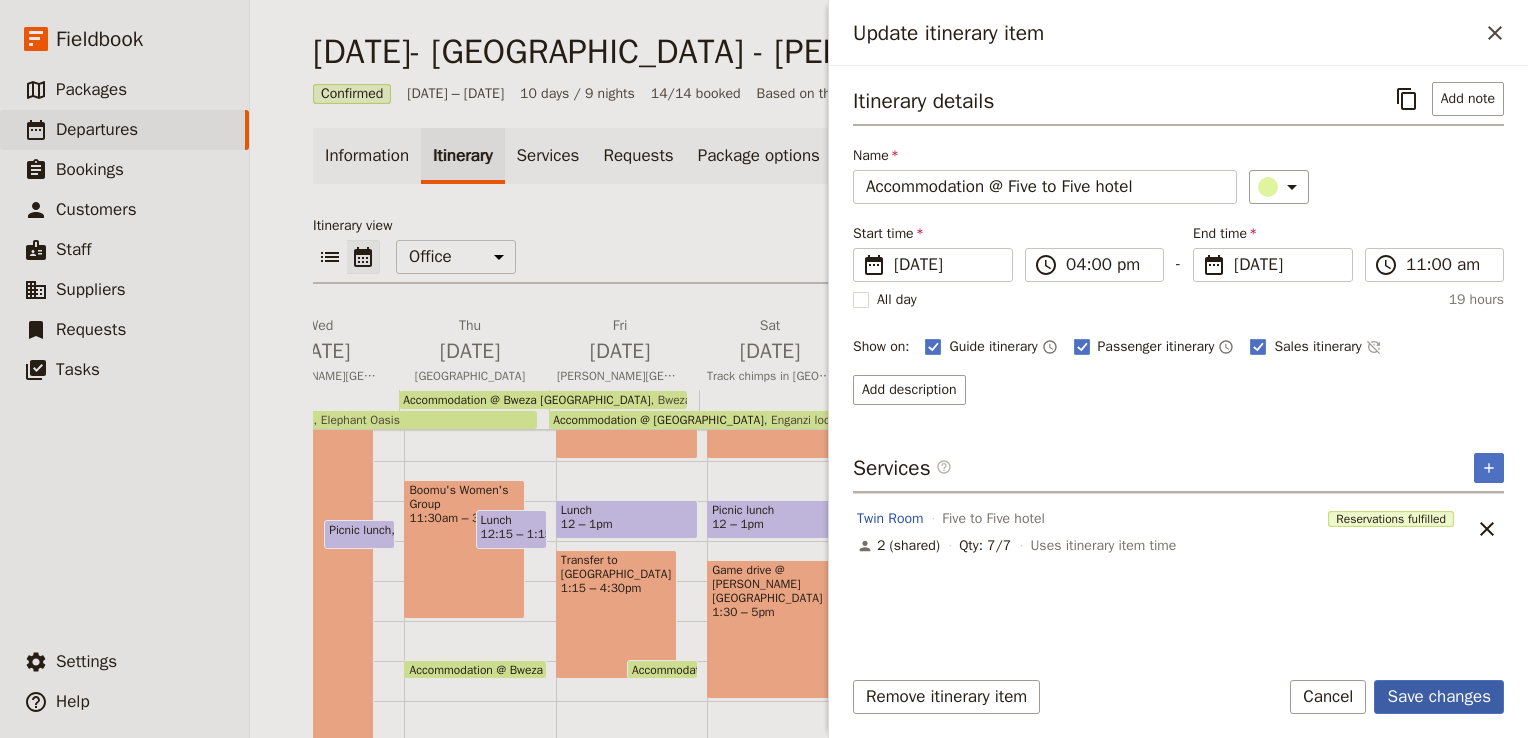 click on "Save changes" at bounding box center [1439, 697] 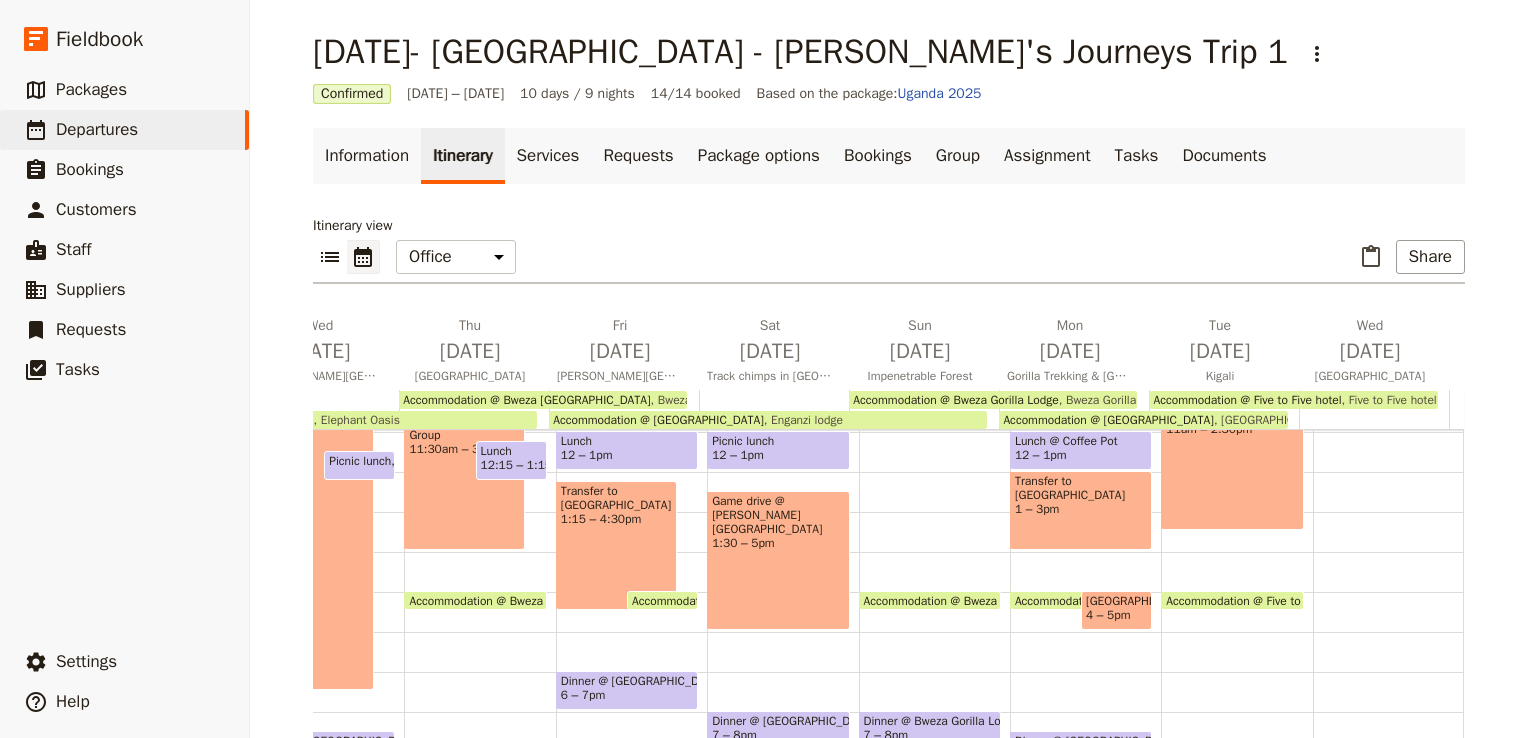 scroll, scrollTop: 508, scrollLeft: 0, axis: vertical 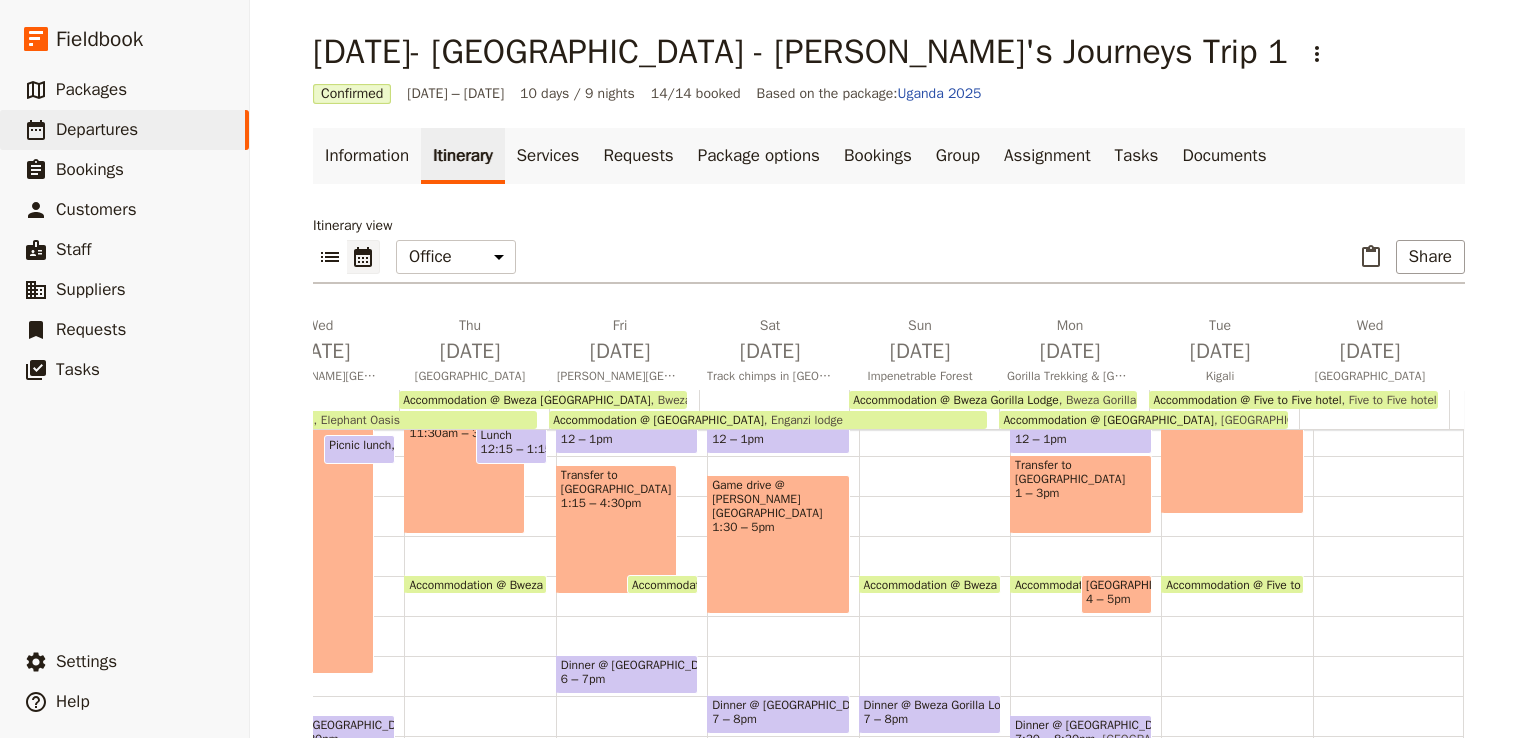 drag, startPoint x: 846, startPoint y: 215, endPoint x: 1302, endPoint y: 204, distance: 456.13266 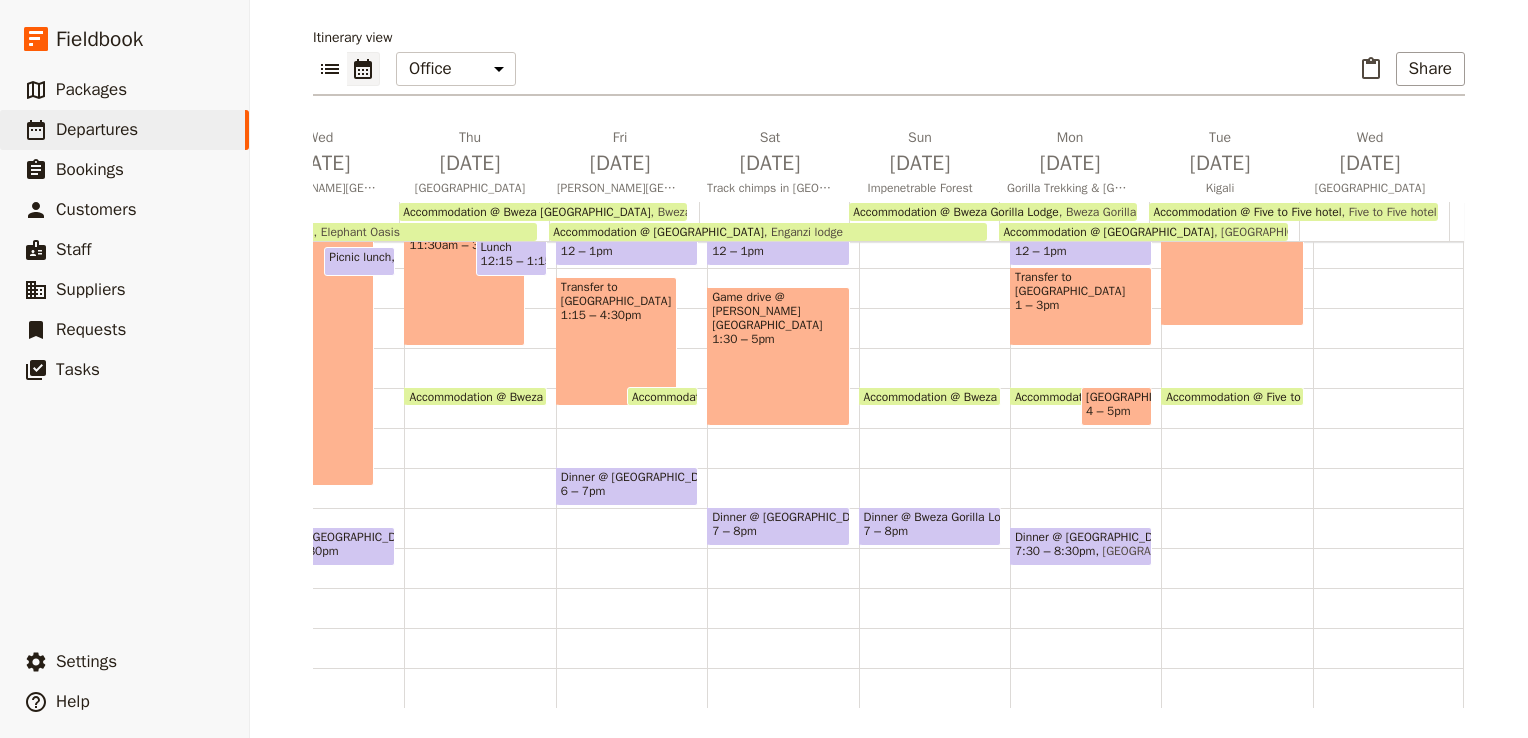 drag, startPoint x: 774, startPoint y: 707, endPoint x: 748, endPoint y: 704, distance: 26.172504 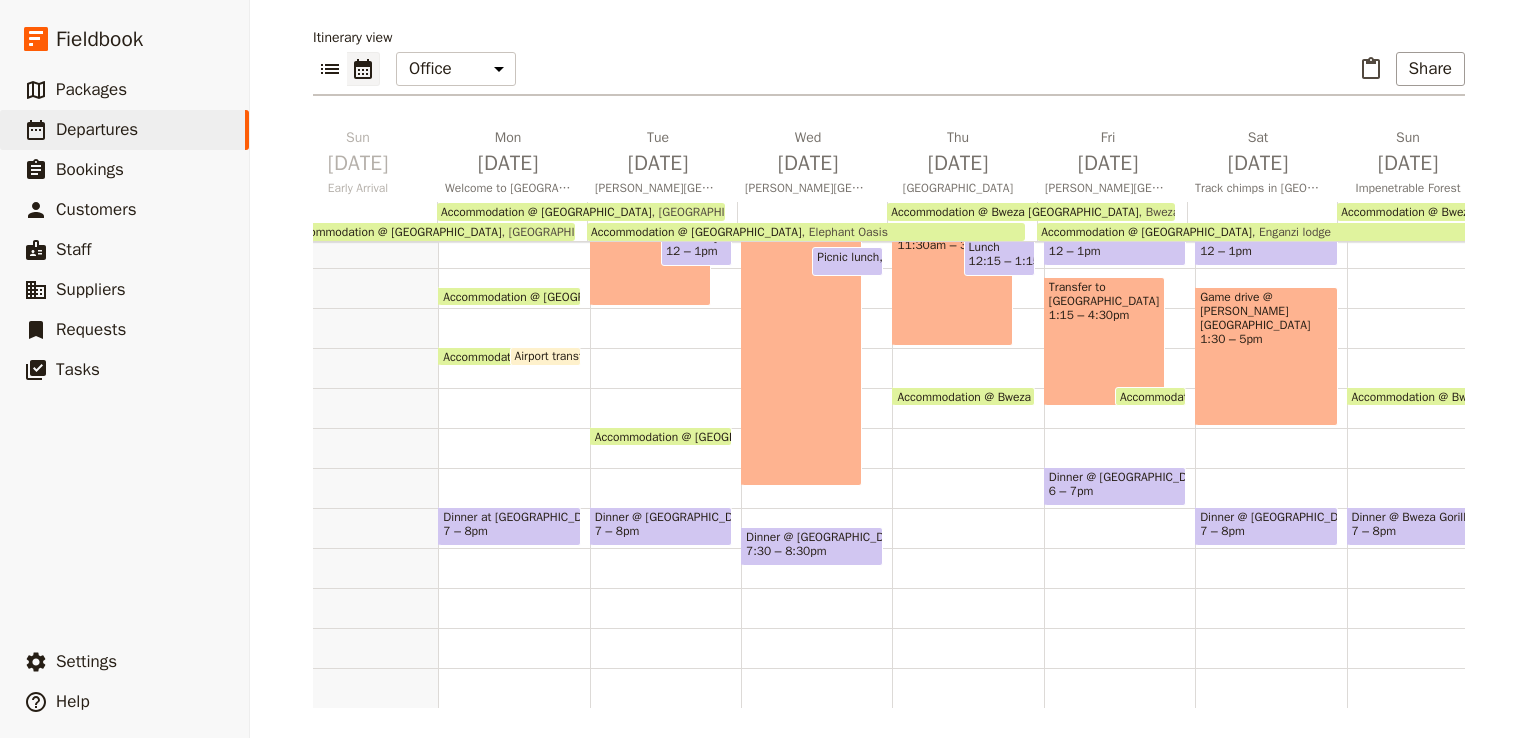 scroll, scrollTop: 0, scrollLeft: 0, axis: both 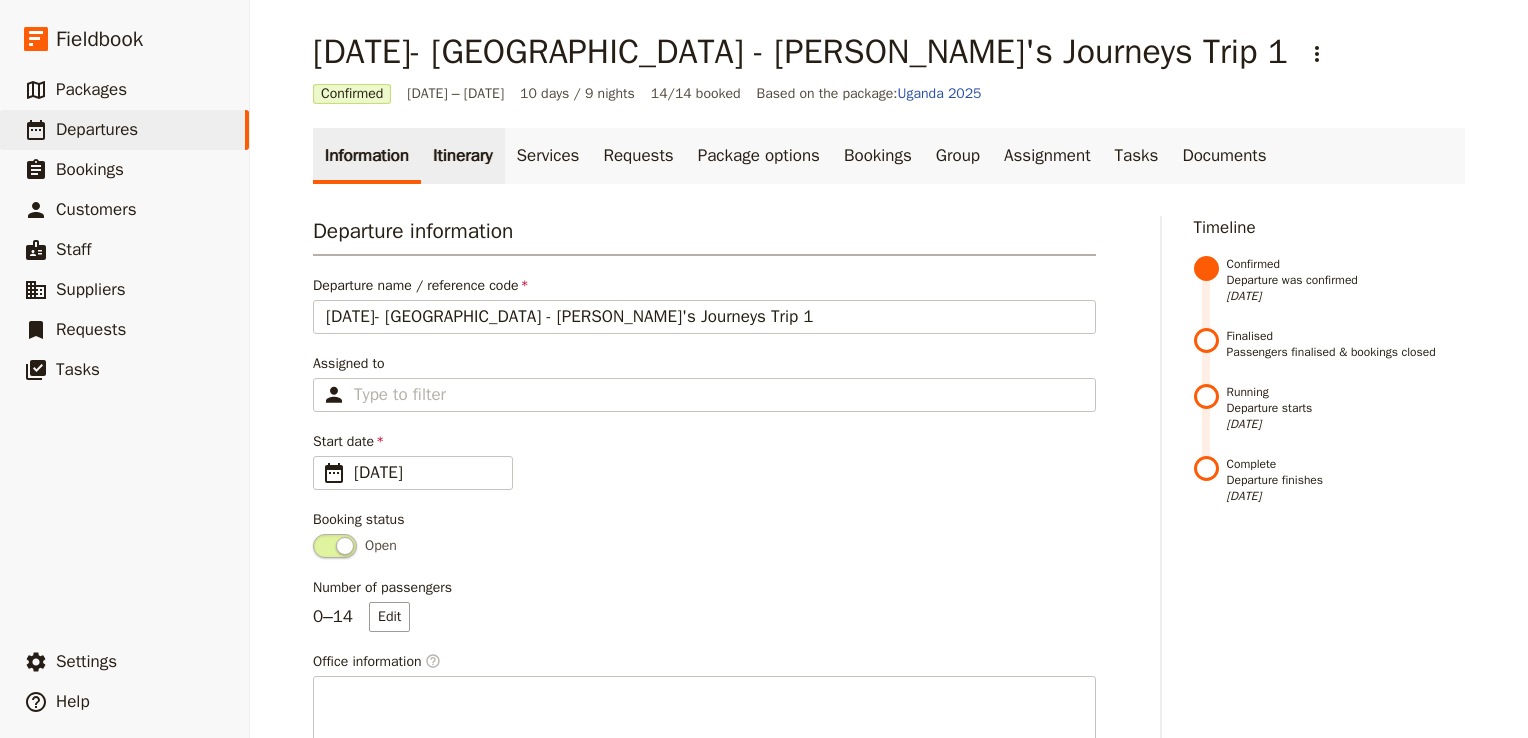 click on "Itinerary" at bounding box center [462, 156] 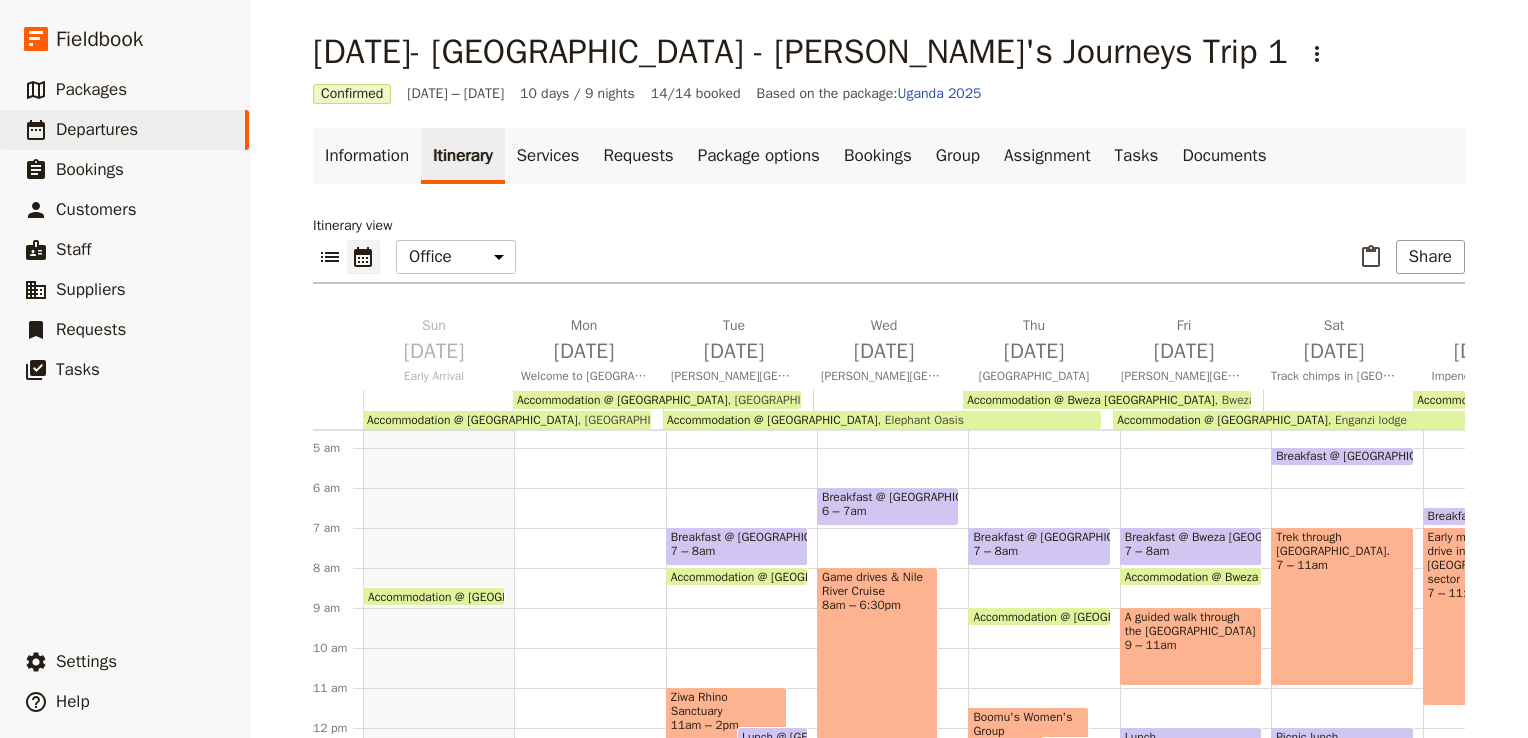 scroll, scrollTop: 184, scrollLeft: 0, axis: vertical 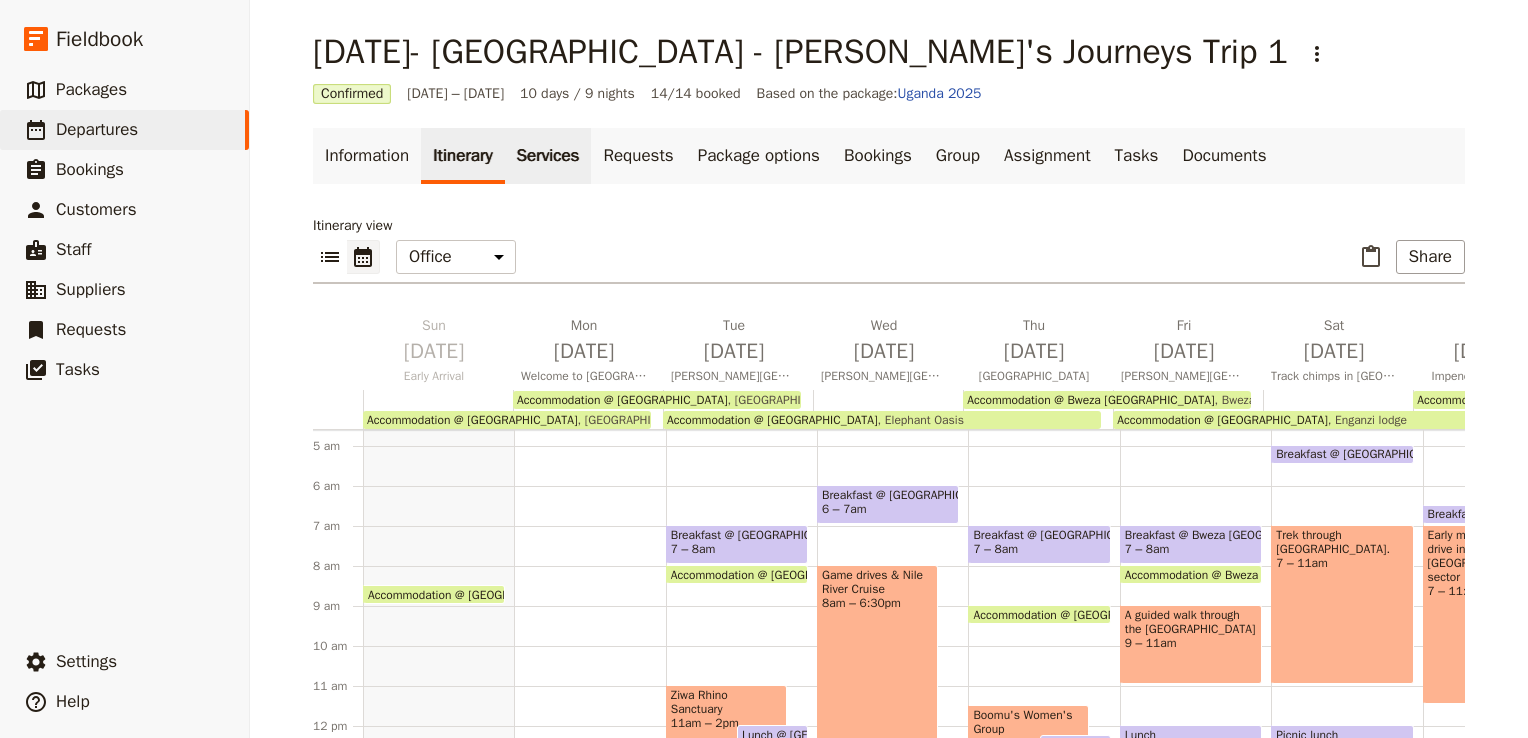 click on "Services" at bounding box center (548, 156) 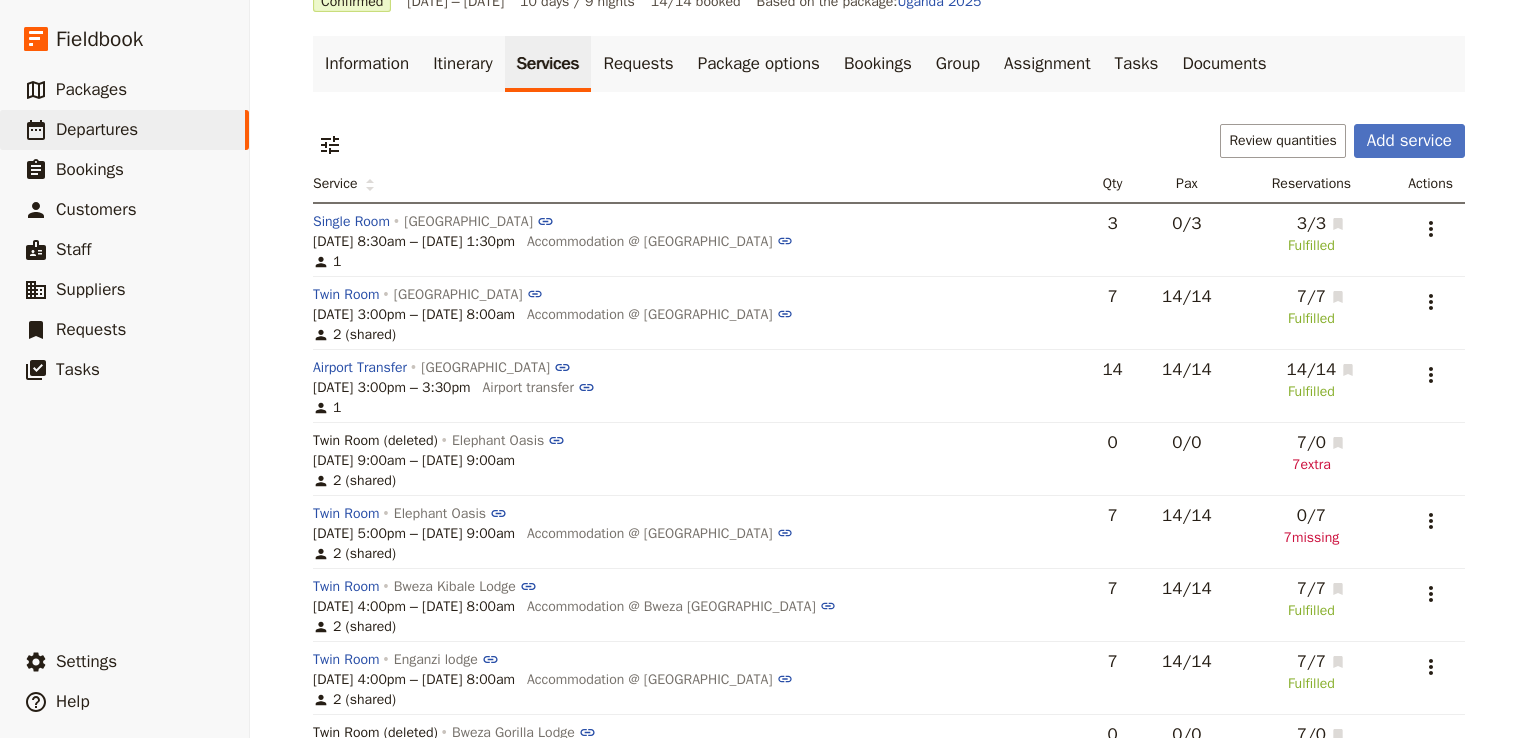 scroll, scrollTop: 0, scrollLeft: 0, axis: both 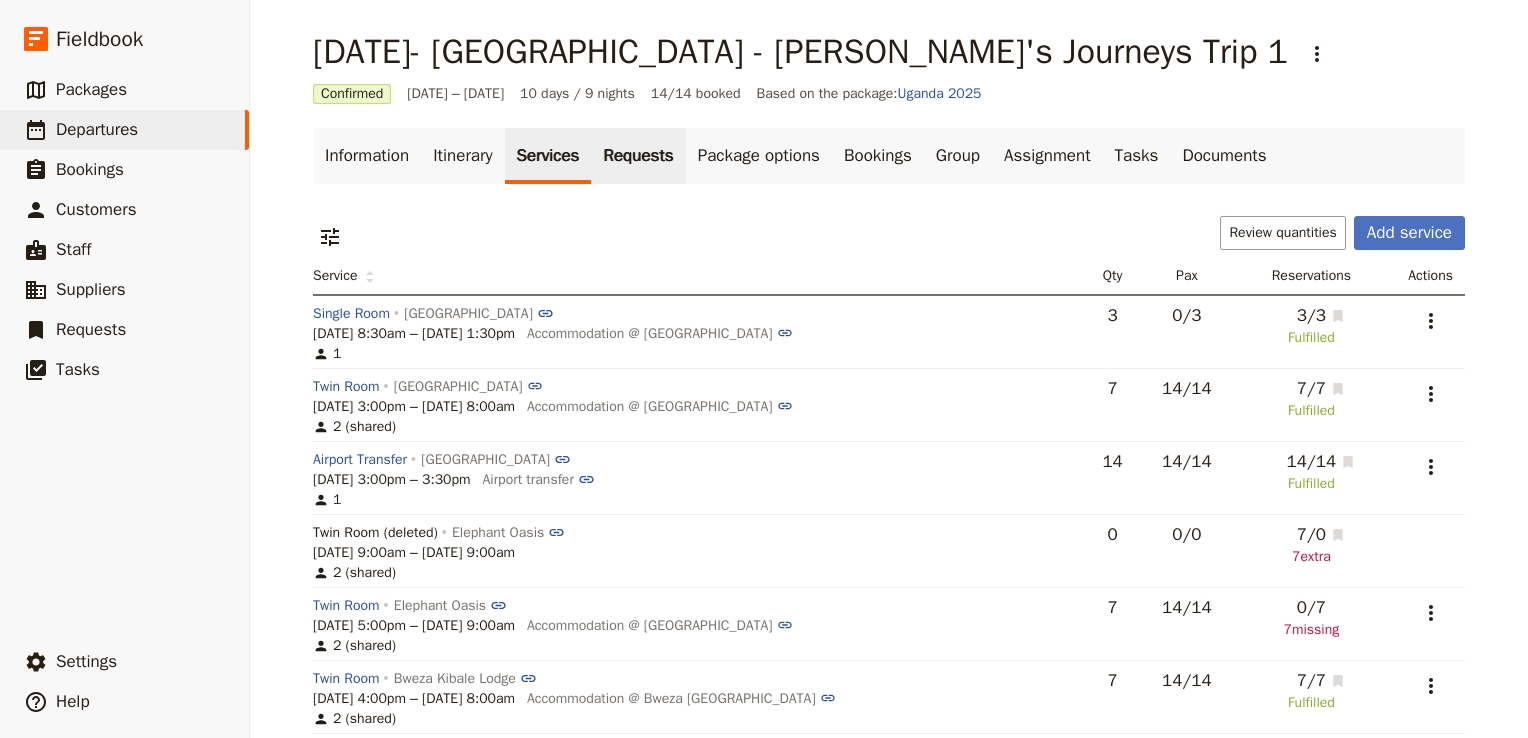 click on "Requests" at bounding box center (638, 156) 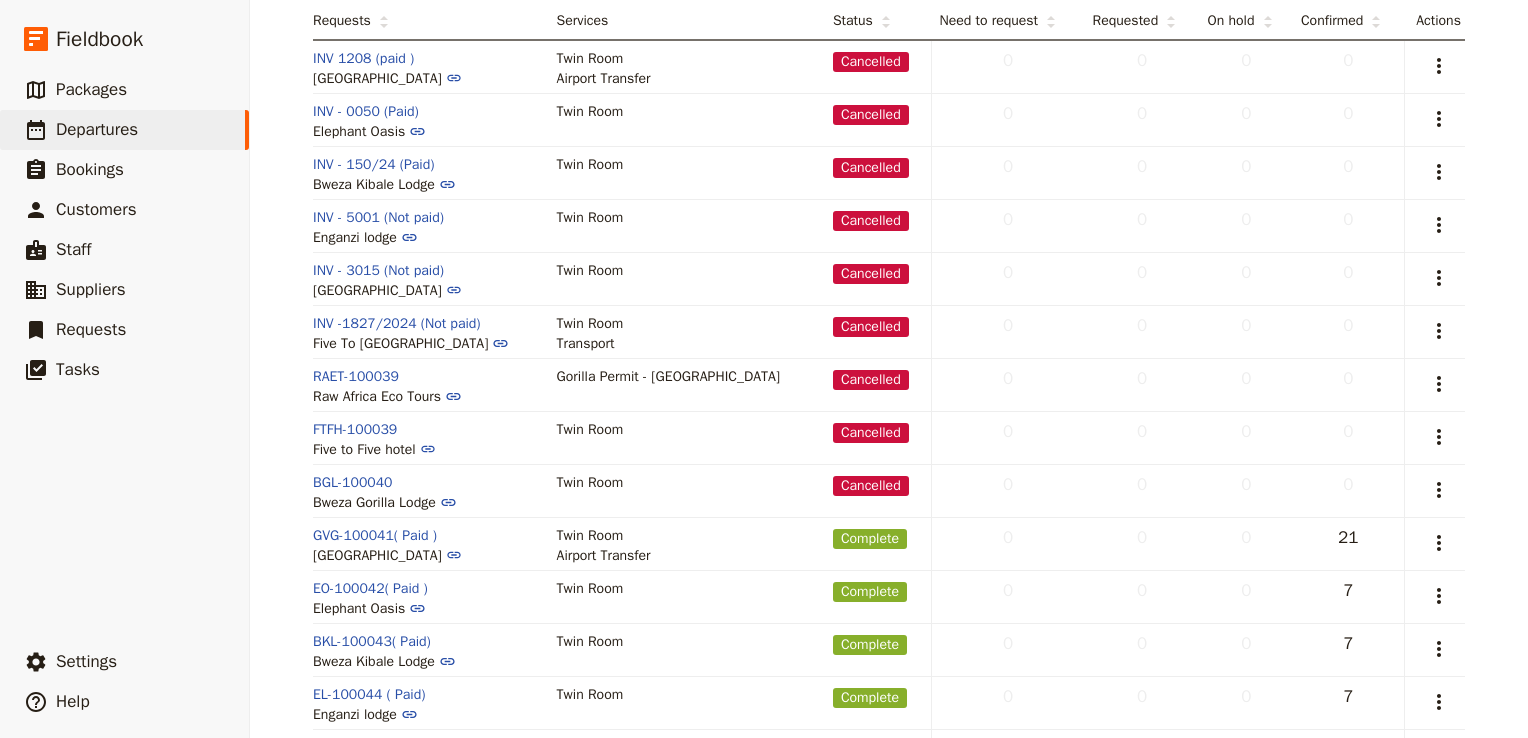 scroll, scrollTop: 0, scrollLeft: 0, axis: both 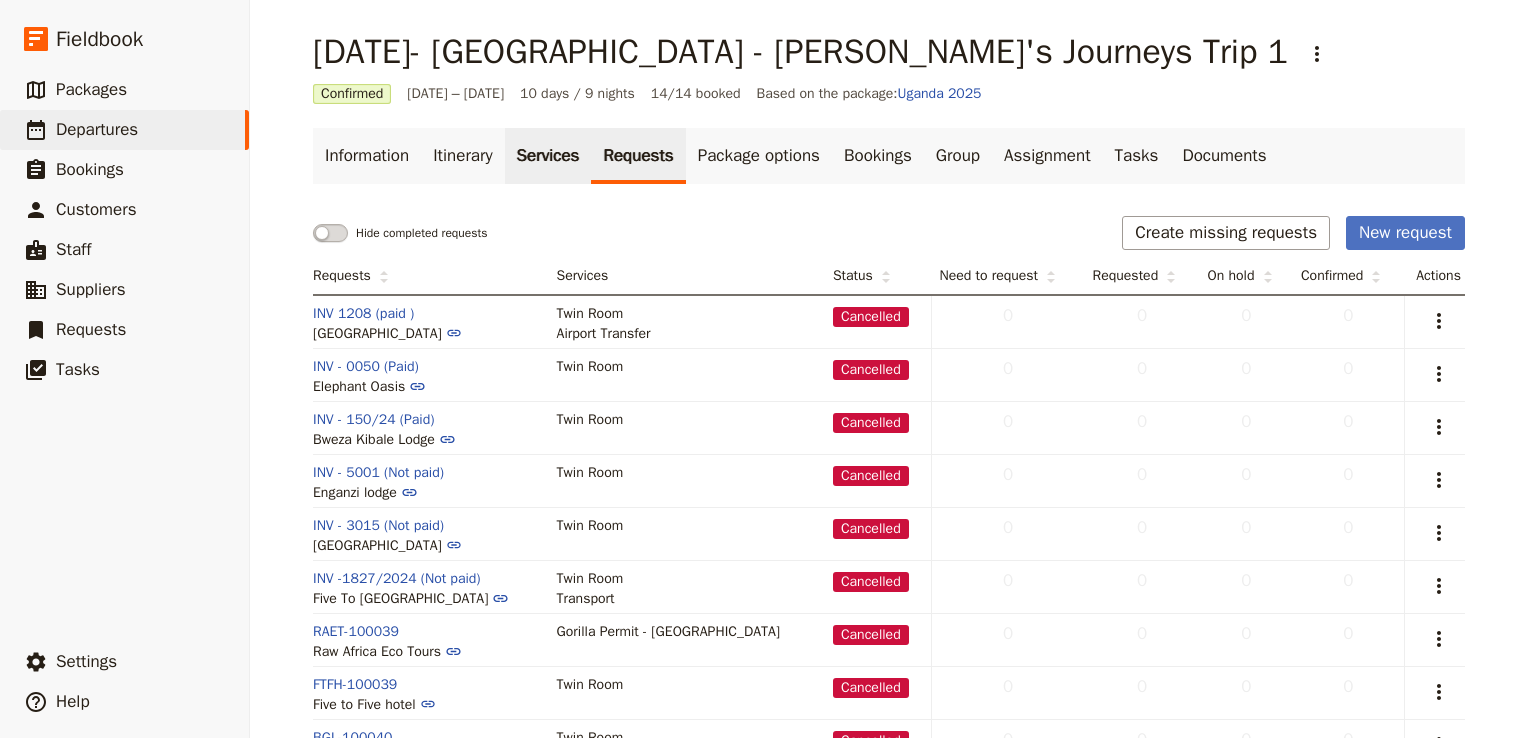 click on "Services" at bounding box center (548, 156) 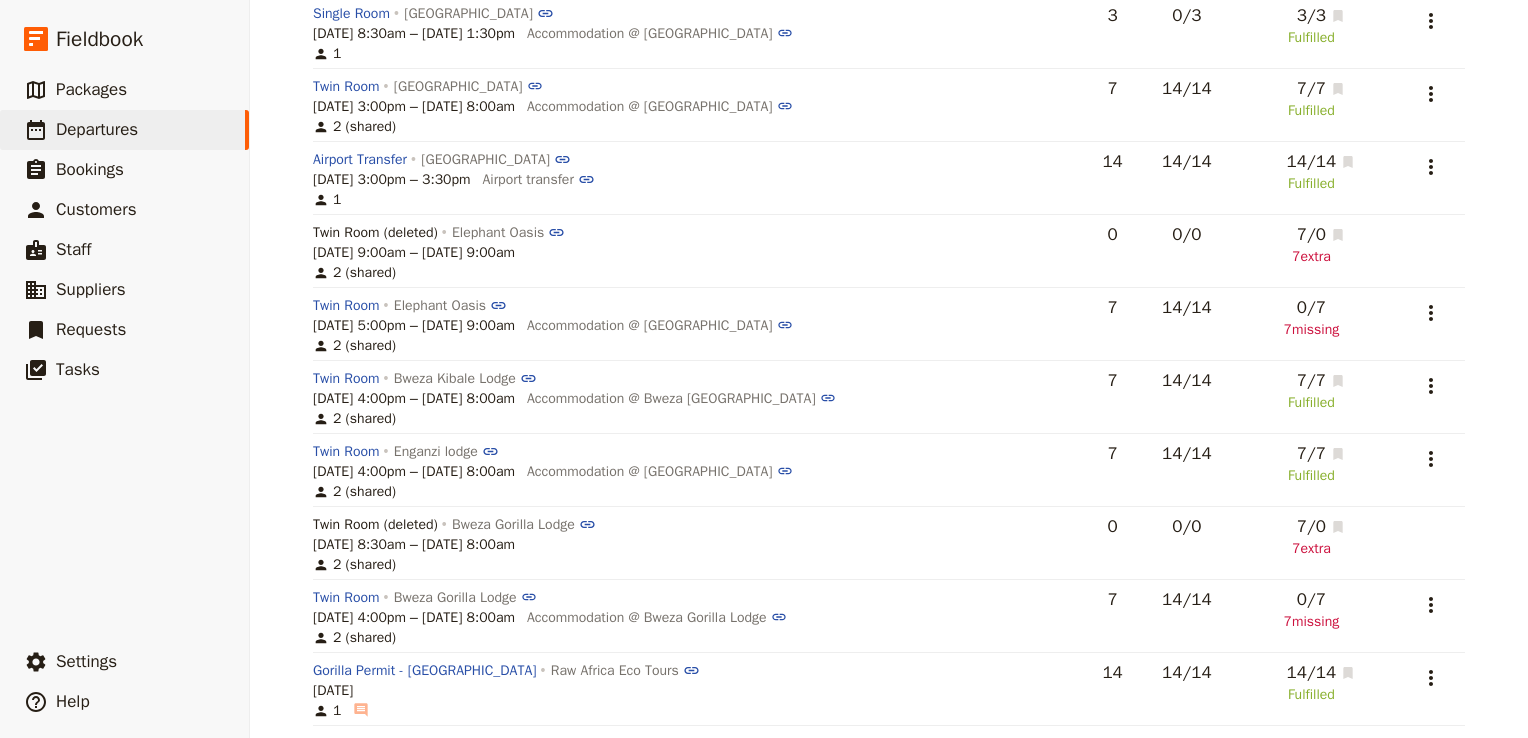 scroll, scrollTop: 0, scrollLeft: 0, axis: both 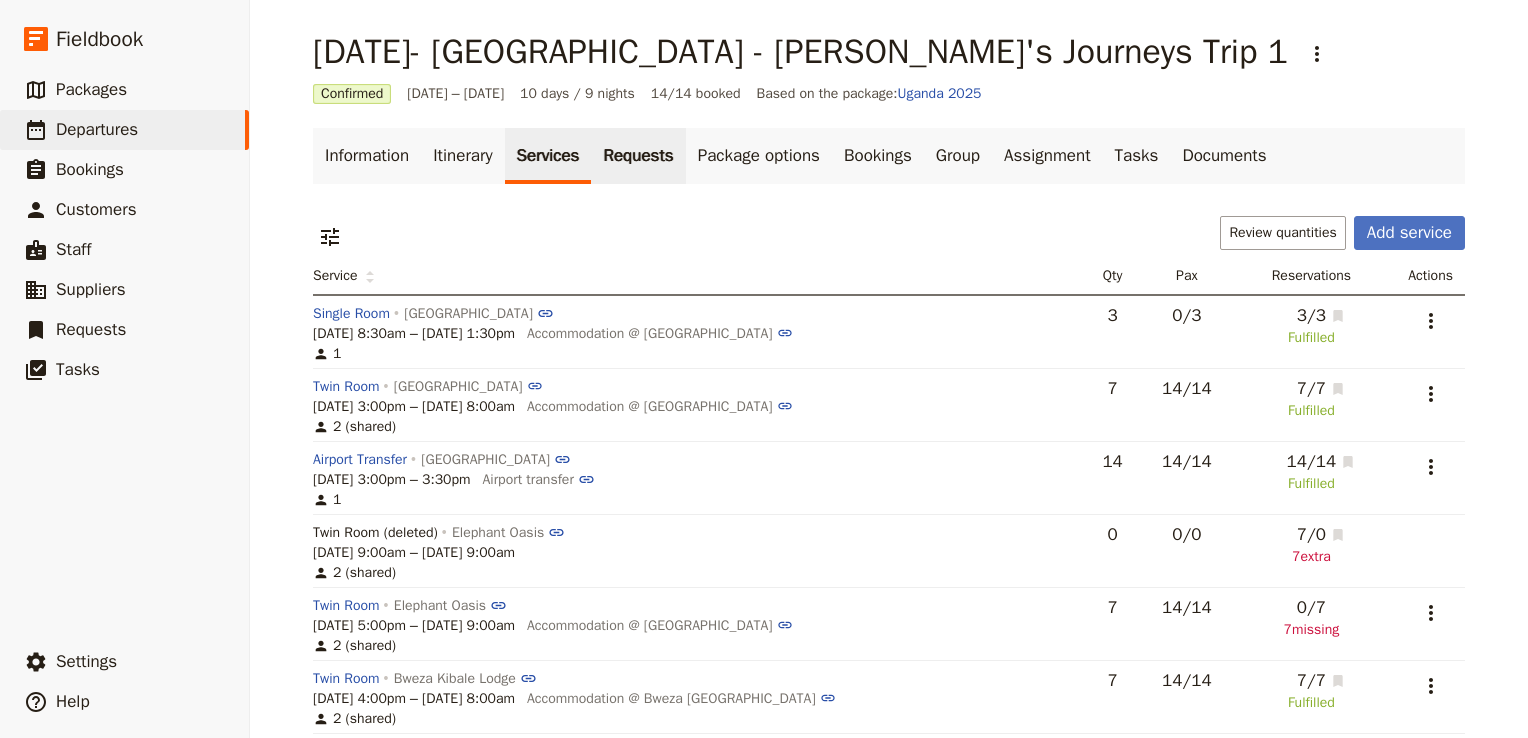 click on "Requests" at bounding box center [638, 156] 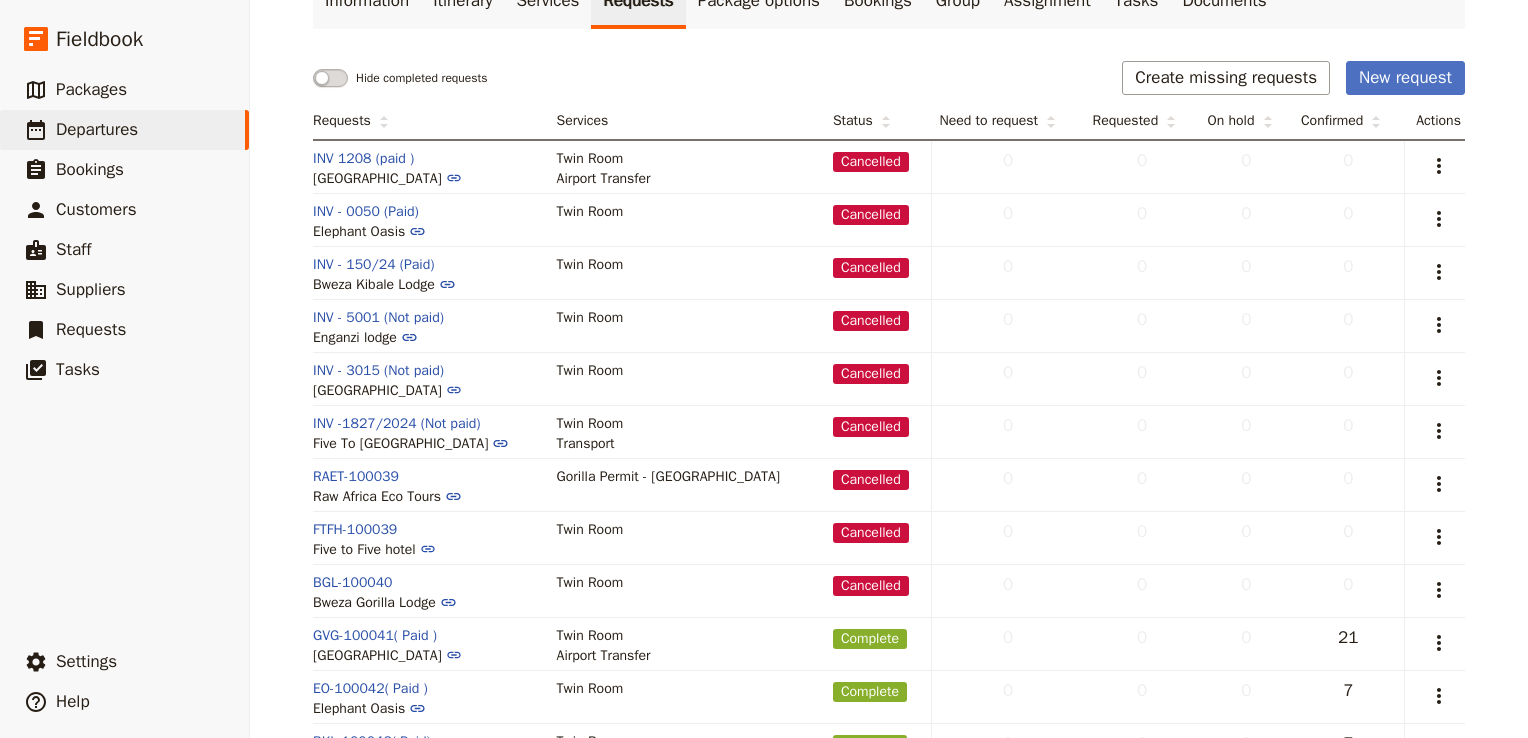 scroll, scrollTop: 0, scrollLeft: 0, axis: both 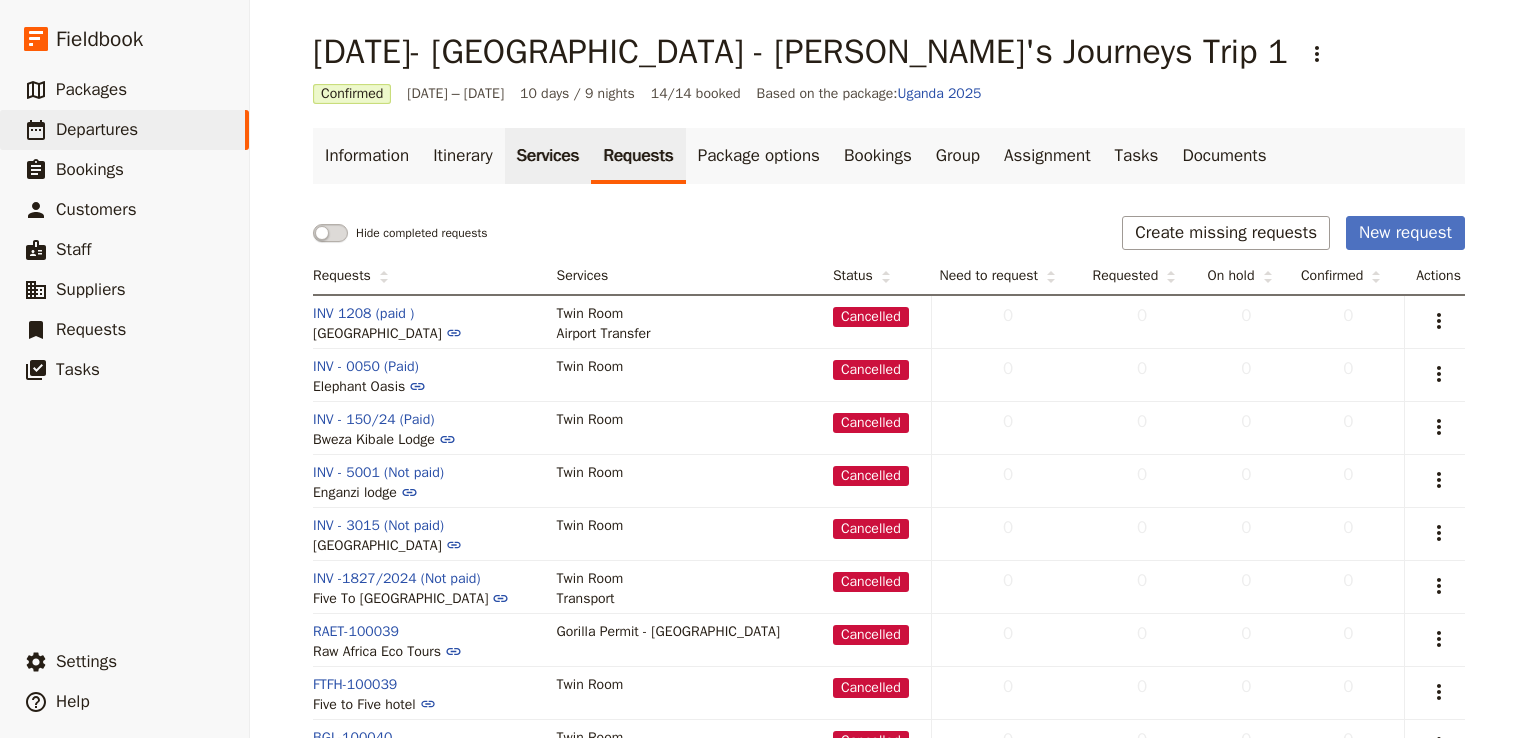 click on "Services" at bounding box center (548, 156) 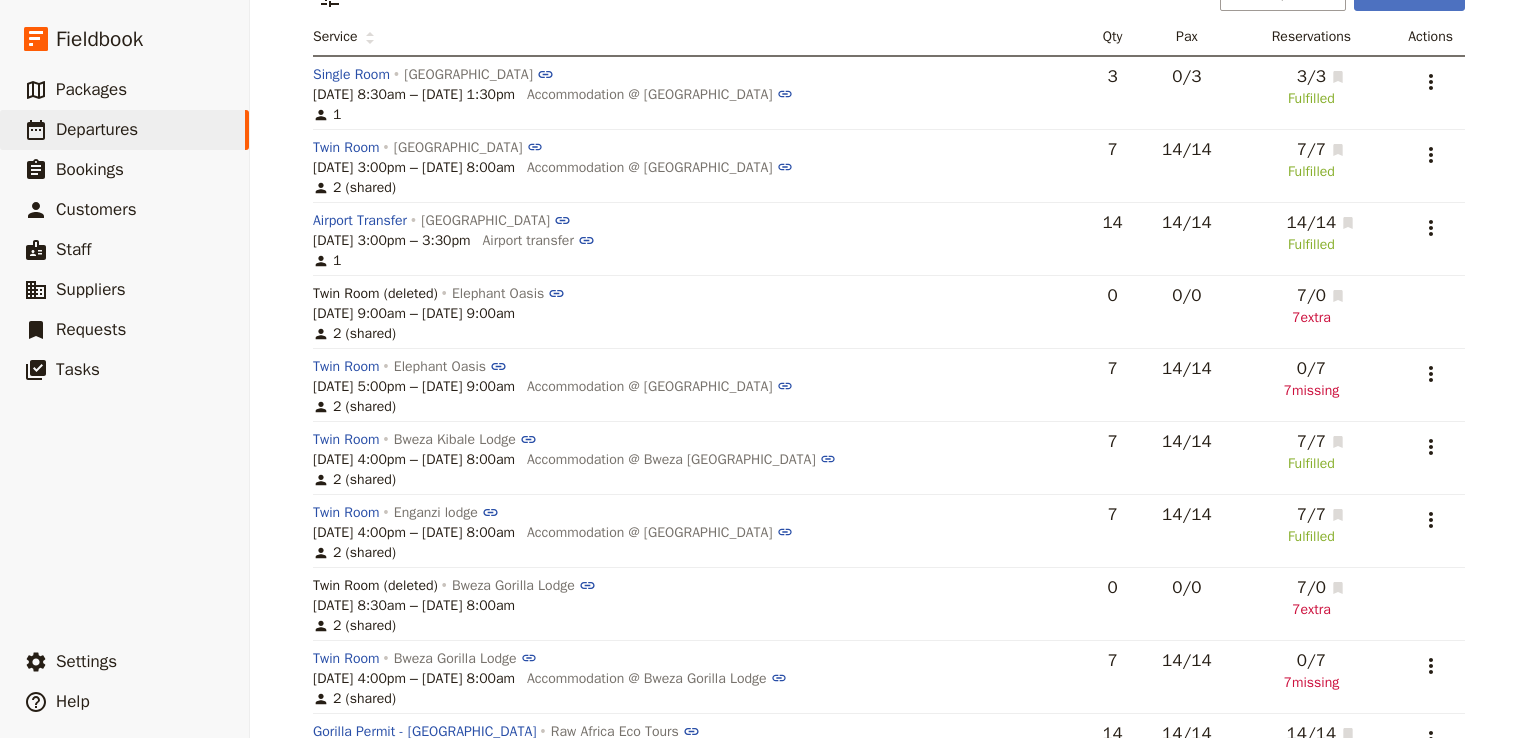 scroll, scrollTop: 240, scrollLeft: 0, axis: vertical 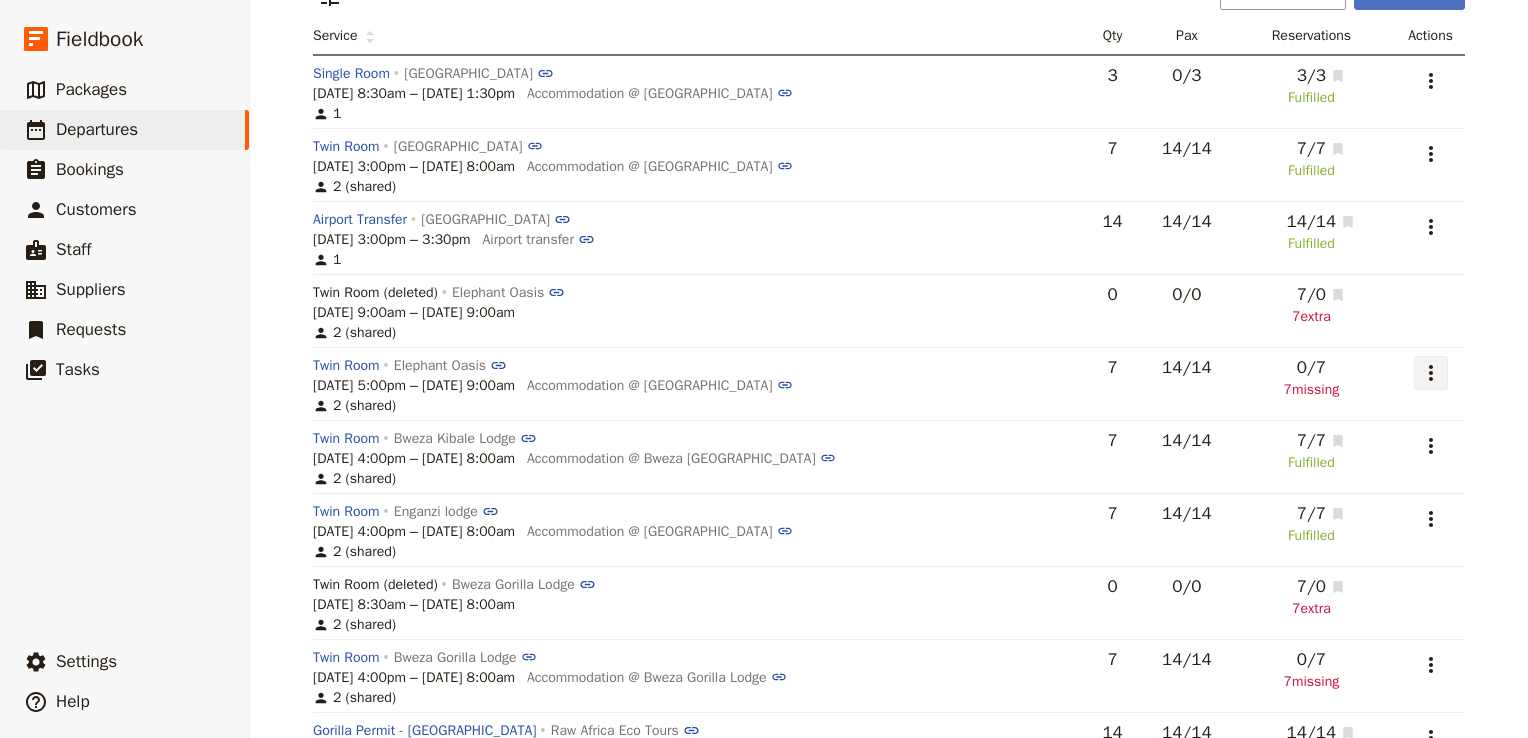 click 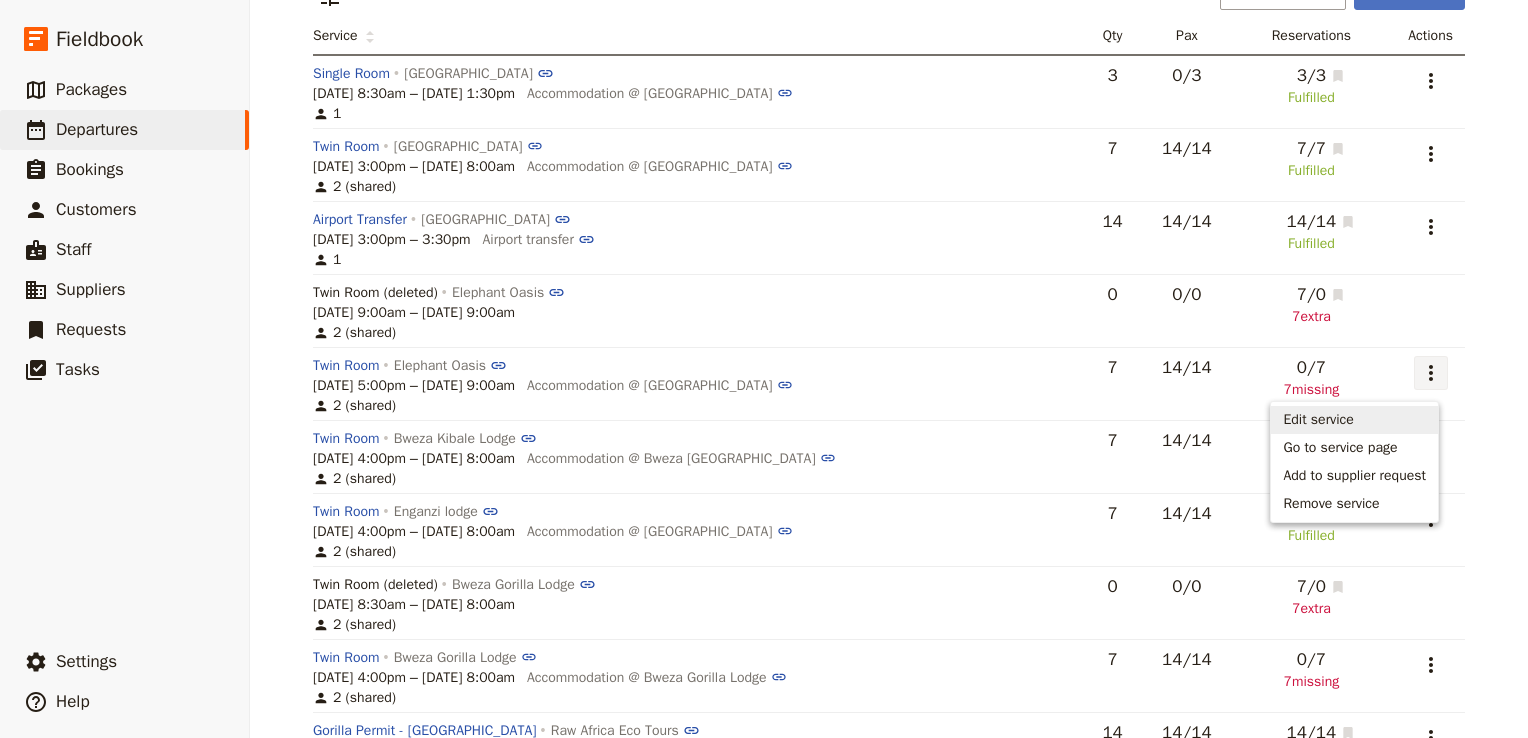 scroll, scrollTop: 0, scrollLeft: 0, axis: both 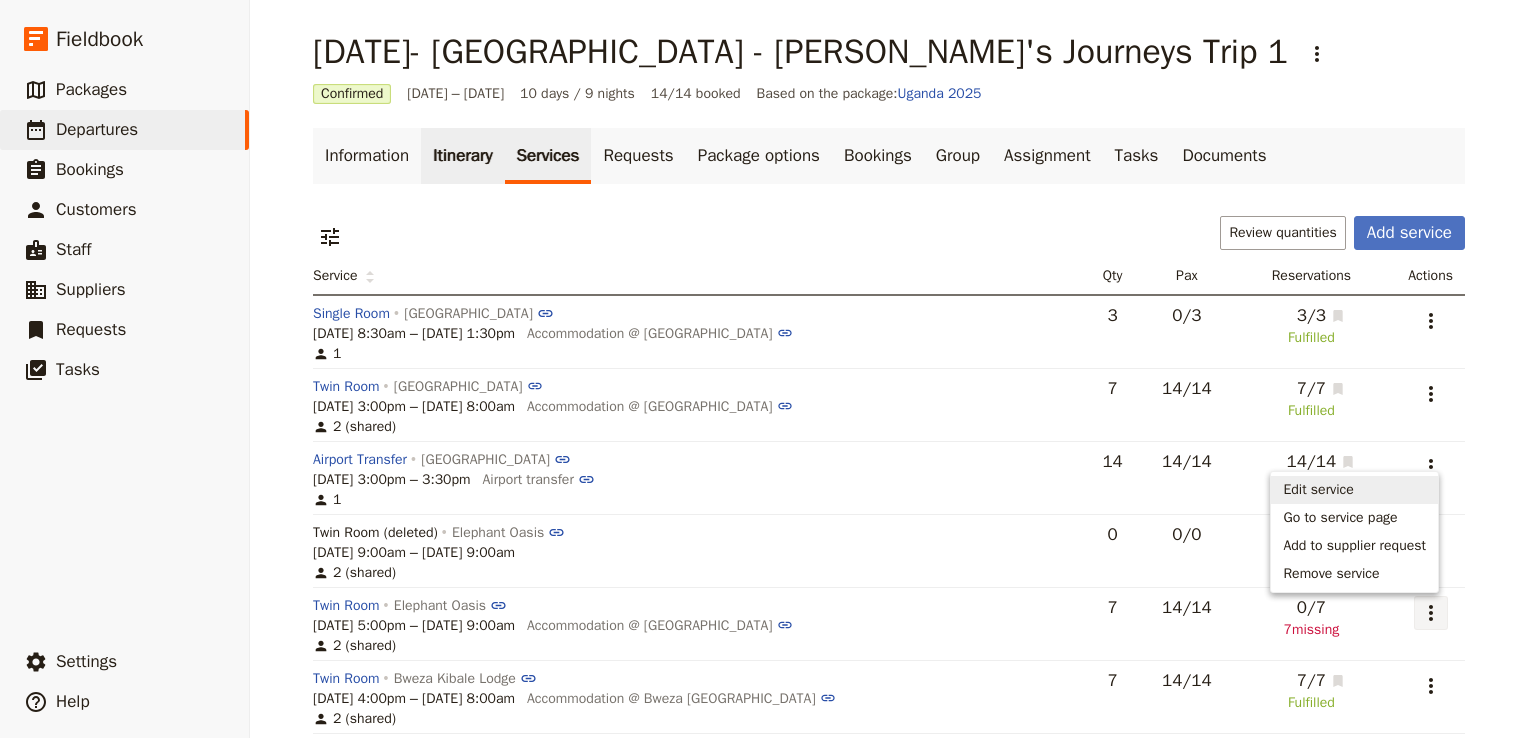 click on "Itinerary" at bounding box center [462, 156] 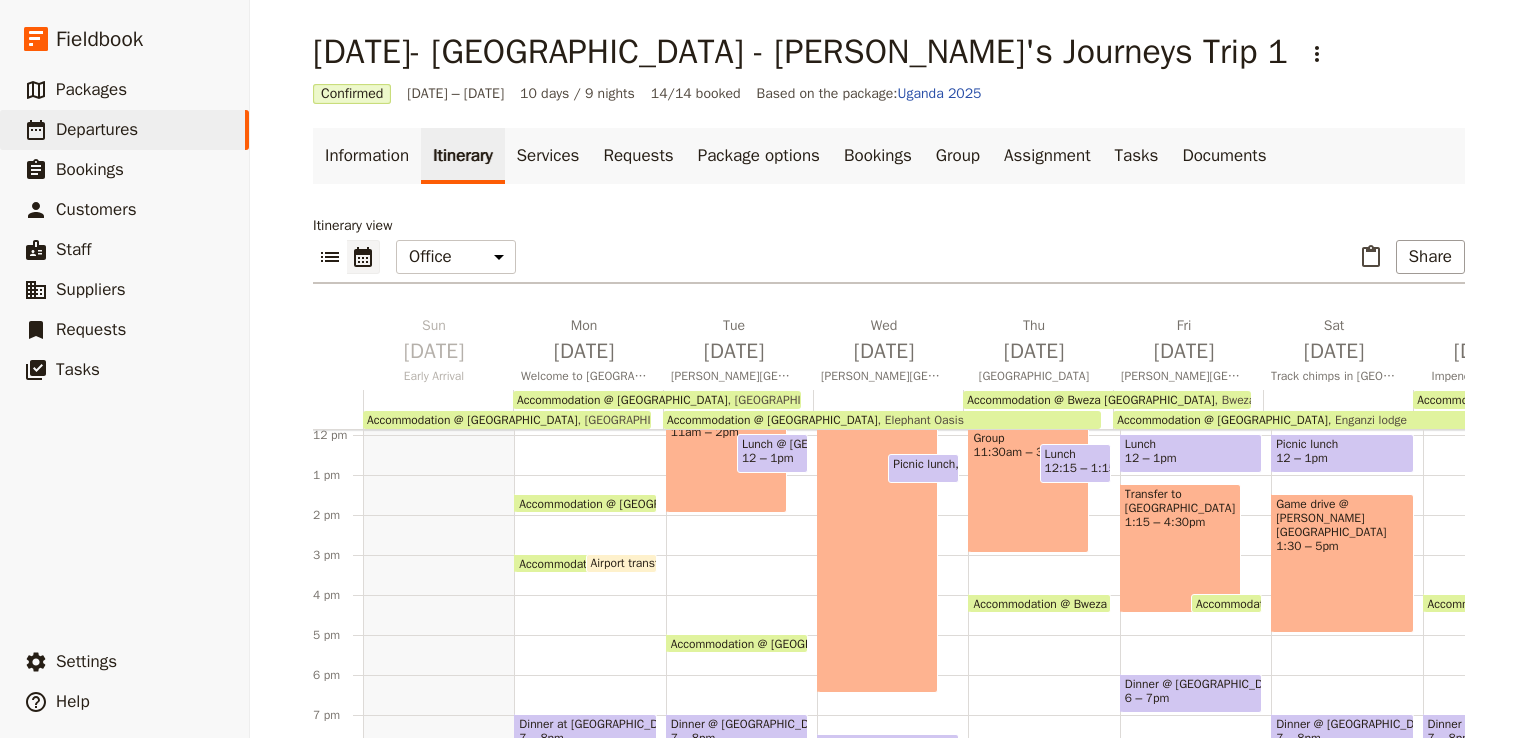 scroll, scrollTop: 508, scrollLeft: 0, axis: vertical 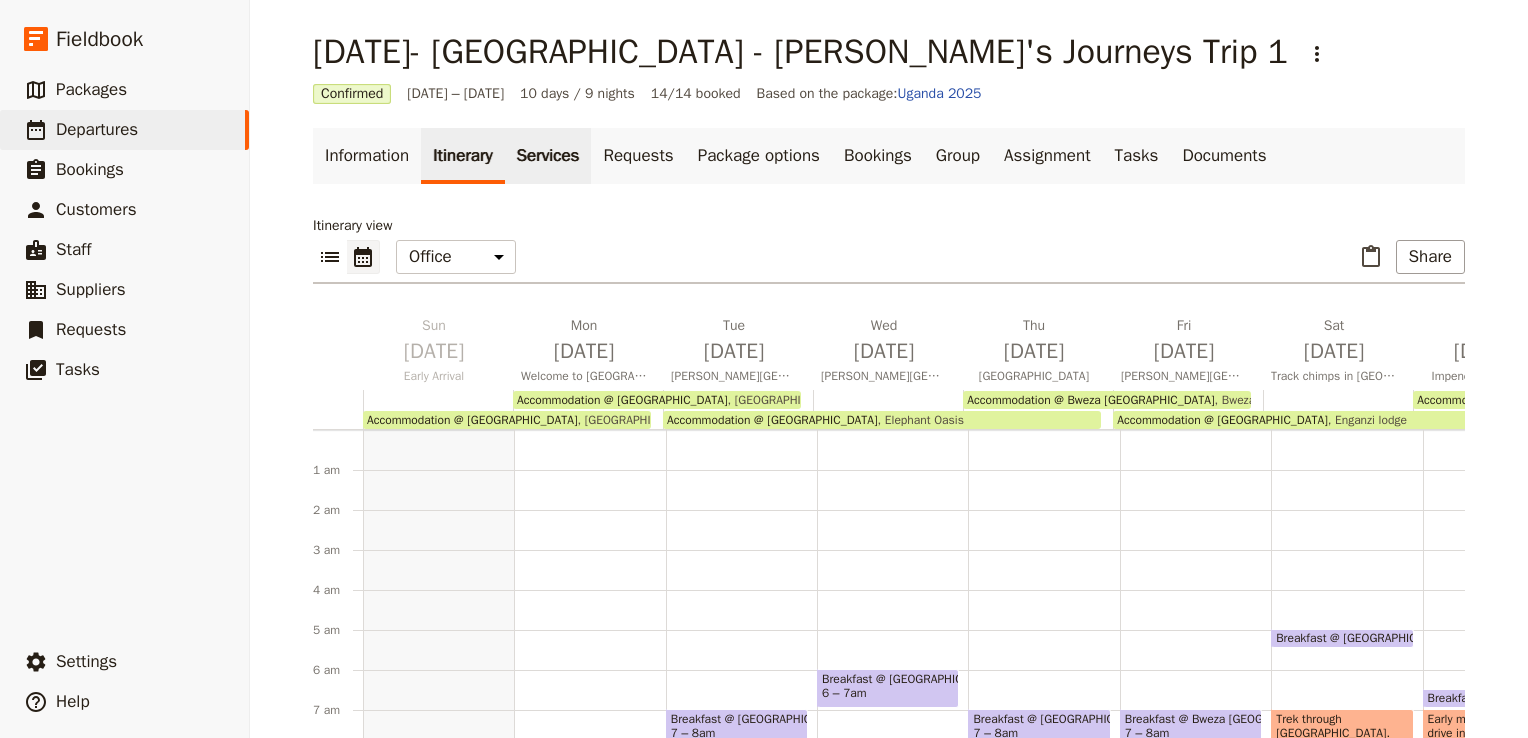 click on "Services" at bounding box center [548, 156] 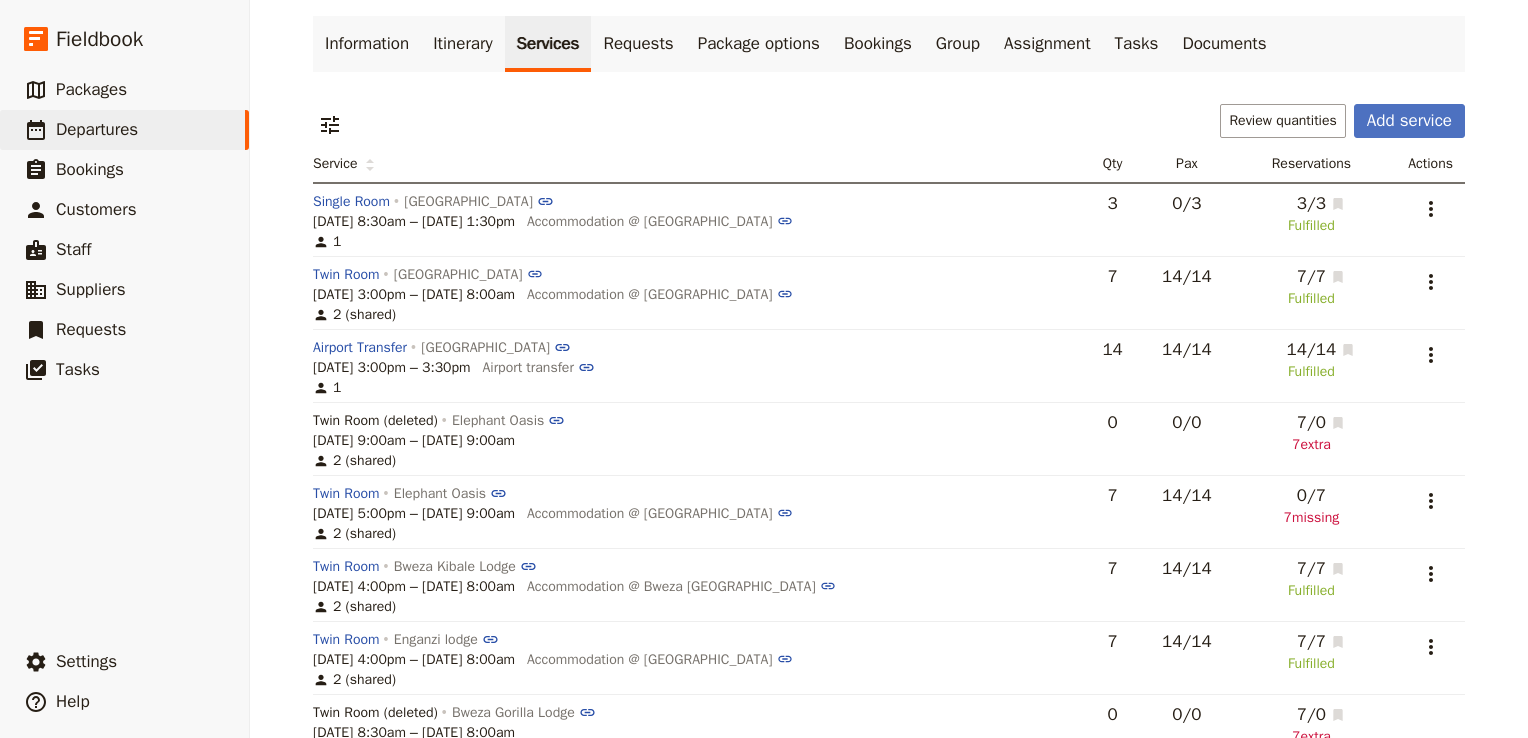 scroll, scrollTop: 0, scrollLeft: 0, axis: both 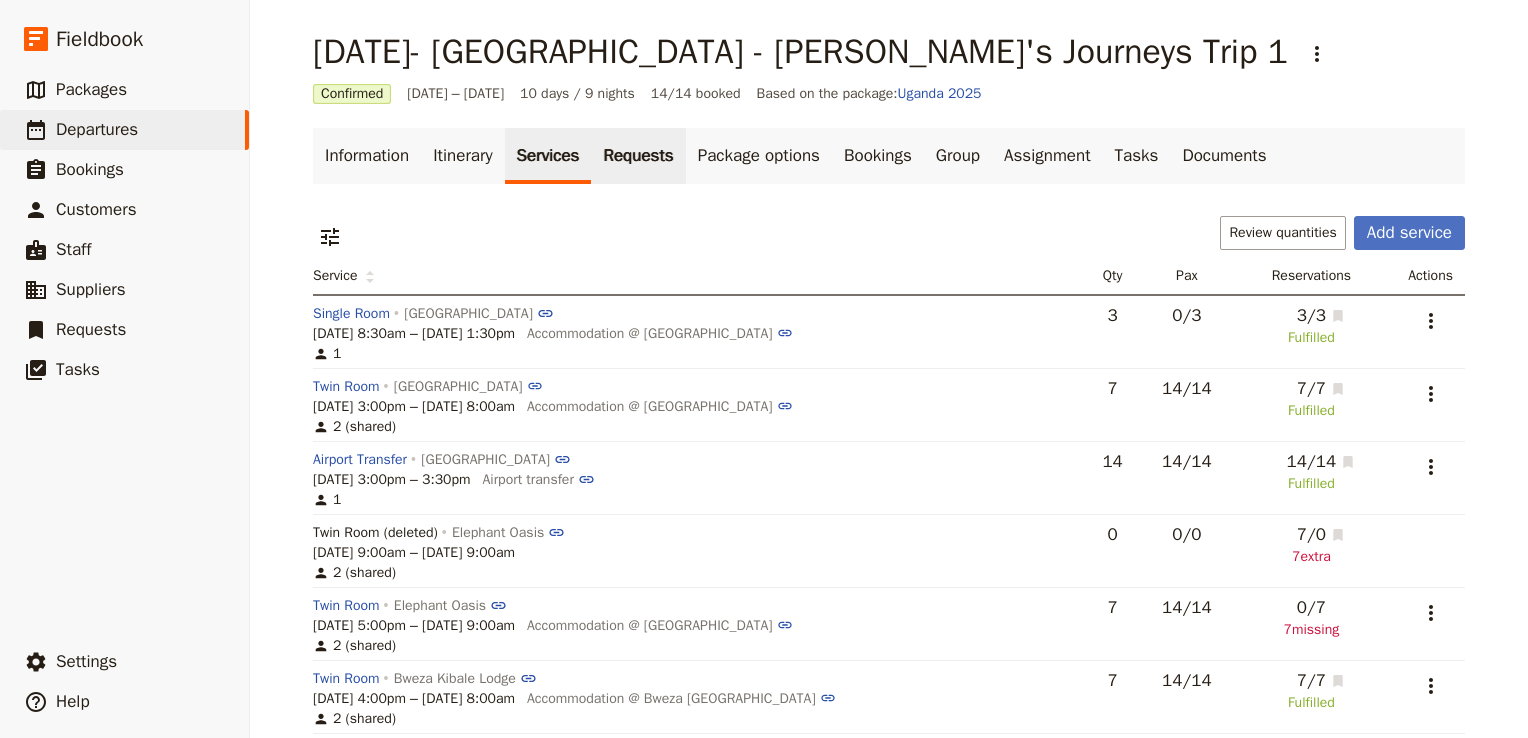 click on "Requests" at bounding box center (638, 156) 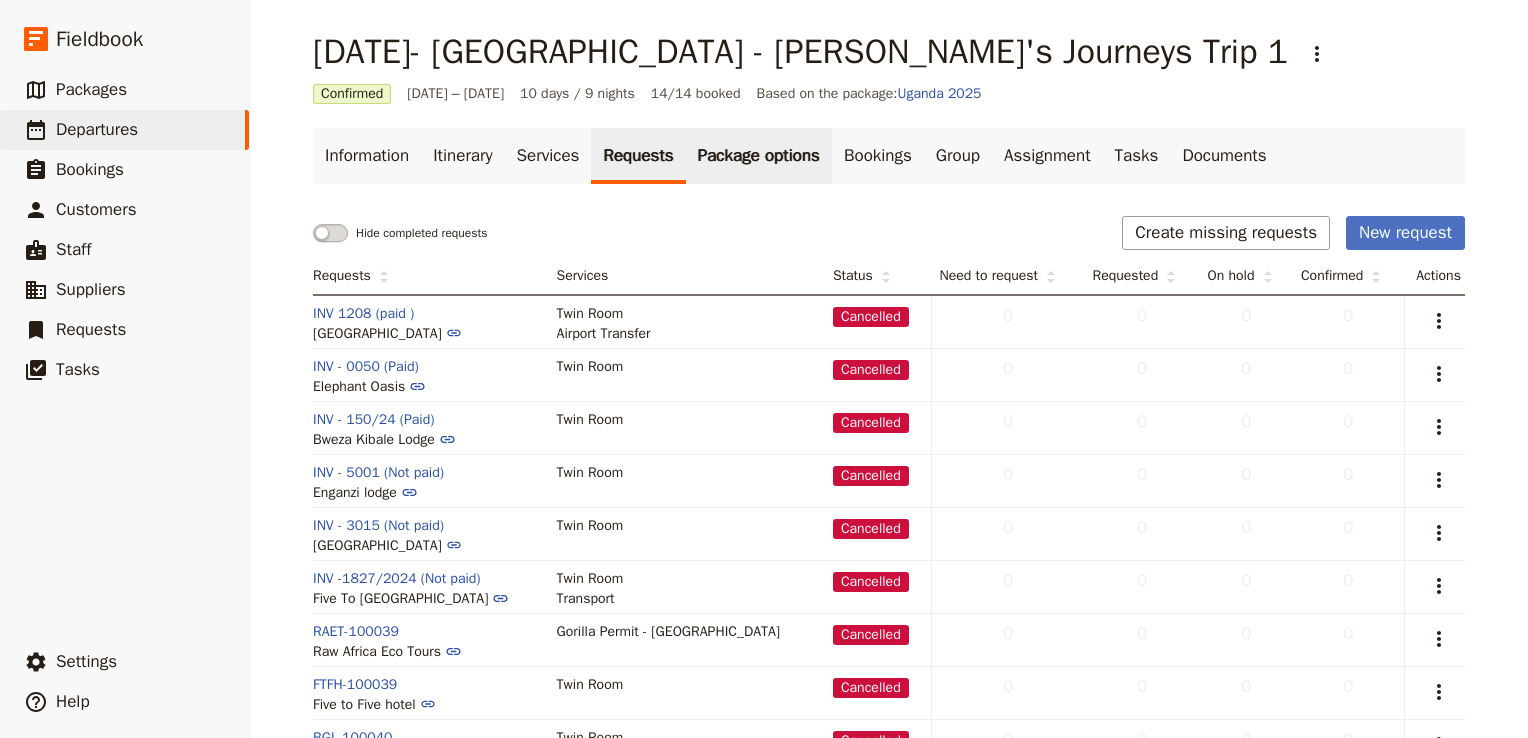 click on "Package options" at bounding box center [759, 156] 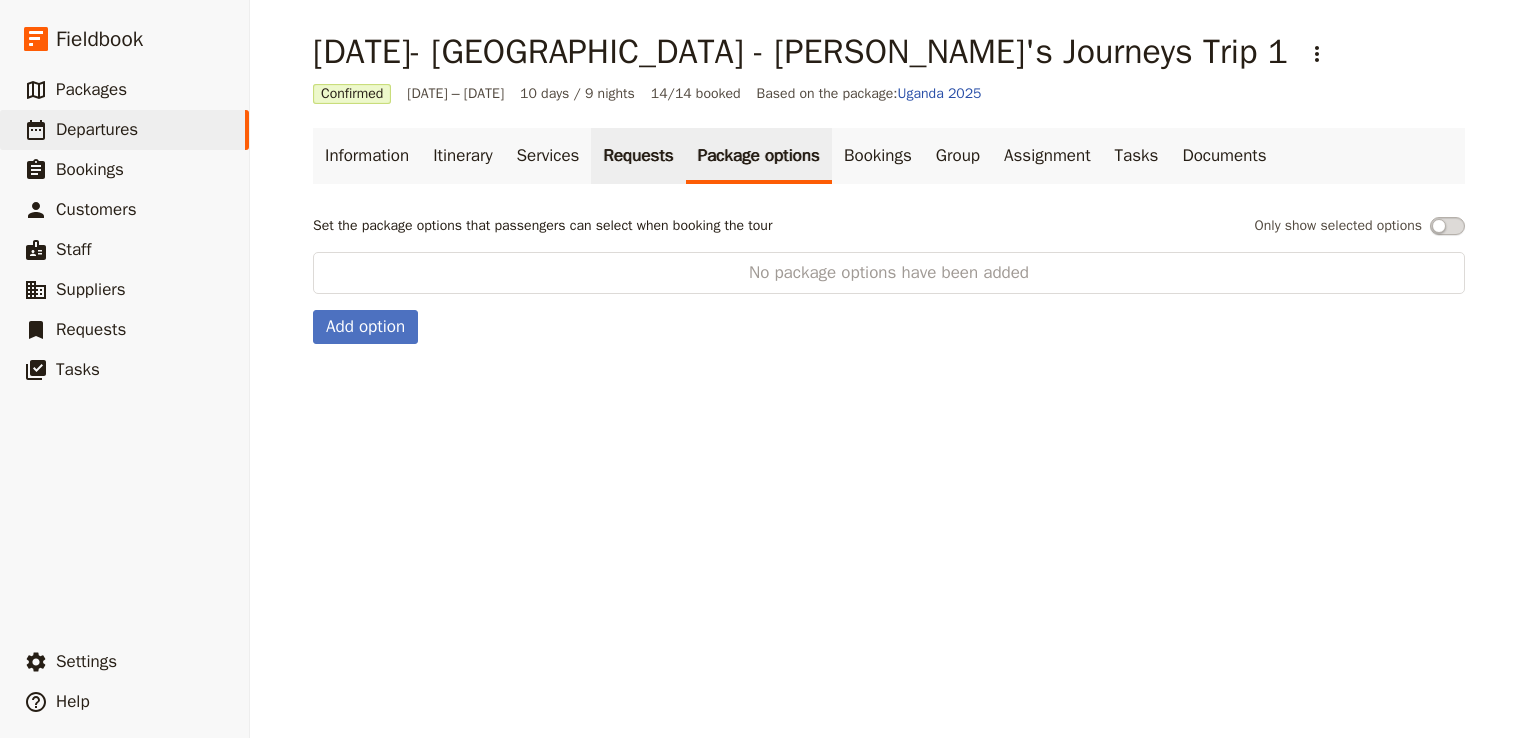 click on "Requests" at bounding box center [638, 156] 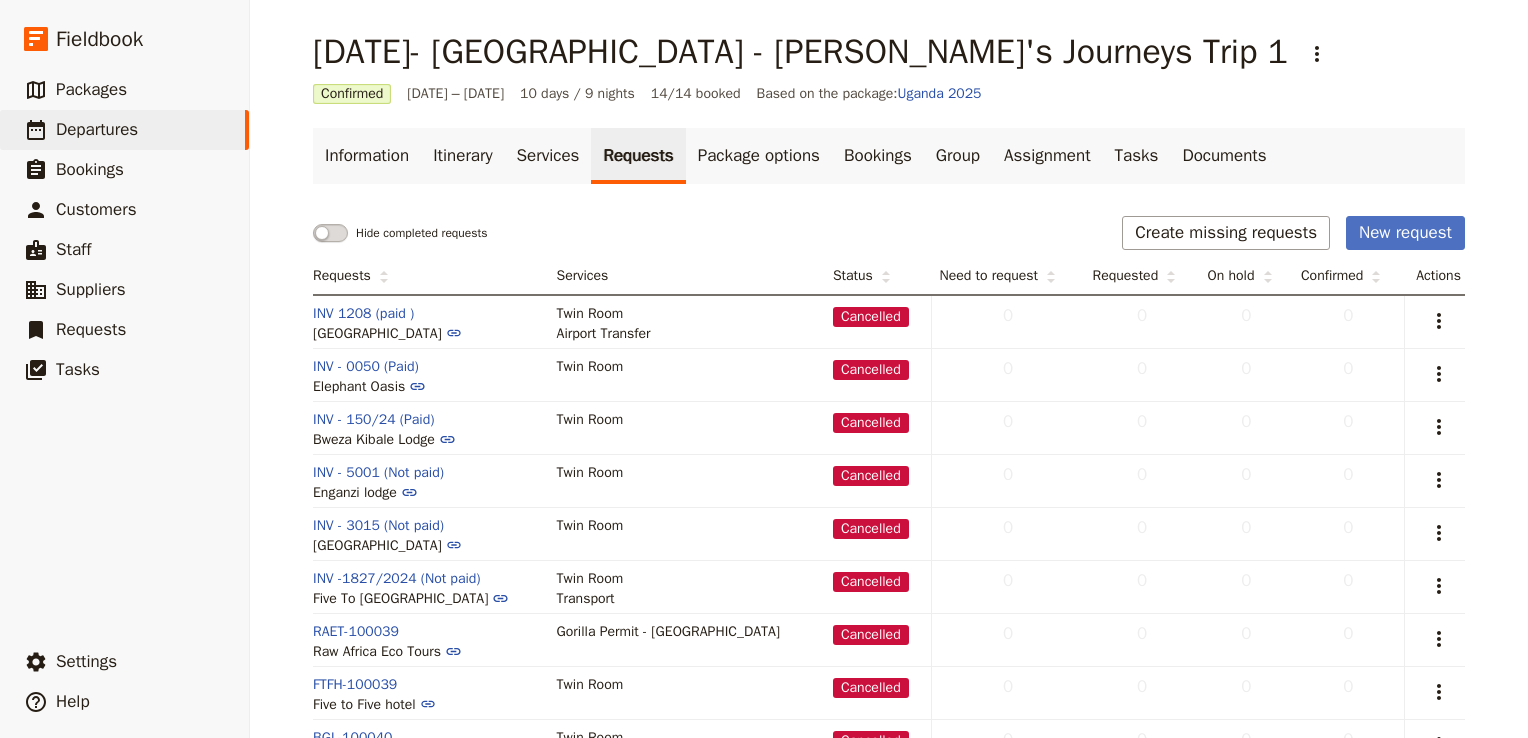 click on "[DATE]- [GEOGRAPHIC_DATA] - [PERSON_NAME]'s Journeys Trip 1 ​ Confirmed [DATE] – [DATE] 10 days   /   9 nights 14/14 booked Based on the package:  [GEOGRAPHIC_DATA] 2025 Information Itinerary Services Requests Package options Bookings Group Assignment Tasks Documents Hide completed requests Create missing requests New request Requests Services Status Need to request Requested On hold Confirmed Actions INV 1208 (paid ) [GEOGRAPHIC_DATA] Transfer Cancelled 0 0 0 0 ​ INV - 0050 (Paid) [GEOGRAPHIC_DATA] Cancelled 0 0 0 0 ​ INV - 150/24 (Paid)  Bweza [GEOGRAPHIC_DATA] [GEOGRAPHIC_DATA] Cancelled 0 0 0 0 ​ INV - 5001 (Not paid) Enganzi lodge Twin Room  Cancelled 0 0 0 0 ​ INV - 3015 (Not paid)  [GEOGRAPHIC_DATA] [GEOGRAPHIC_DATA] Cancelled 0 0 0 0 ​ INV -1827/2024 (Not paid) Five To Five Hotel Twin Room  Transport Cancelled 0 0 0 0 ​ RAET-100039 Raw Africa Eco Tours Gorilla Permit - Rushaga Cancelled 0 0 0 0 ​ FTFH-100039  Five to Five hotel  Twin Room Cancelled 0 0 0 0 ​ BGL-100040 Twin Room Cancelled" at bounding box center [889, 641] 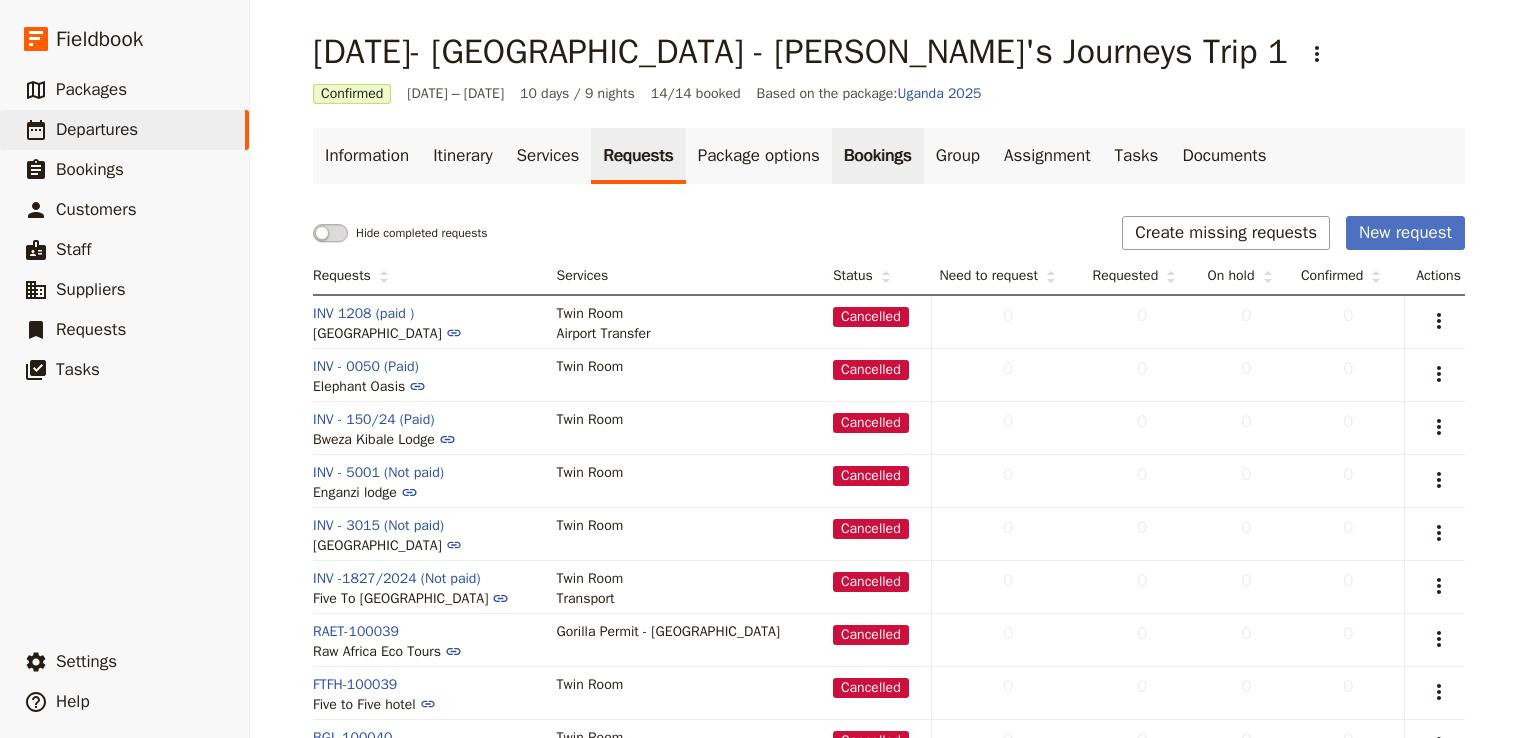 click on "Bookings" at bounding box center [878, 156] 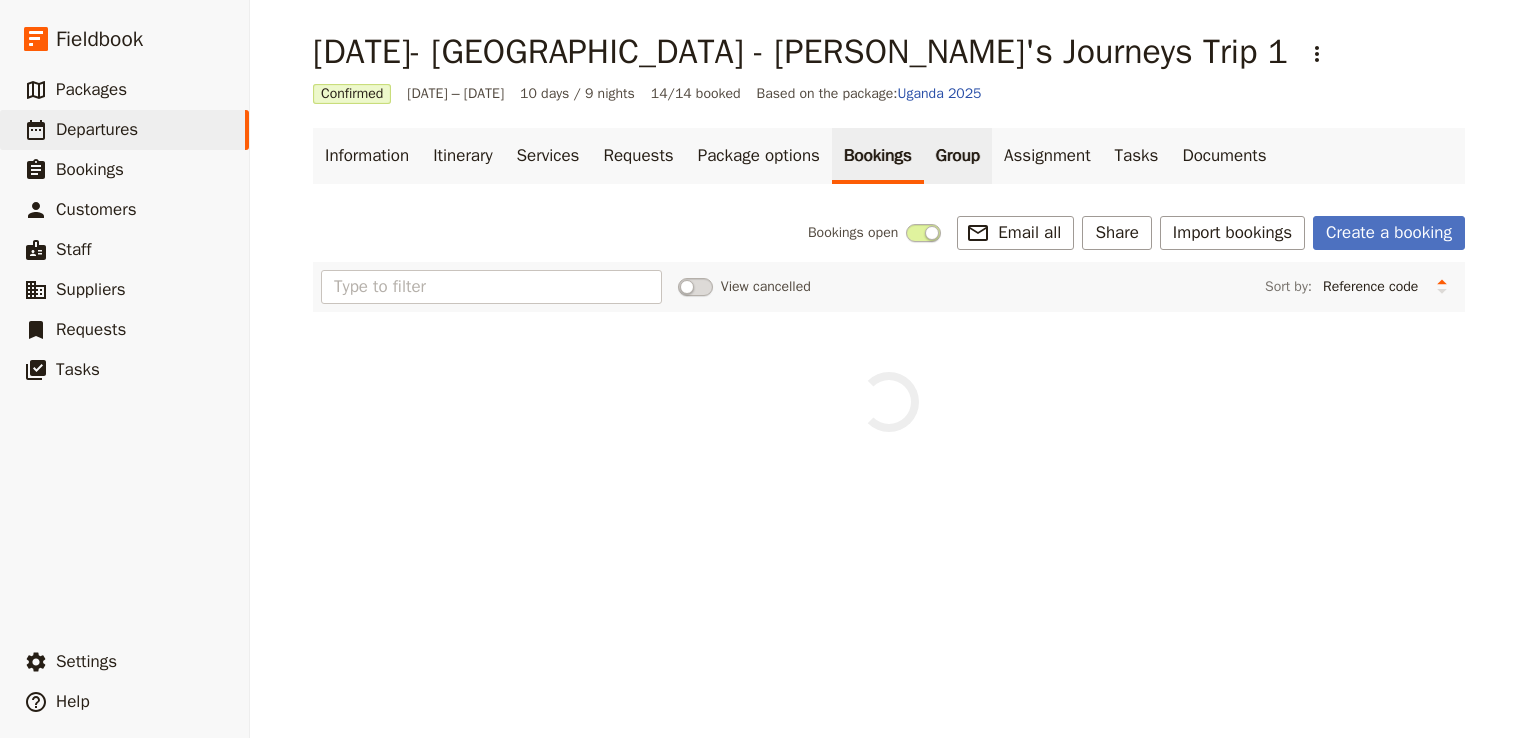 click on "Group" at bounding box center (958, 156) 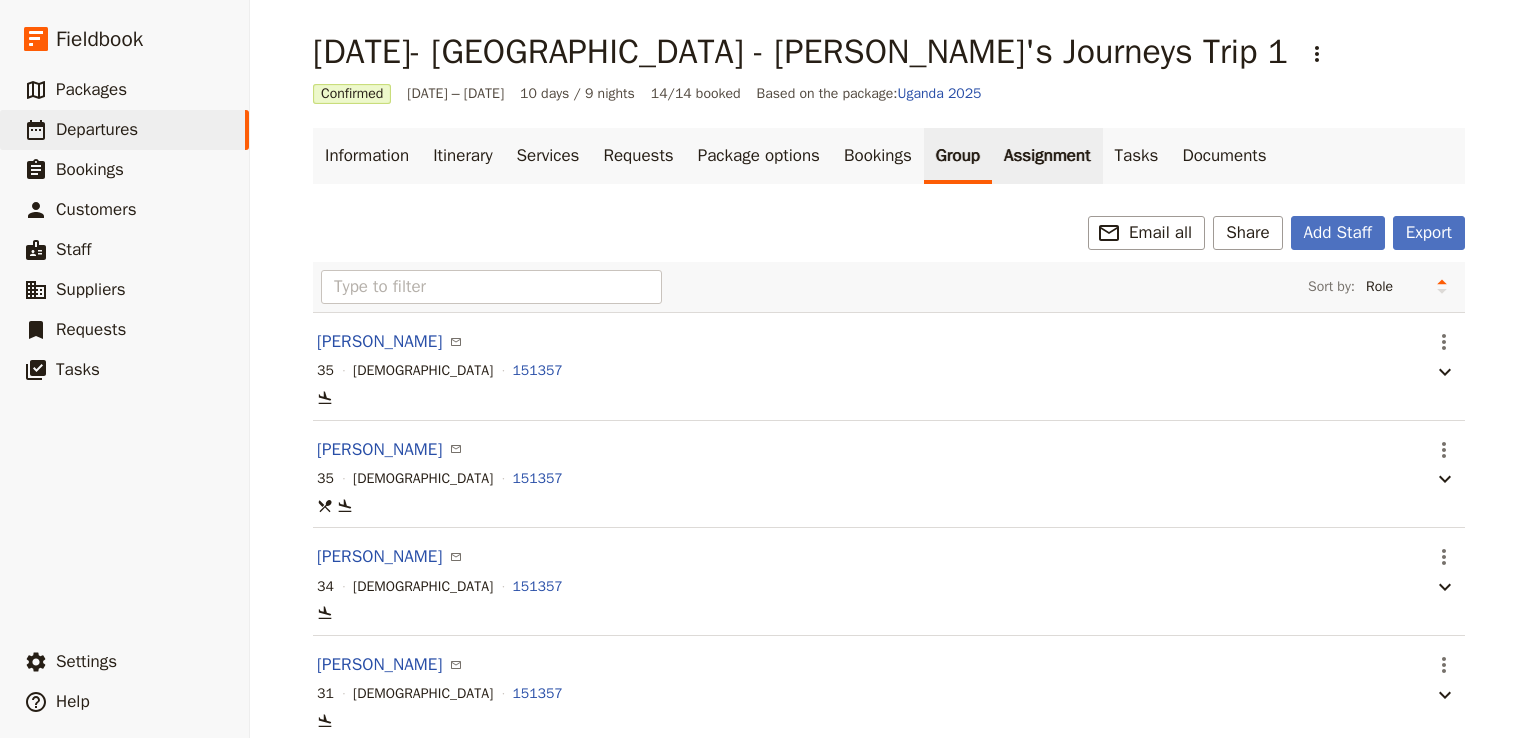 click on "Assignment" at bounding box center [1047, 156] 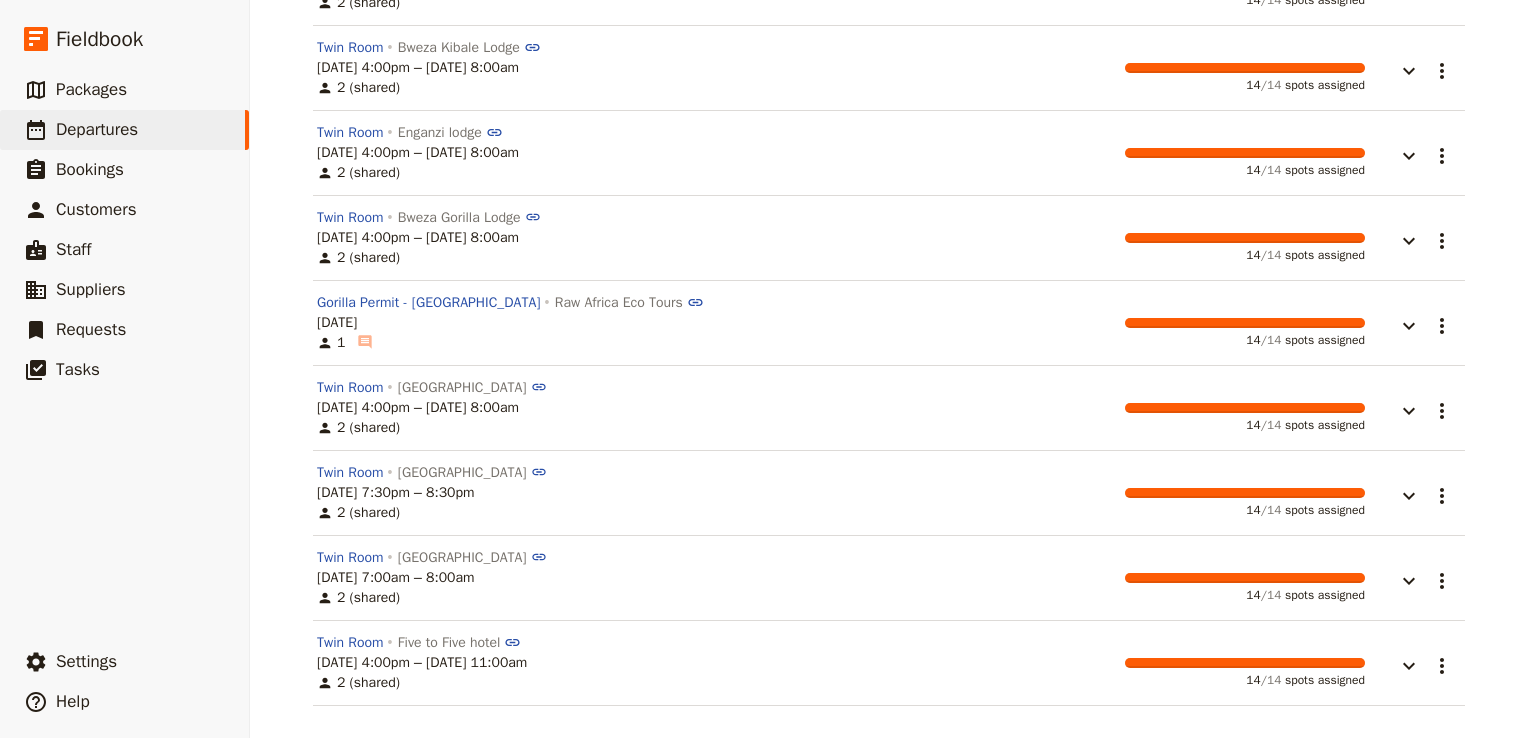 scroll, scrollTop: 0, scrollLeft: 0, axis: both 